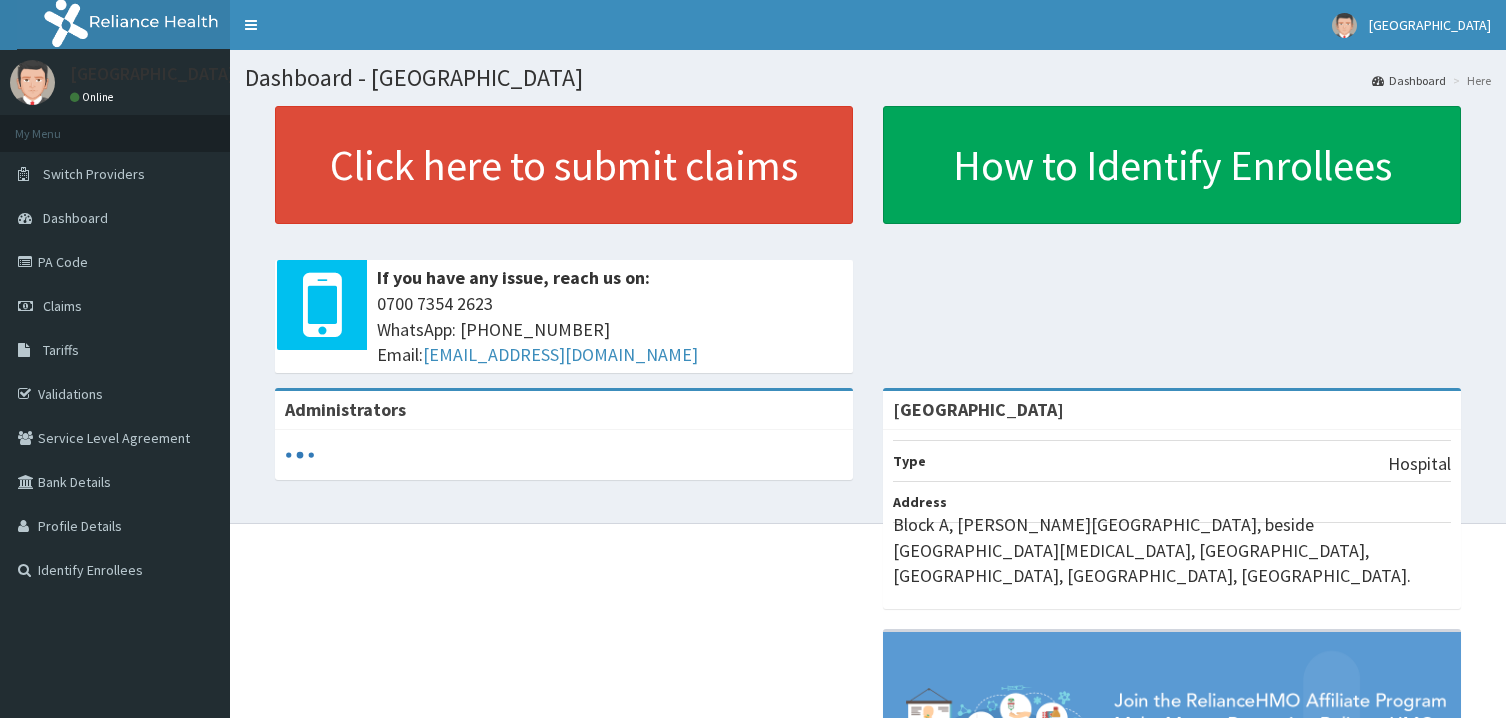 scroll, scrollTop: 0, scrollLeft: 0, axis: both 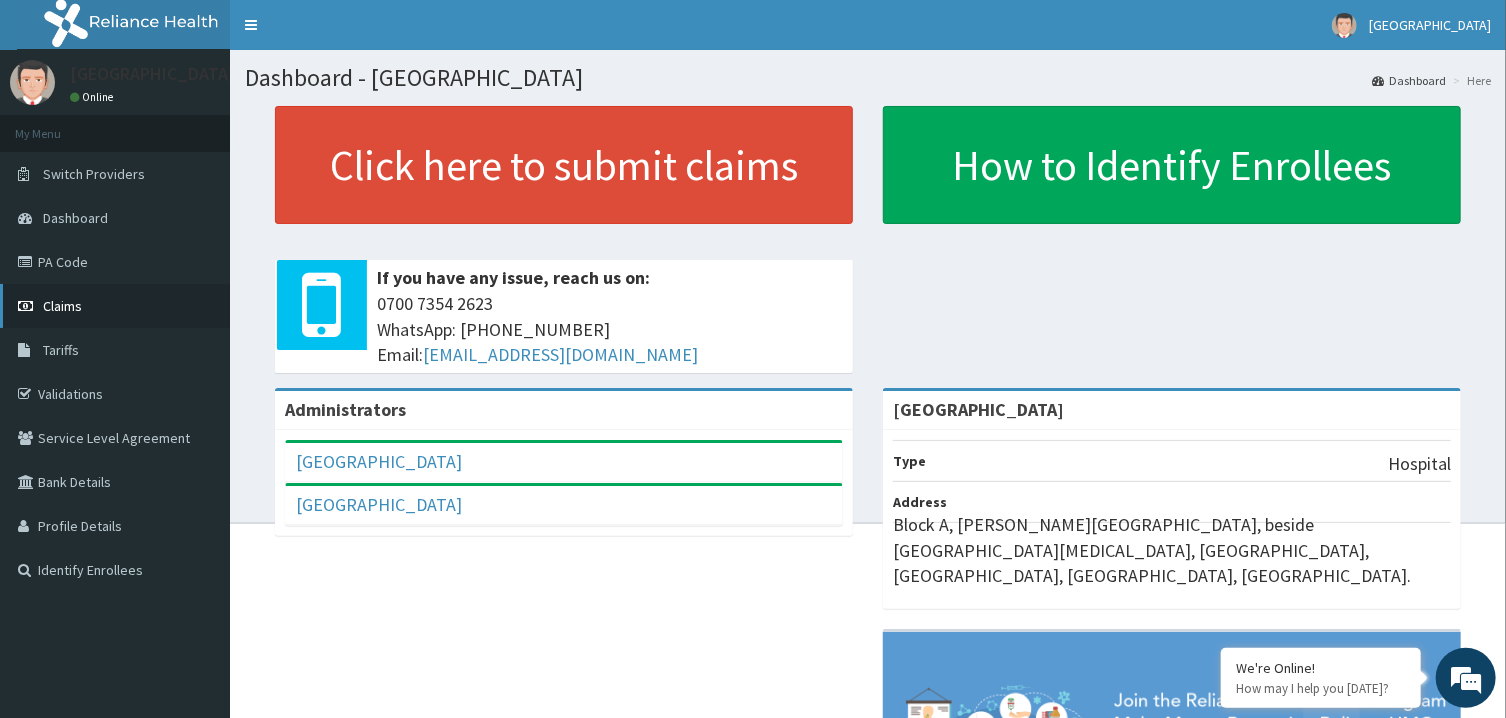 click on "Claims" at bounding box center [115, 306] 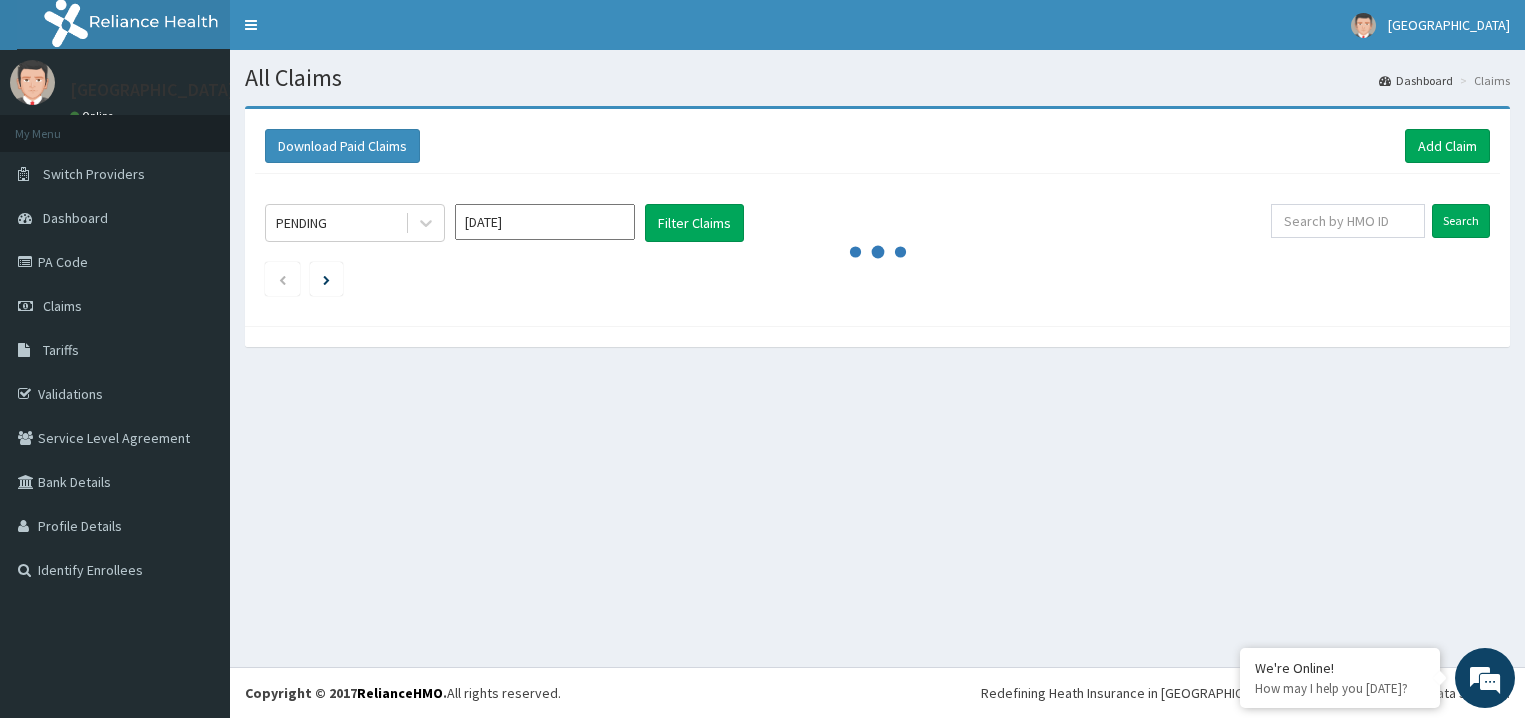 scroll, scrollTop: 0, scrollLeft: 0, axis: both 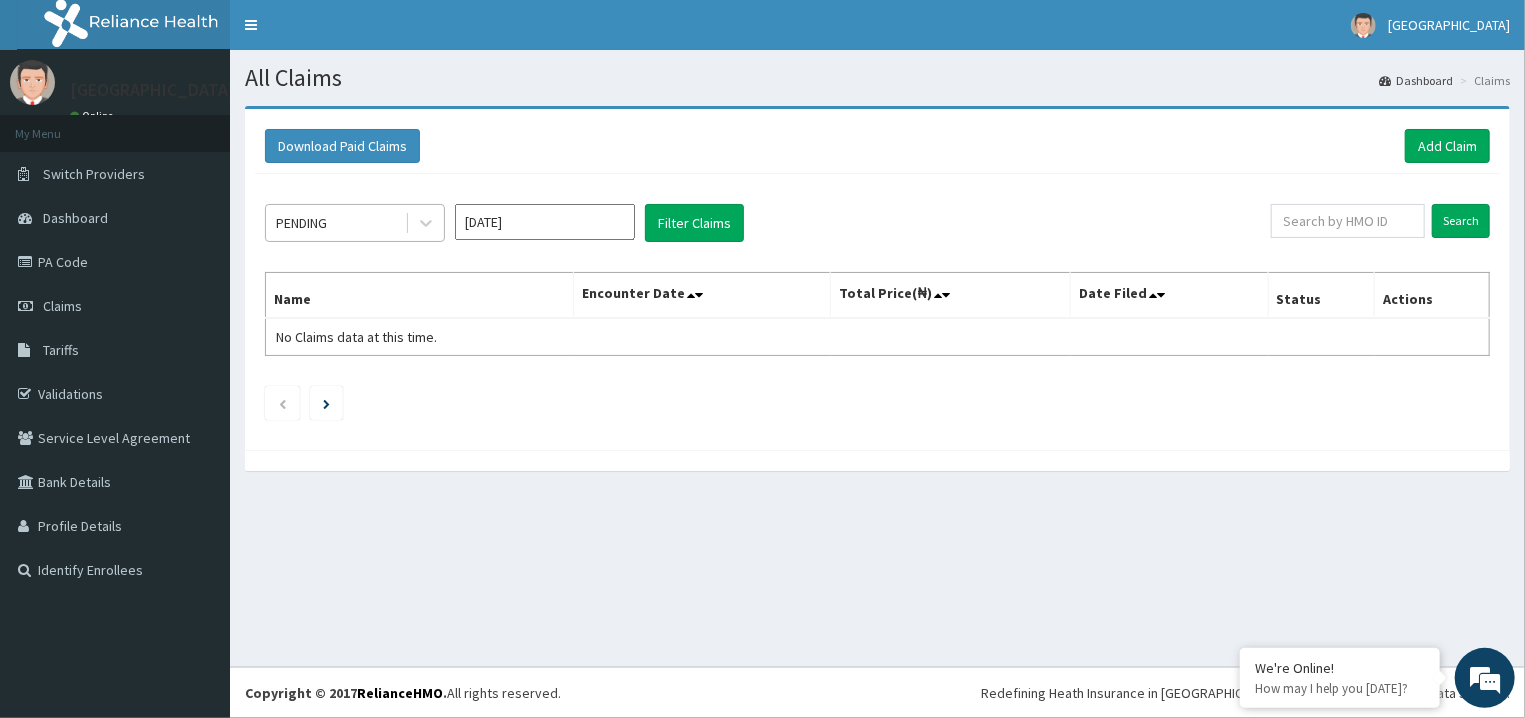 click on "PENDING" at bounding box center [335, 223] 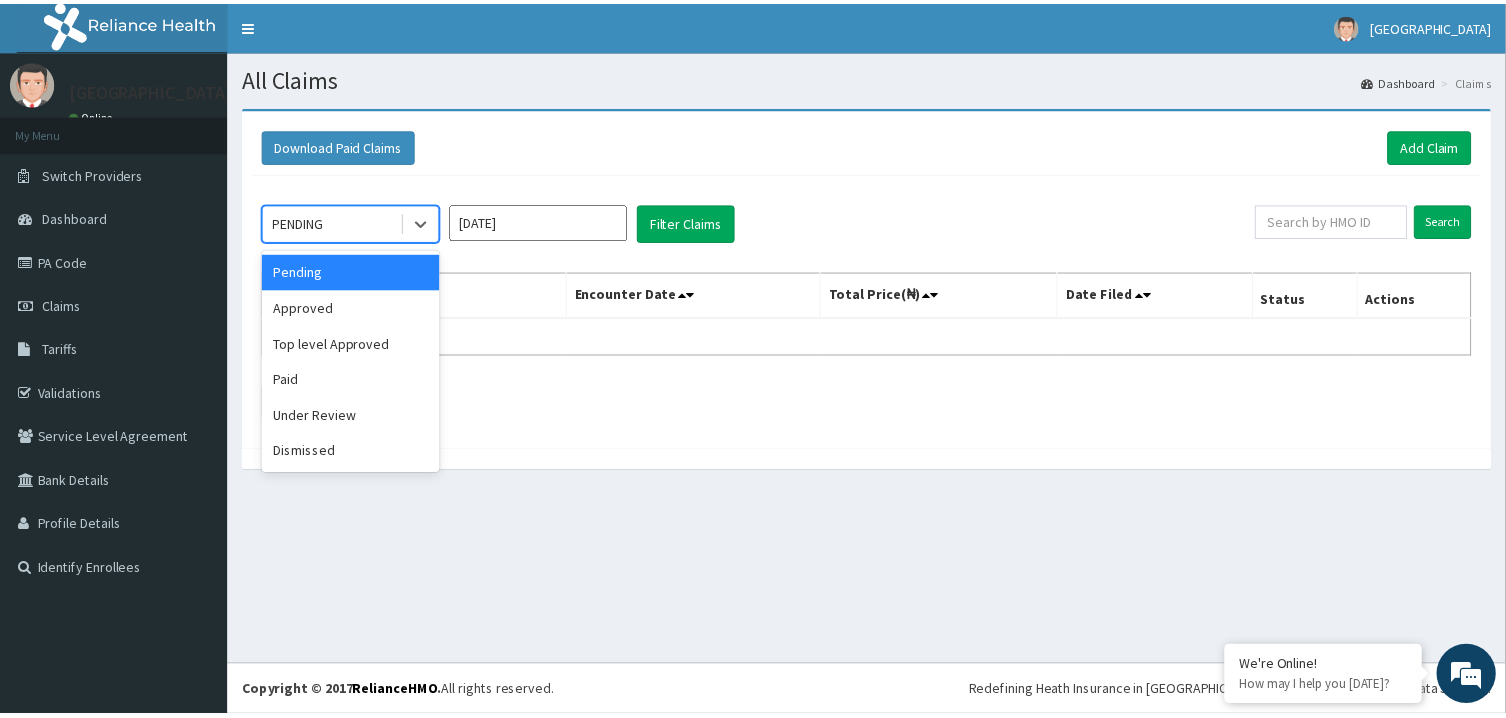 scroll, scrollTop: 0, scrollLeft: 0, axis: both 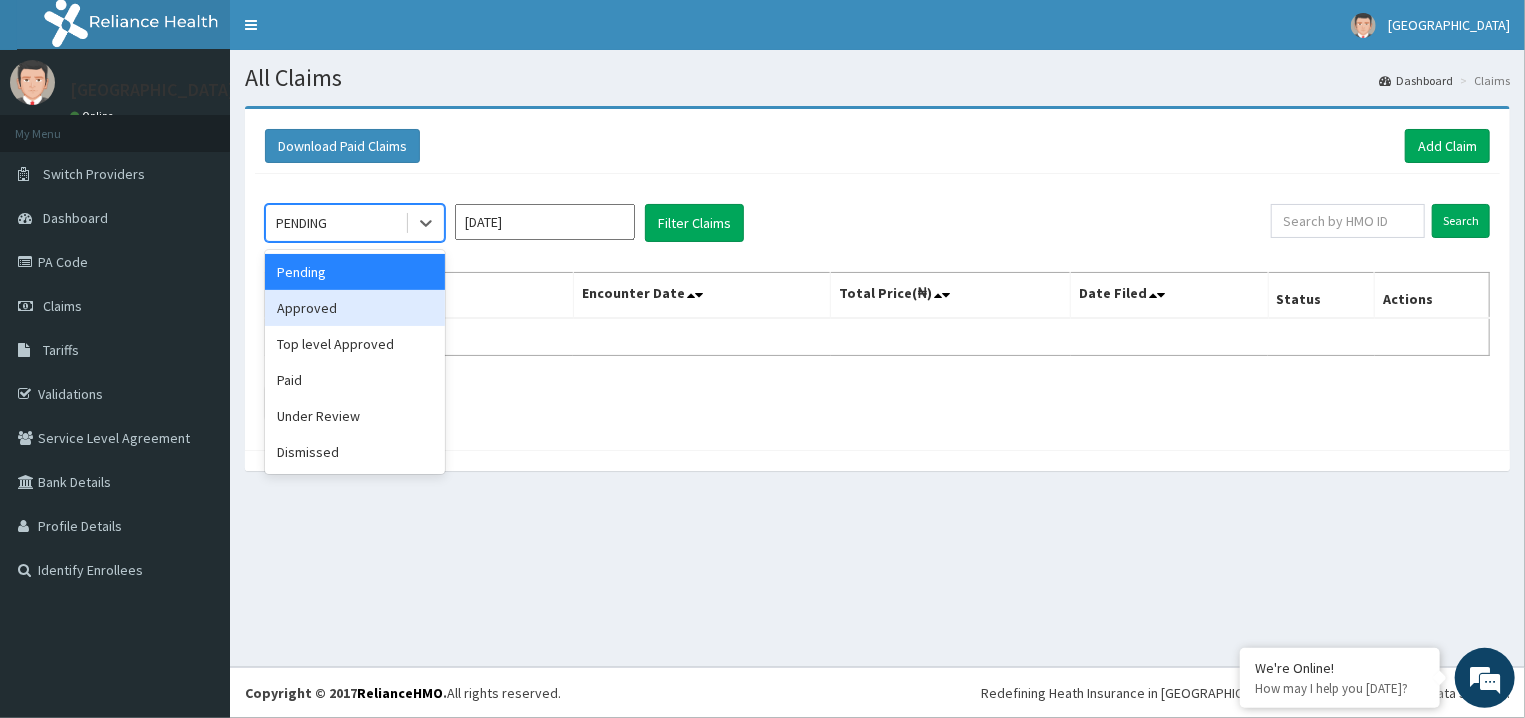click on "Approved" at bounding box center [355, 308] 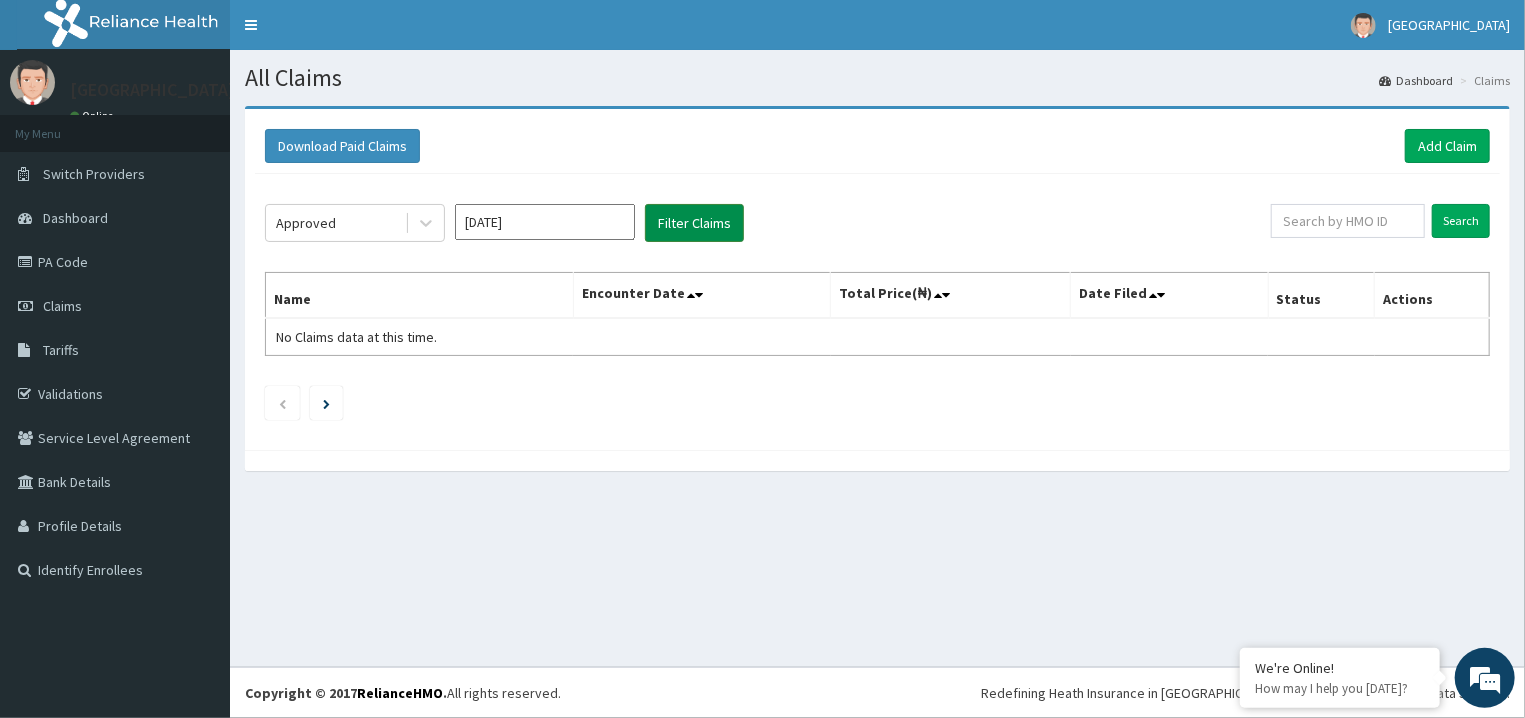click on "Filter Claims" at bounding box center (694, 223) 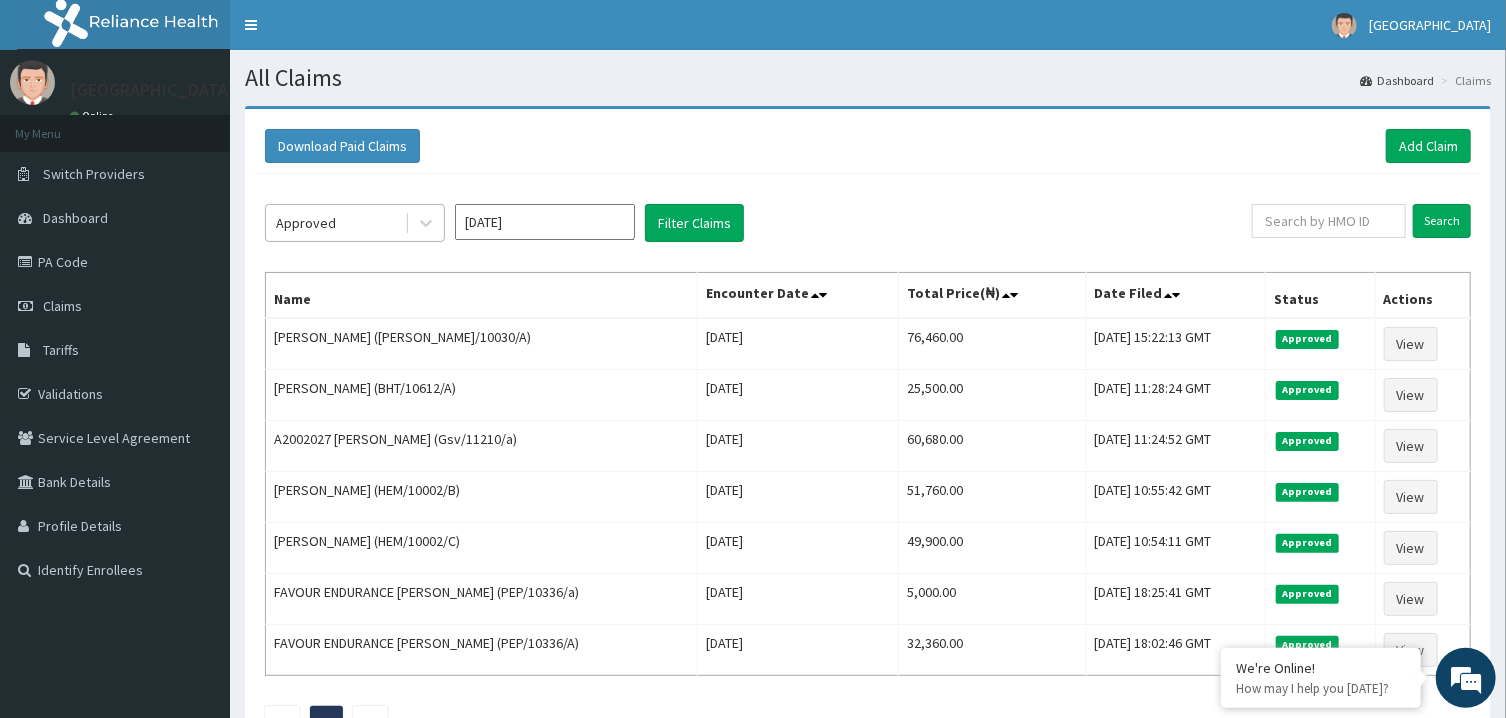 click on "Approved" at bounding box center [335, 223] 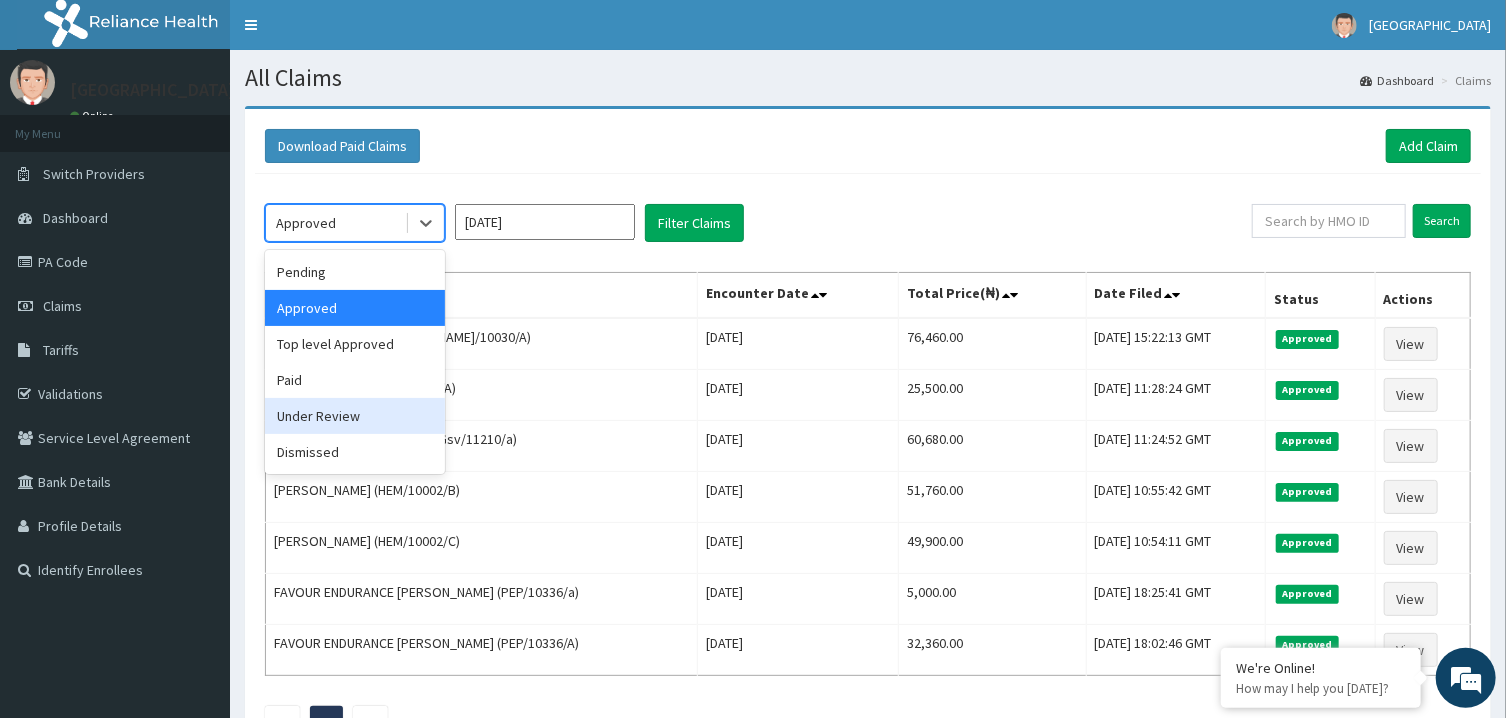 click on "Under Review" at bounding box center (355, 416) 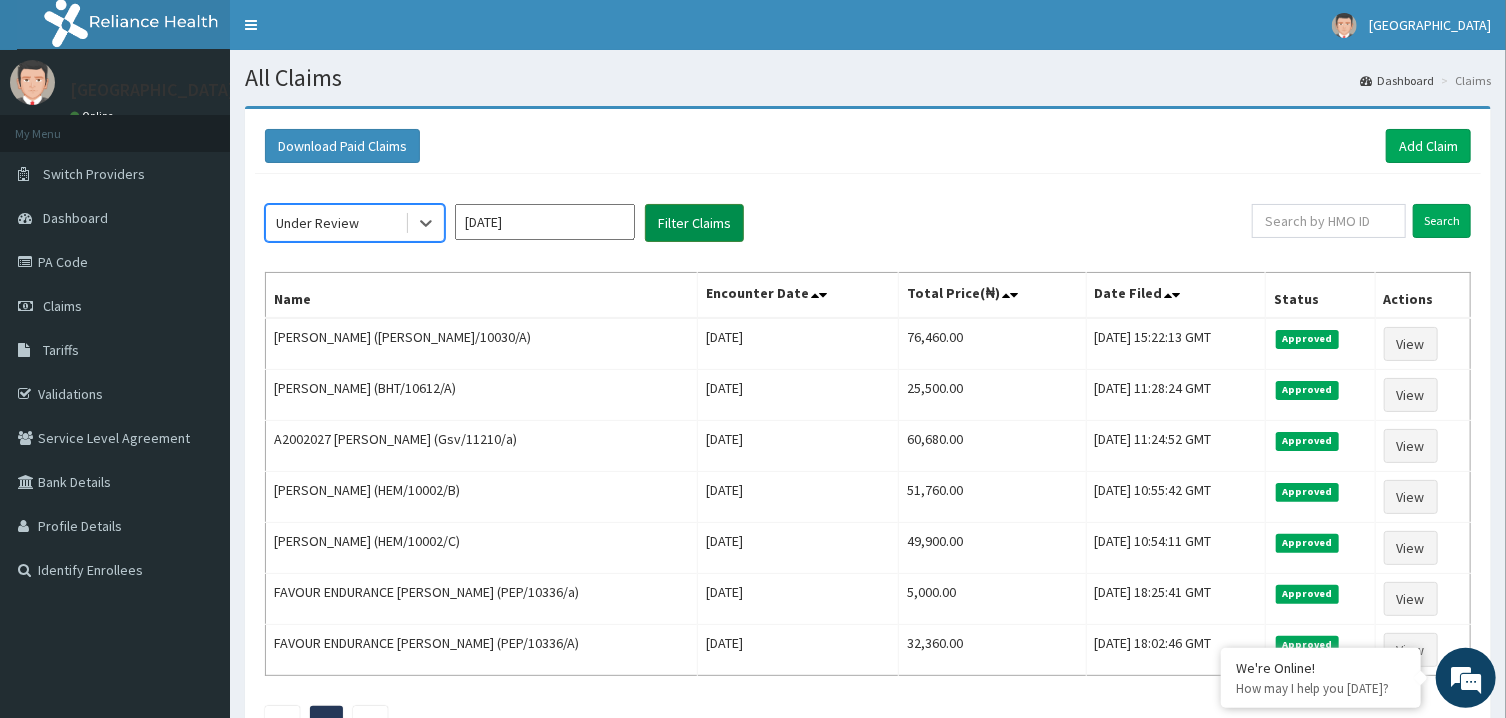 click on "Filter Claims" at bounding box center [694, 223] 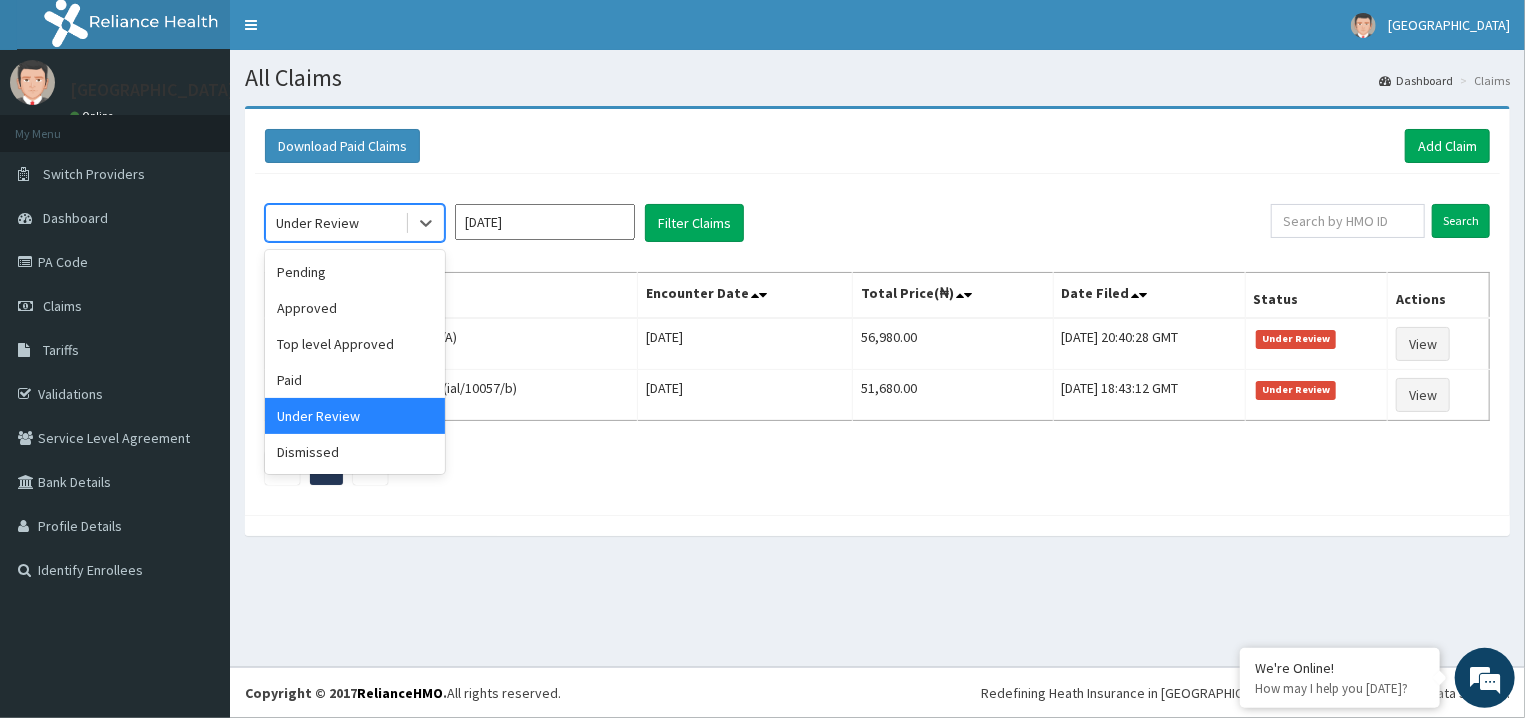 click on "Under Review" at bounding box center [335, 223] 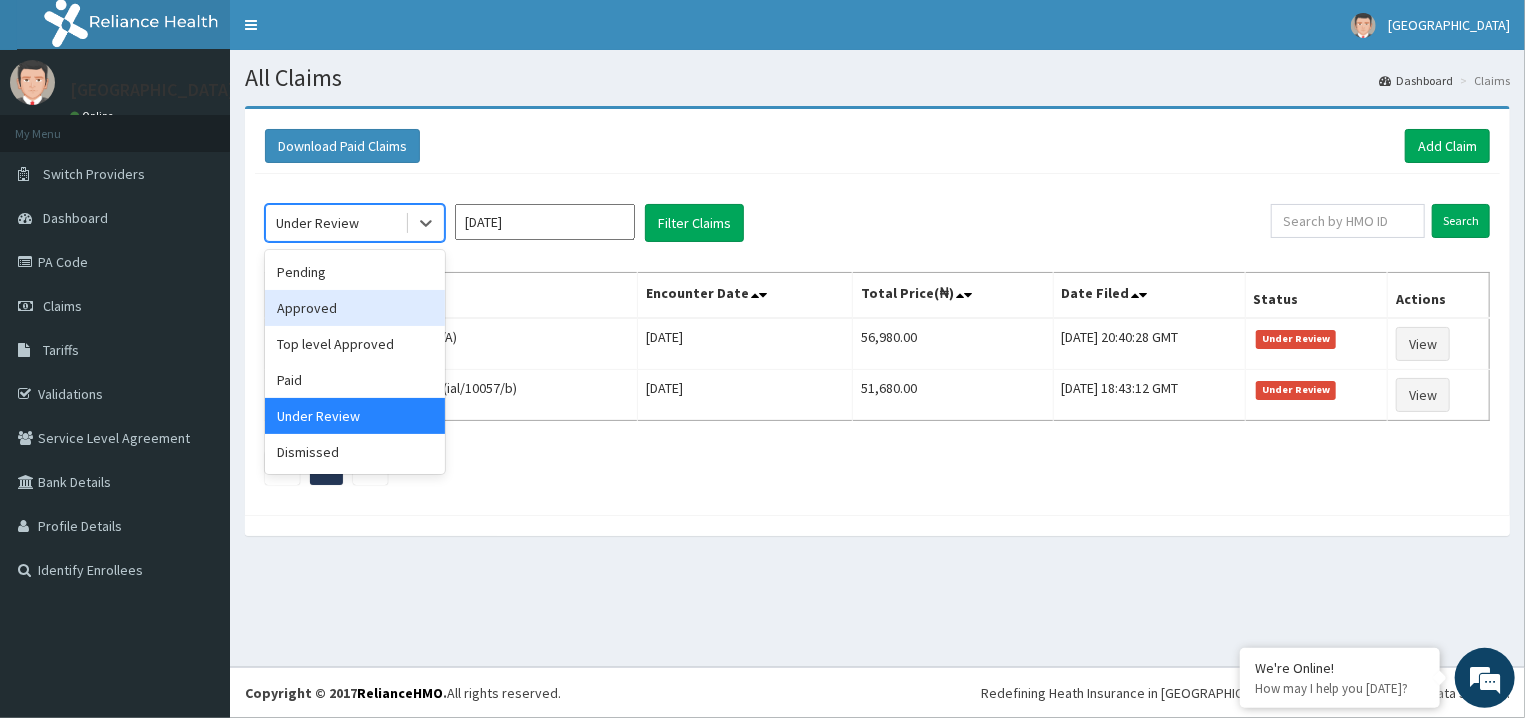 click on "Approved" at bounding box center [355, 308] 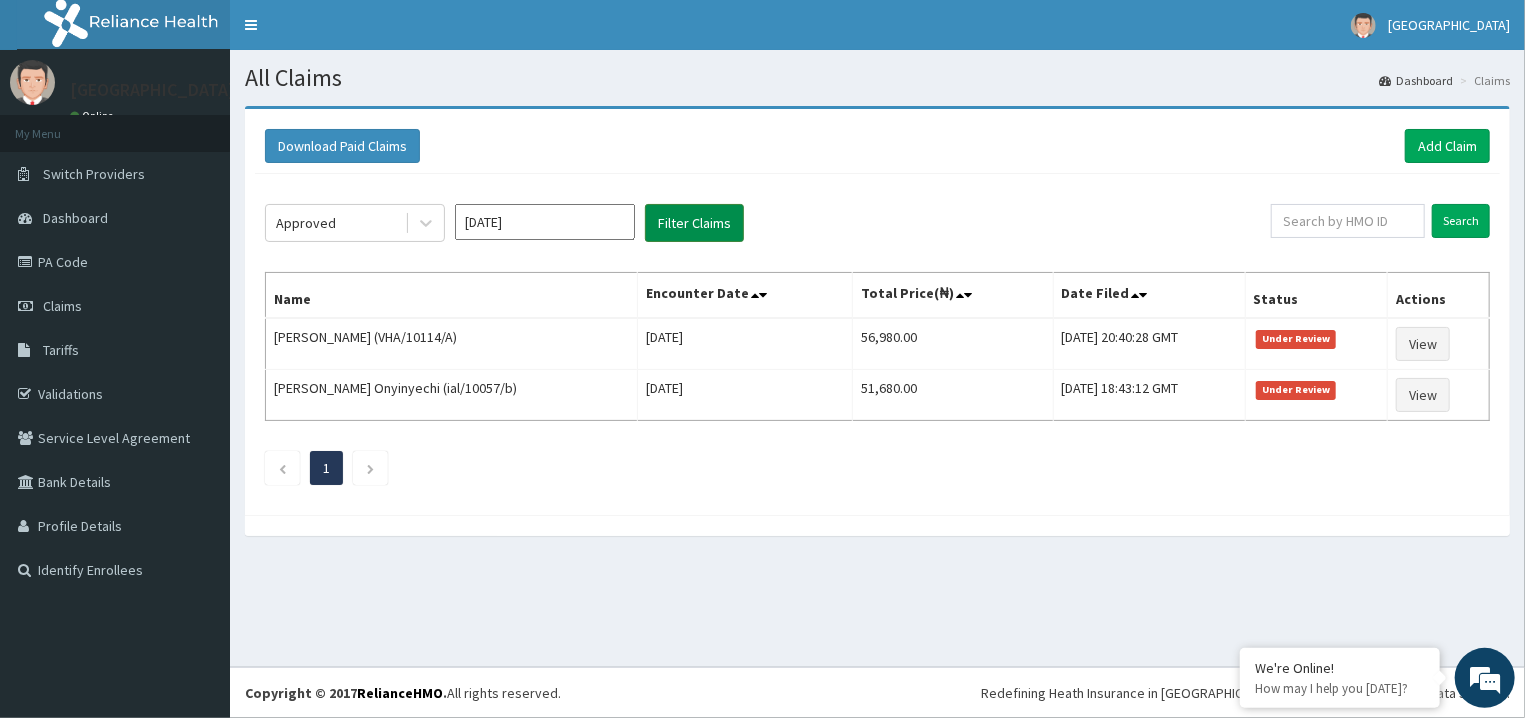 click on "Filter Claims" at bounding box center [694, 223] 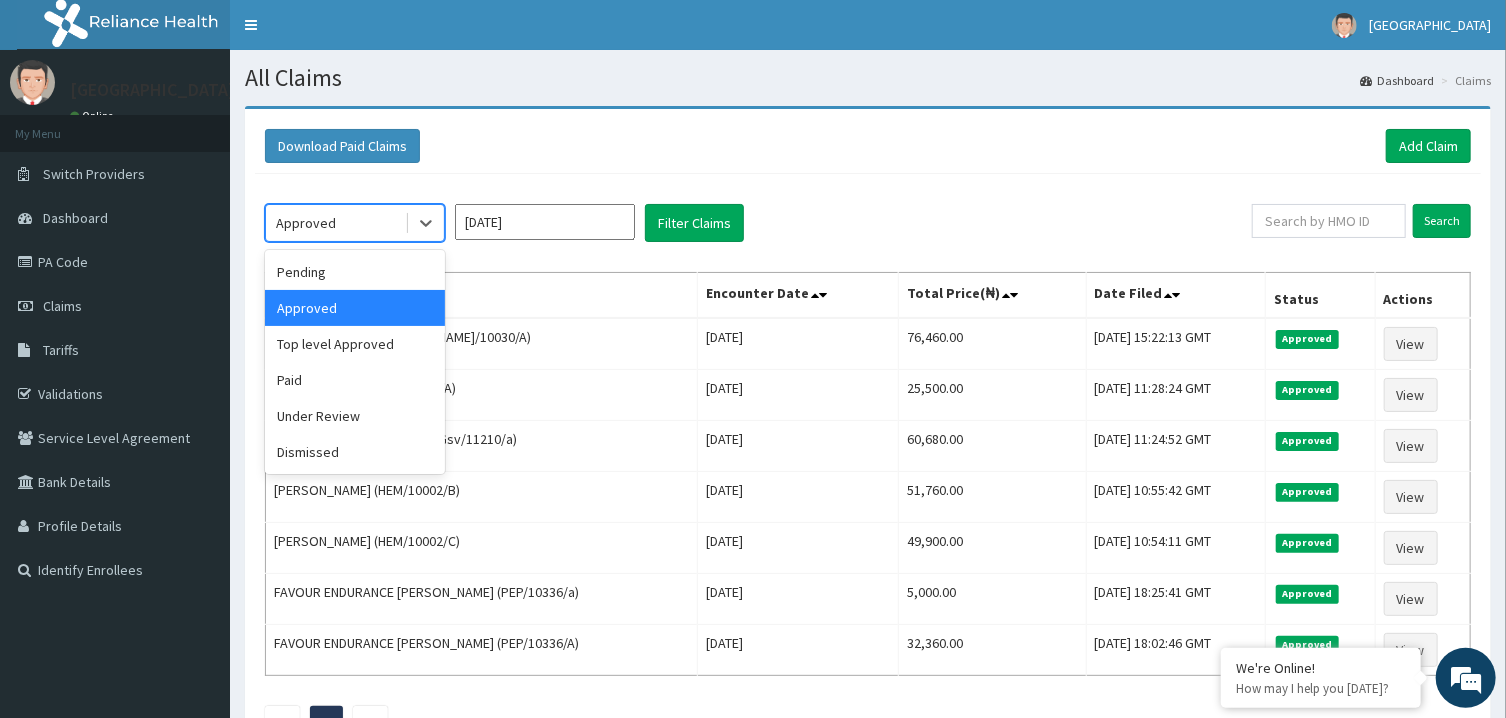 click on "Approved" at bounding box center (335, 223) 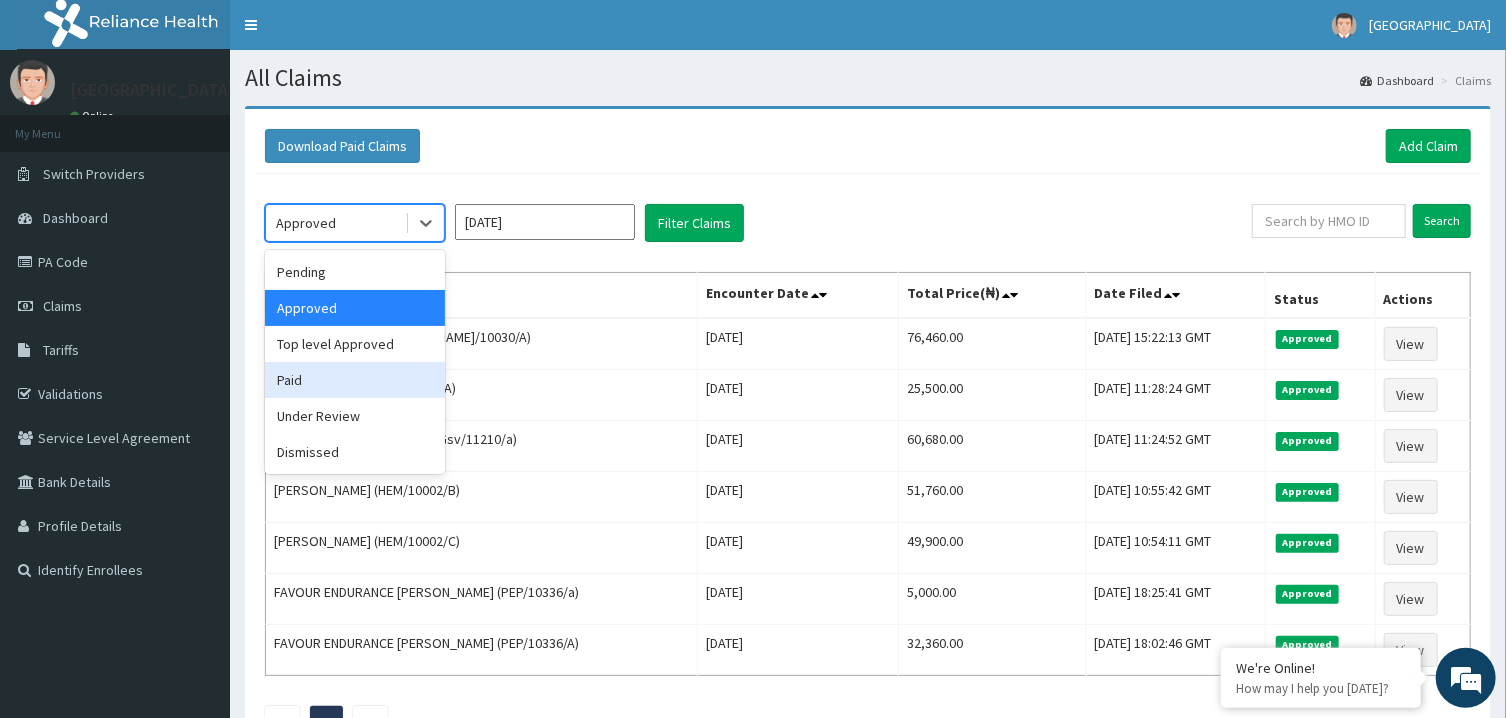 click on "Paid" at bounding box center (355, 380) 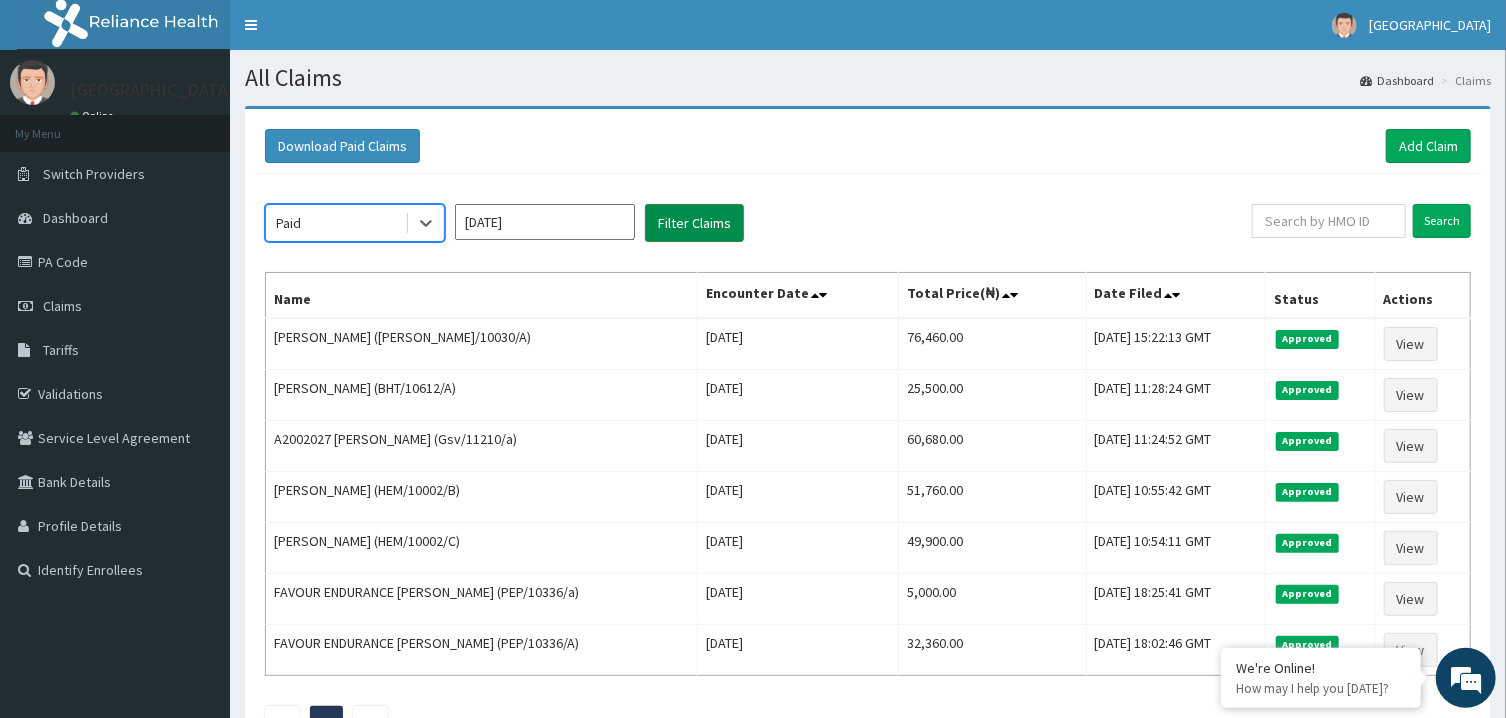 click on "Filter Claims" at bounding box center (694, 223) 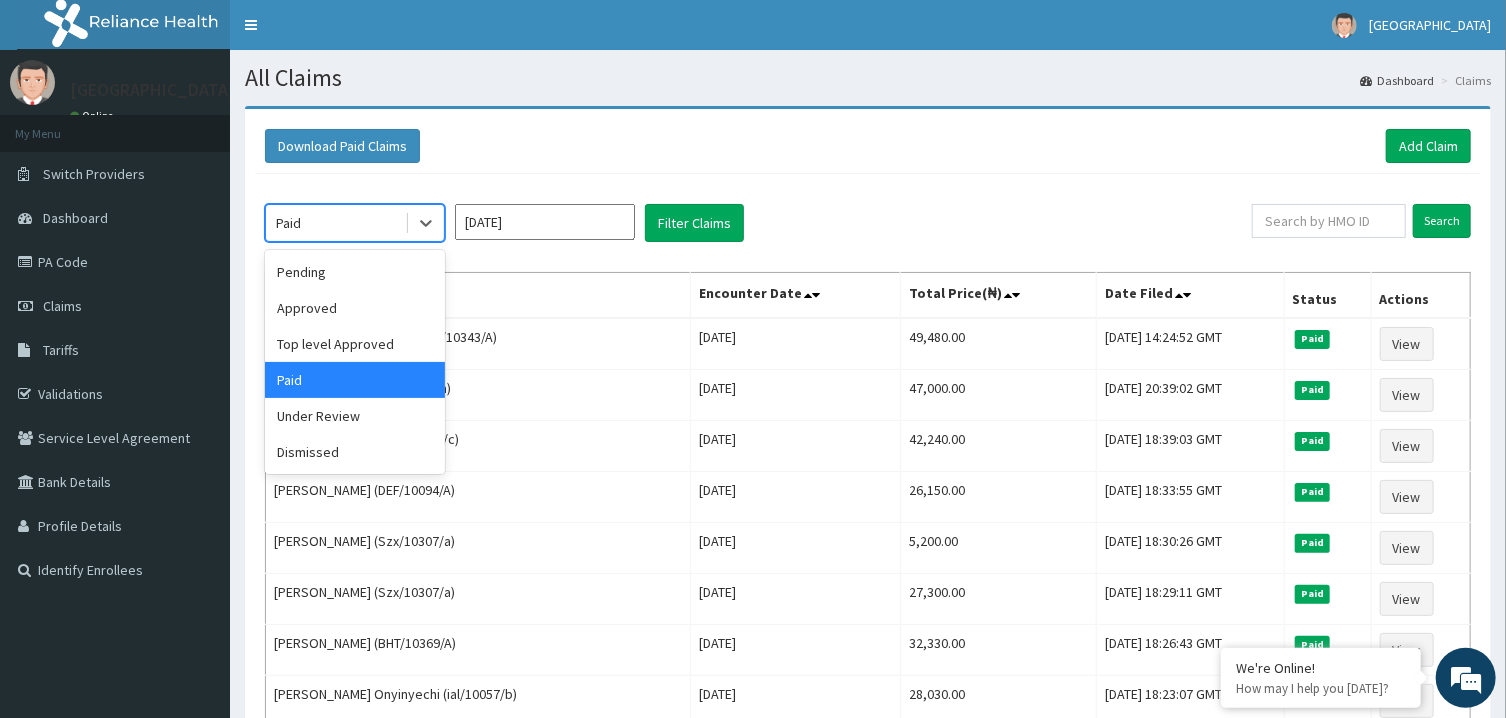 click on "Paid" at bounding box center (335, 223) 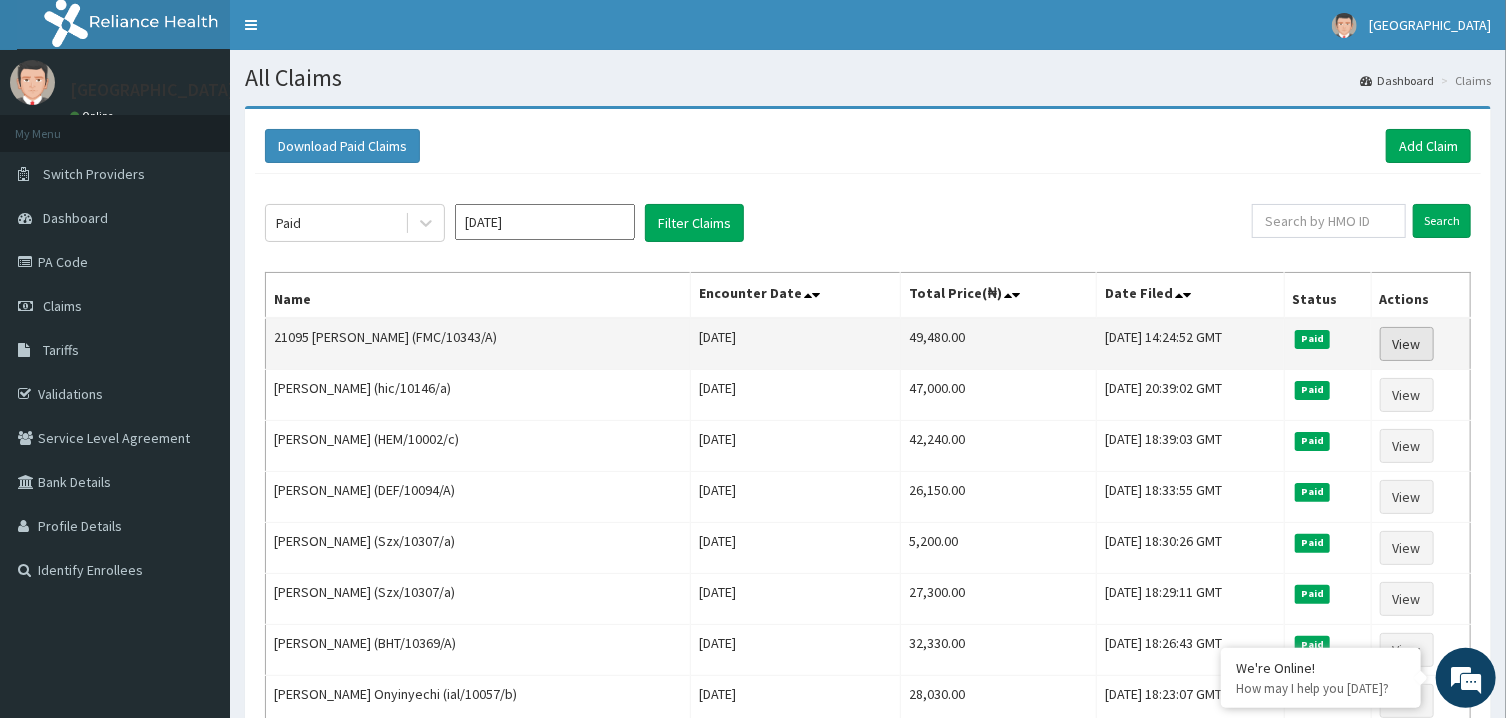 click on "View" at bounding box center [1407, 344] 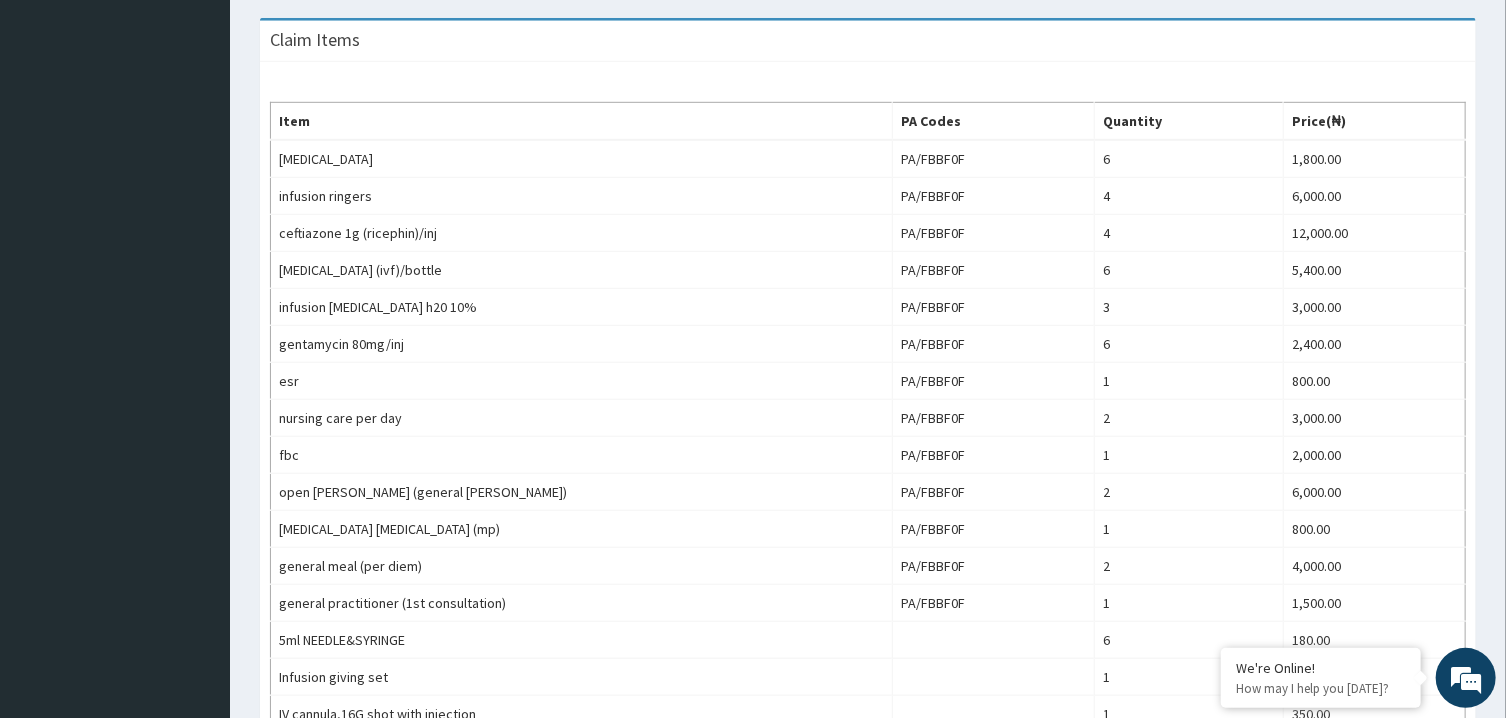 scroll, scrollTop: 696, scrollLeft: 0, axis: vertical 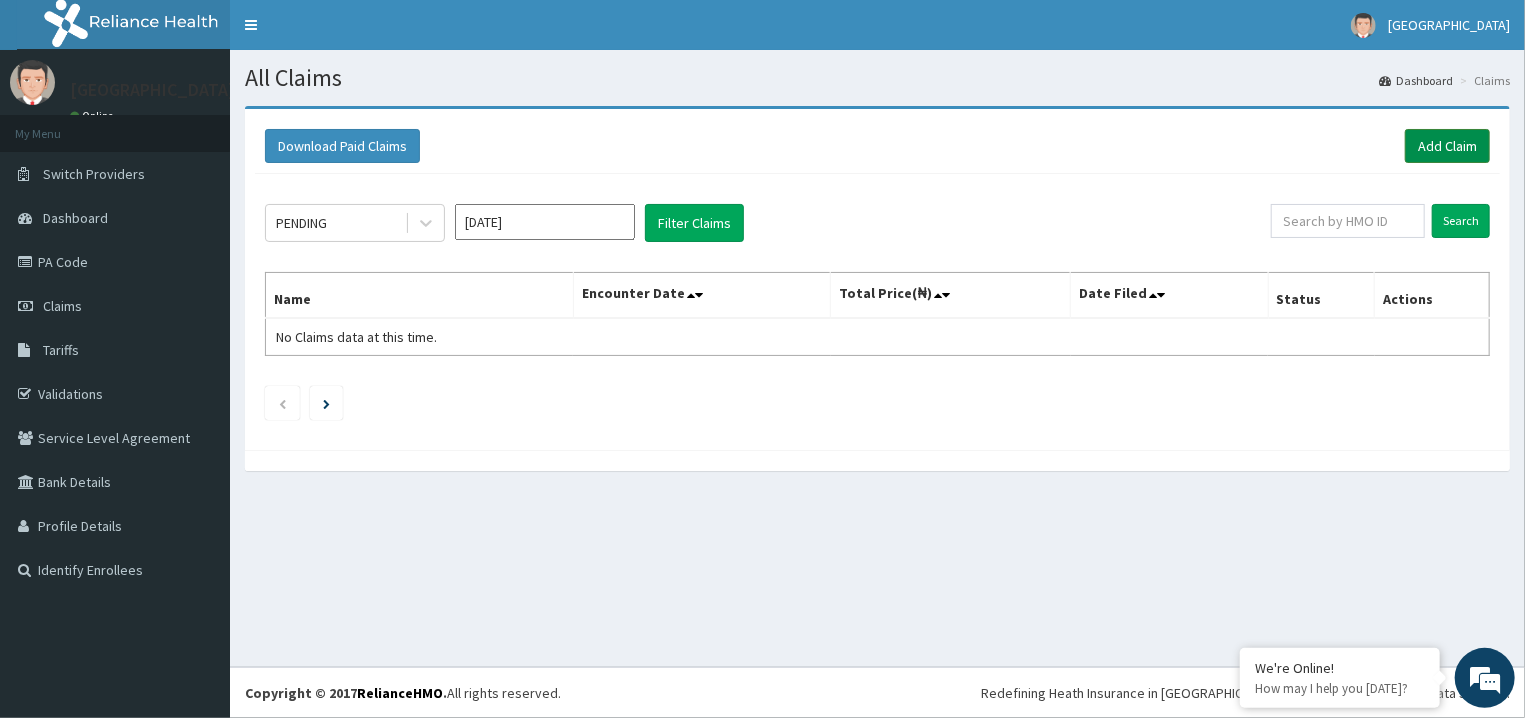 click on "Add Claim" at bounding box center (1447, 146) 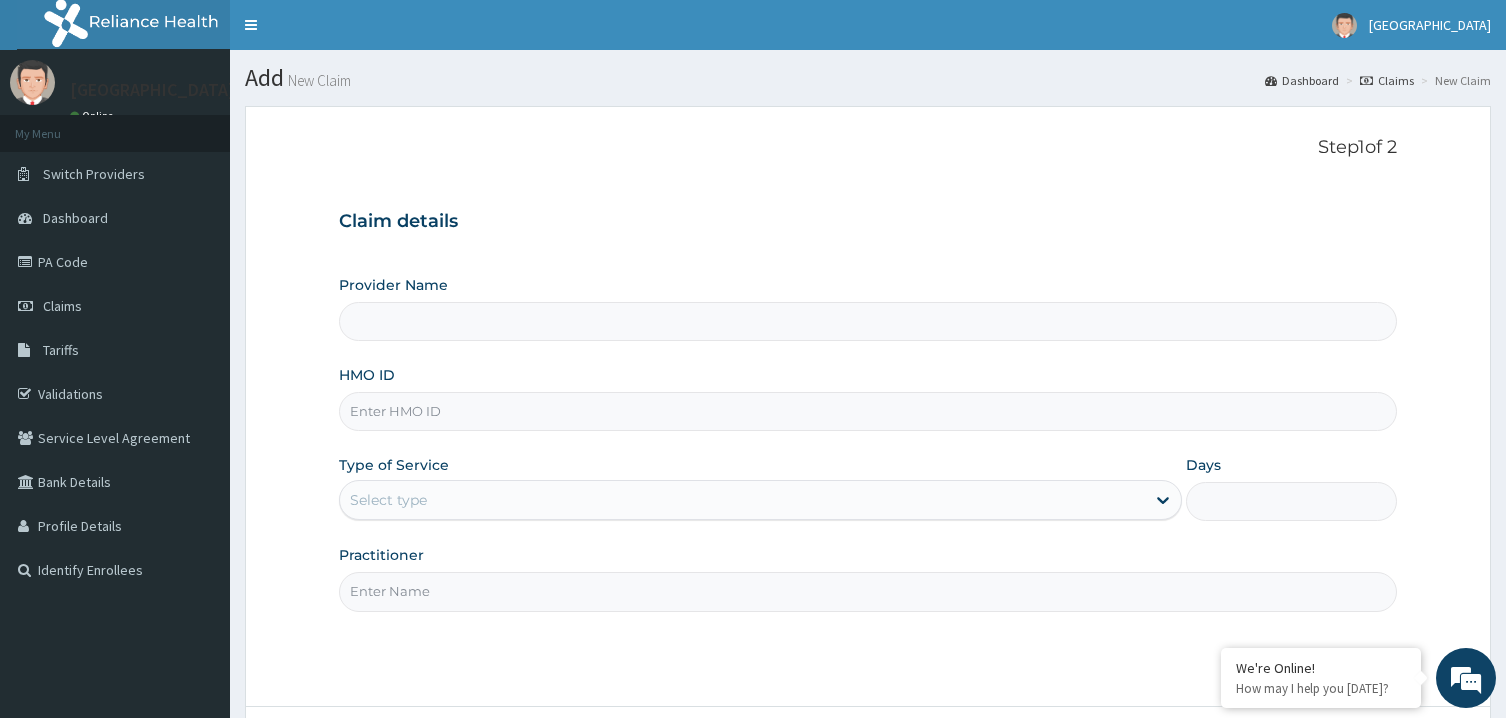 scroll, scrollTop: 0, scrollLeft: 0, axis: both 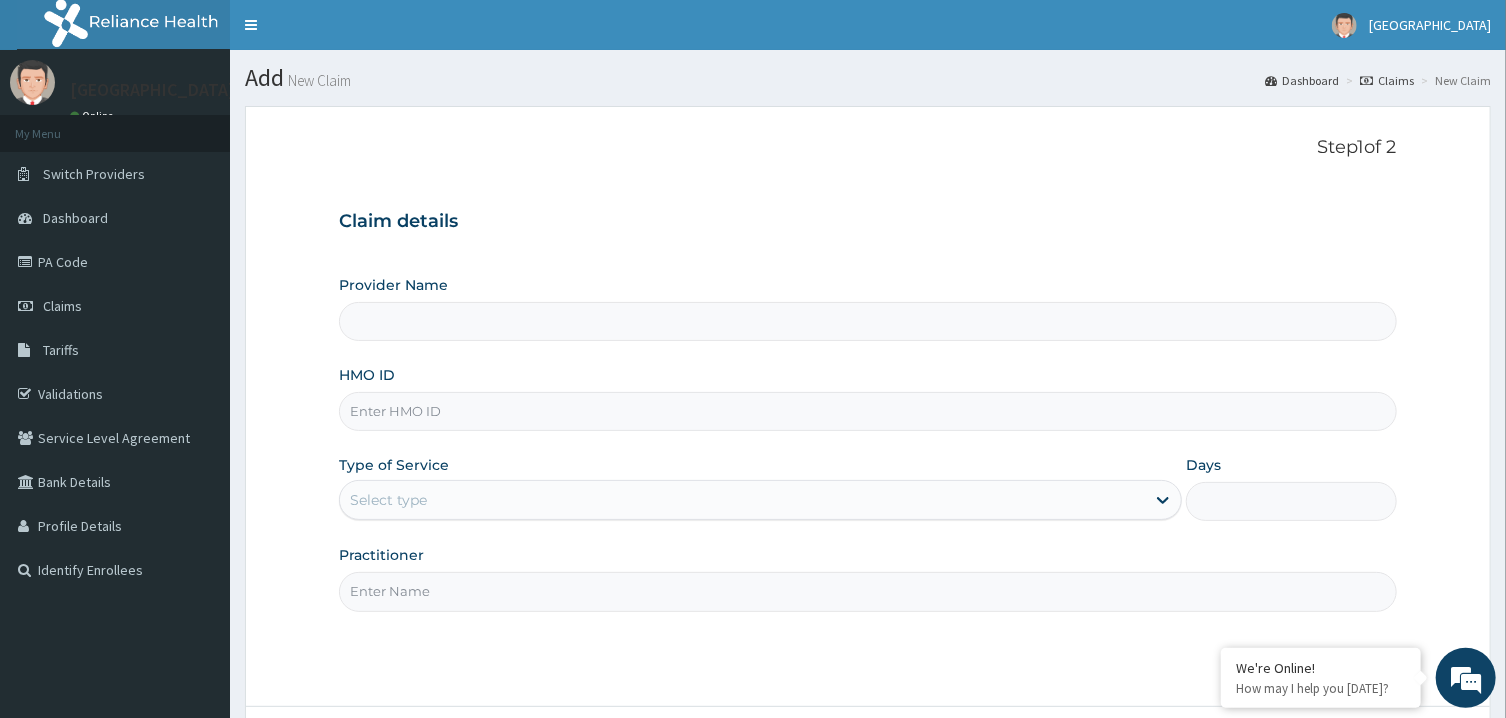 type on "[GEOGRAPHIC_DATA]" 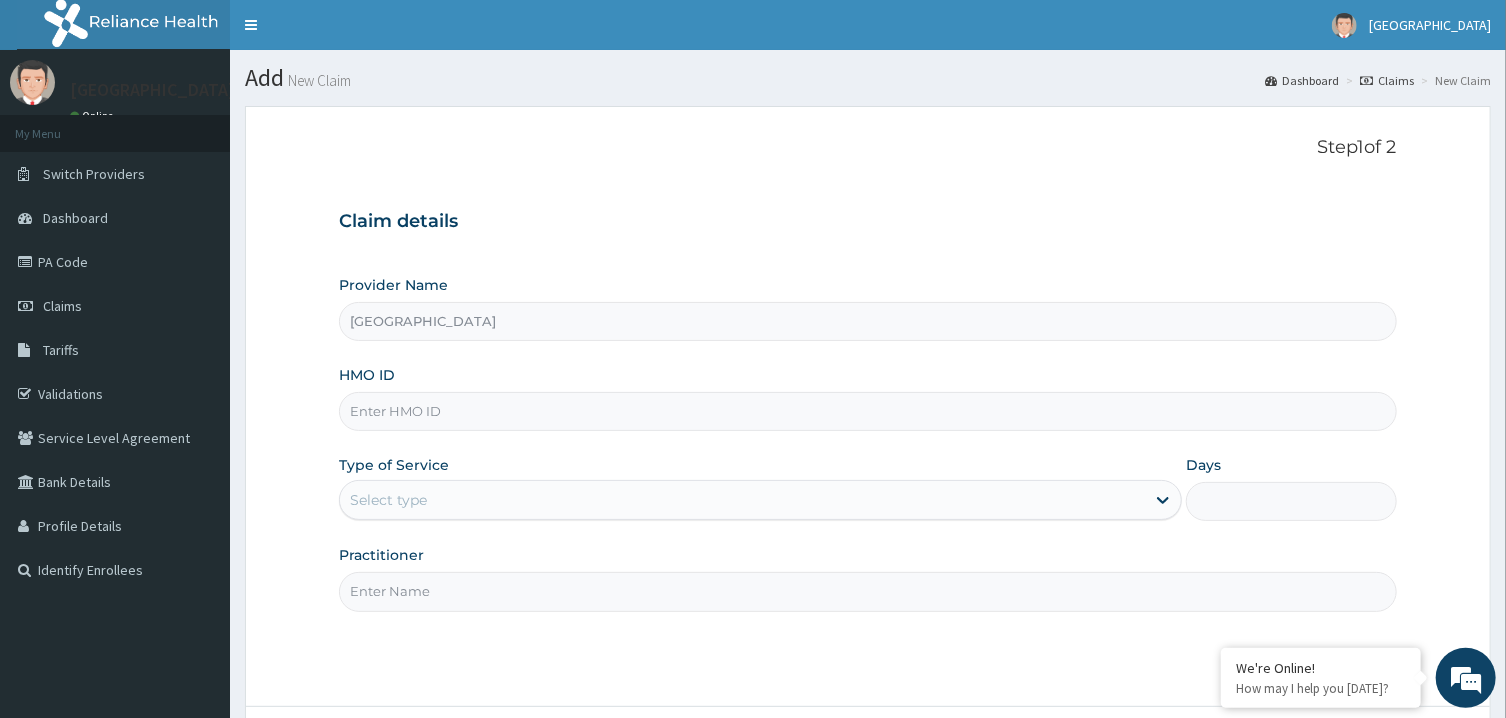 click on "HMO ID" at bounding box center (867, 411) 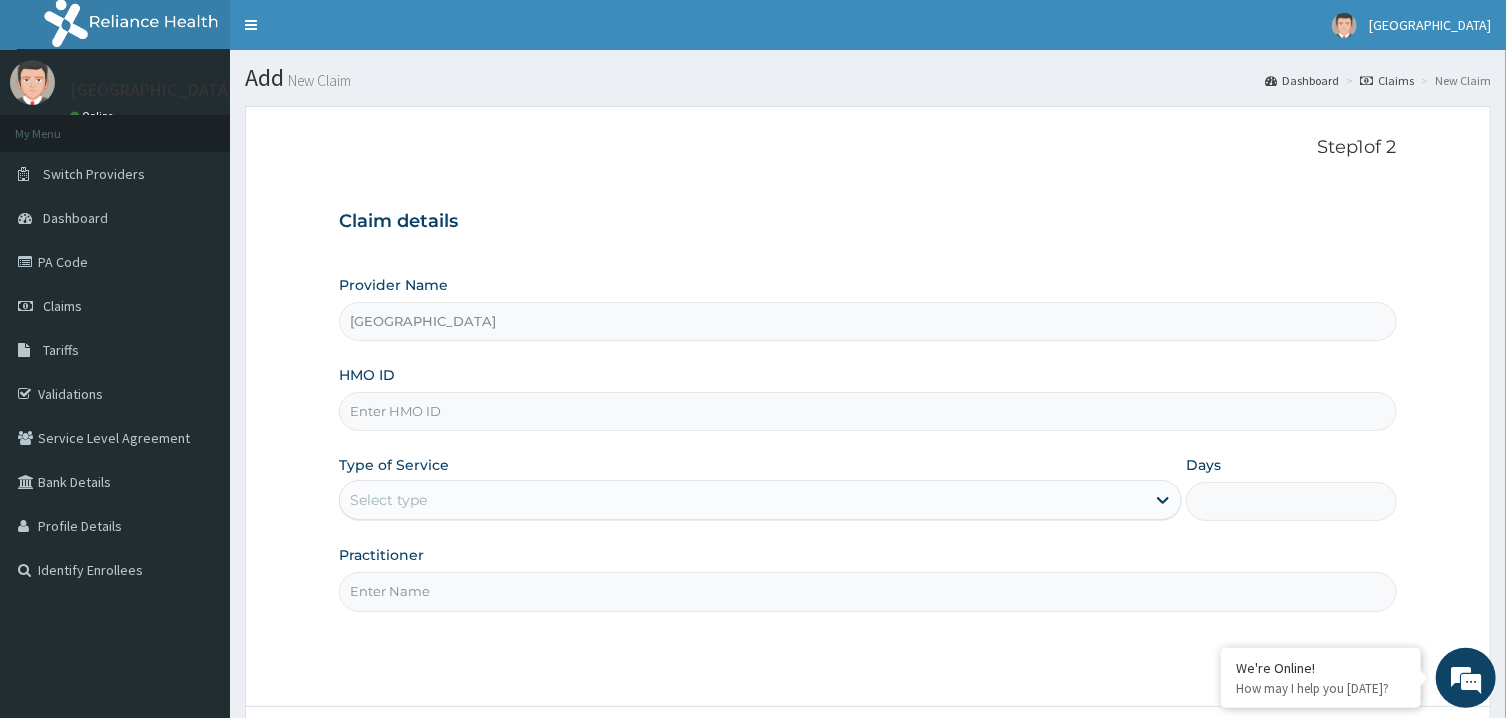 scroll, scrollTop: 0, scrollLeft: 0, axis: both 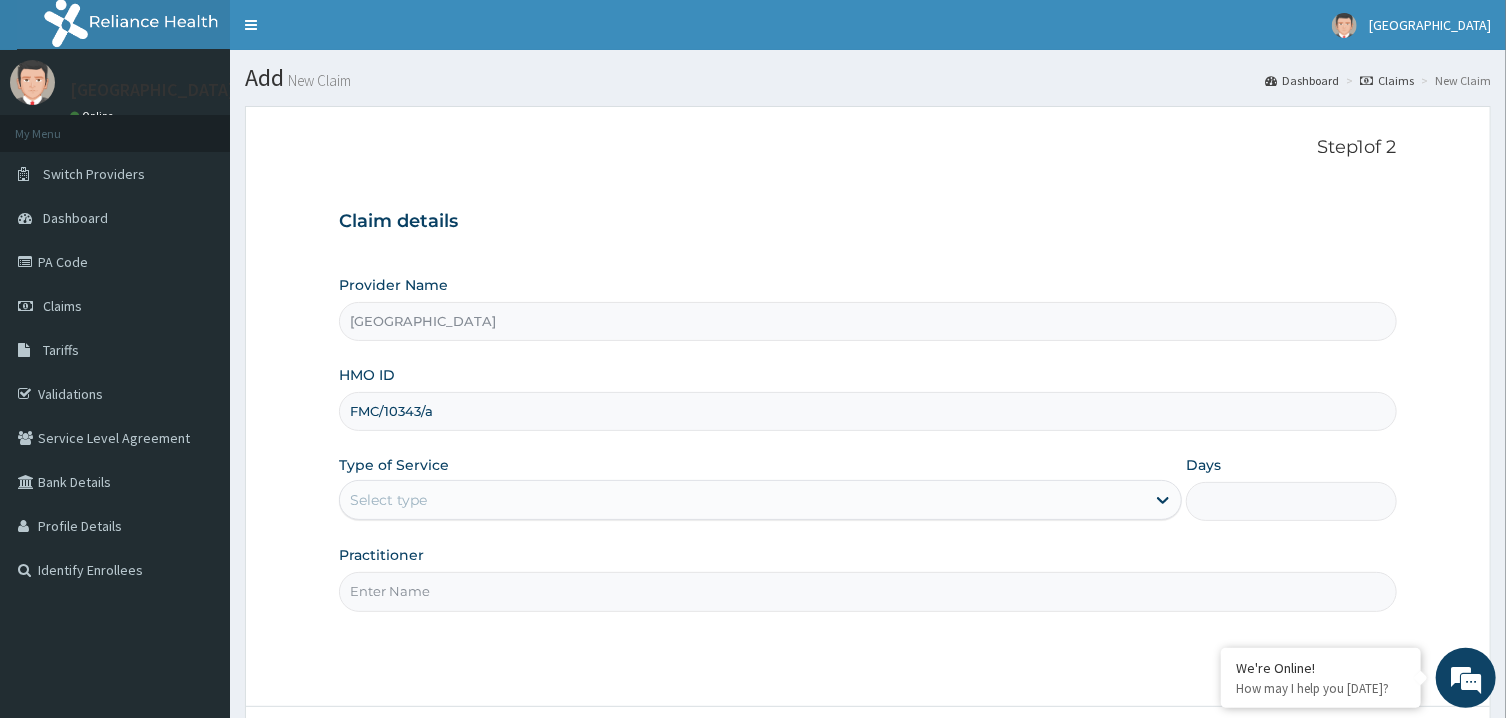 type on "FMC/10343/a" 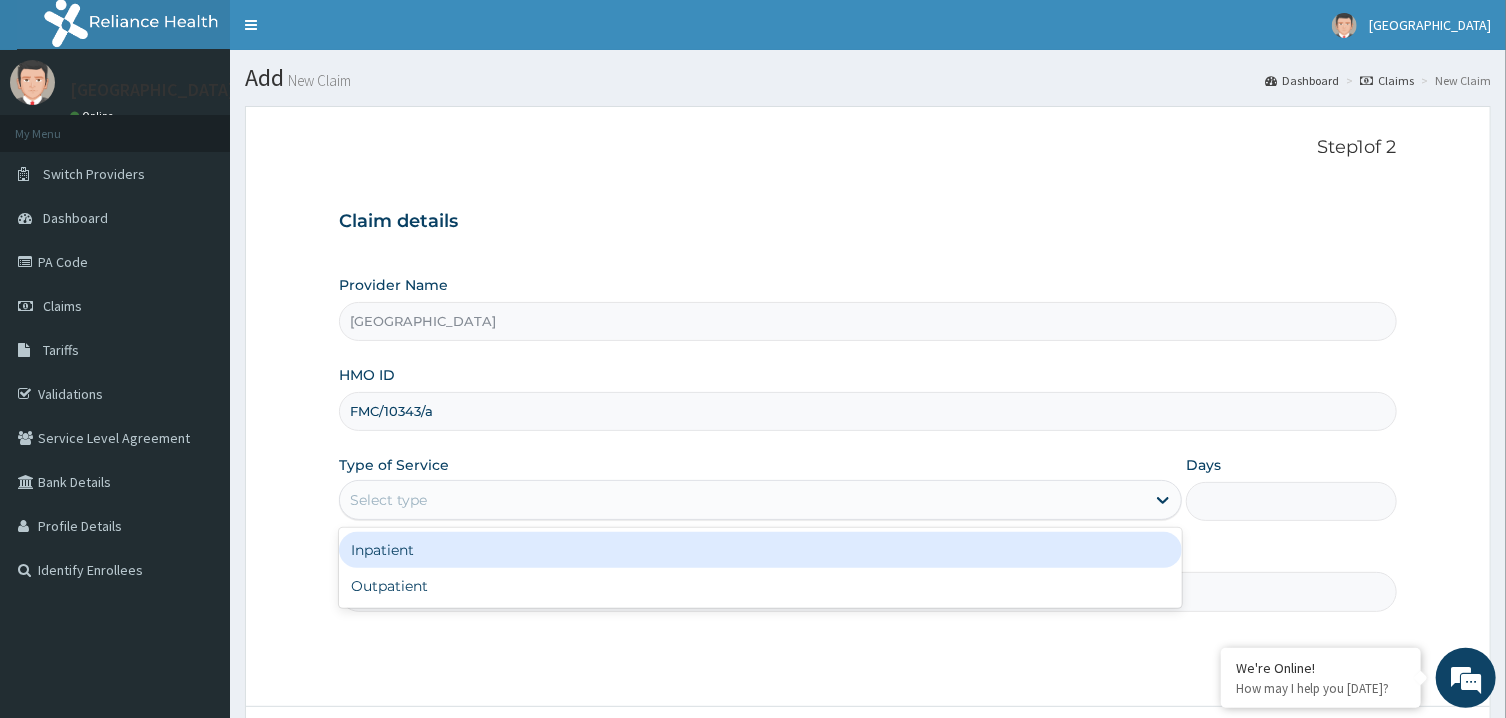 click on "Select type" at bounding box center [388, 500] 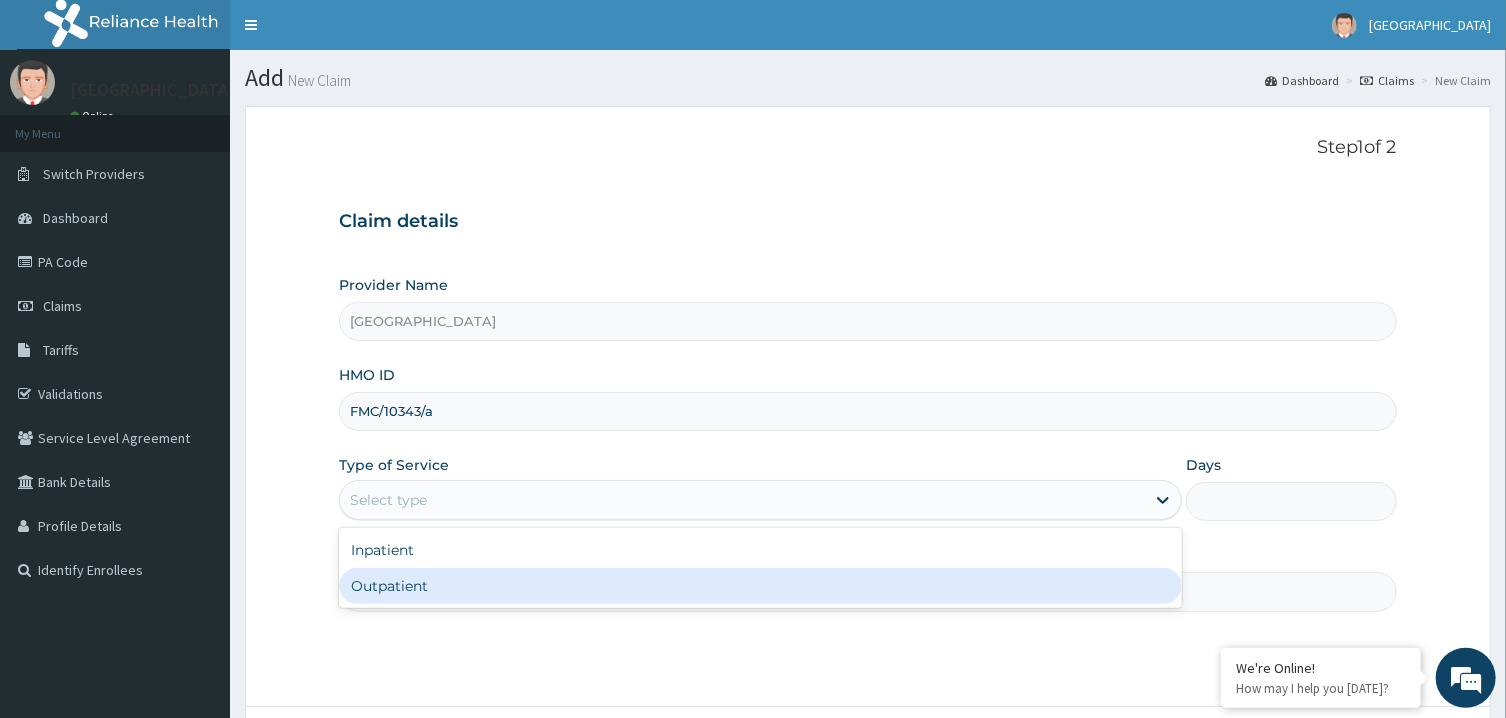 click on "Outpatient" at bounding box center [760, 586] 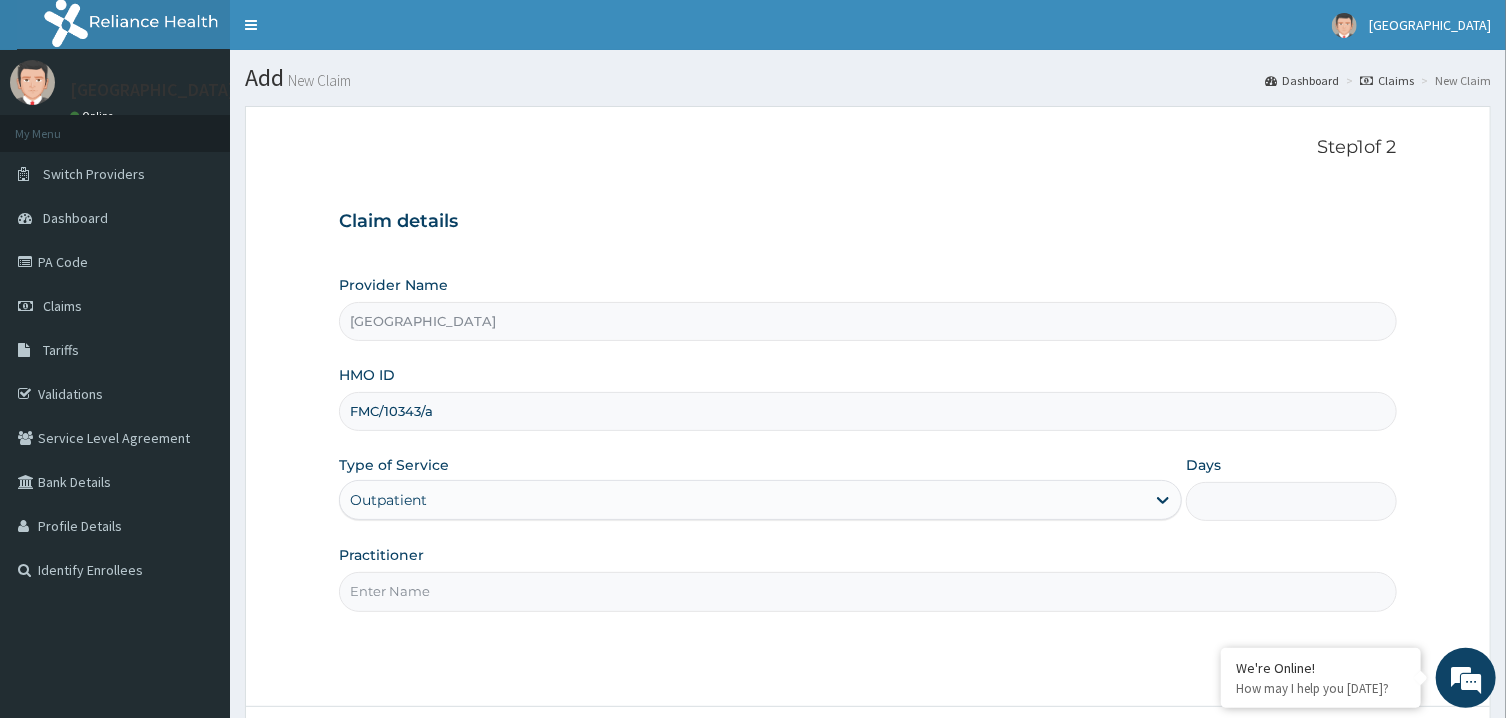 type on "1" 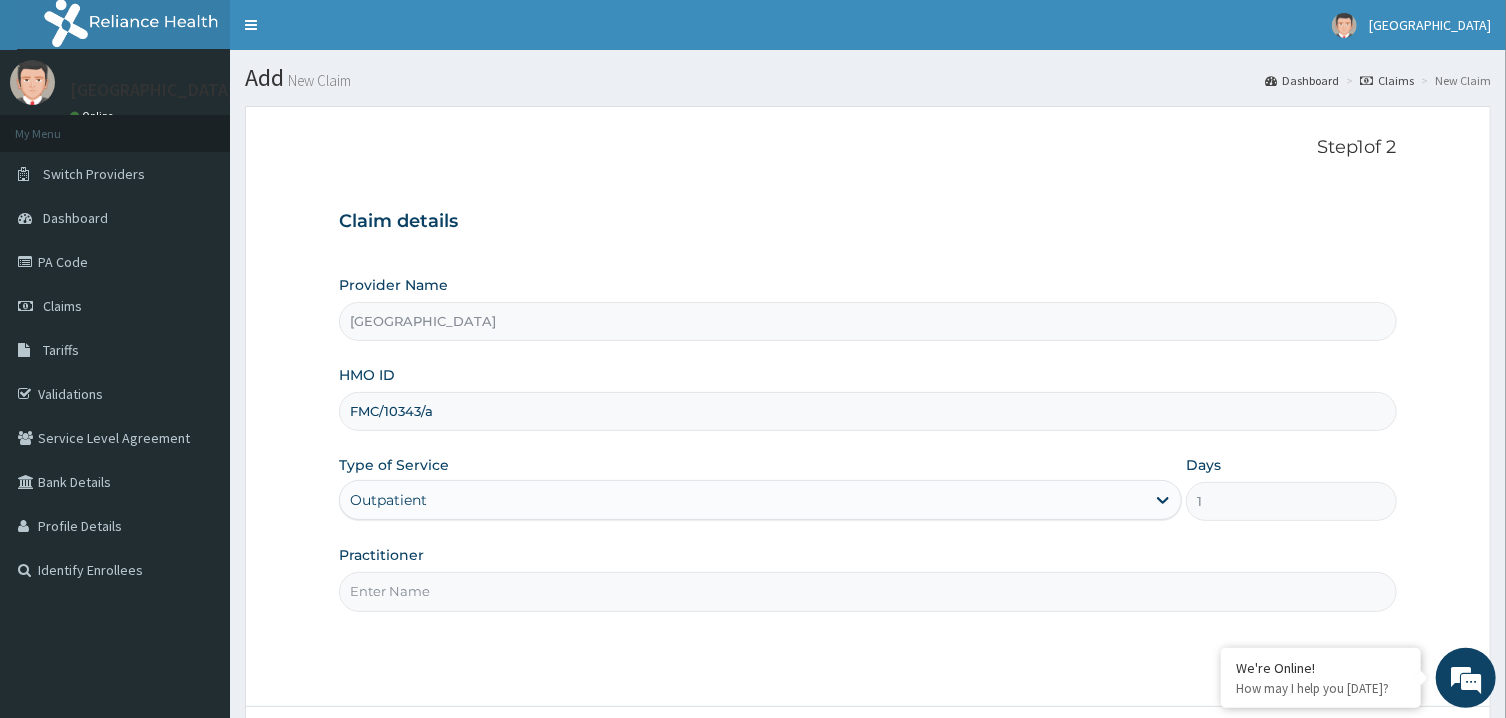 click on "Practitioner" at bounding box center [867, 591] 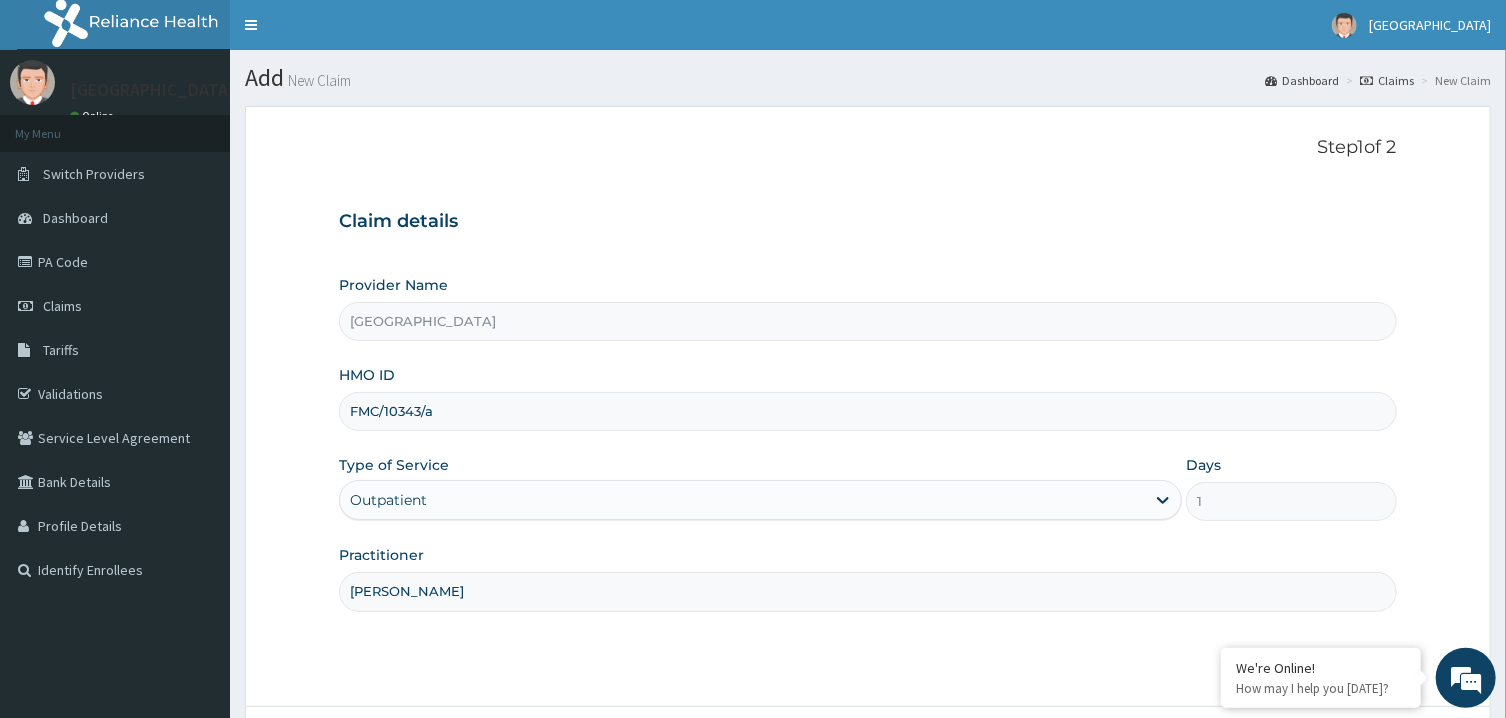 scroll, scrollTop: 168, scrollLeft: 0, axis: vertical 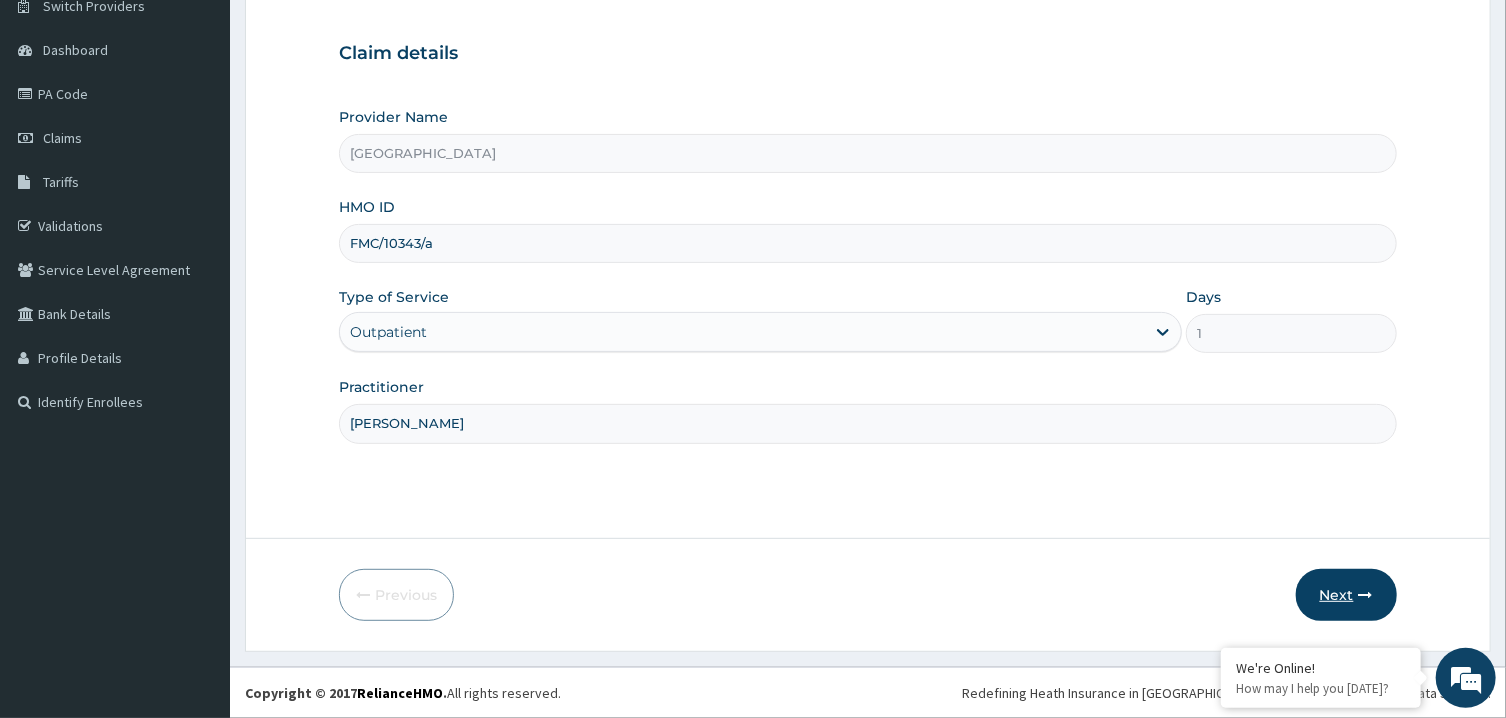 type on "peter prince" 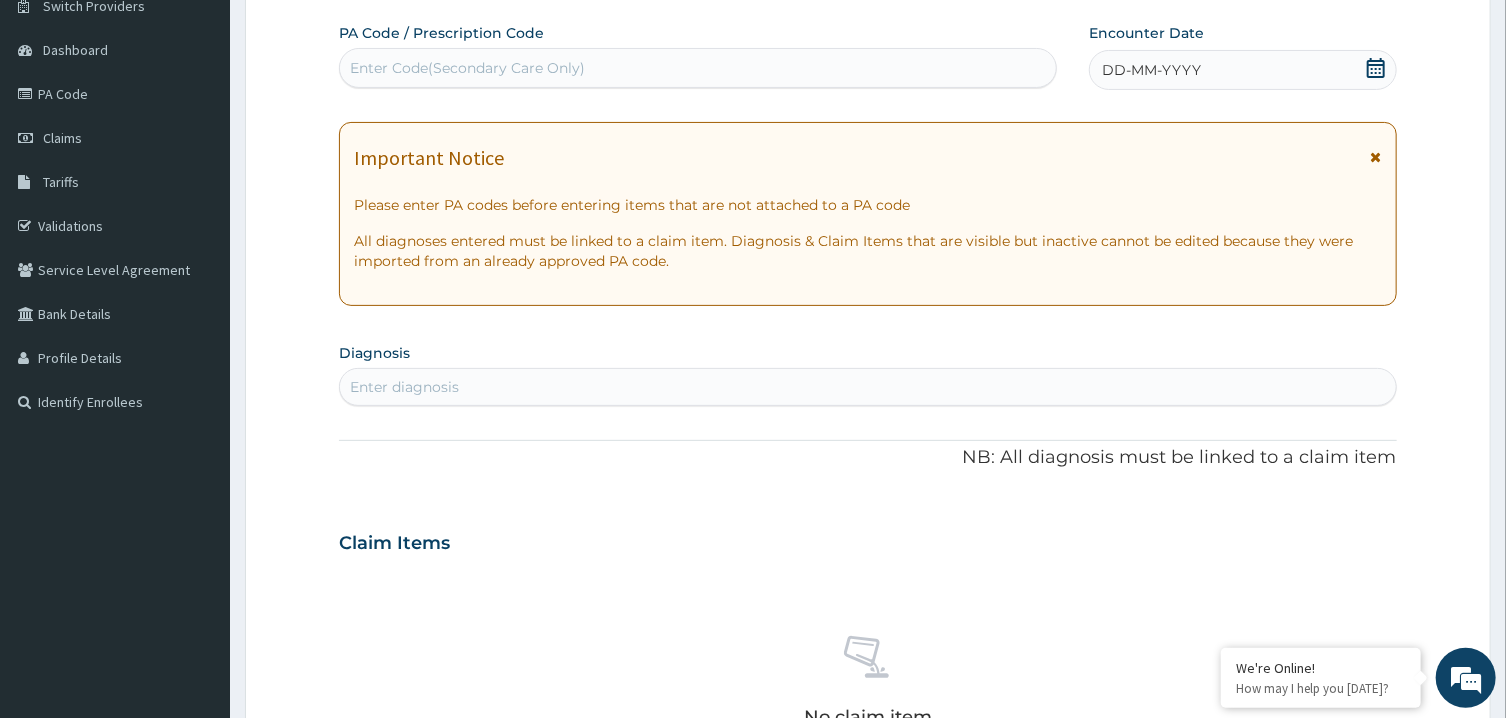 click on "Enter Code(Secondary Care Only)" at bounding box center (698, 68) 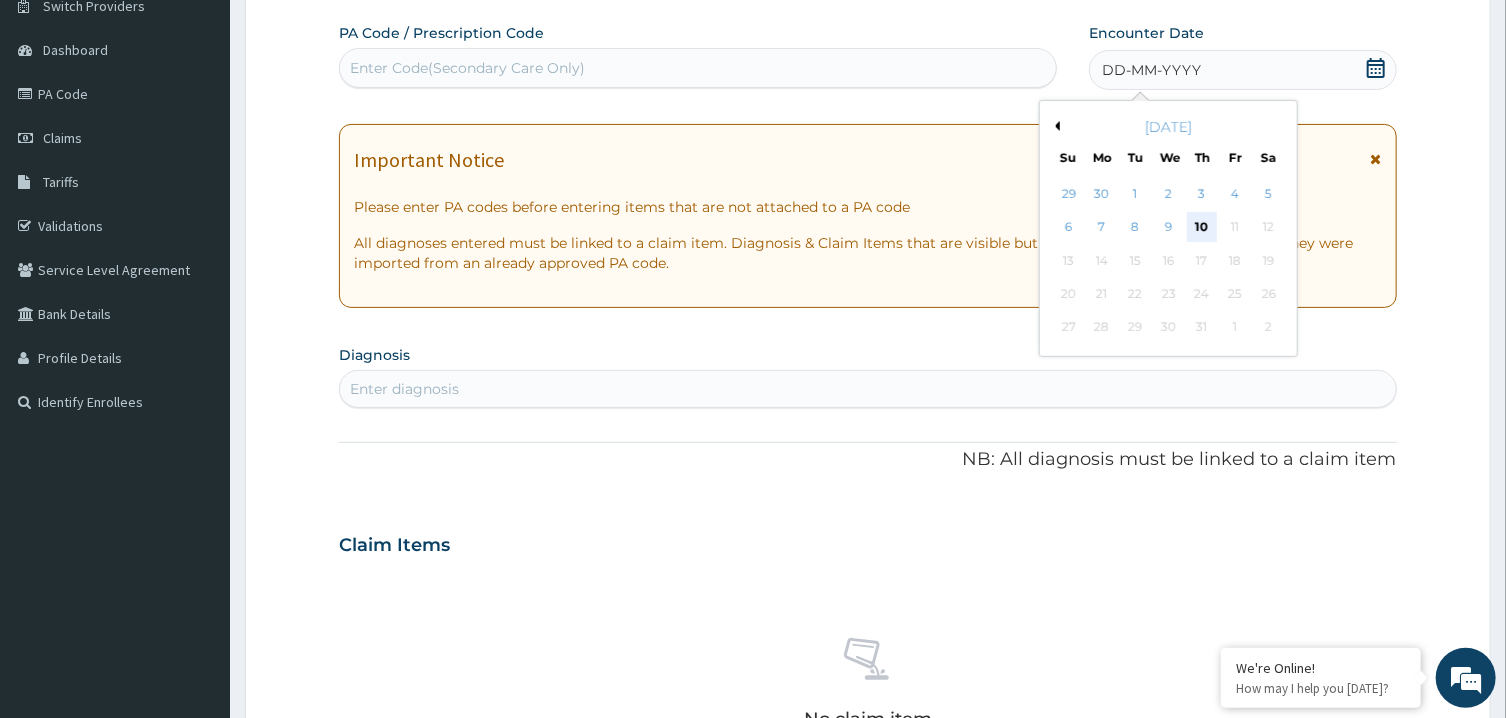 click on "10" at bounding box center [1202, 228] 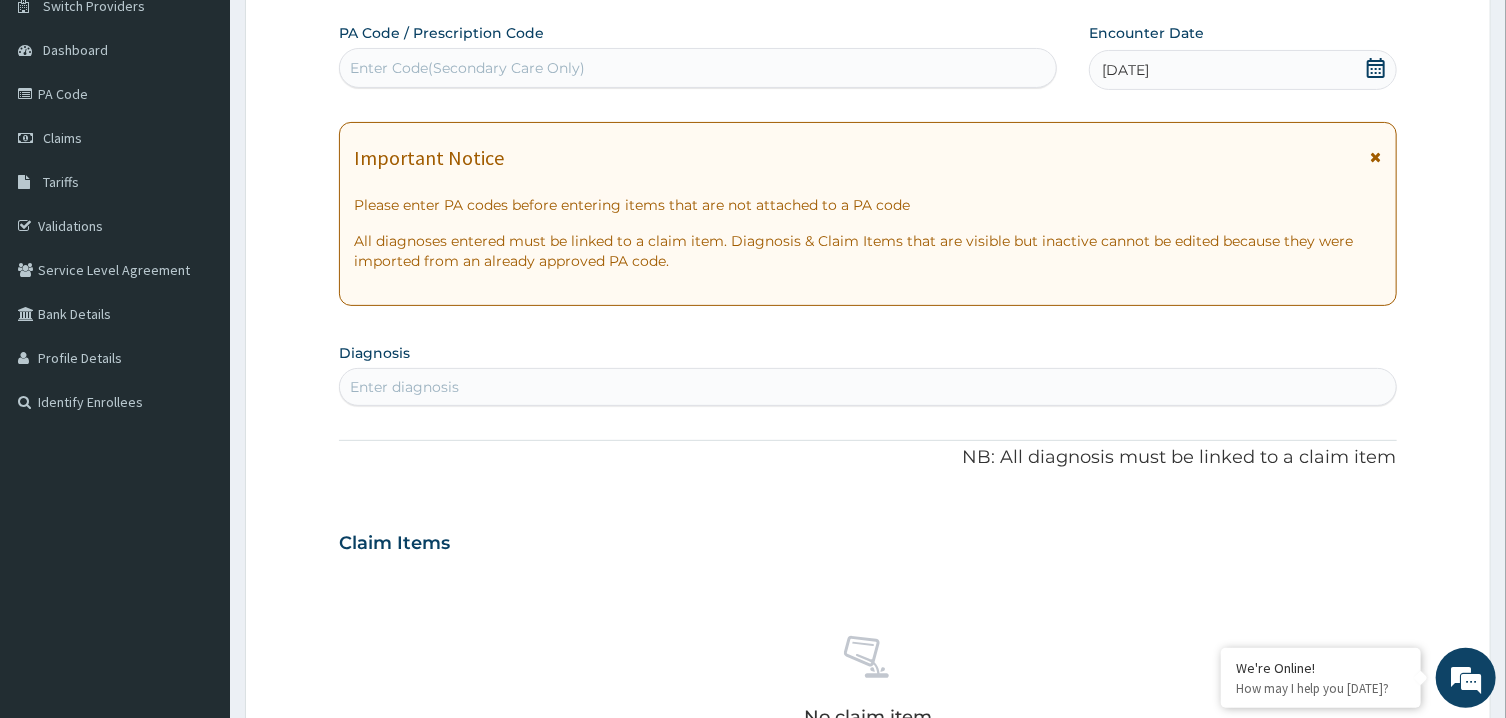 click on "Enter diagnosis" at bounding box center (867, 387) 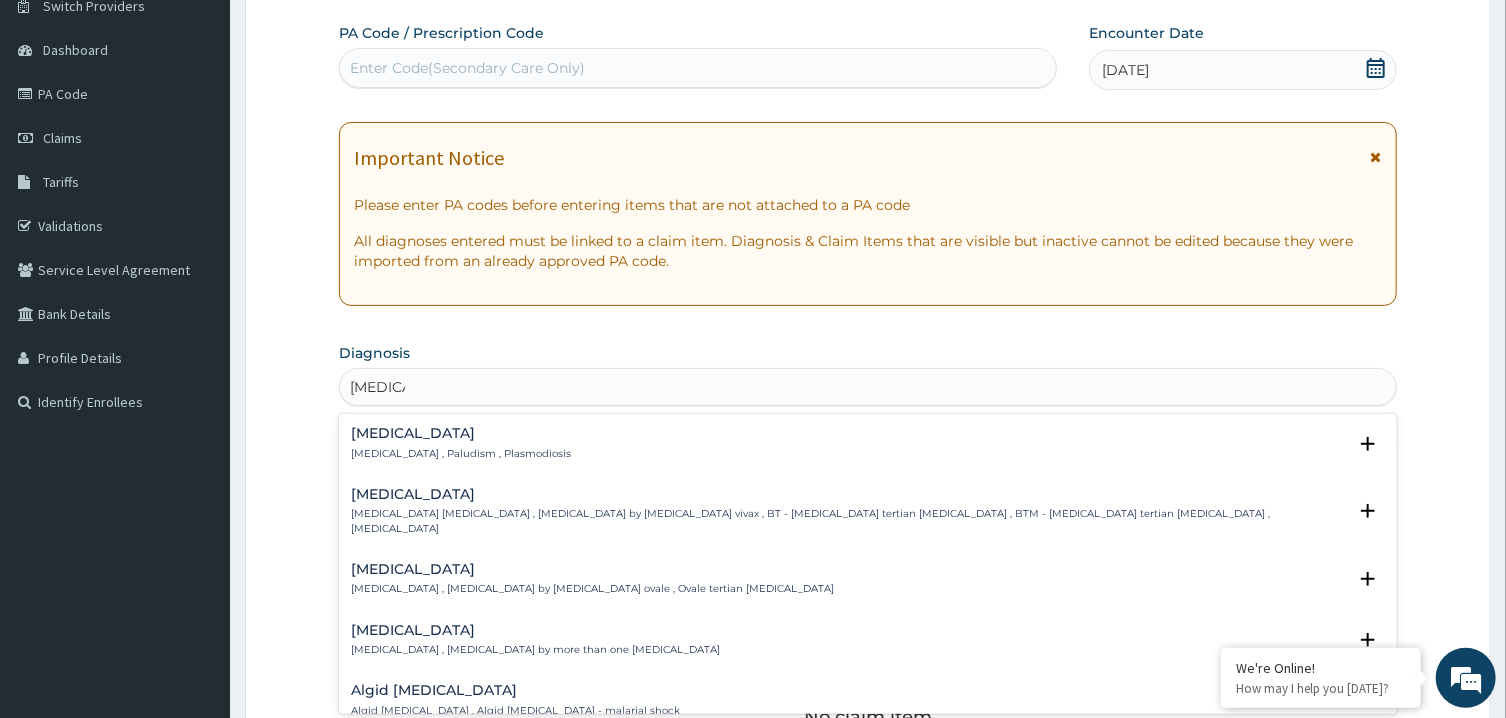 click on "Malaria" at bounding box center [461, 433] 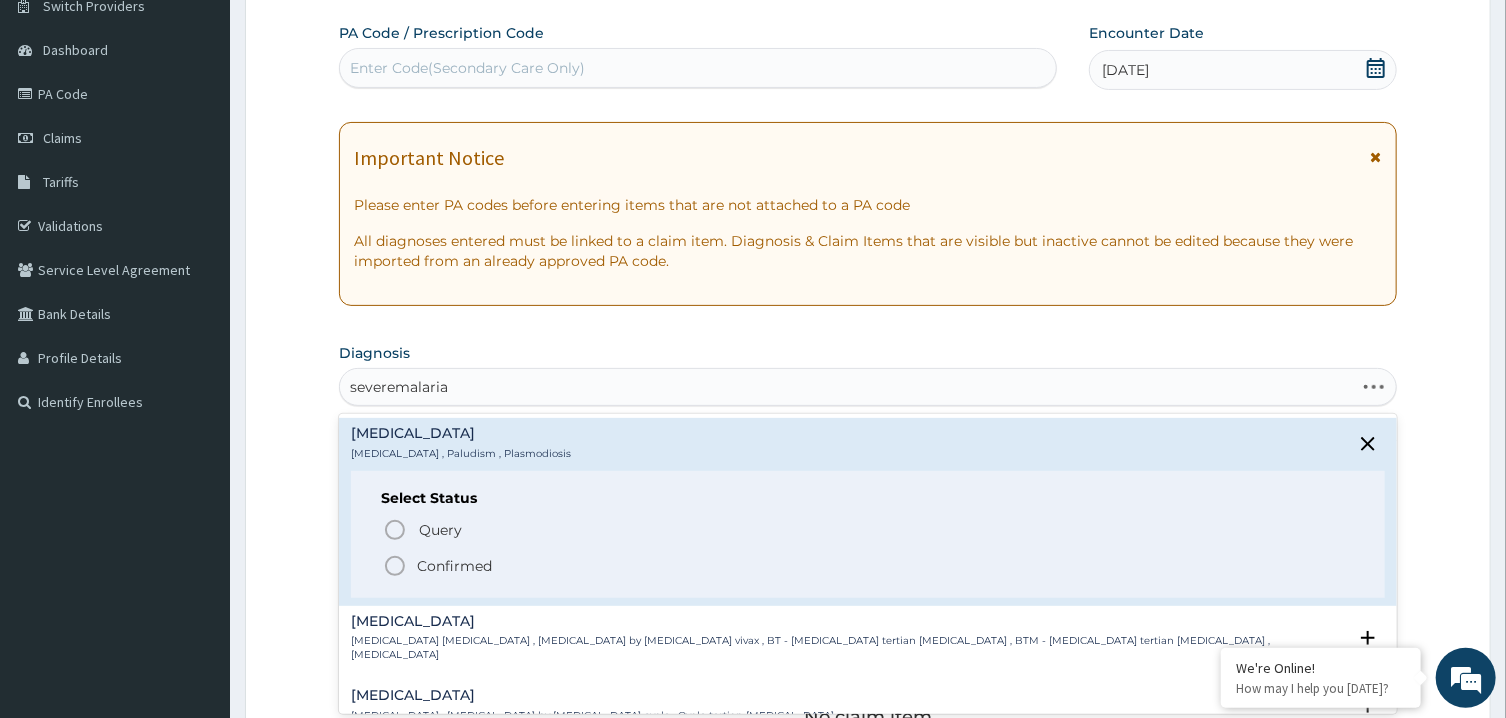 type on "severe malaria" 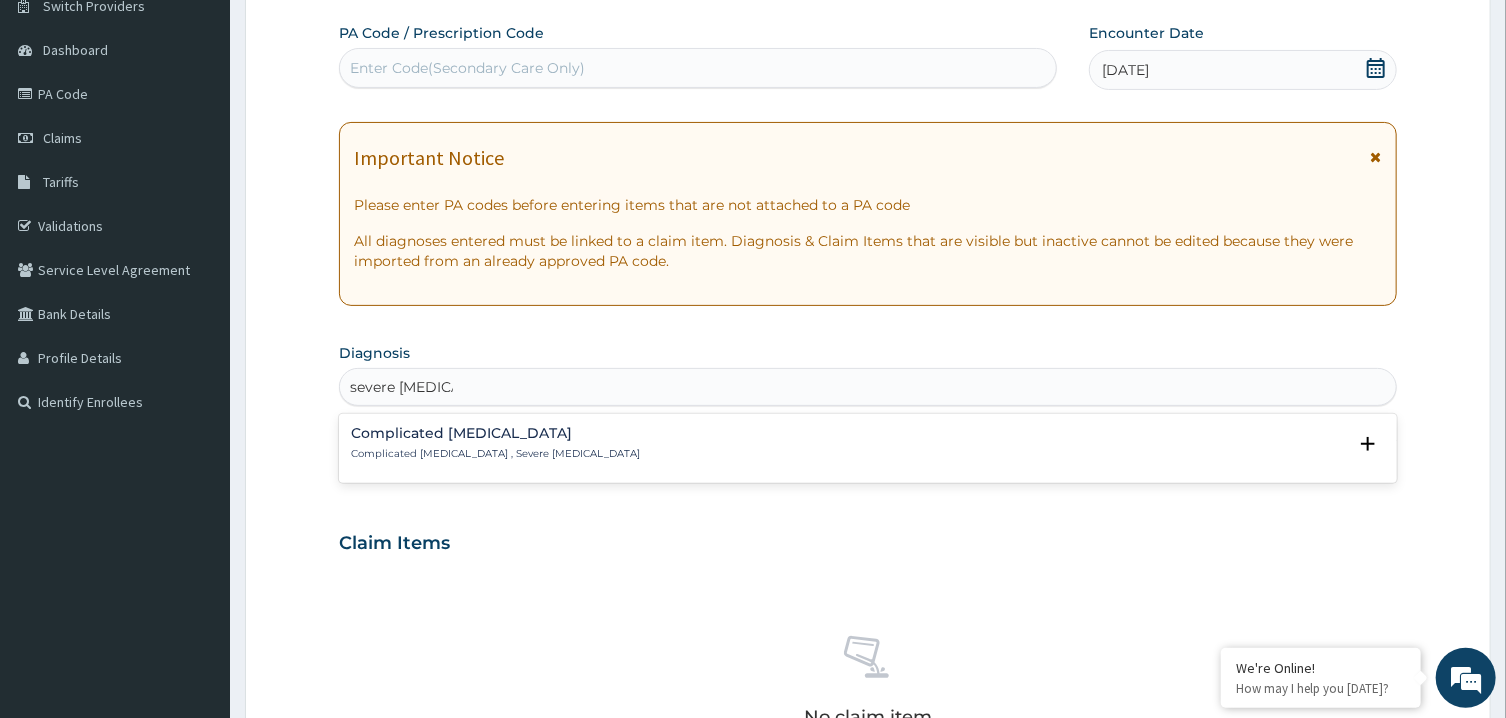 click on "Complicated malaria" at bounding box center [495, 433] 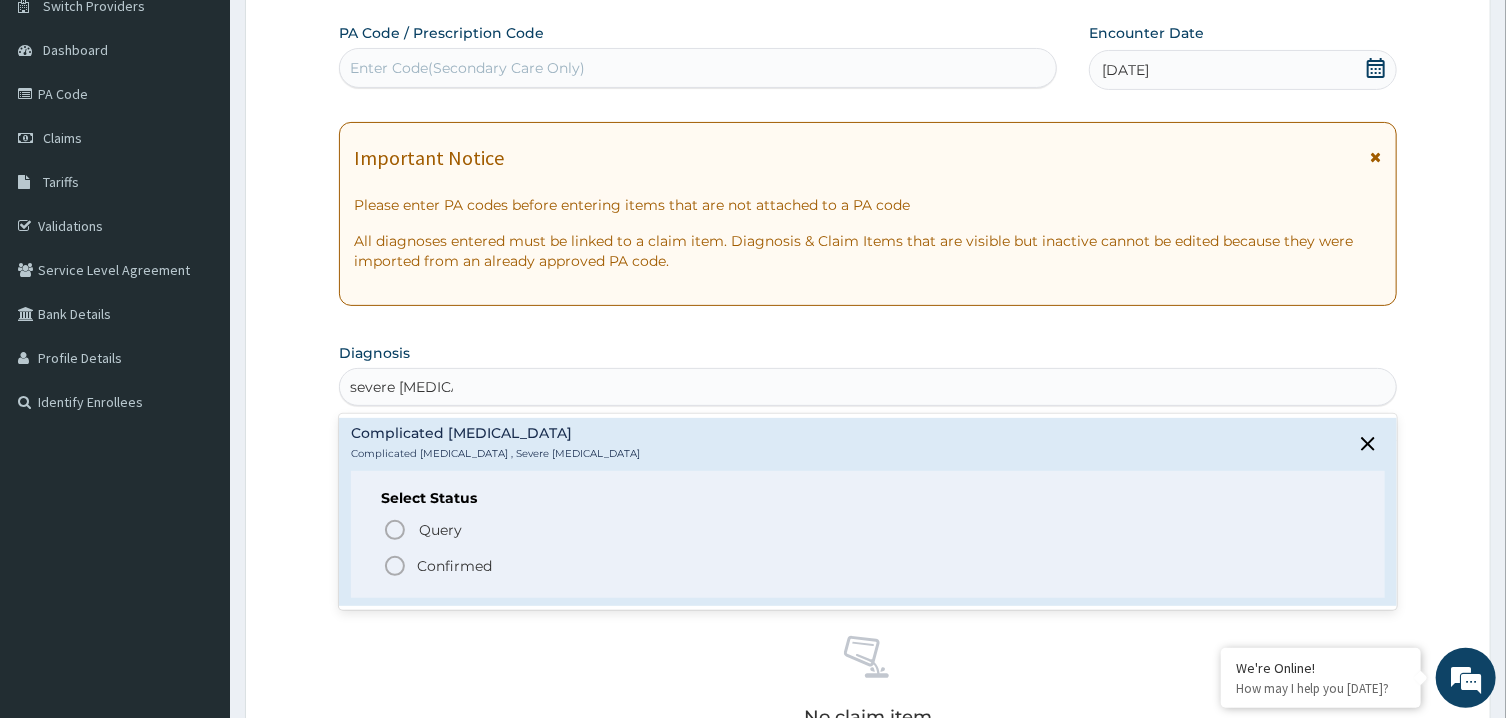 click 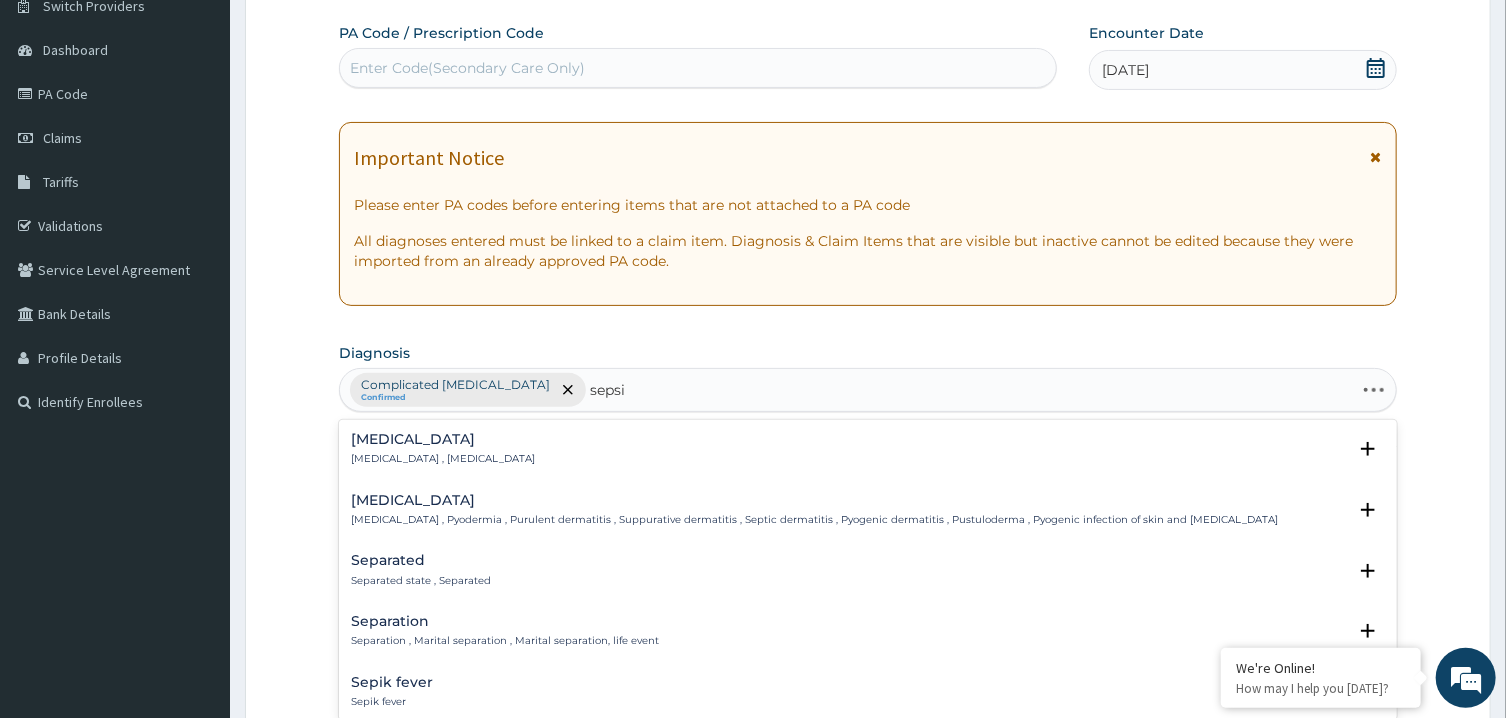 type on "sepsis" 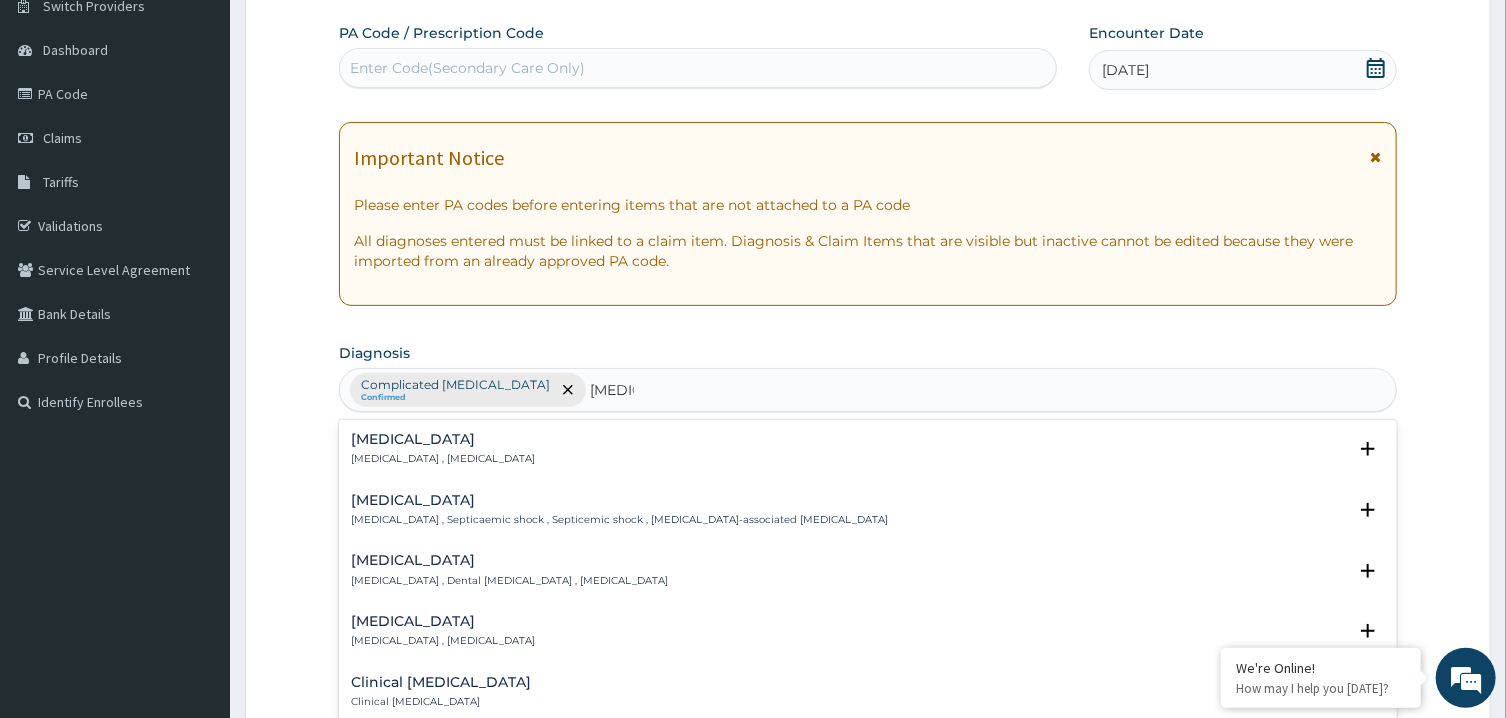 click on "Systemic infection , Sepsis" at bounding box center (443, 459) 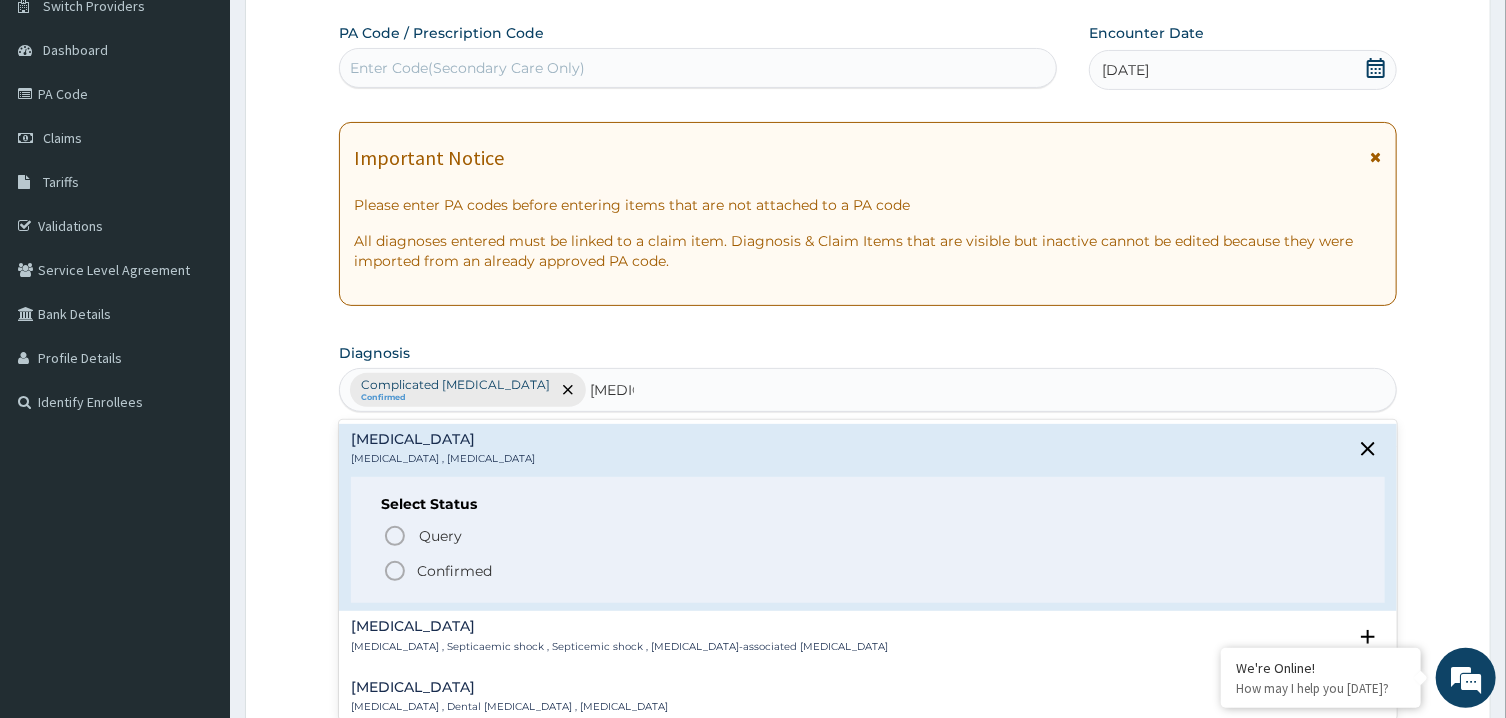 click 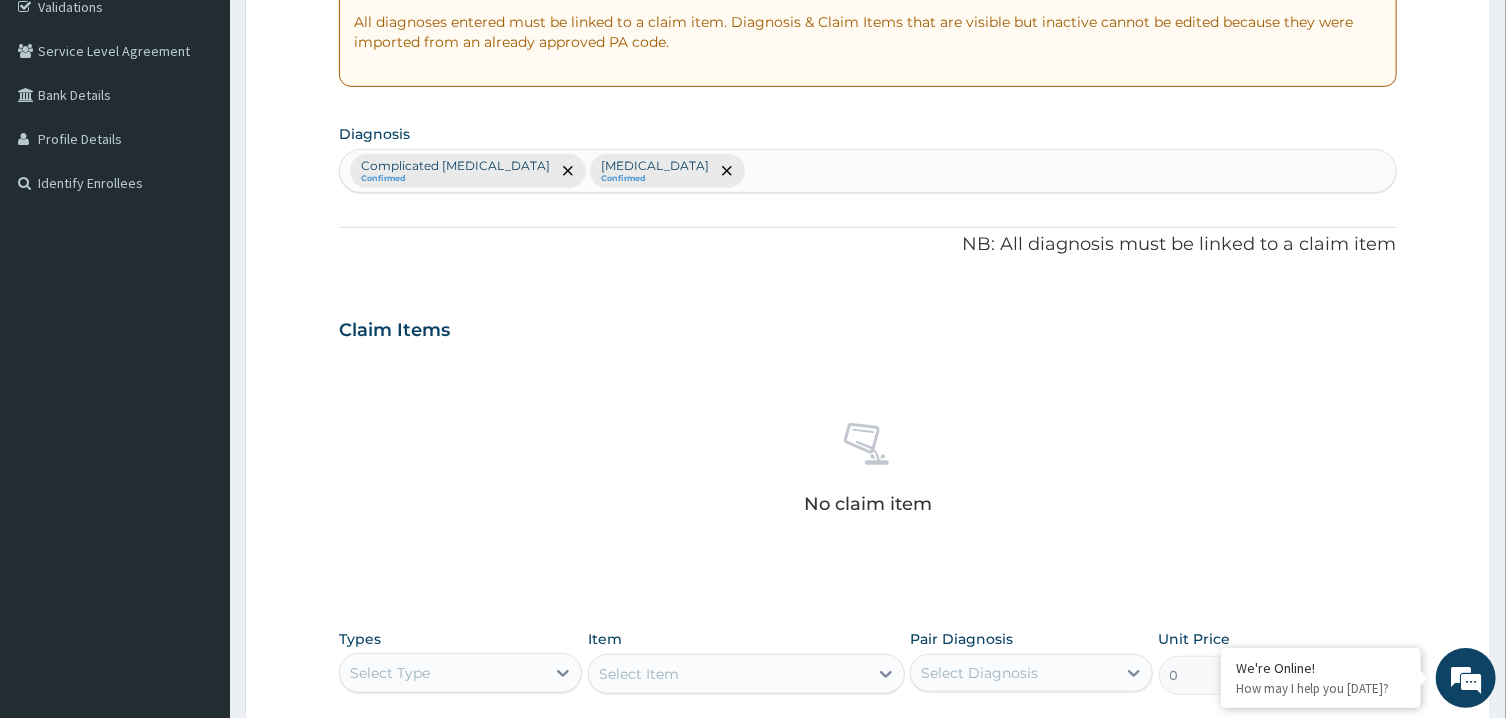 scroll, scrollTop: 724, scrollLeft: 0, axis: vertical 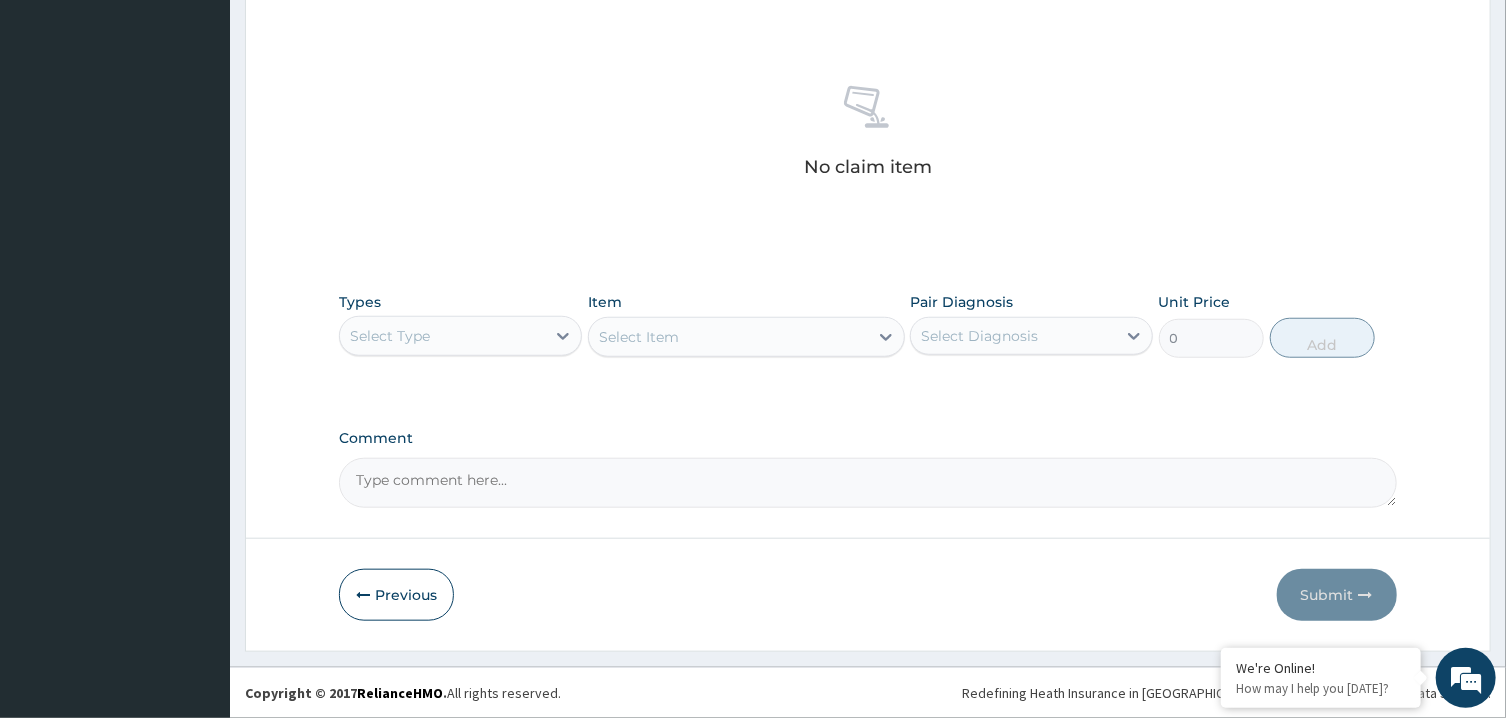 click on "Select Type" at bounding box center [442, 336] 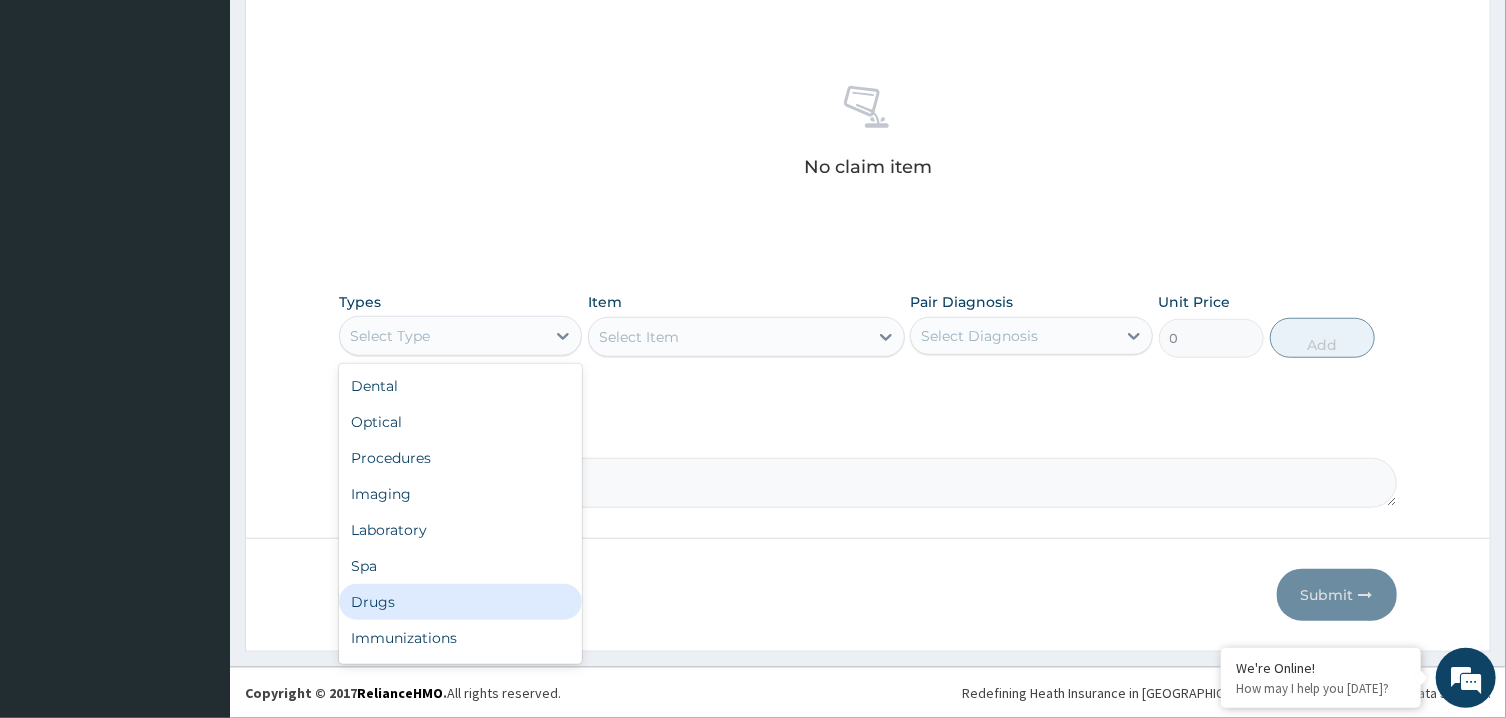 click on "Drugs" at bounding box center (460, 602) 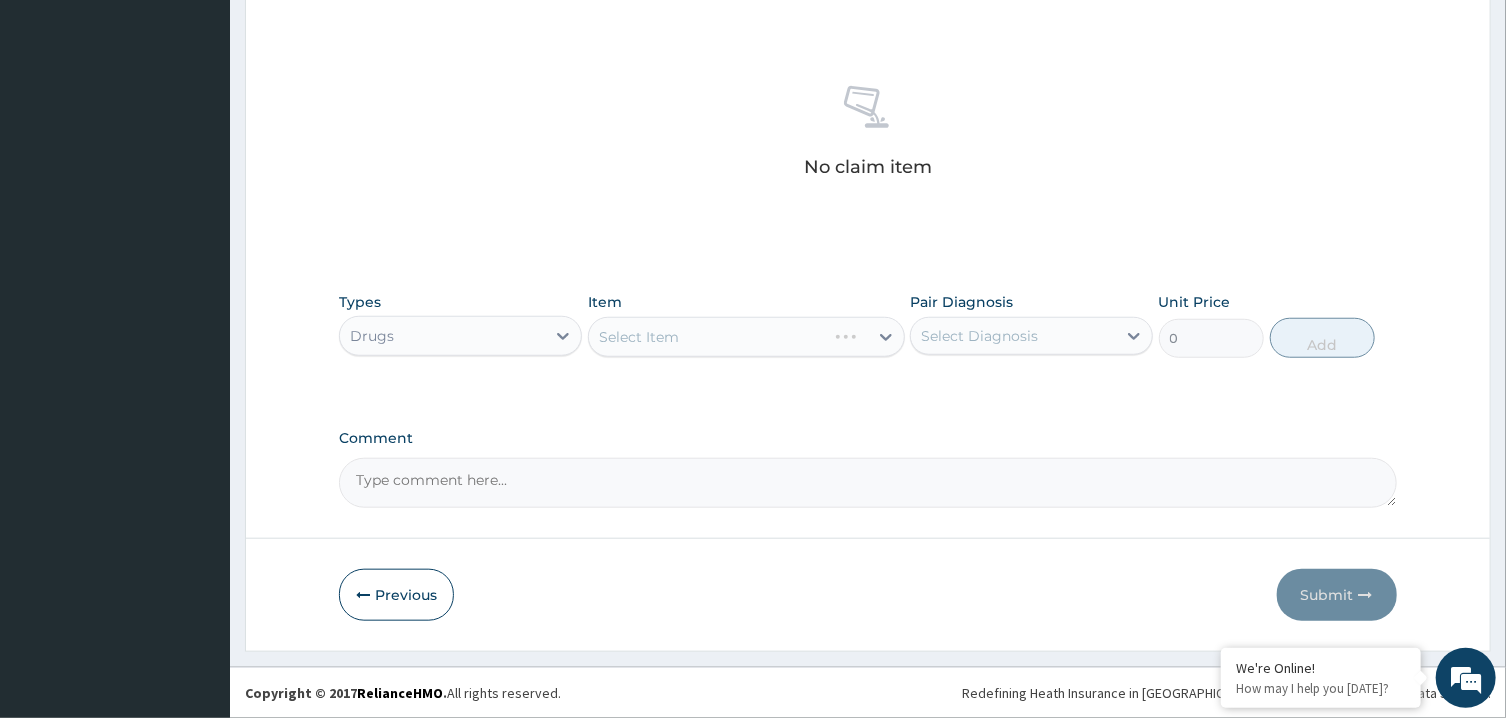 click on "Select Diagnosis" at bounding box center (1013, 336) 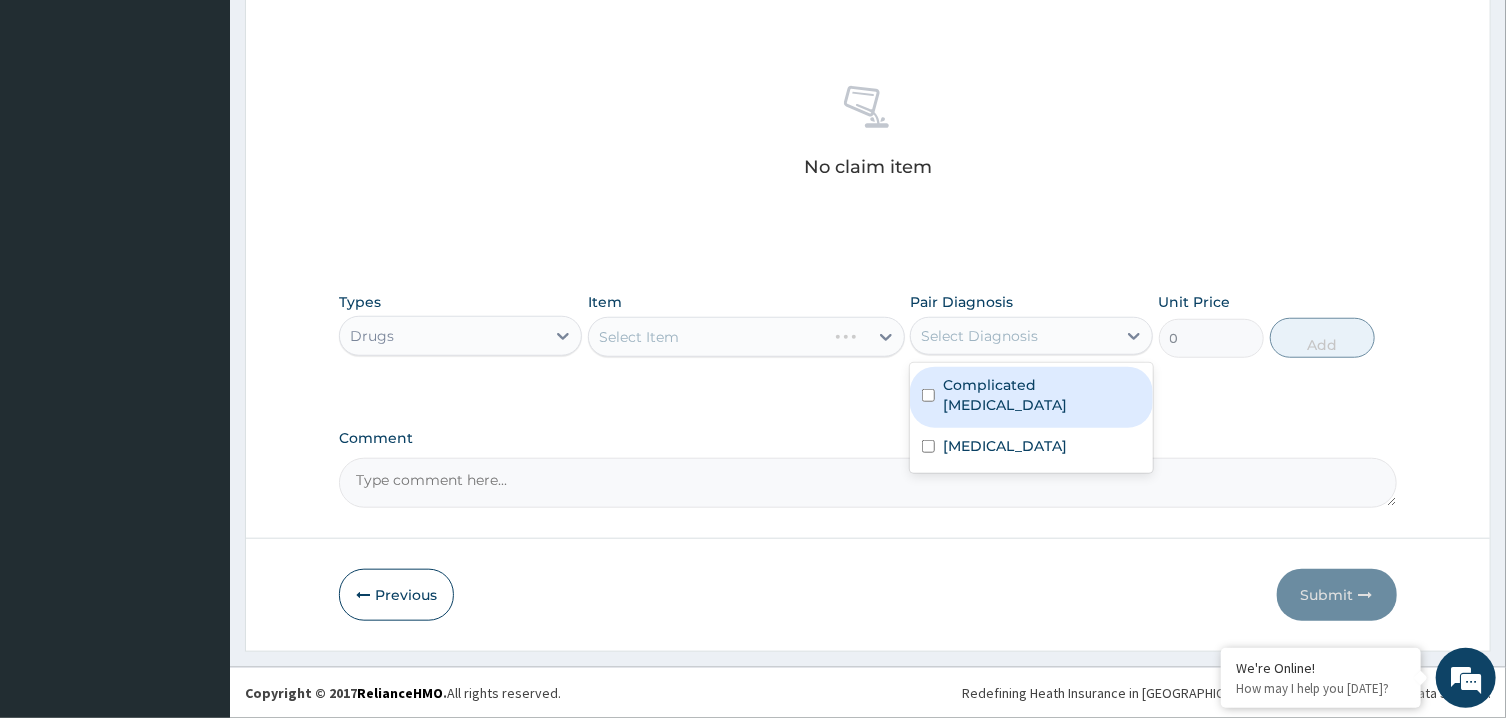 click on "Complicated malaria" at bounding box center (1042, 395) 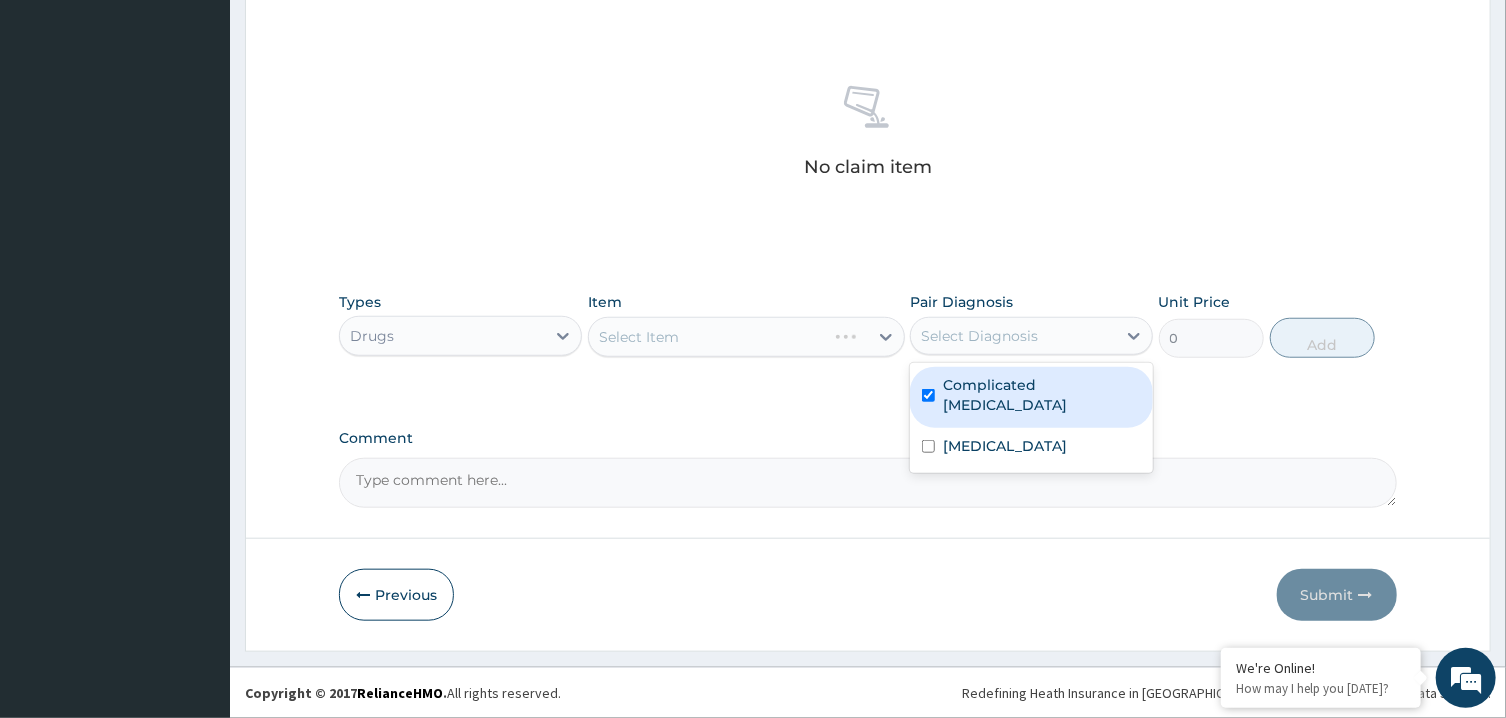 checkbox on "true" 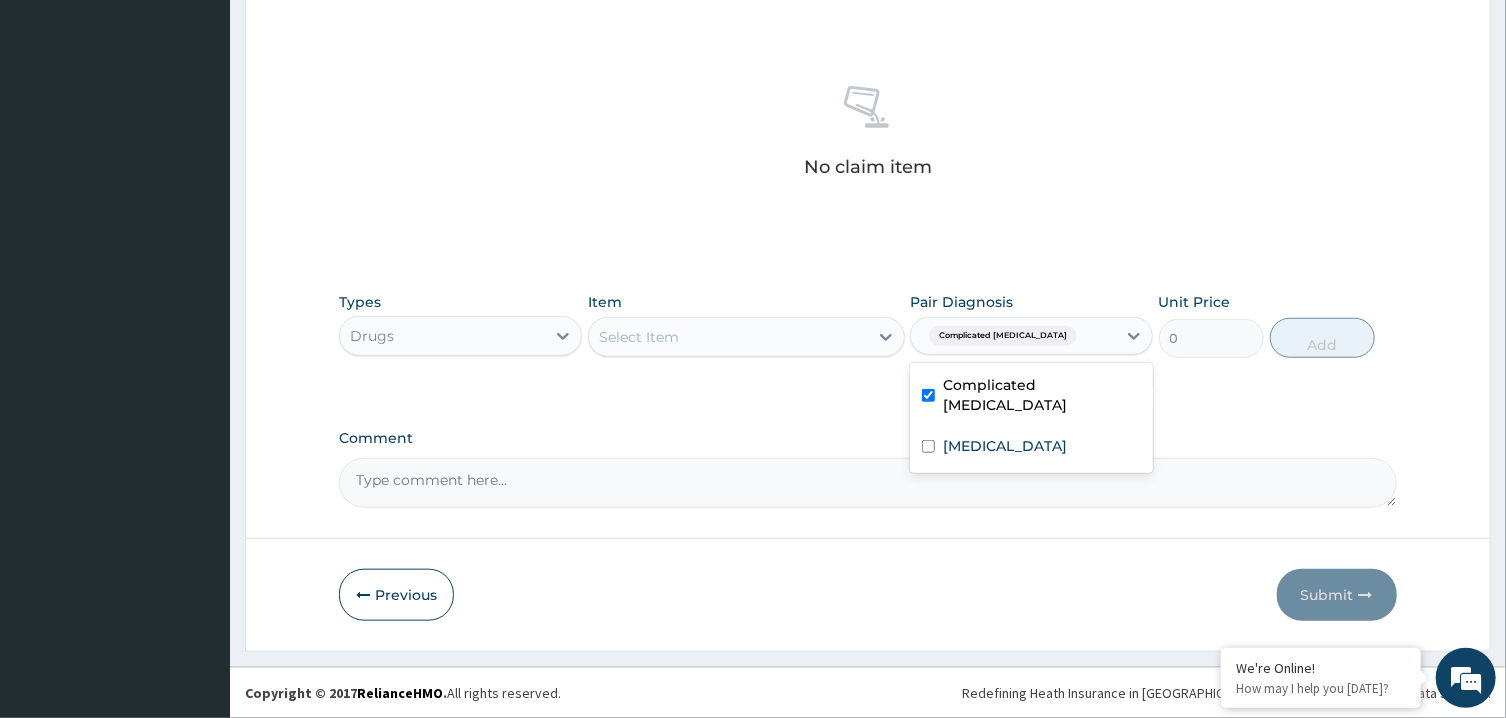 click on "Select Item" at bounding box center (728, 337) 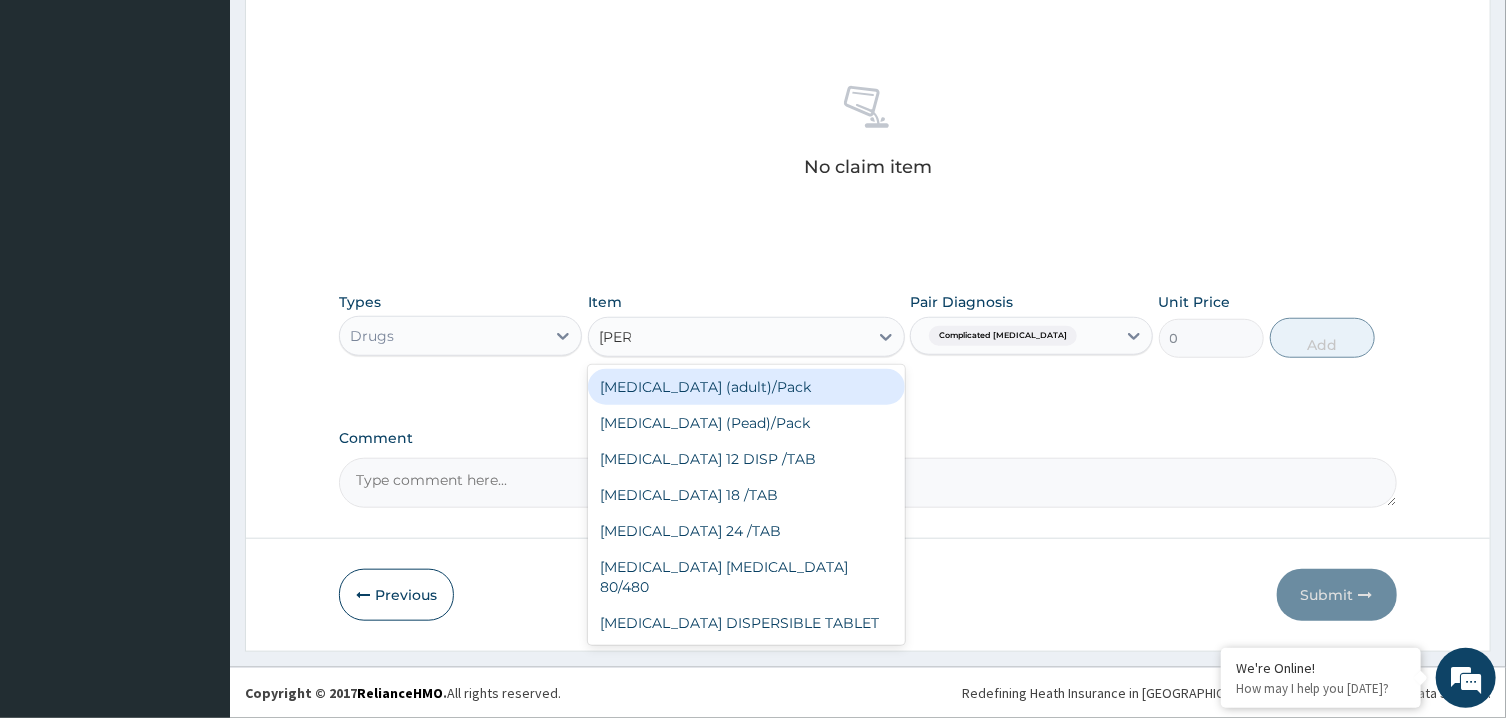type on "coart" 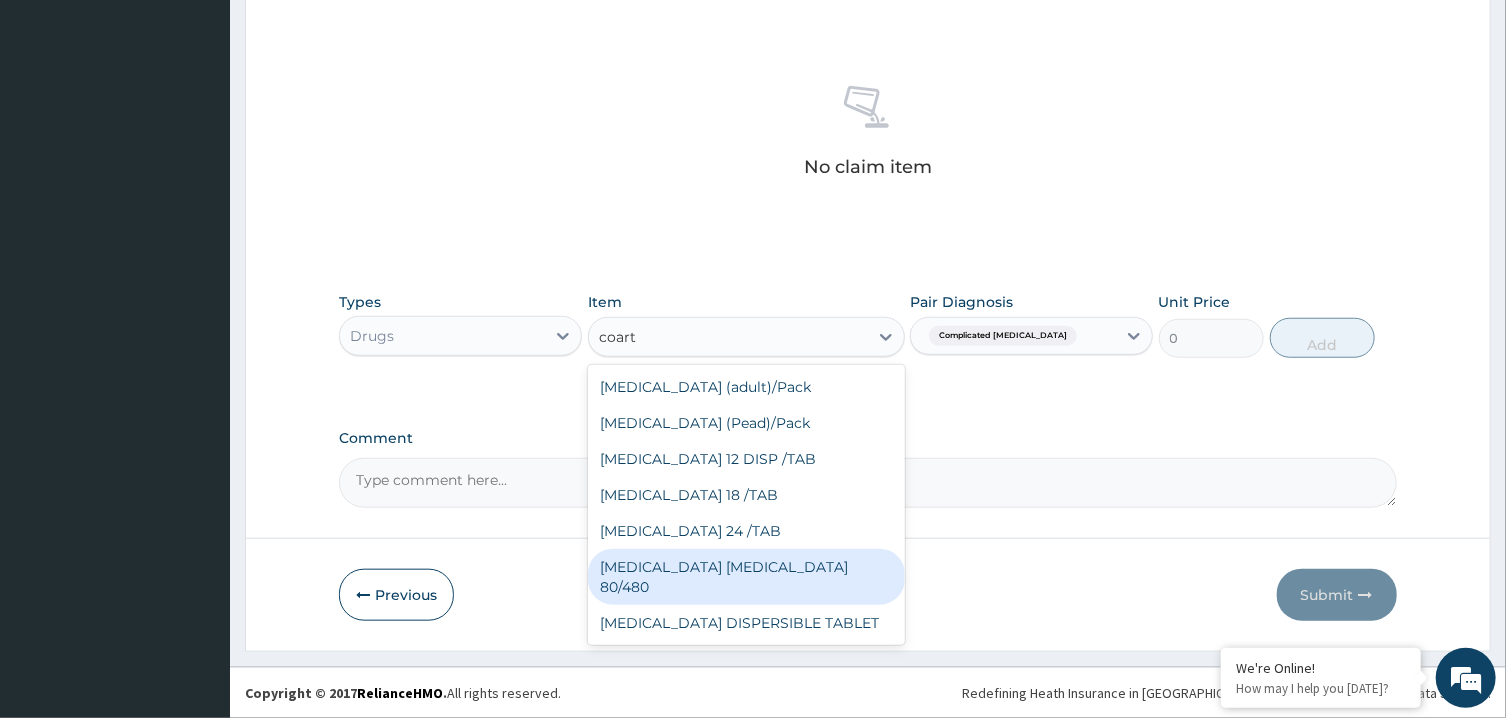 click on "[MEDICAL_DATA] [MEDICAL_DATA] 80/480" at bounding box center [746, 577] 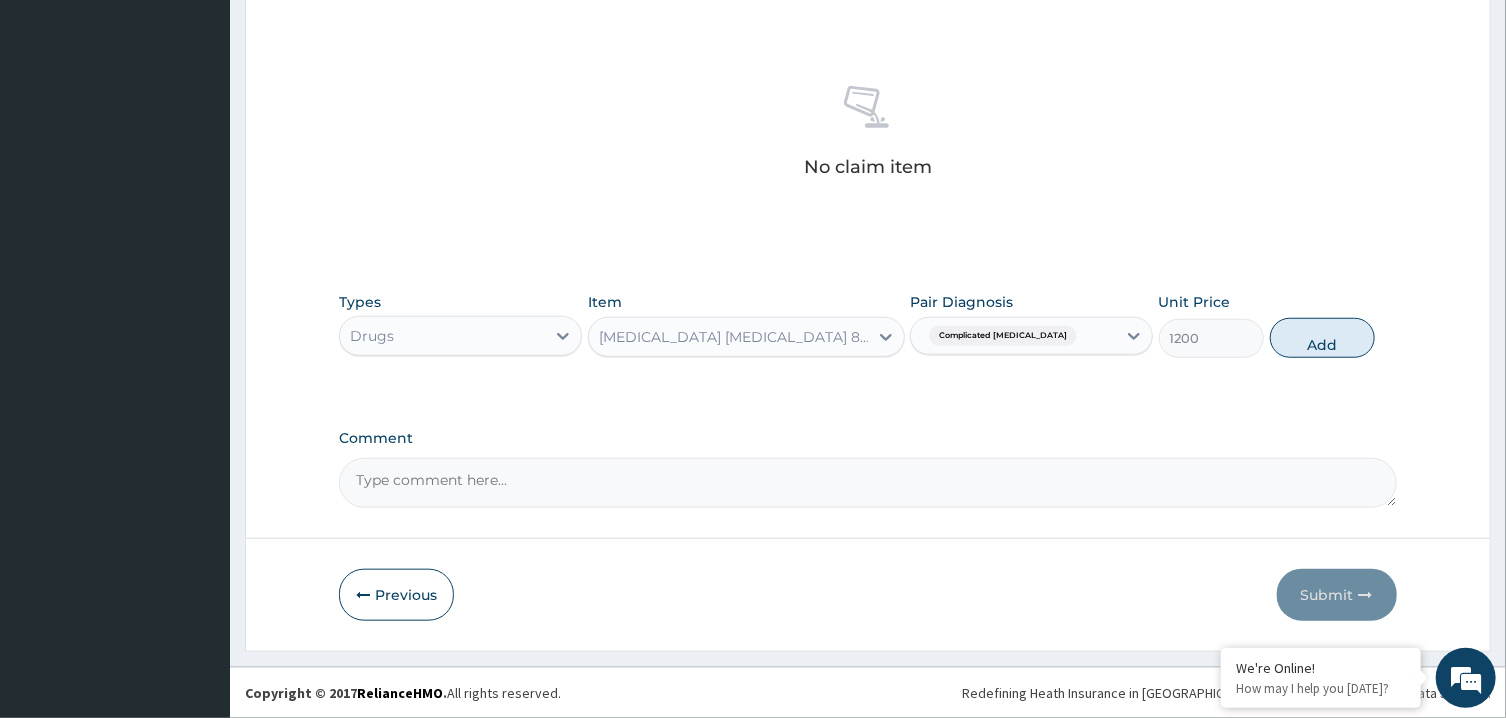 type 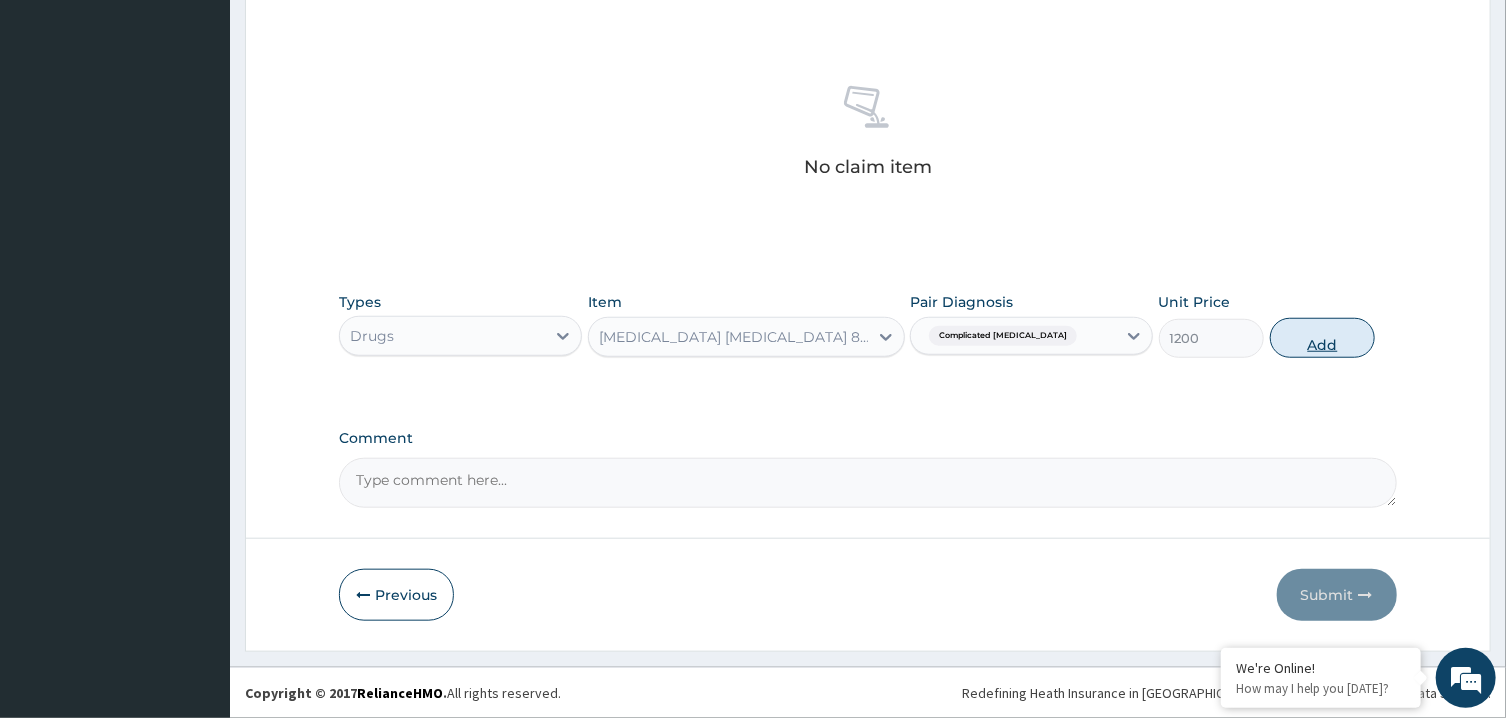 click on "Add" at bounding box center [1323, 338] 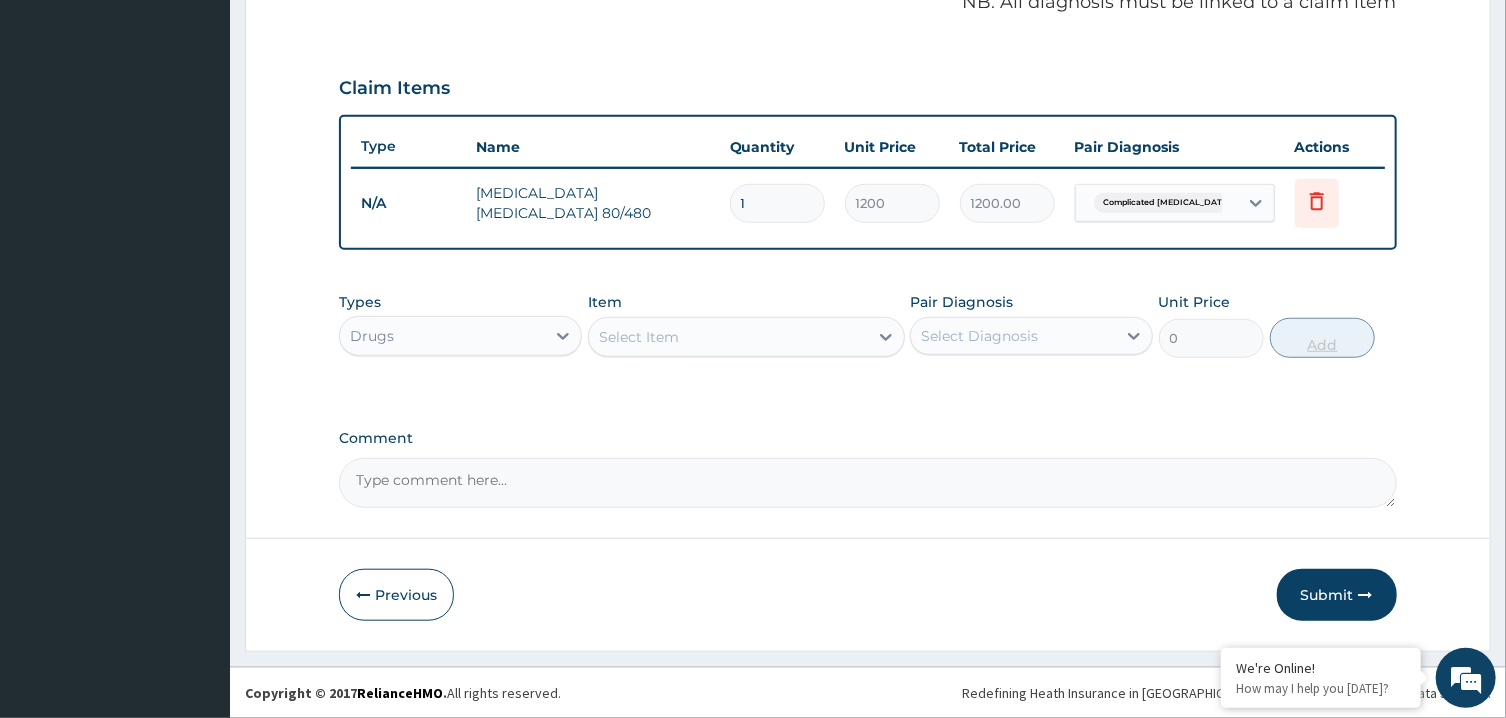 scroll, scrollTop: 627, scrollLeft: 0, axis: vertical 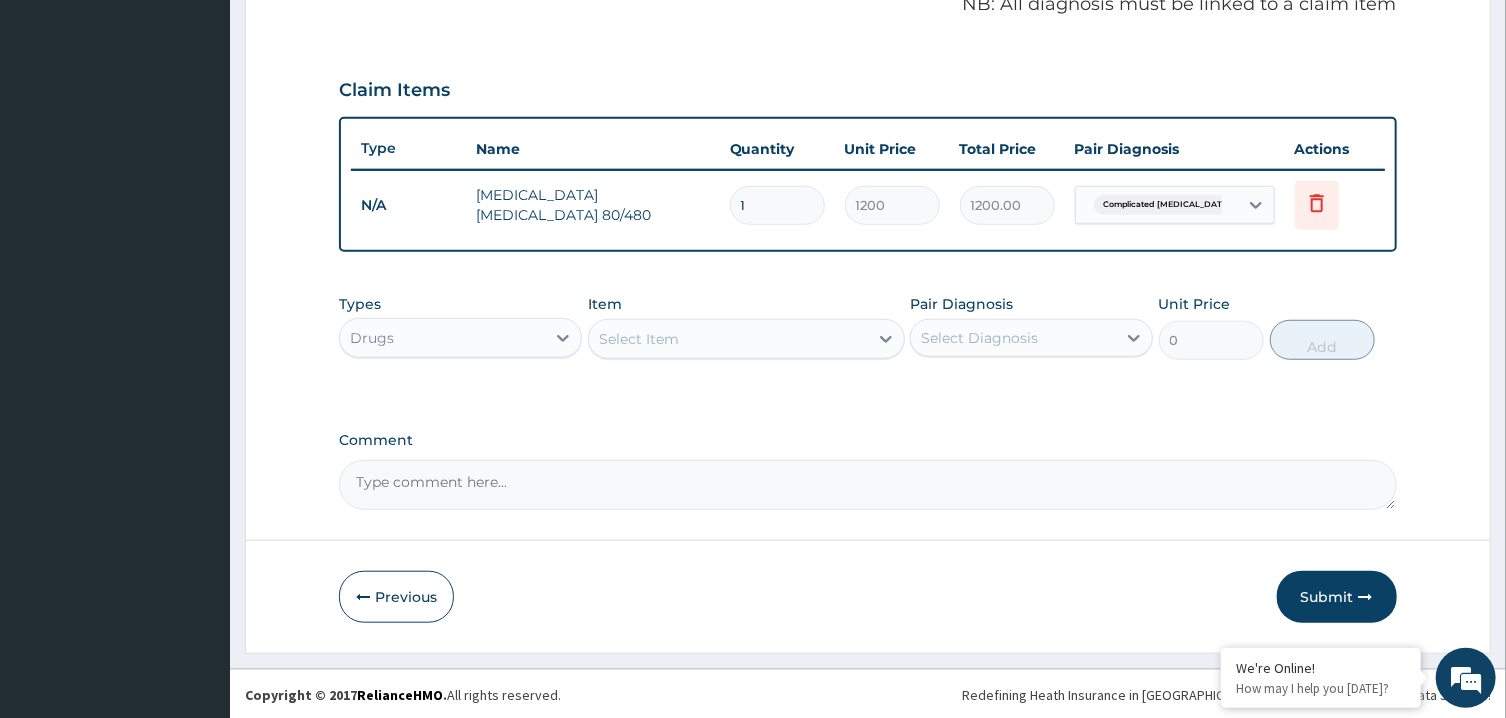 click on "Select Item" at bounding box center [728, 339] 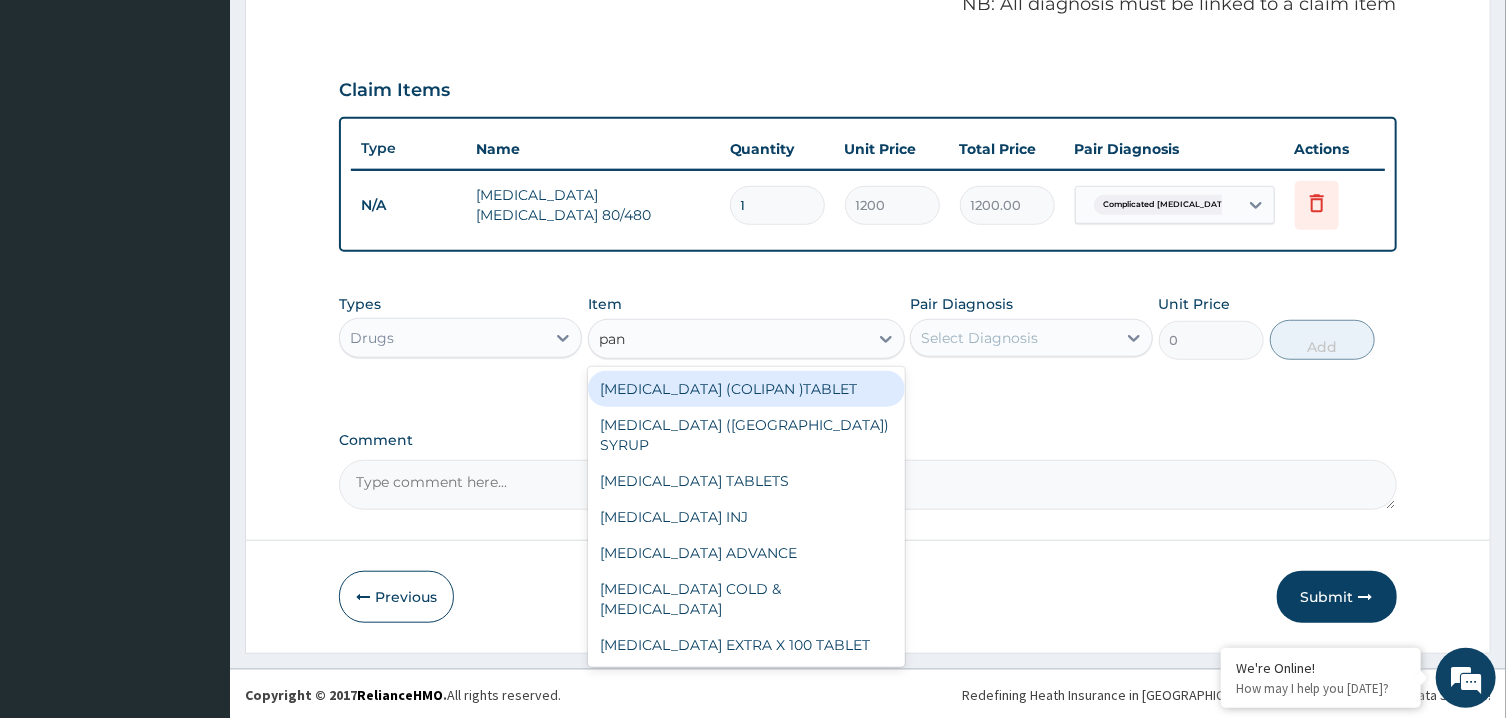 type on "pana" 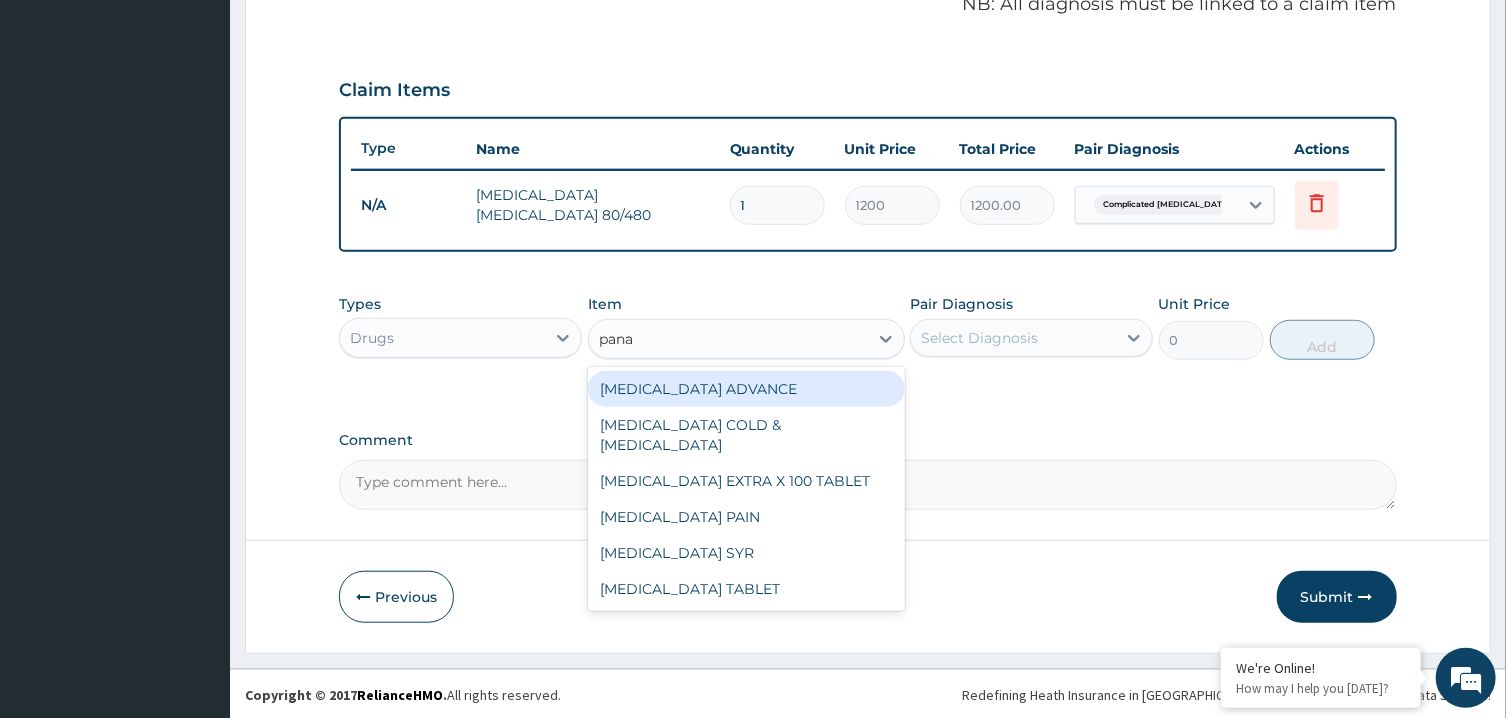 click on "[MEDICAL_DATA] ADVANCE" at bounding box center [746, 389] 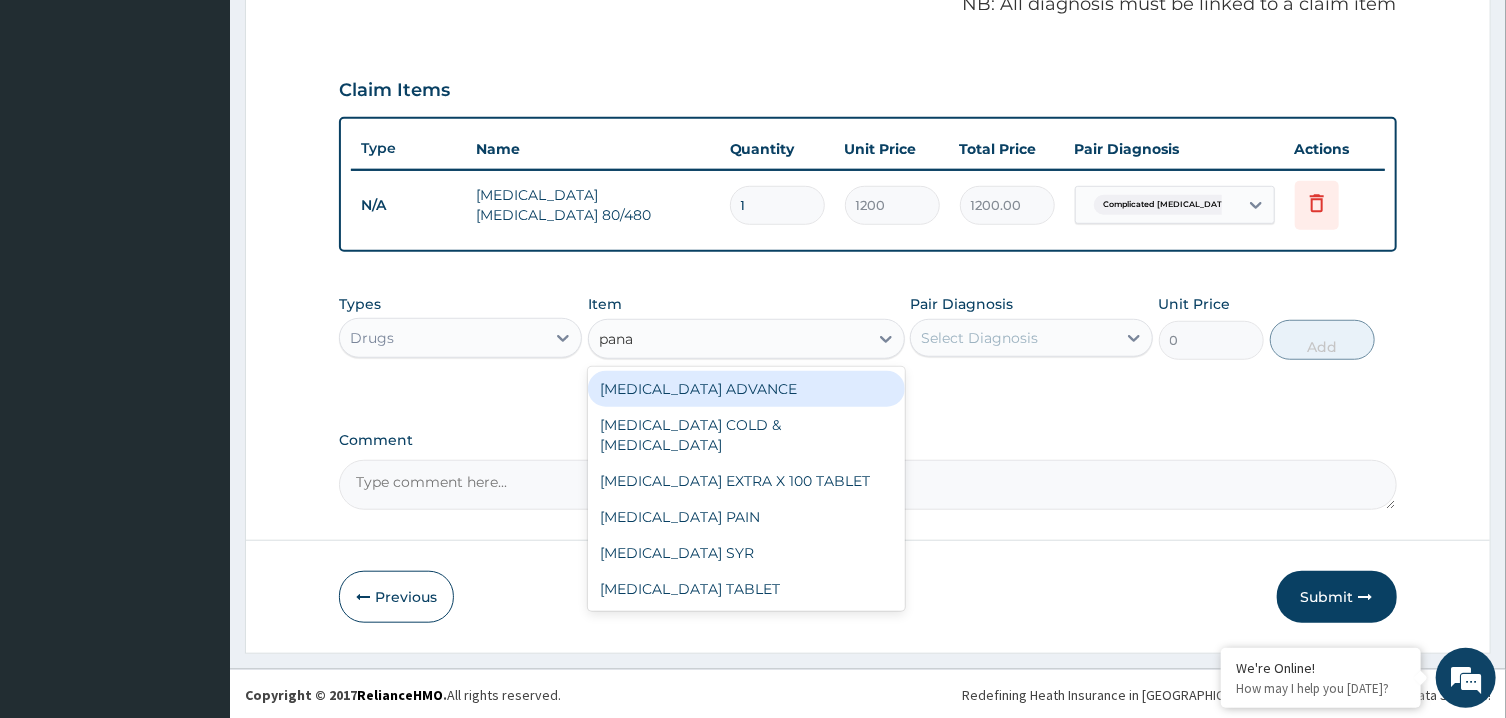 type 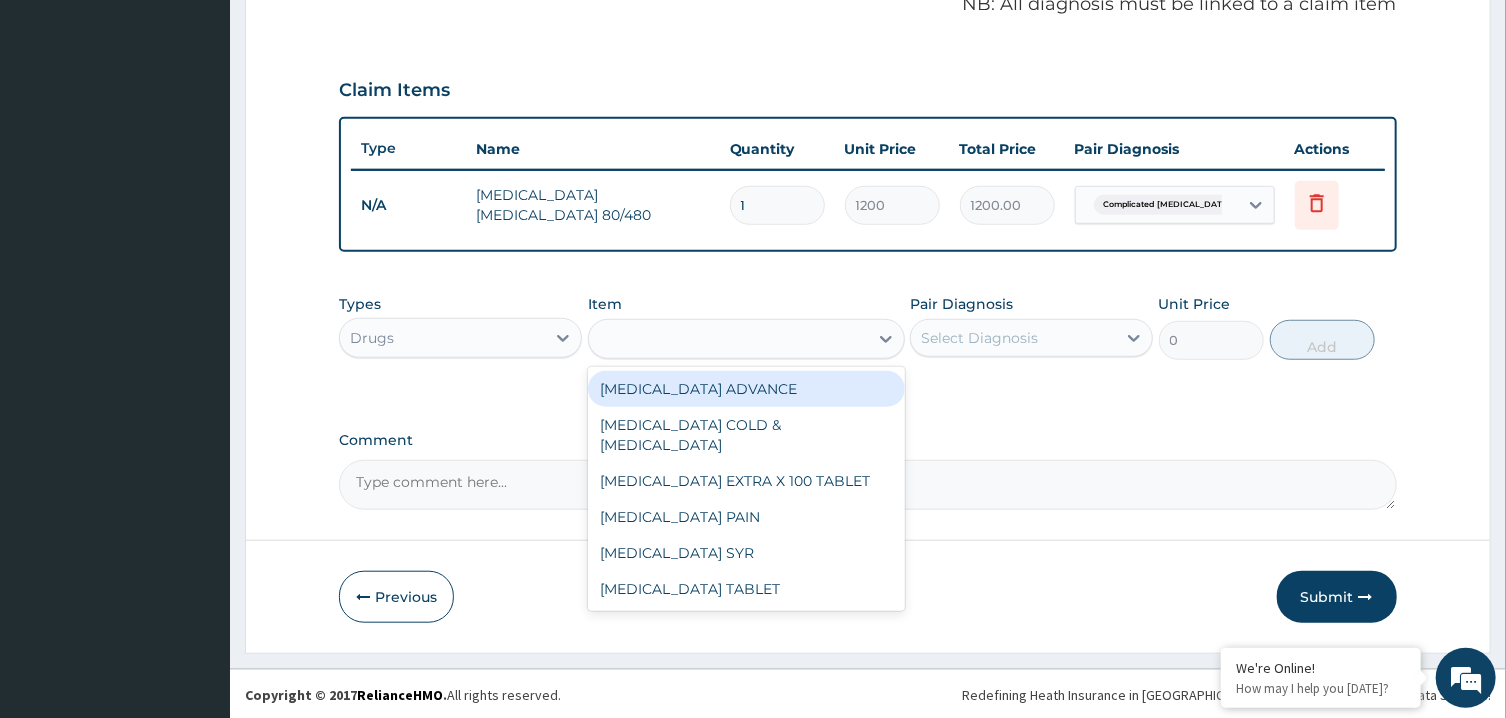 type on "90" 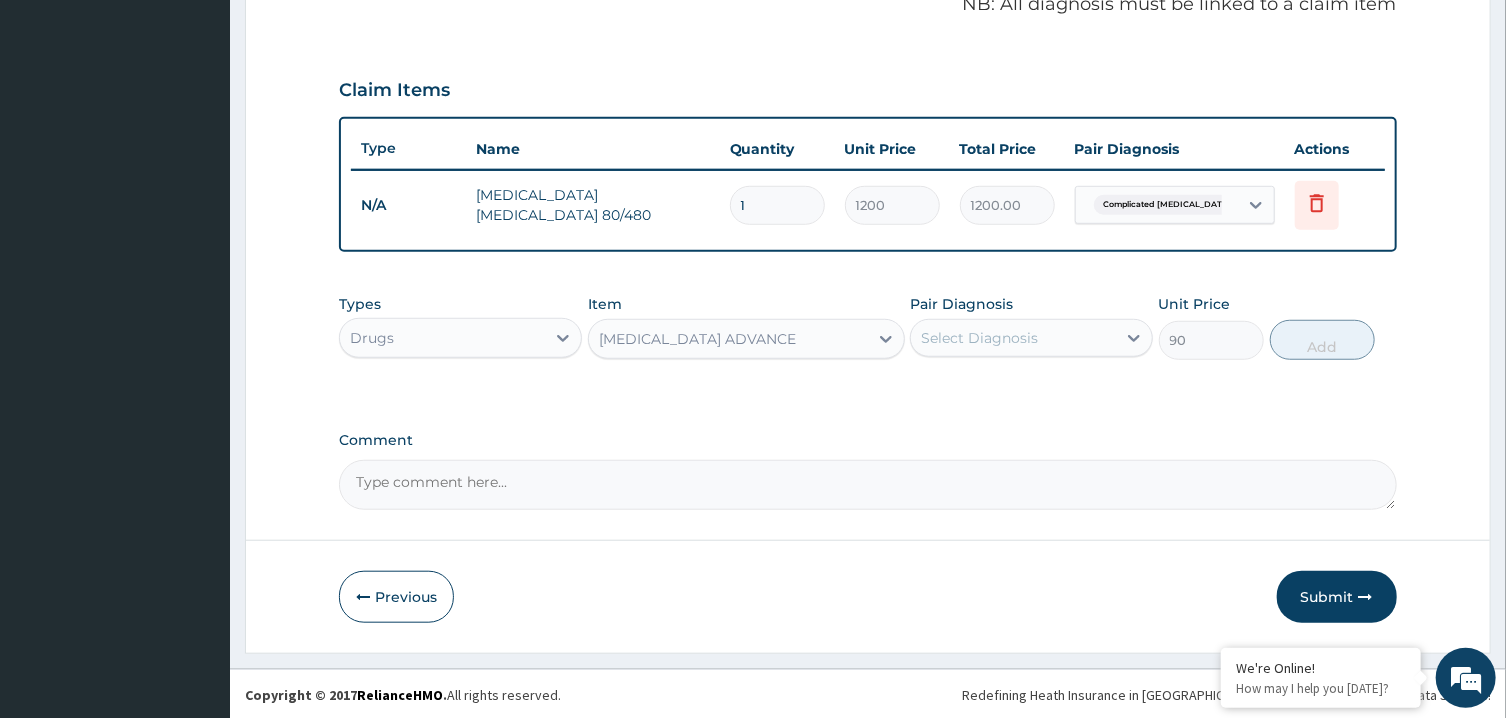 click on "Select Diagnosis" at bounding box center [1031, 338] 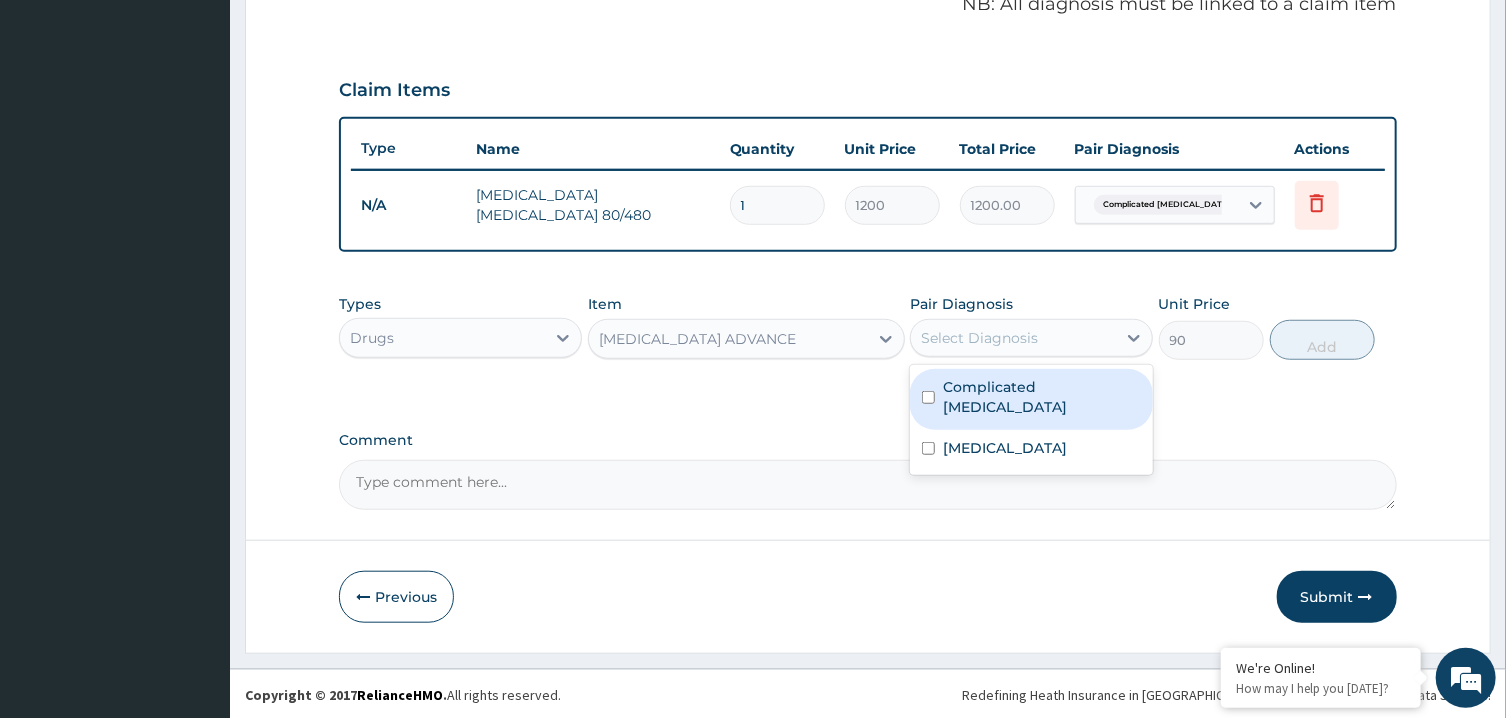 click on "Complicated [MEDICAL_DATA]" at bounding box center [1042, 397] 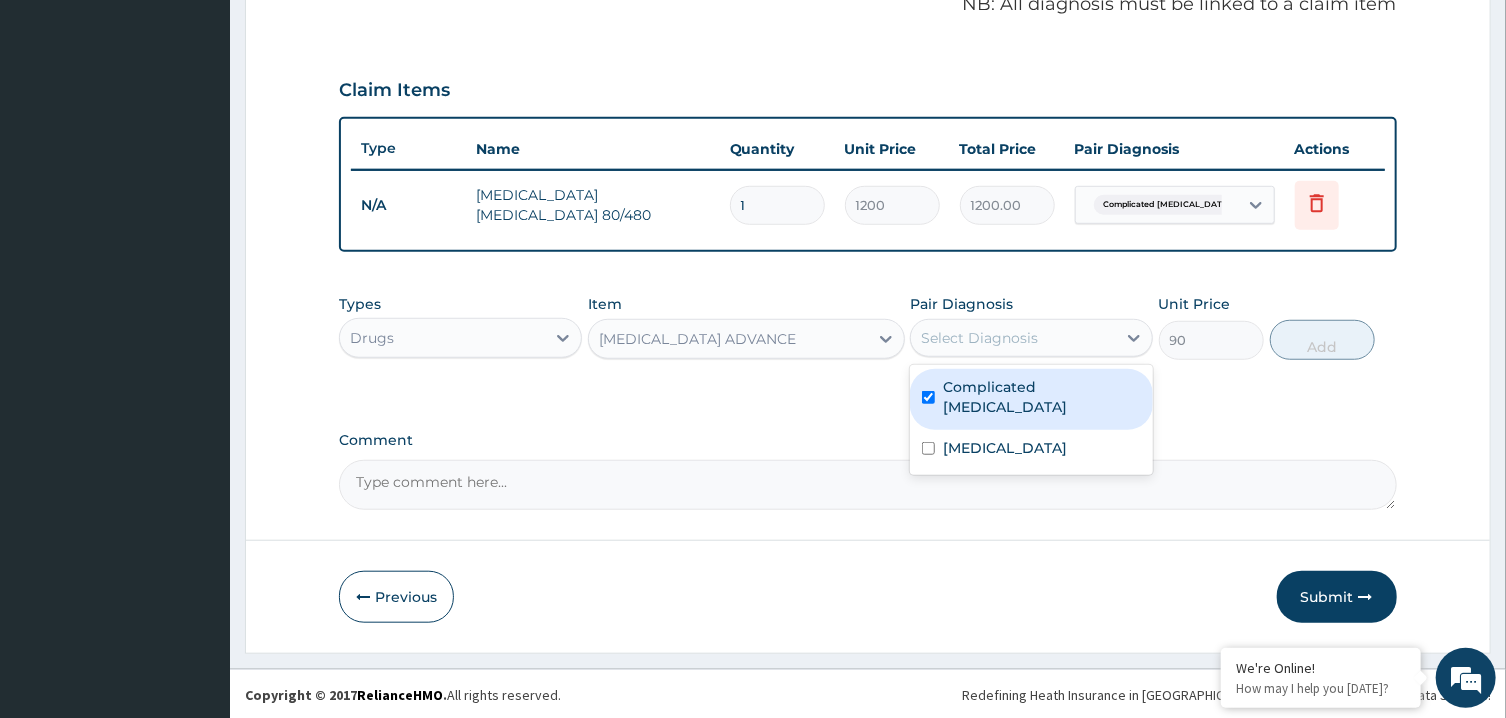 checkbox on "true" 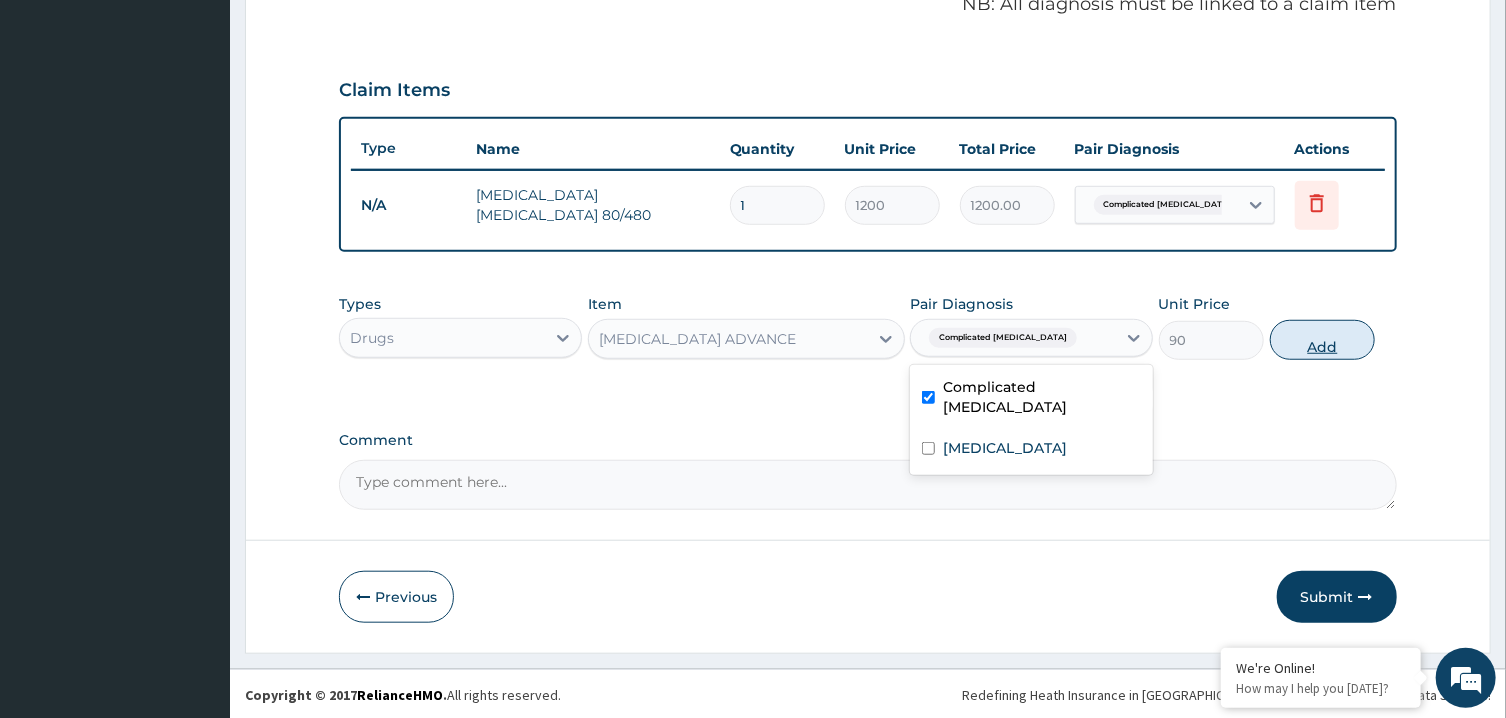 click on "Add" at bounding box center (1323, 340) 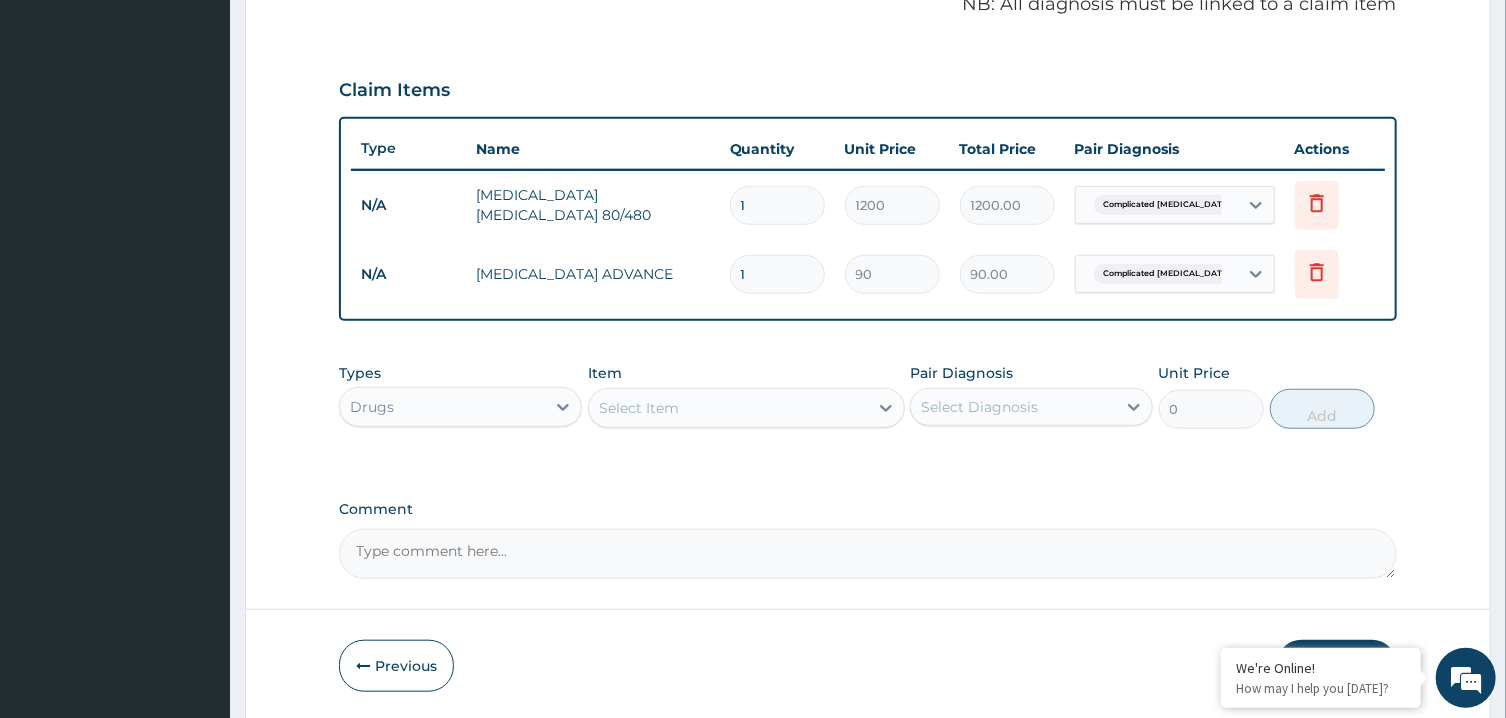 click on "Select Item" at bounding box center (728, 408) 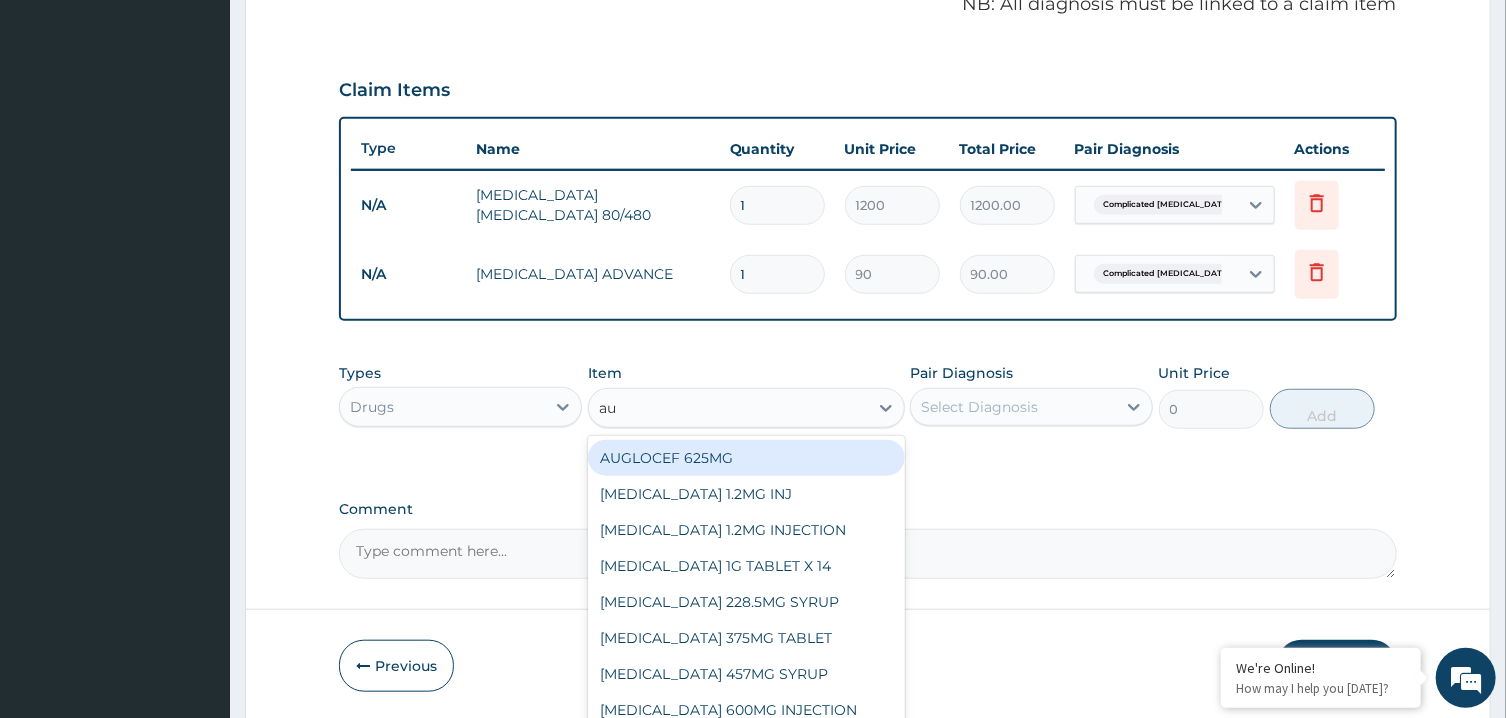 type on "aug" 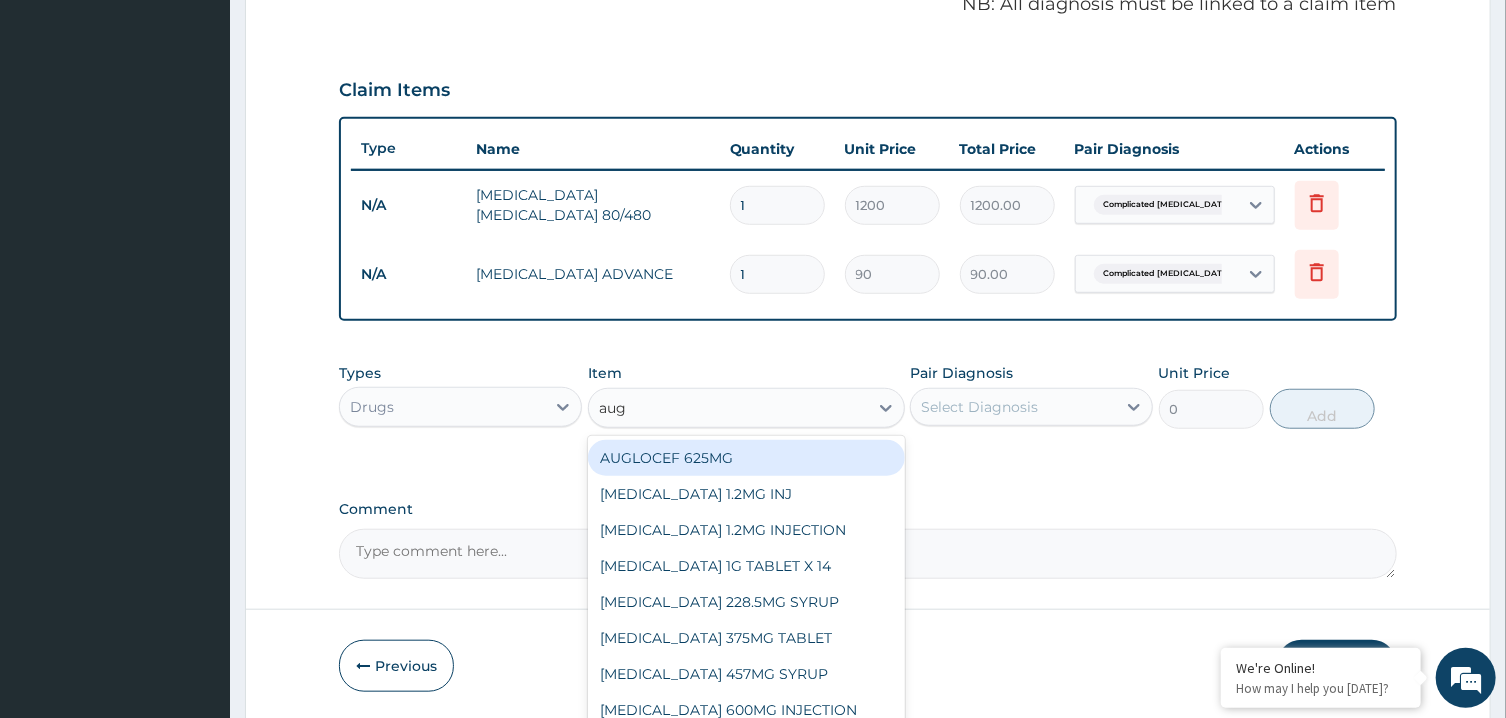 click on "AUGLOCEF 625MG" at bounding box center (746, 458) 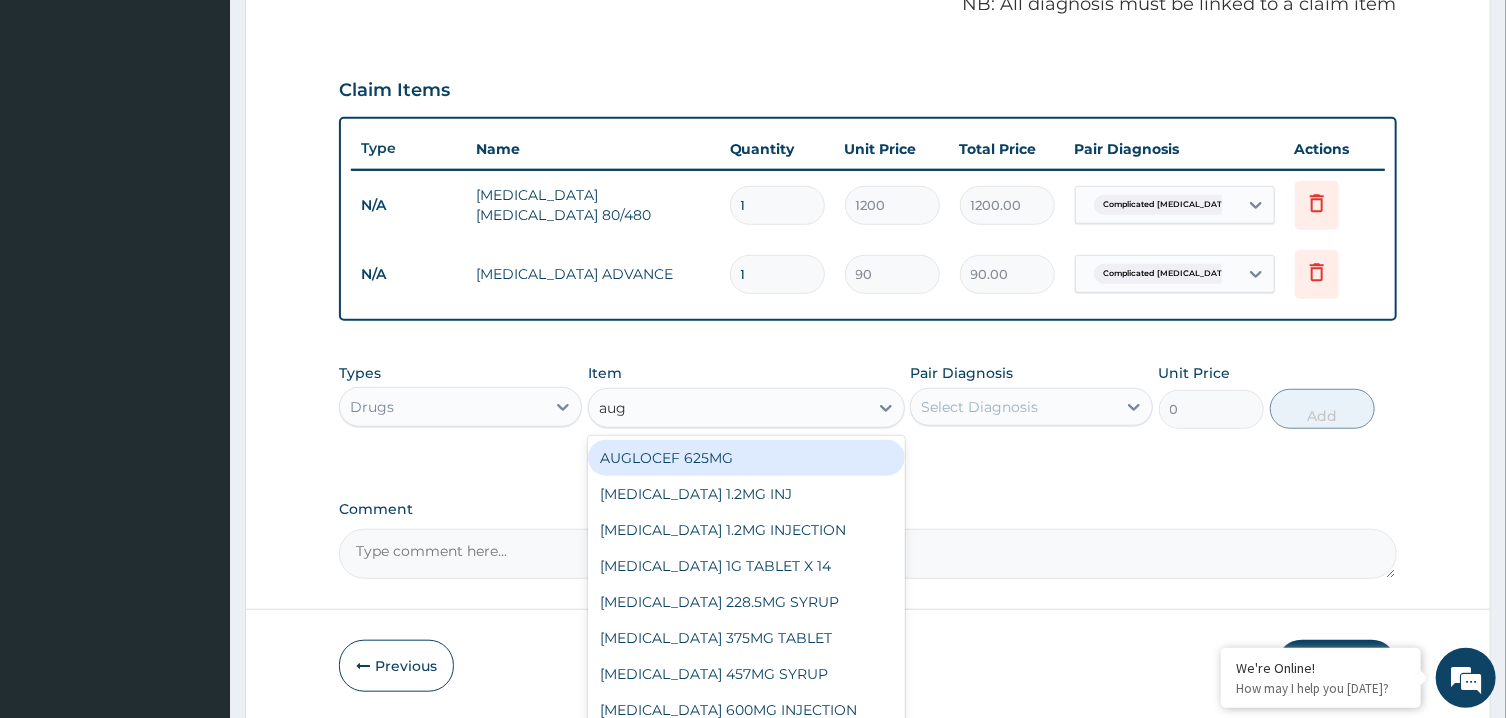 type 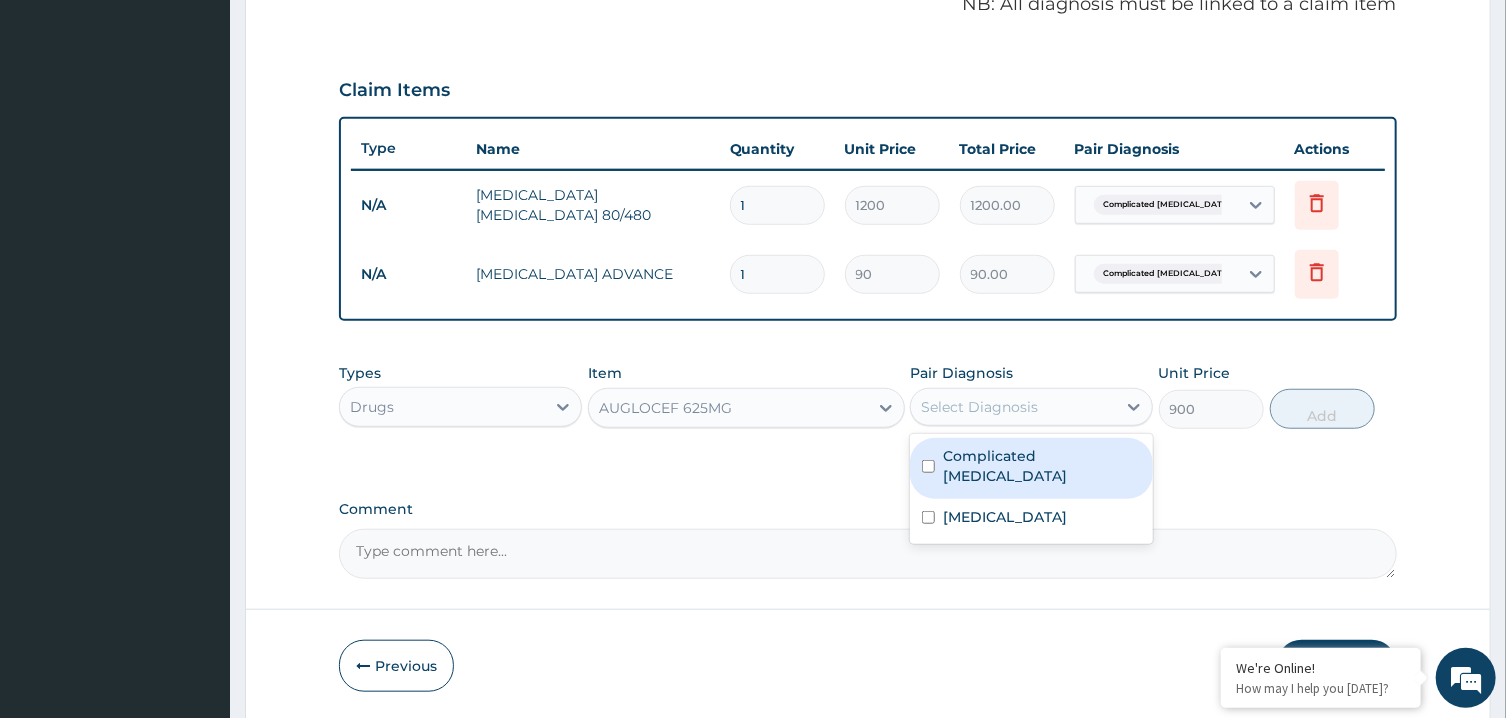 click on "Select Diagnosis" at bounding box center (1013, 407) 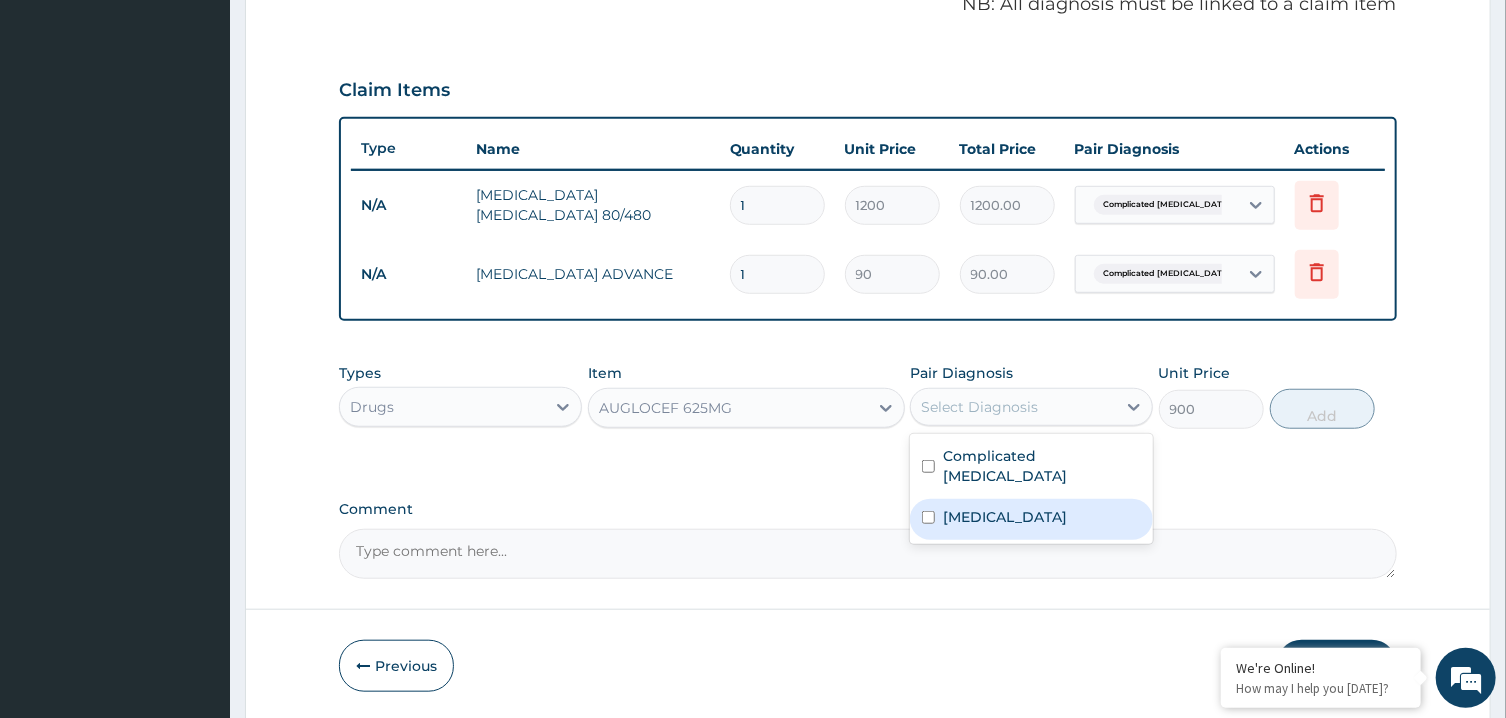 click on "[MEDICAL_DATA]" at bounding box center [1031, 519] 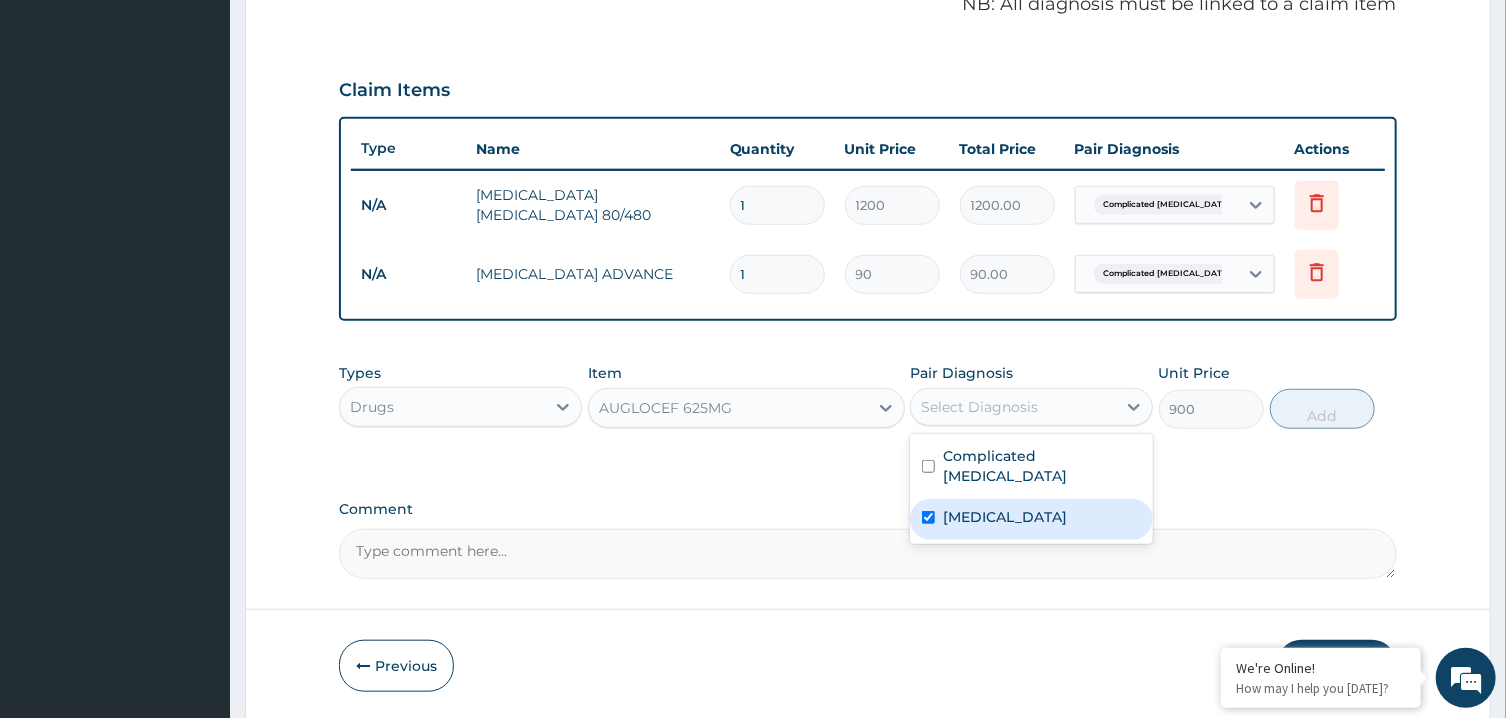 checkbox on "true" 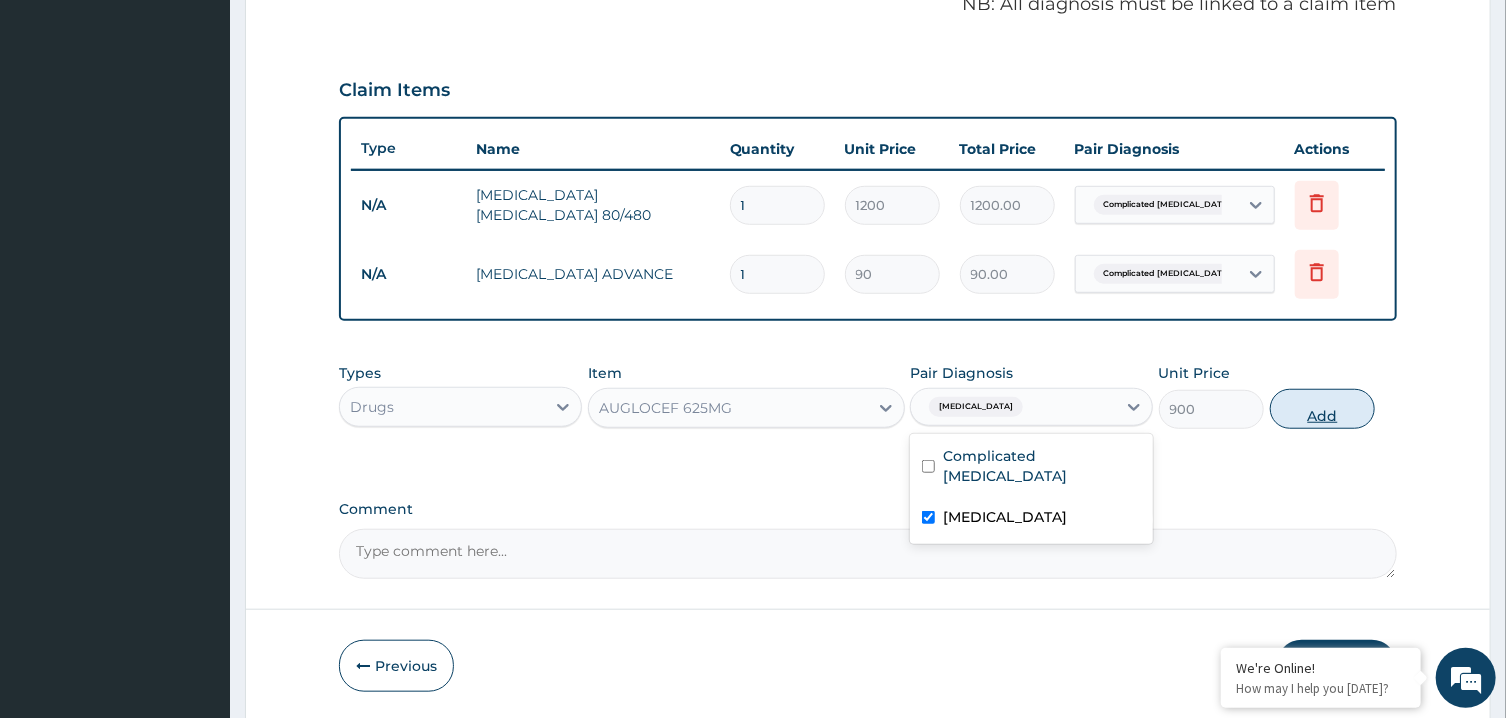 click on "Add" at bounding box center [1323, 409] 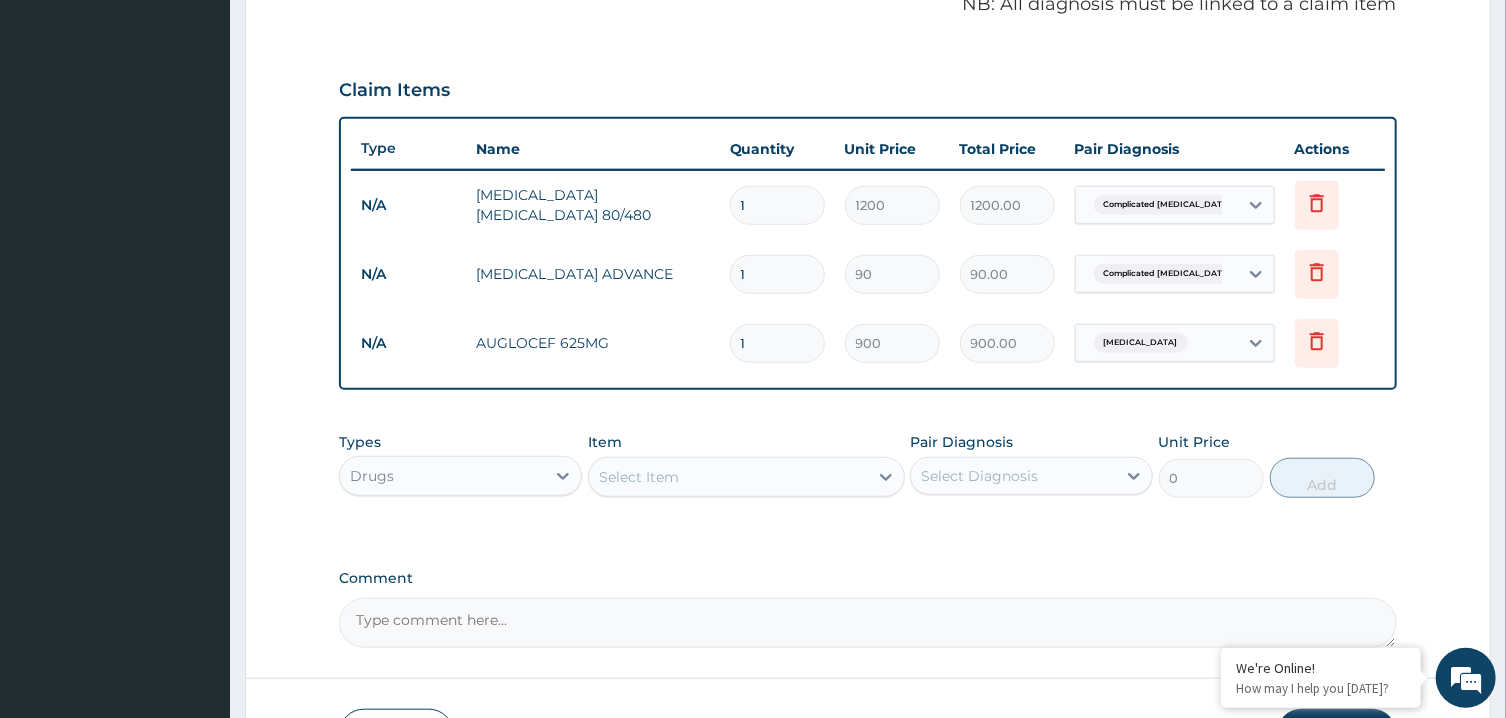 click on "Select Item" at bounding box center (728, 477) 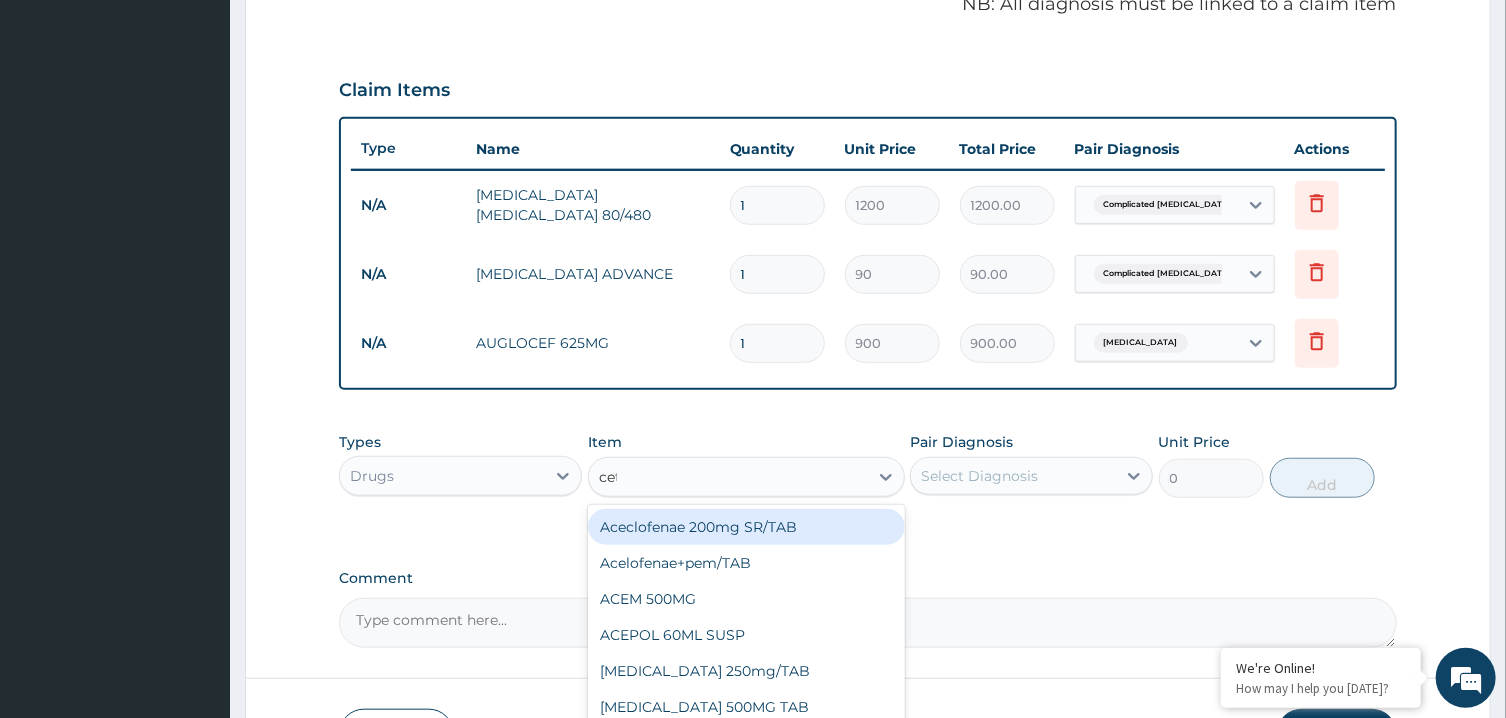 type on "cetr" 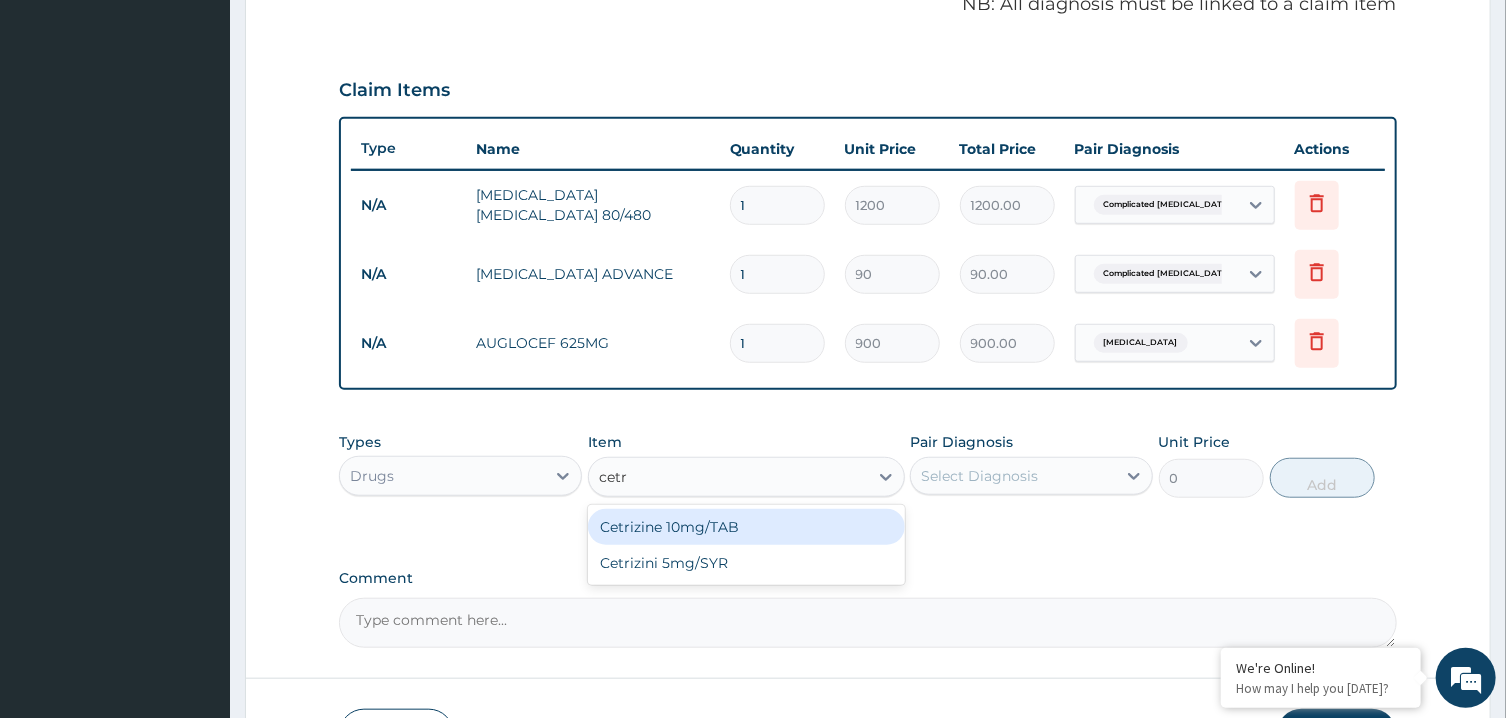 click on "Cetrizine 10mg/TAB" at bounding box center [746, 527] 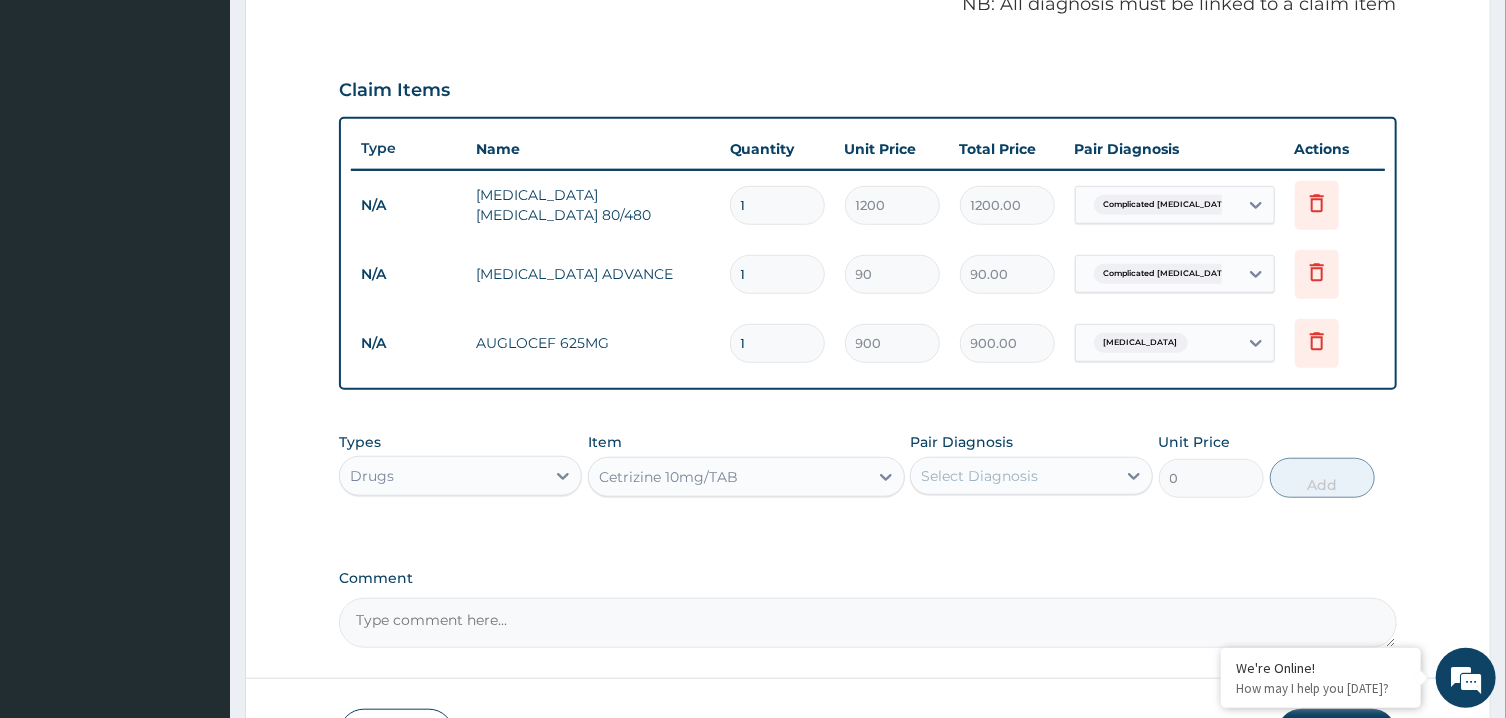 type 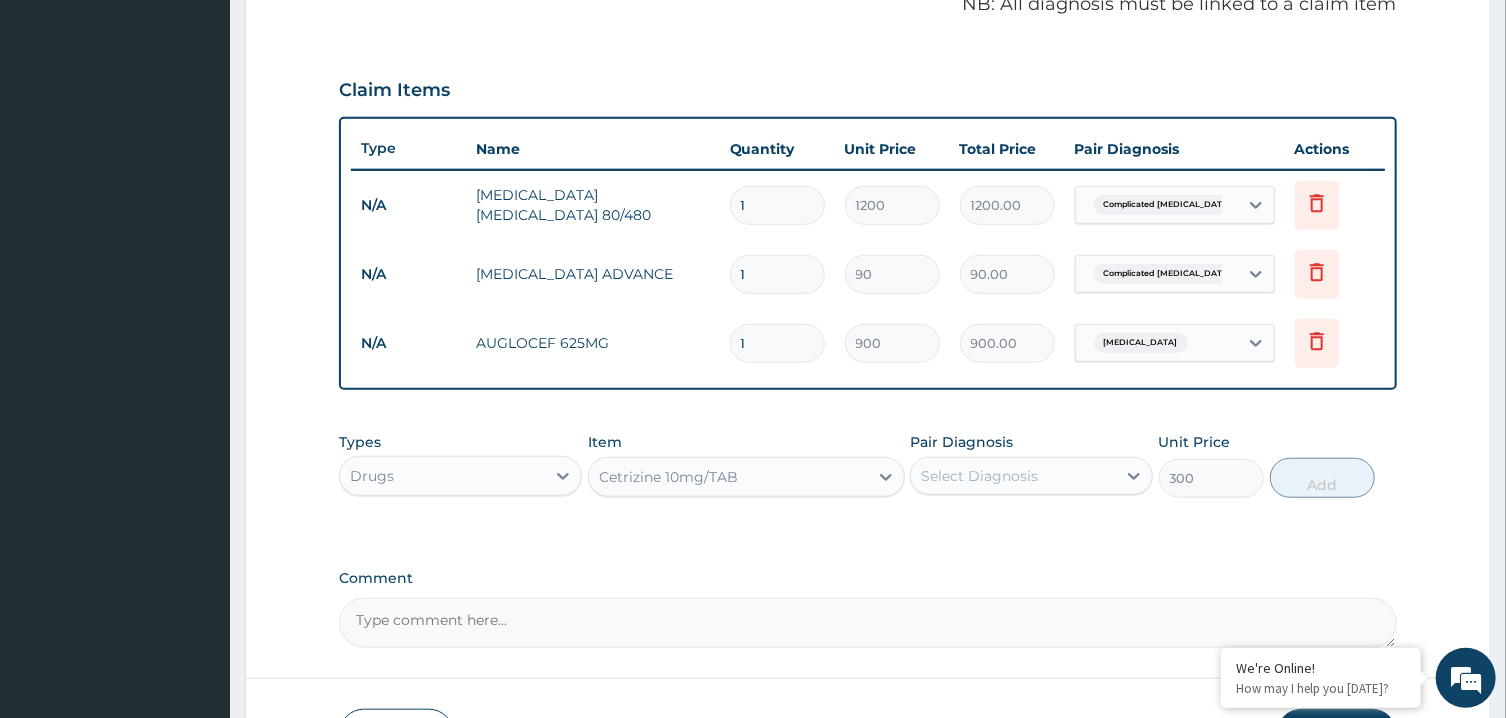 click on "Types Drugs Item option Cetrizine 10mg/TAB, selected.   Select is focused ,type to refine list, press Down to open the menu,  Cetrizine 10mg/TAB Pair Diagnosis Select Diagnosis Unit Price 300 Add" at bounding box center (867, 465) 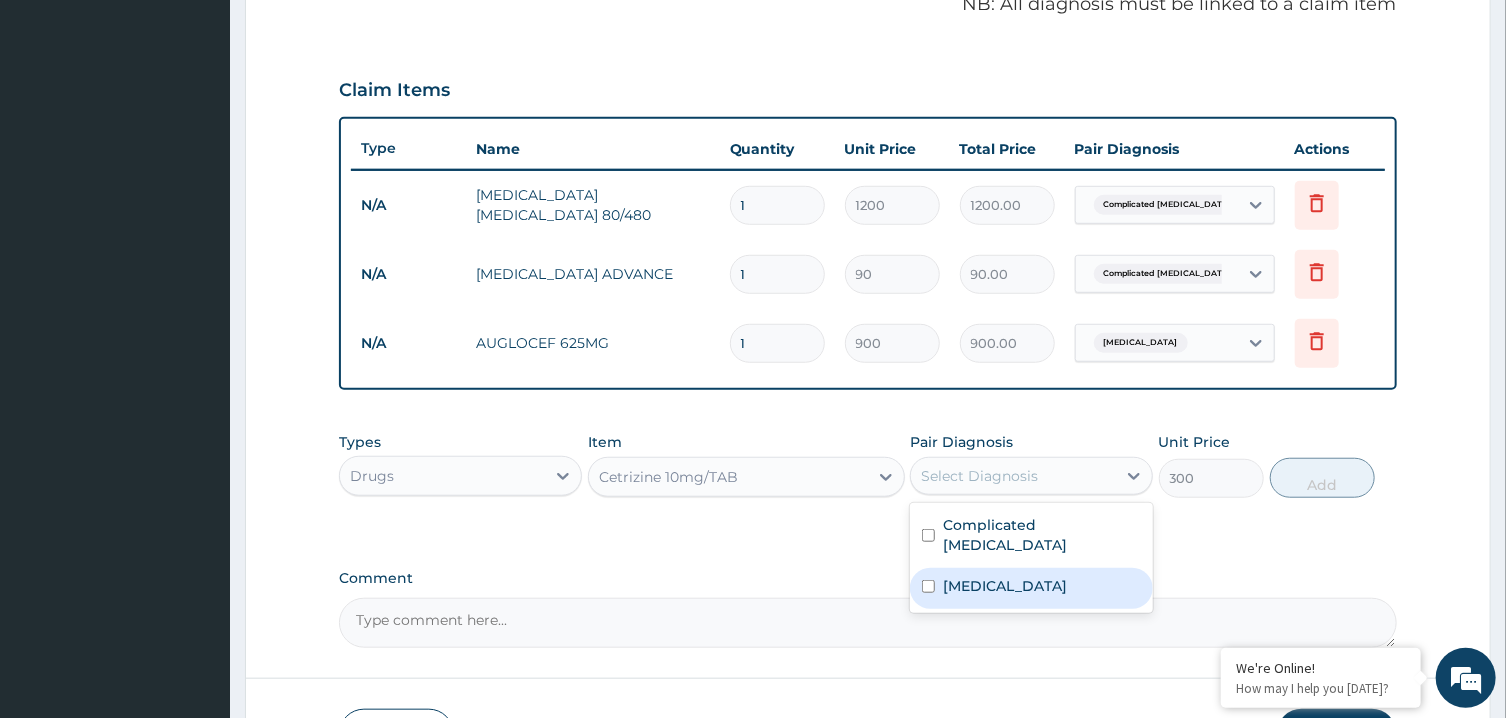 click on "[MEDICAL_DATA]" at bounding box center (1031, 588) 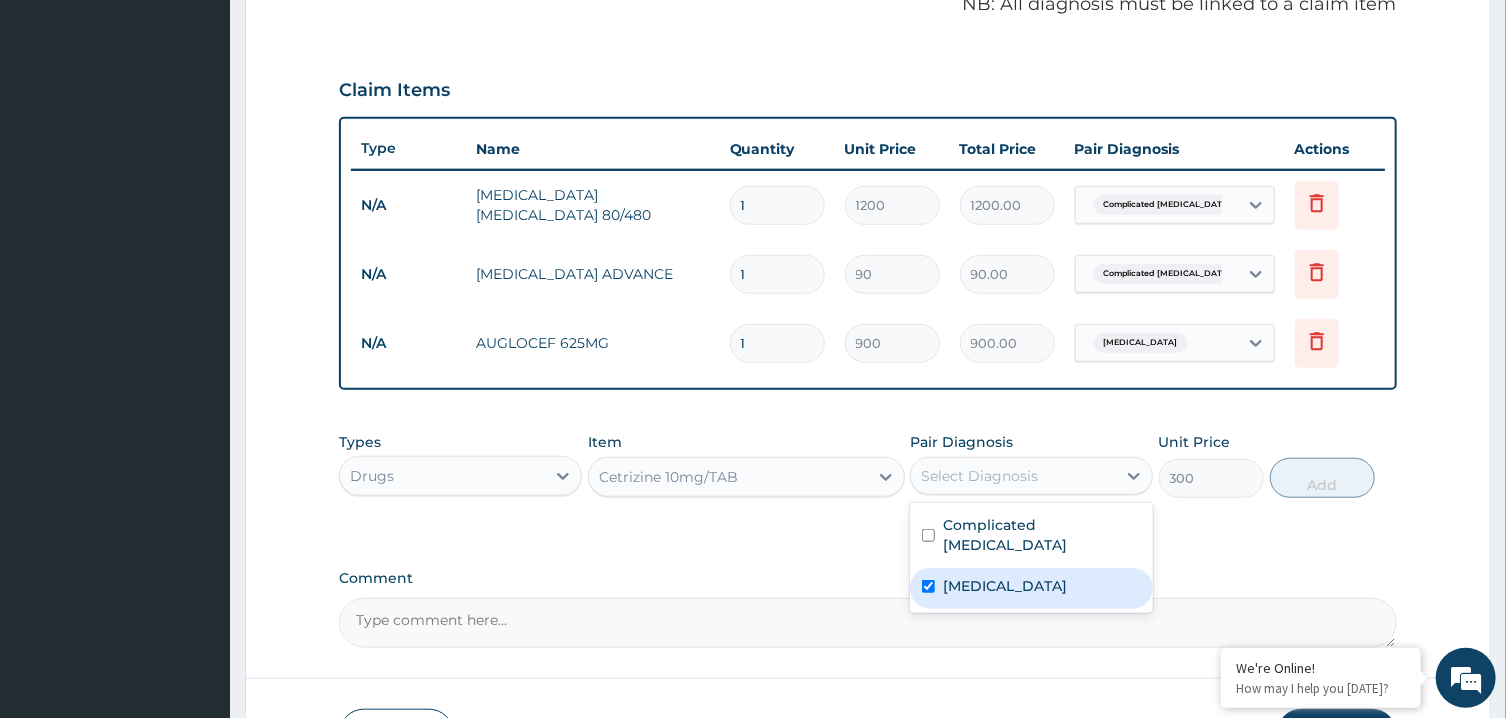 checkbox on "true" 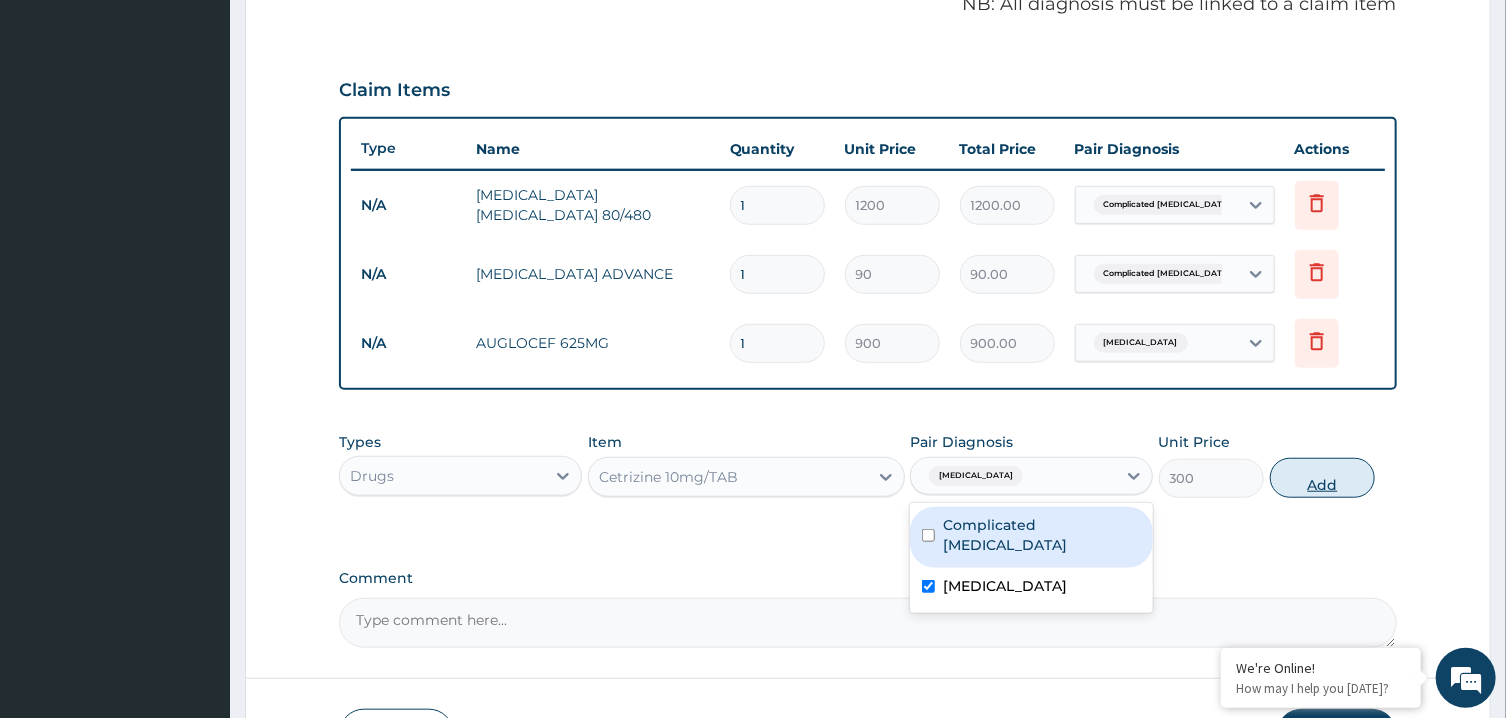 click on "Add" at bounding box center (1323, 478) 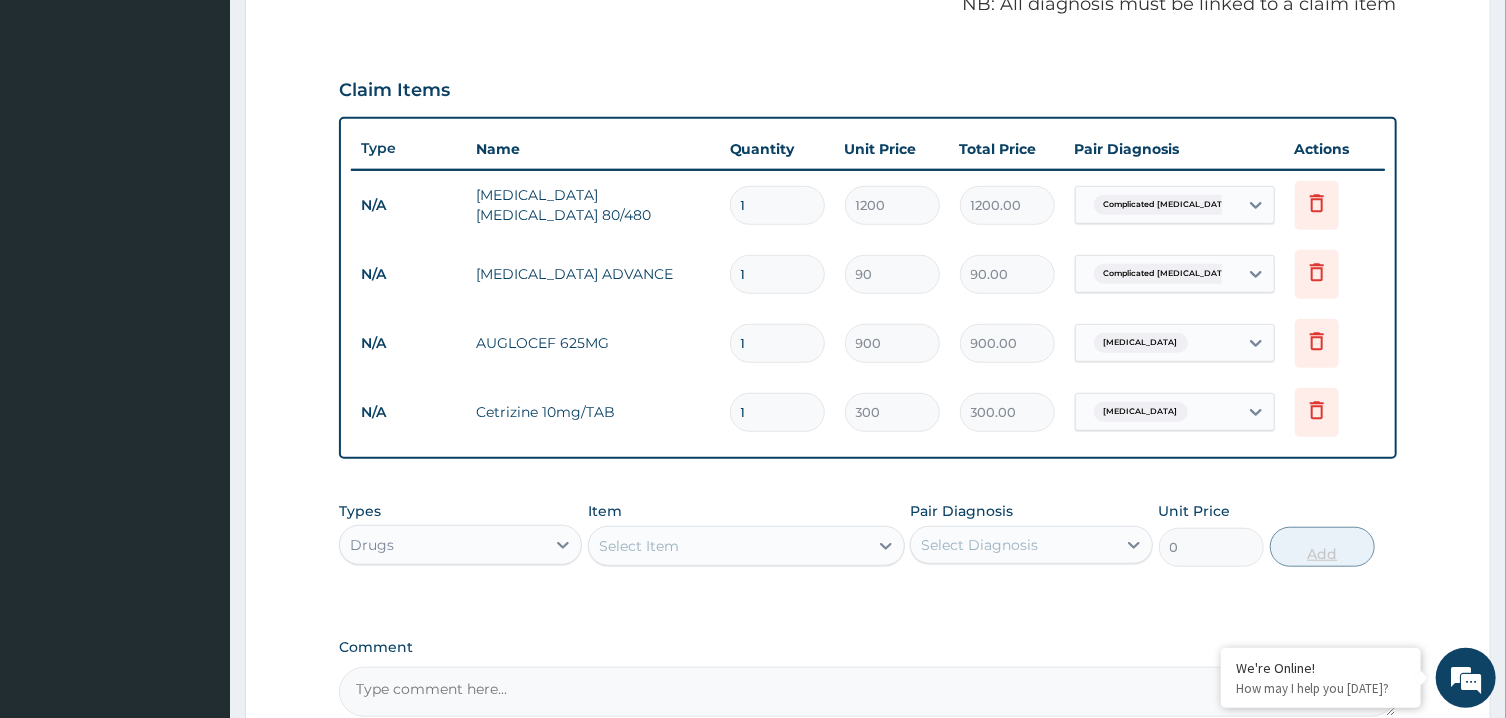 type on "10" 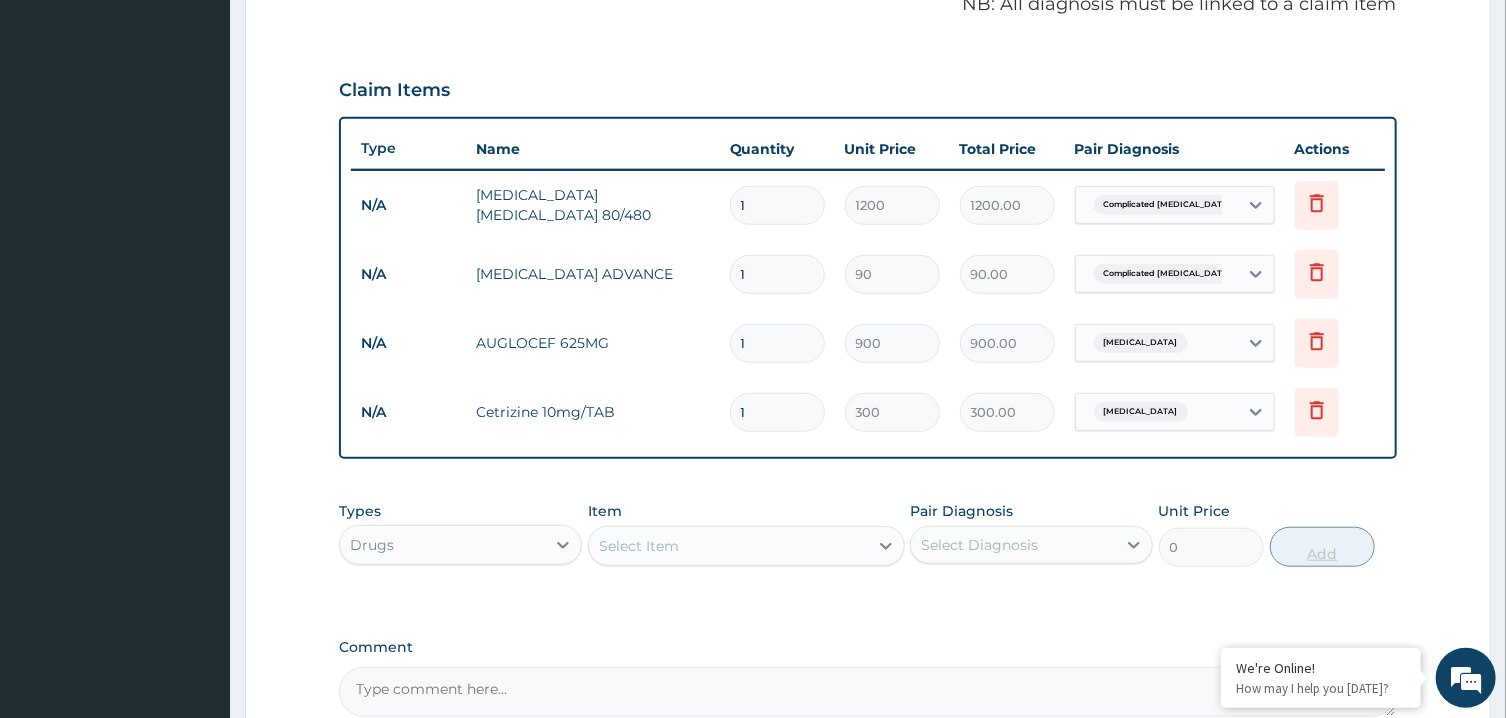 type on "3000.00" 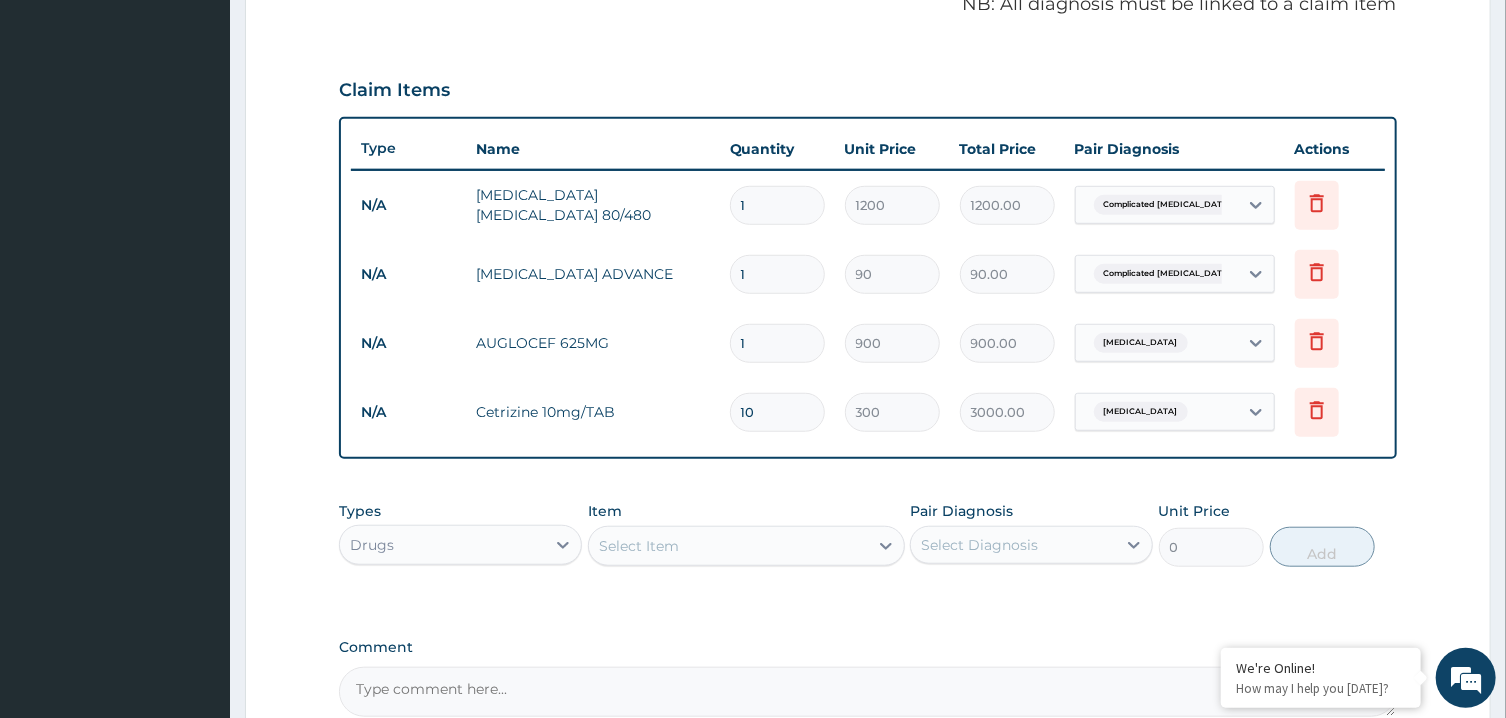 type on "10" 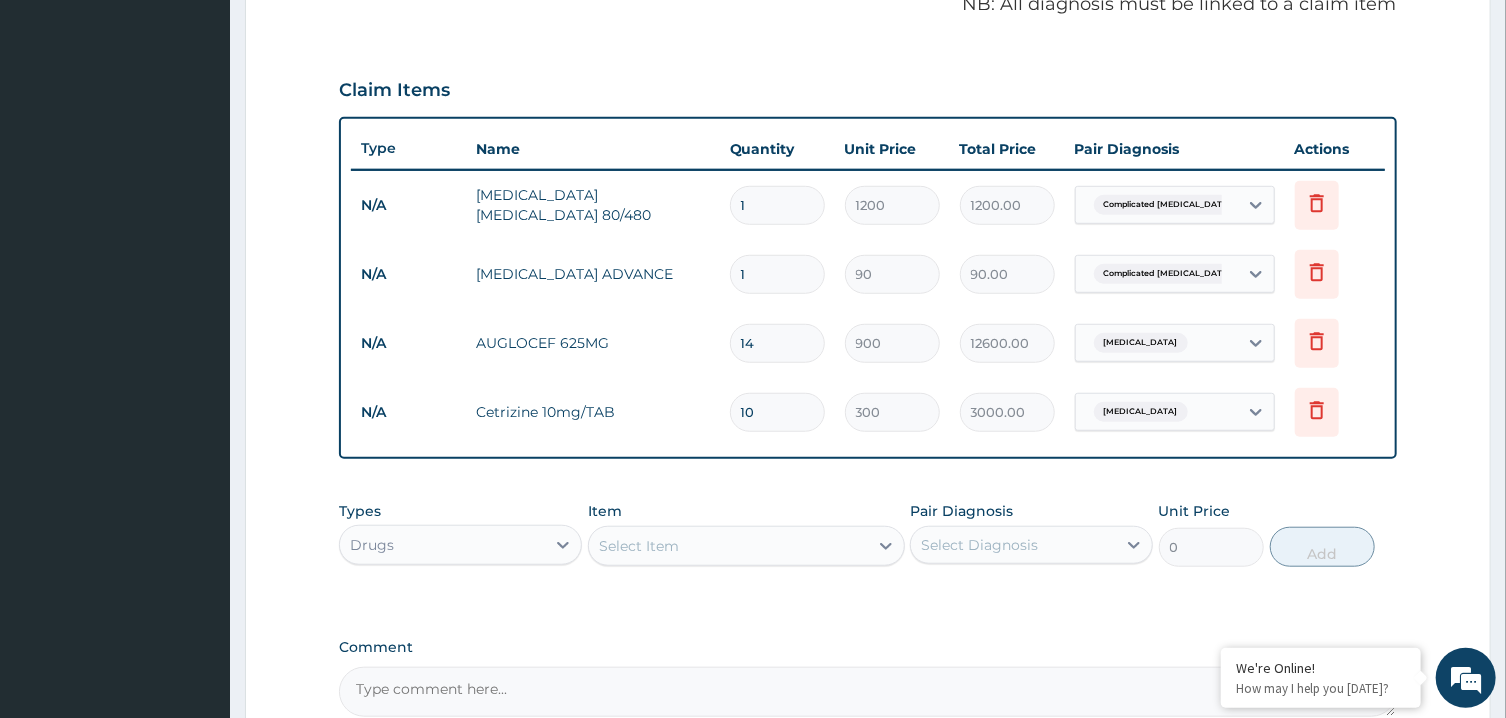 type on "14" 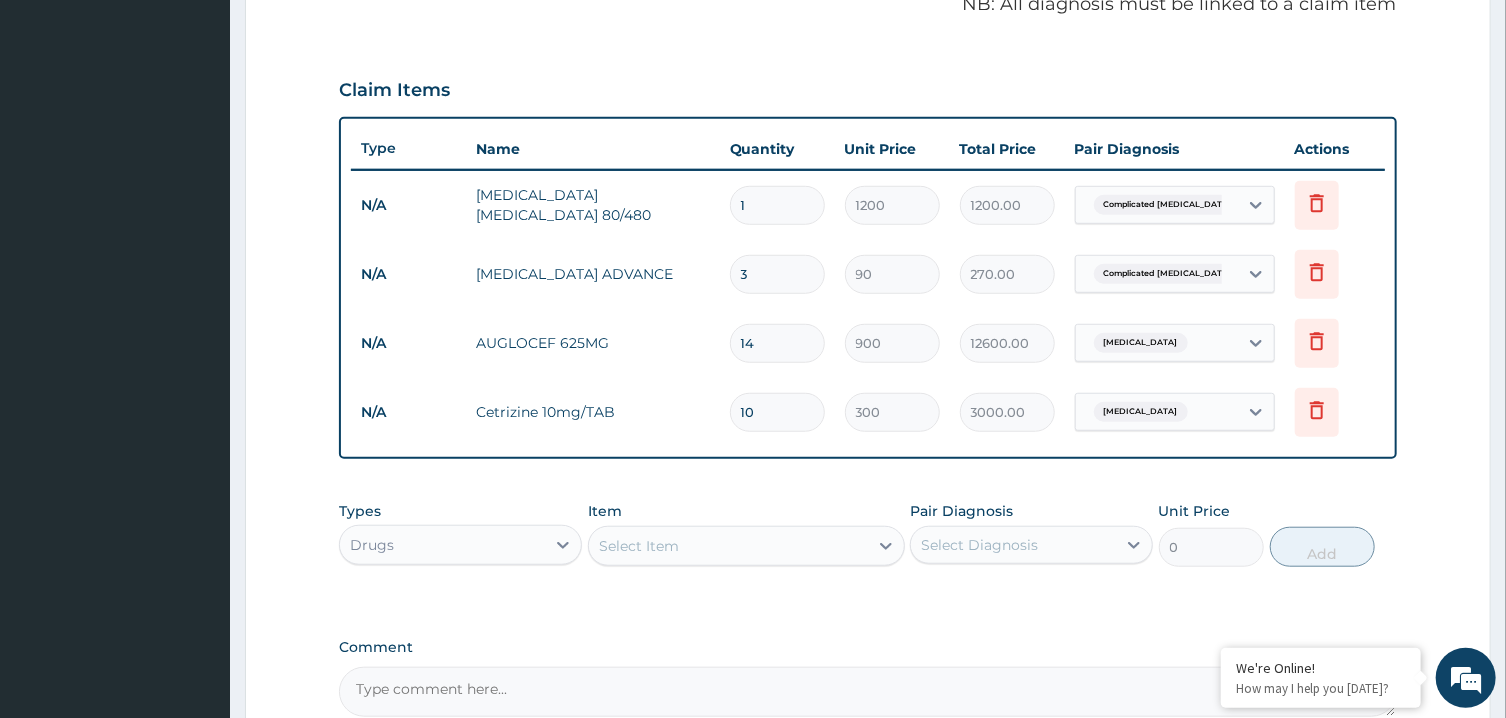 type on "30" 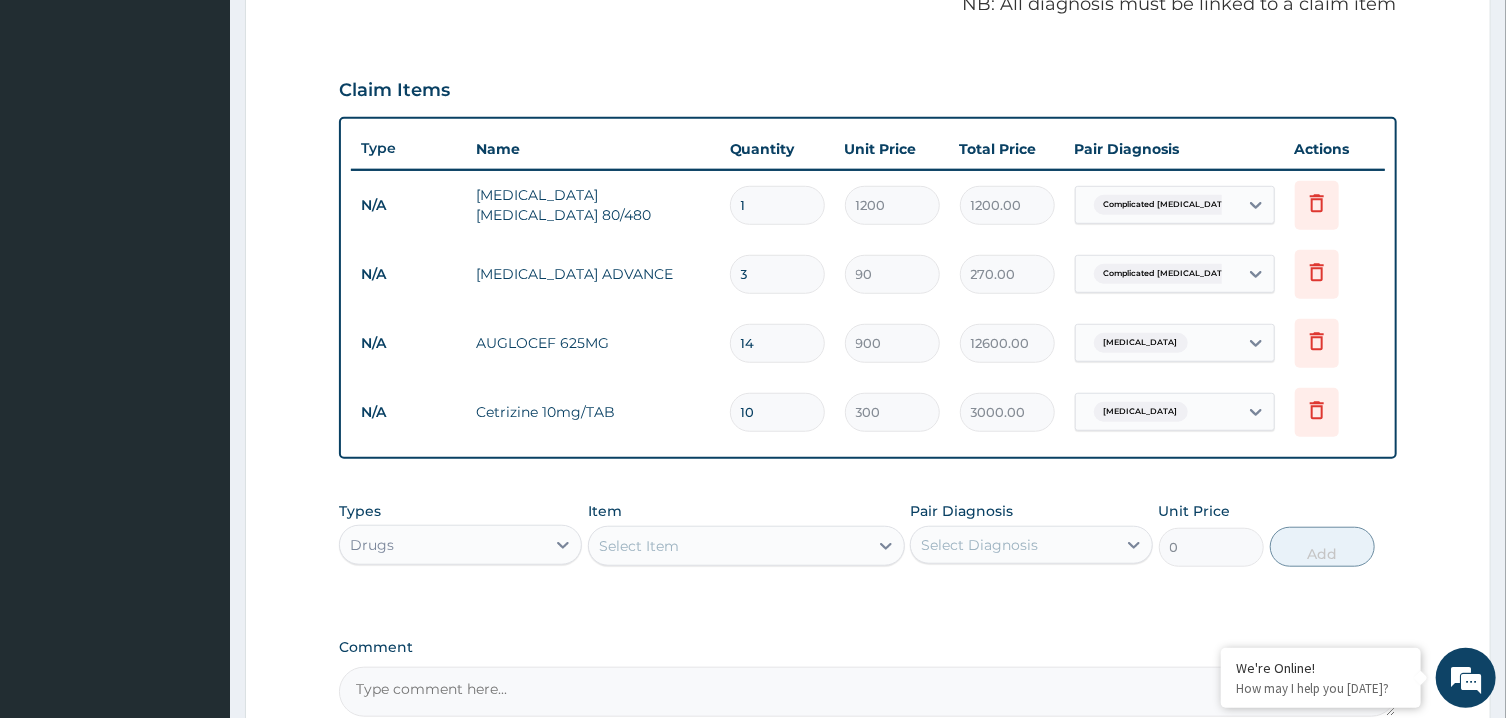 type on "2700.00" 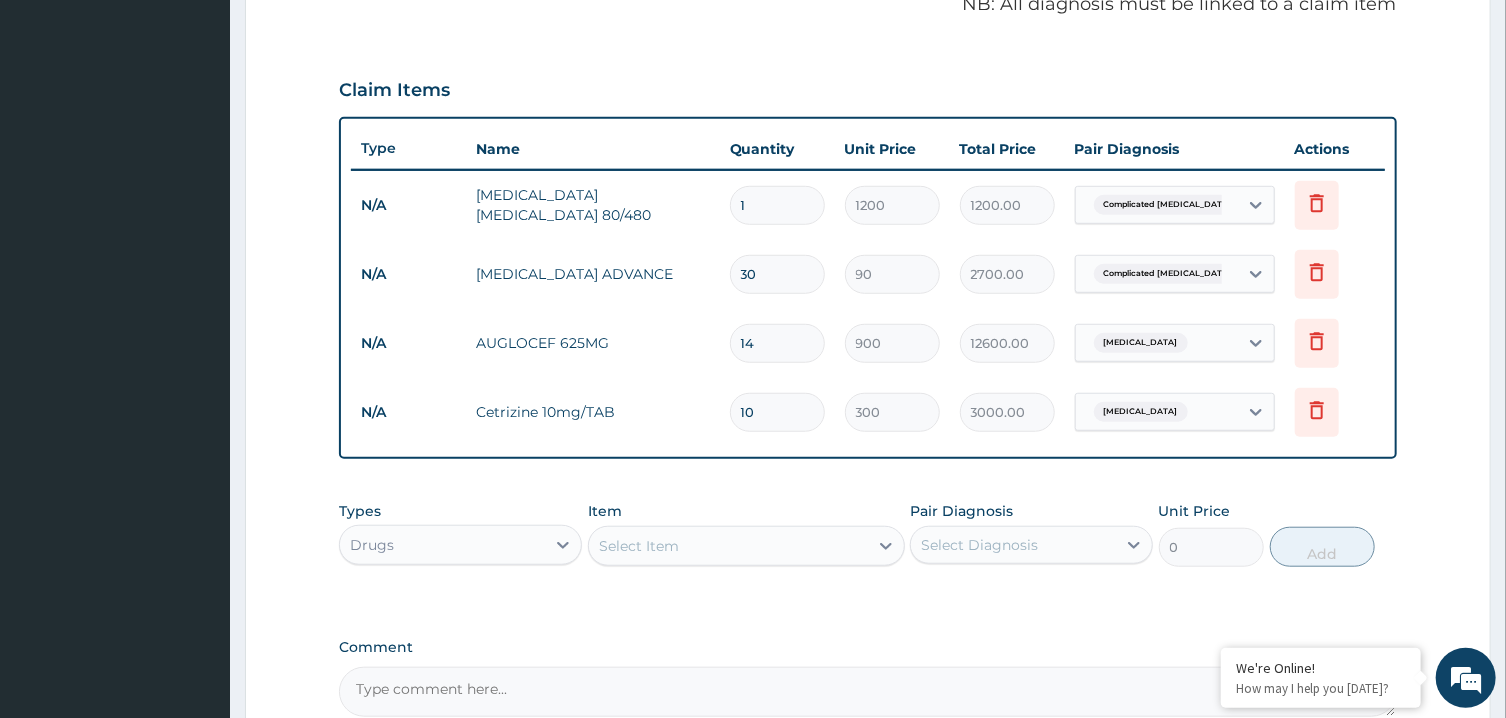 type on "30" 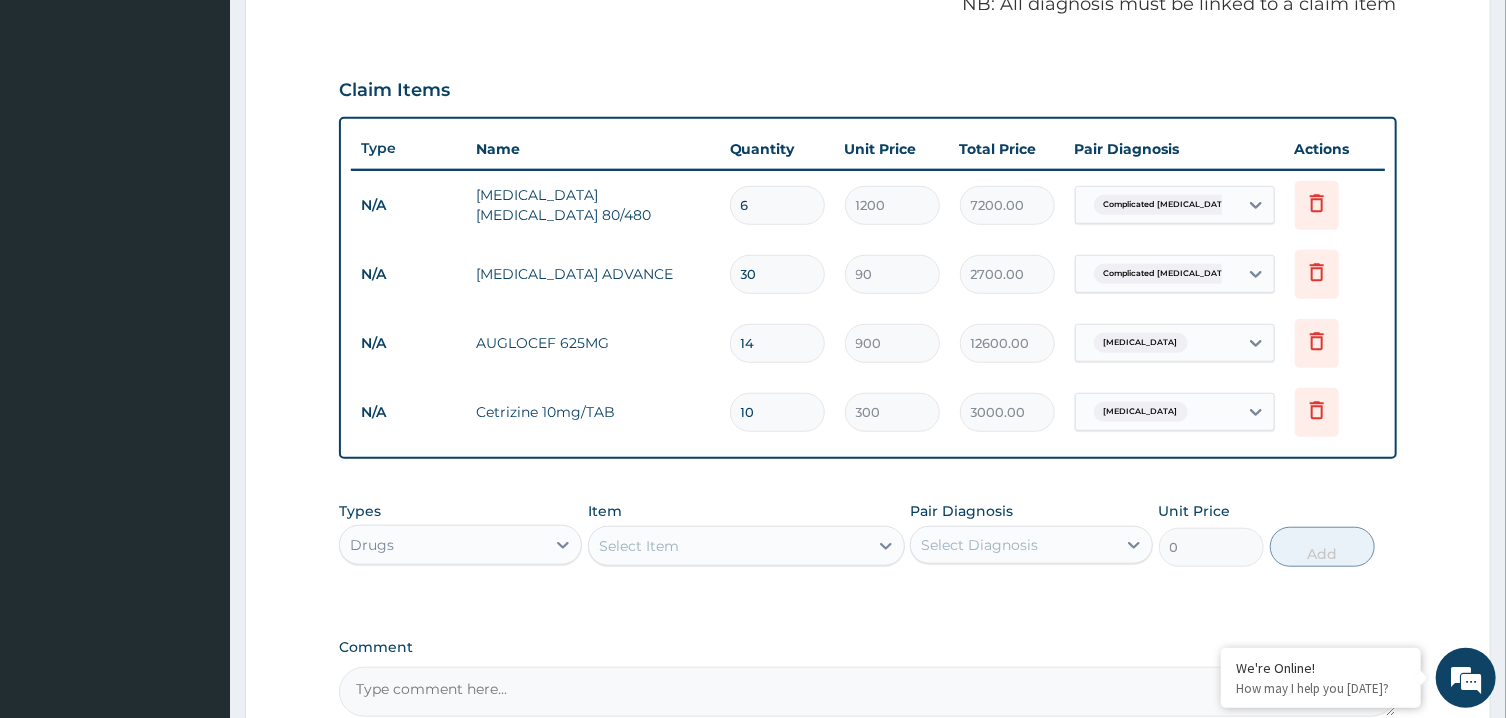 type on "6" 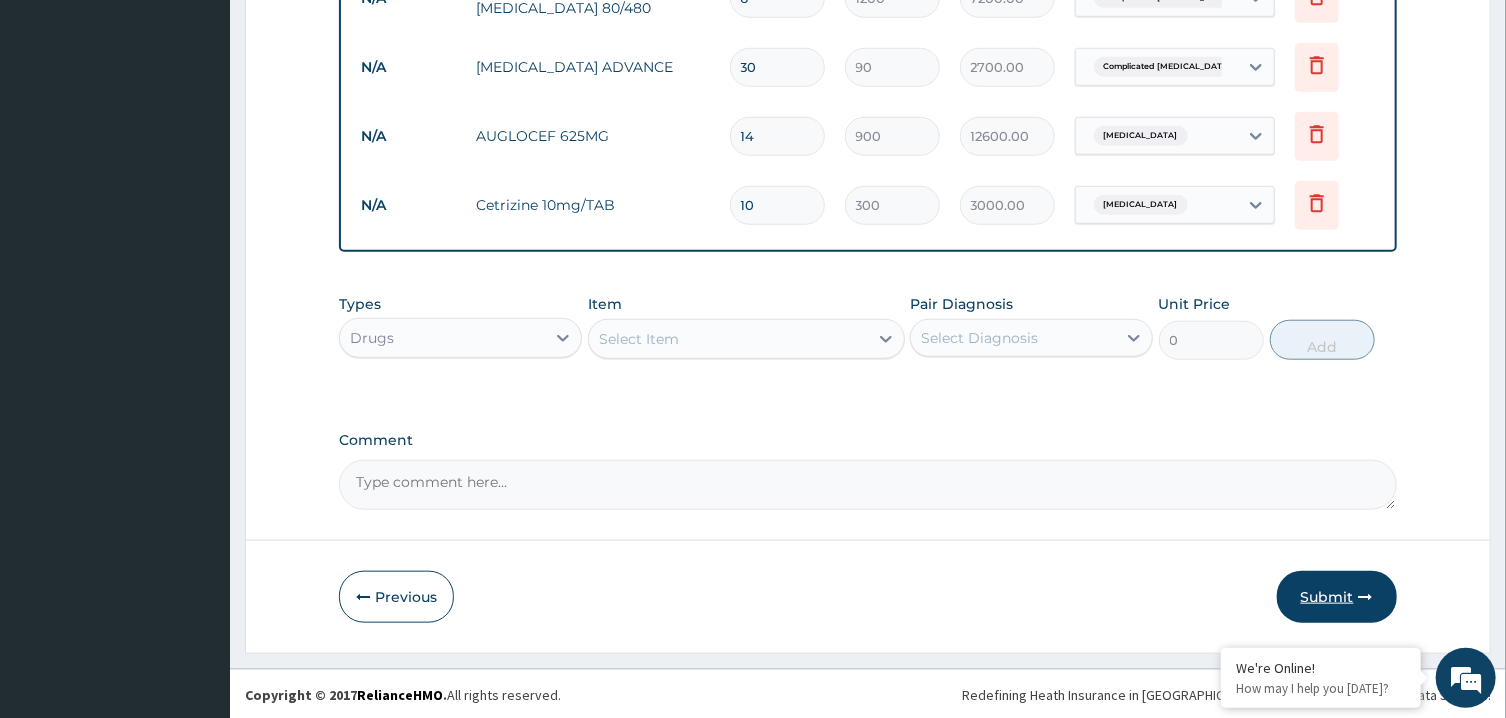click on "Submit" at bounding box center (1337, 597) 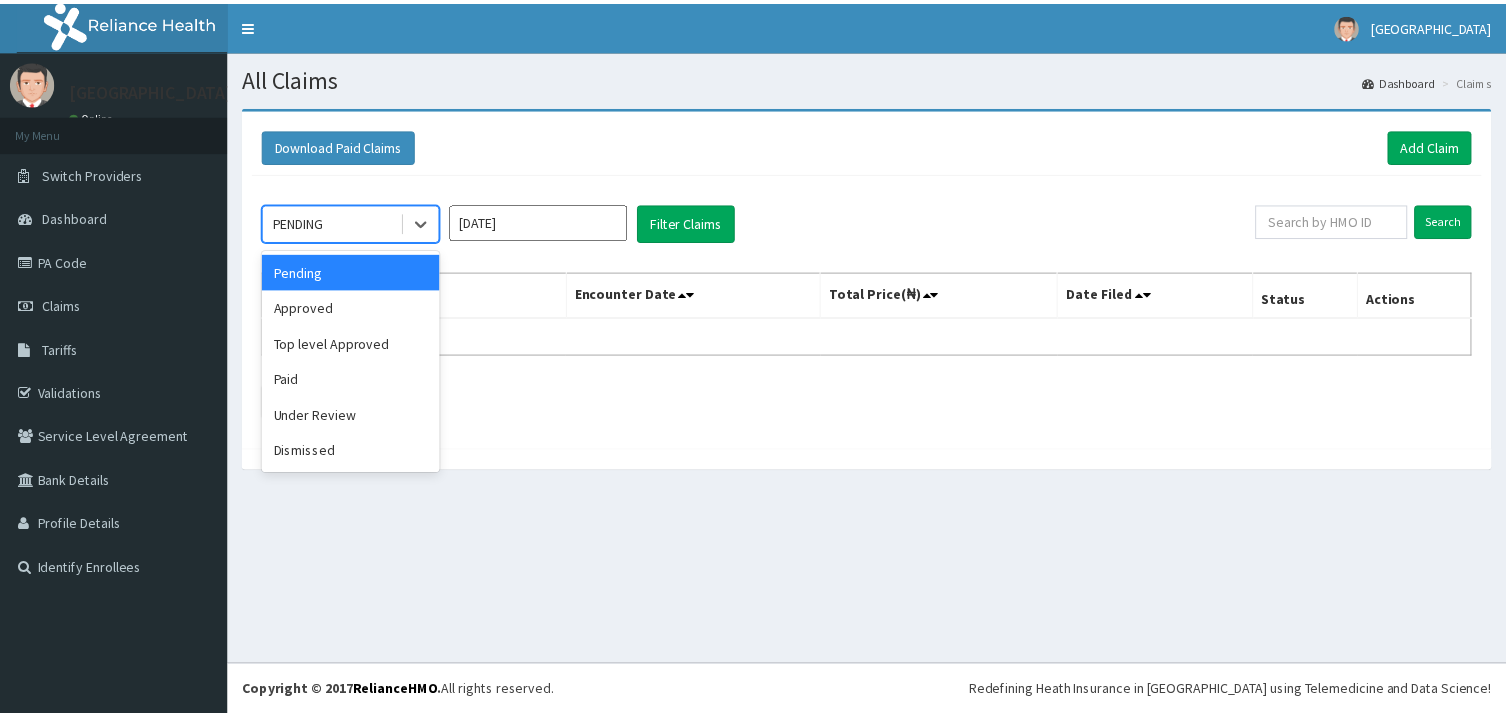 scroll, scrollTop: 0, scrollLeft: 0, axis: both 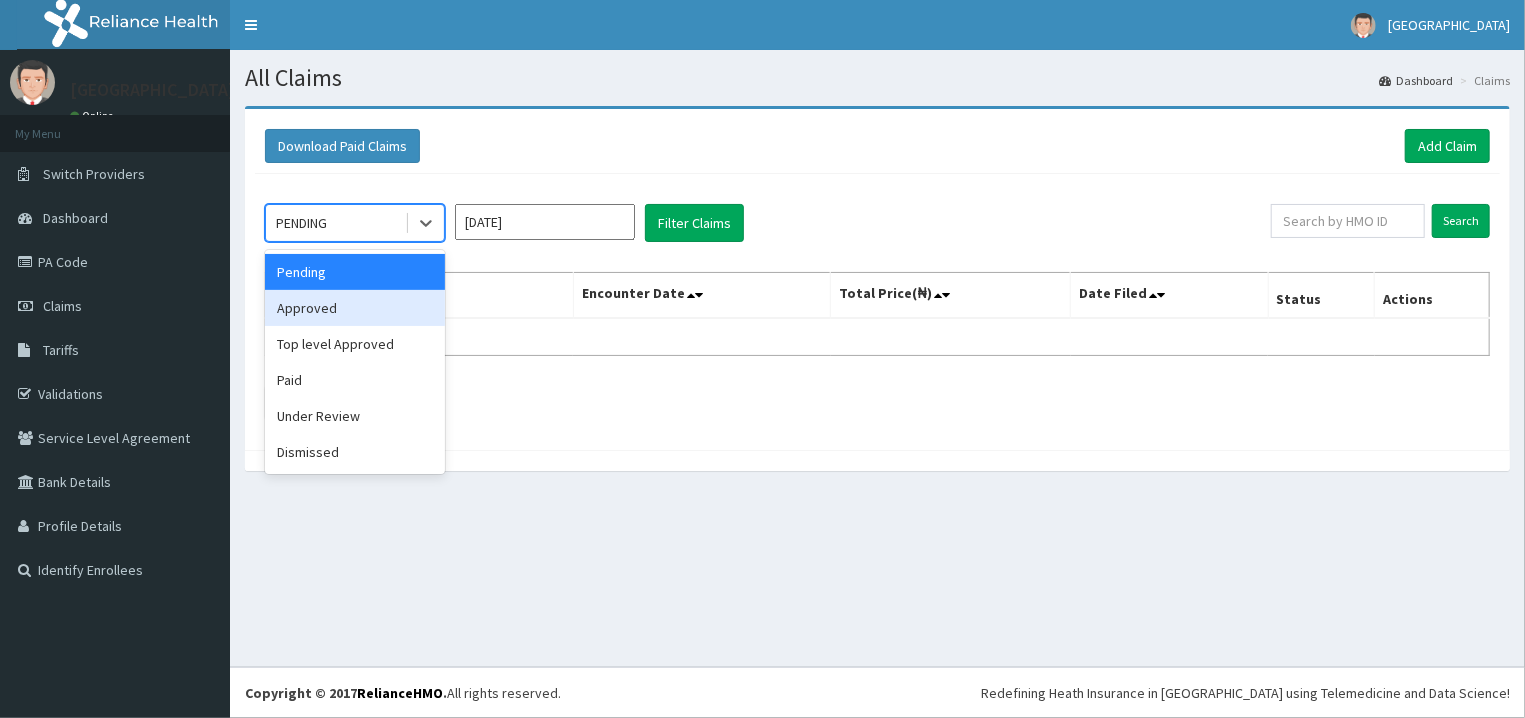 click on "Approved" at bounding box center (355, 308) 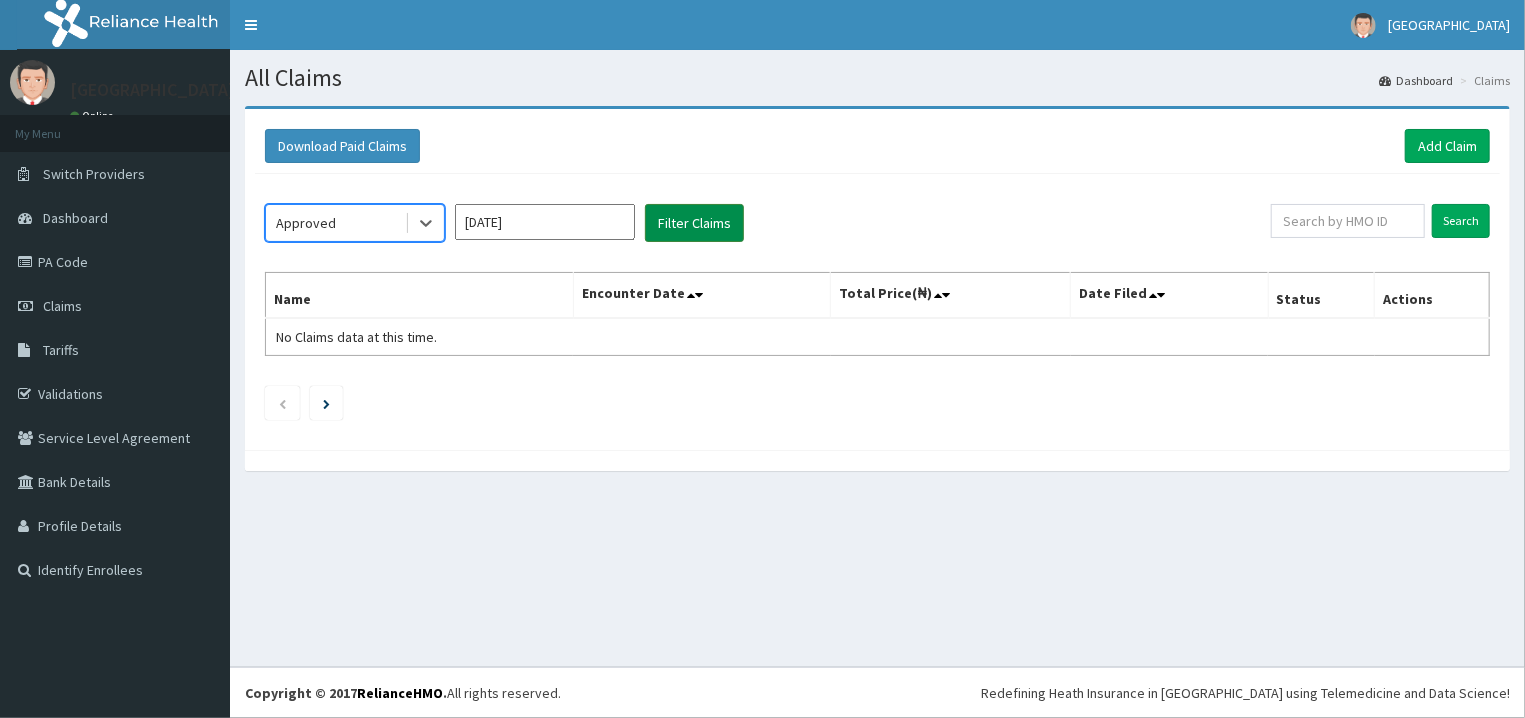 click on "Filter Claims" at bounding box center [694, 223] 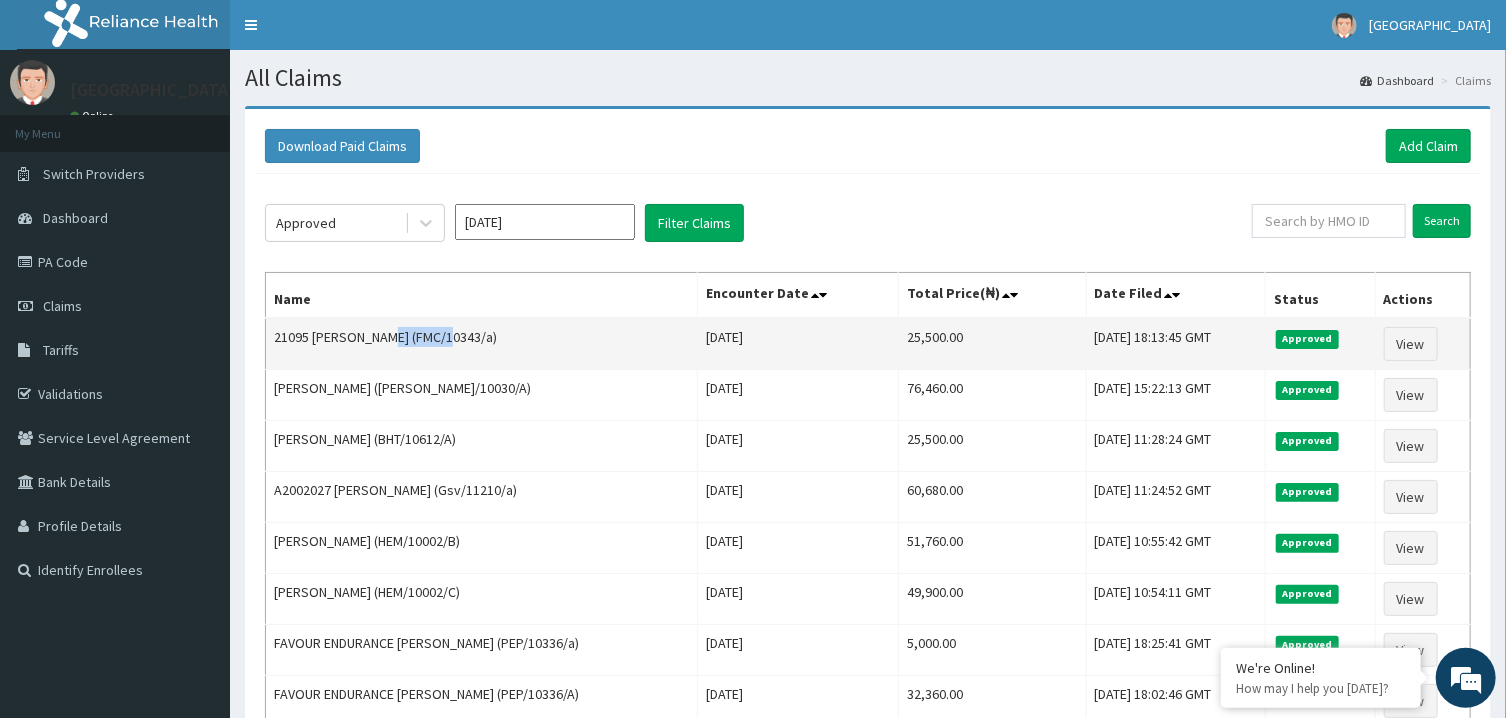 drag, startPoint x: 439, startPoint y: 336, endPoint x: 381, endPoint y: 331, distance: 58.21512 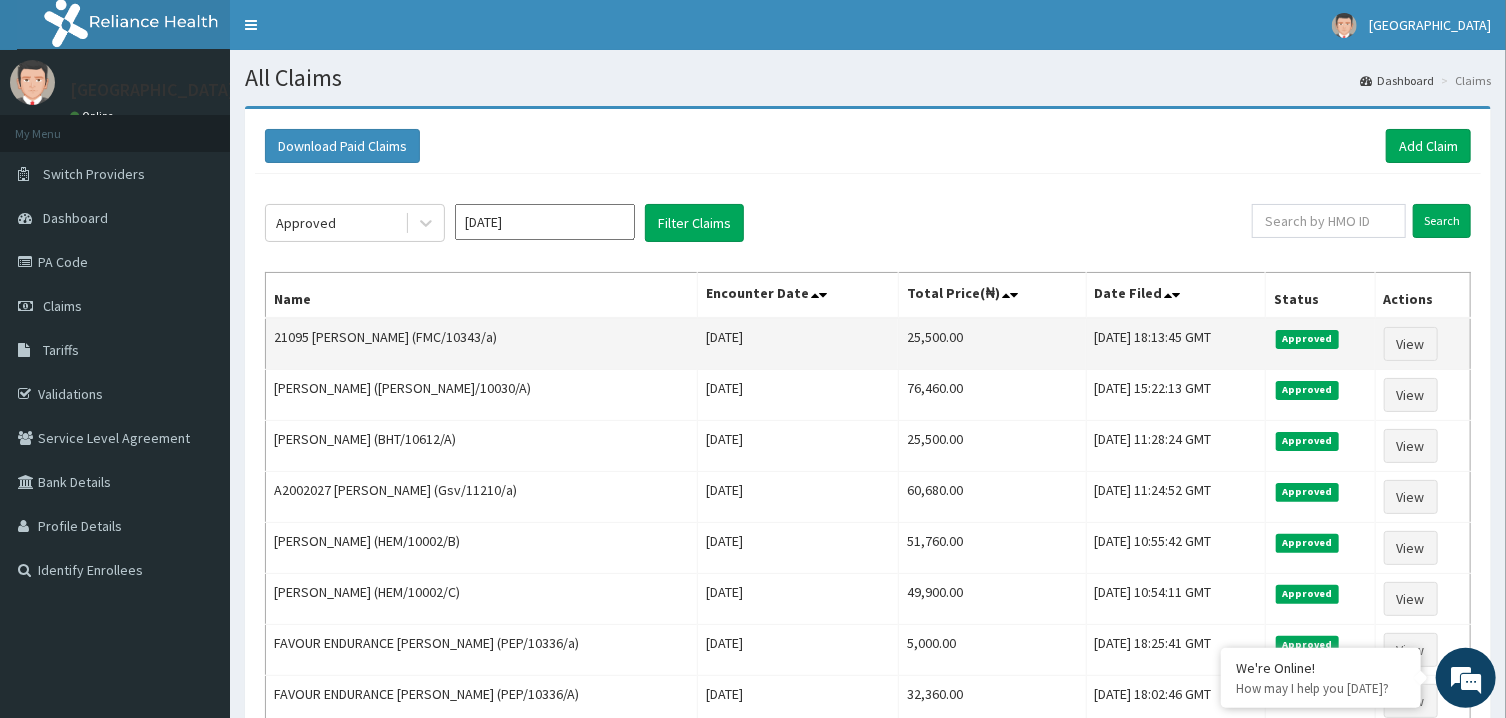 click on "21095 Isaac Abiodun Oyedeji (FMC/10343/a)" at bounding box center (482, 344) 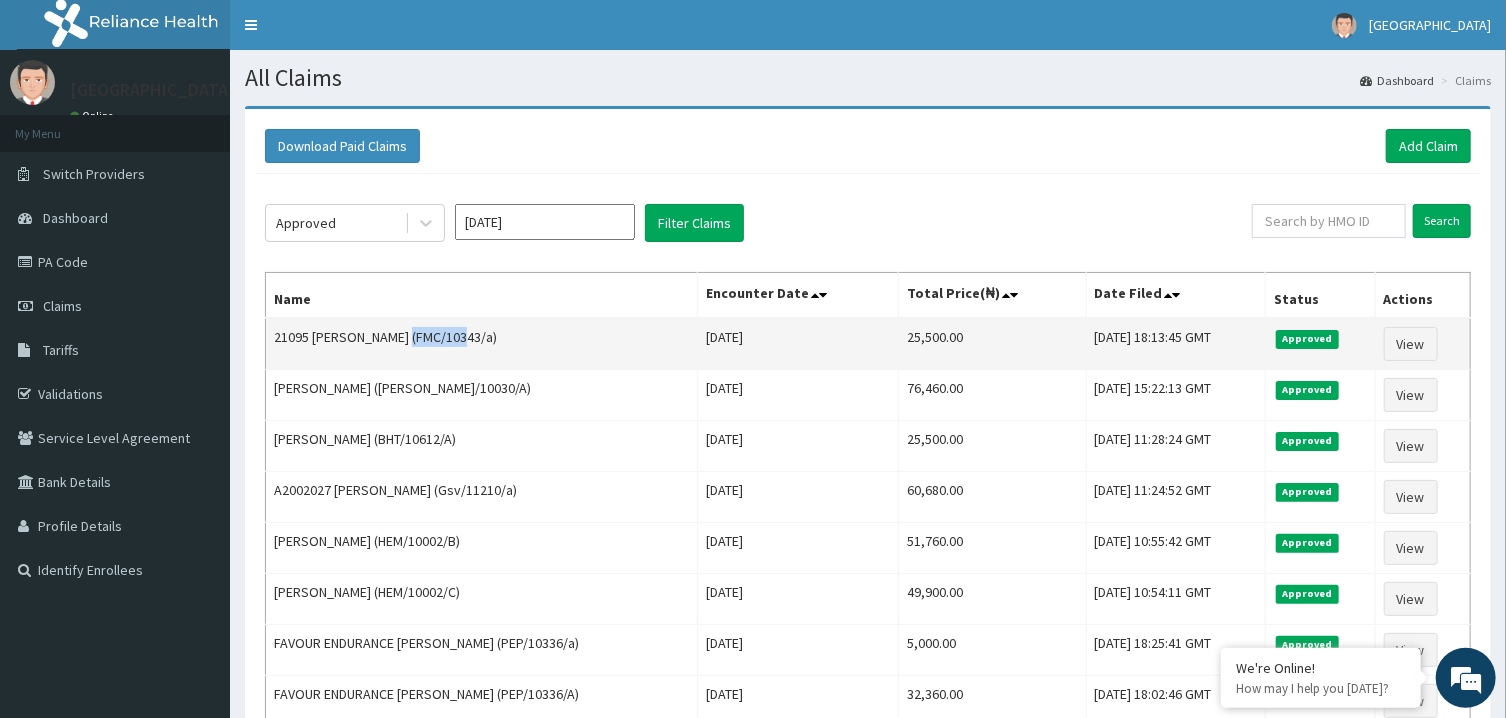 drag, startPoint x: 440, startPoint y: 342, endPoint x: 409, endPoint y: 338, distance: 31.257 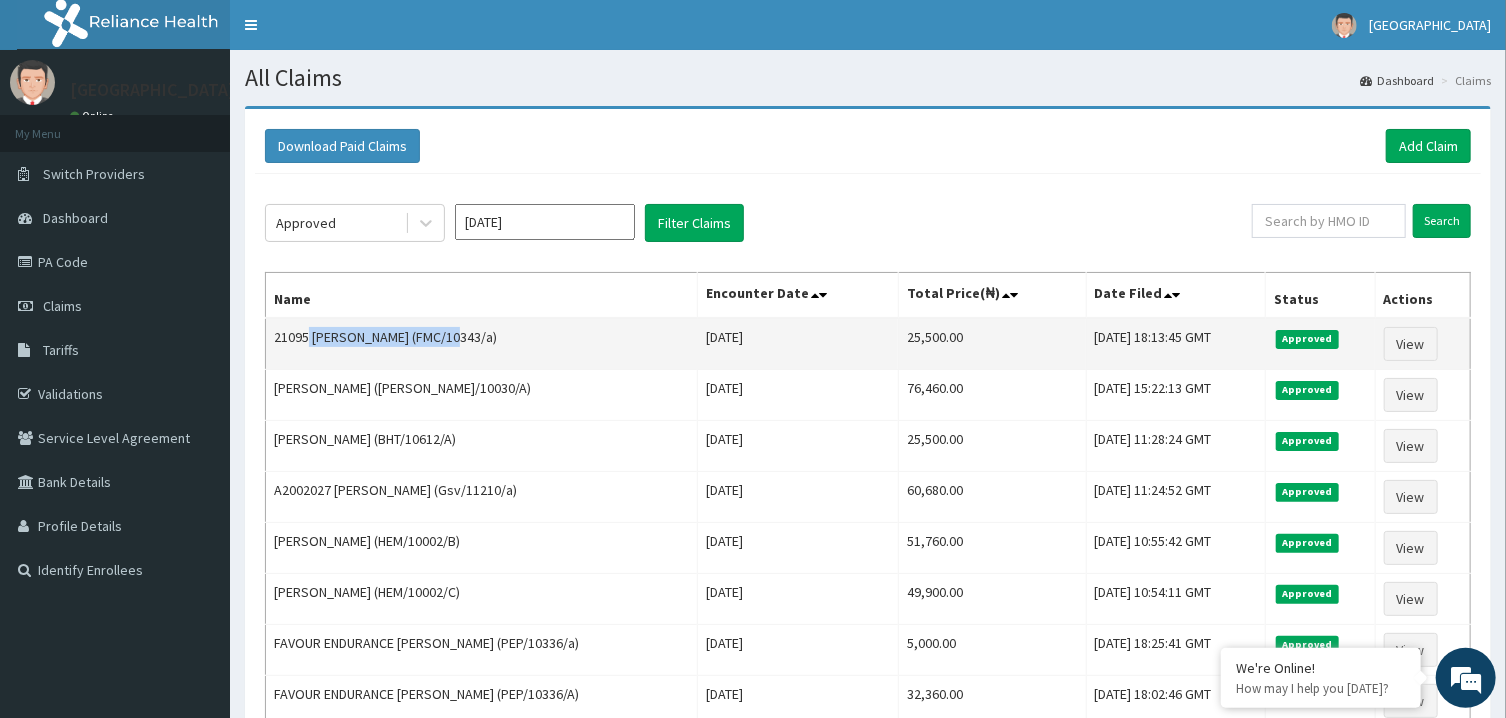 drag, startPoint x: 308, startPoint y: 336, endPoint x: 440, endPoint y: 337, distance: 132.00378 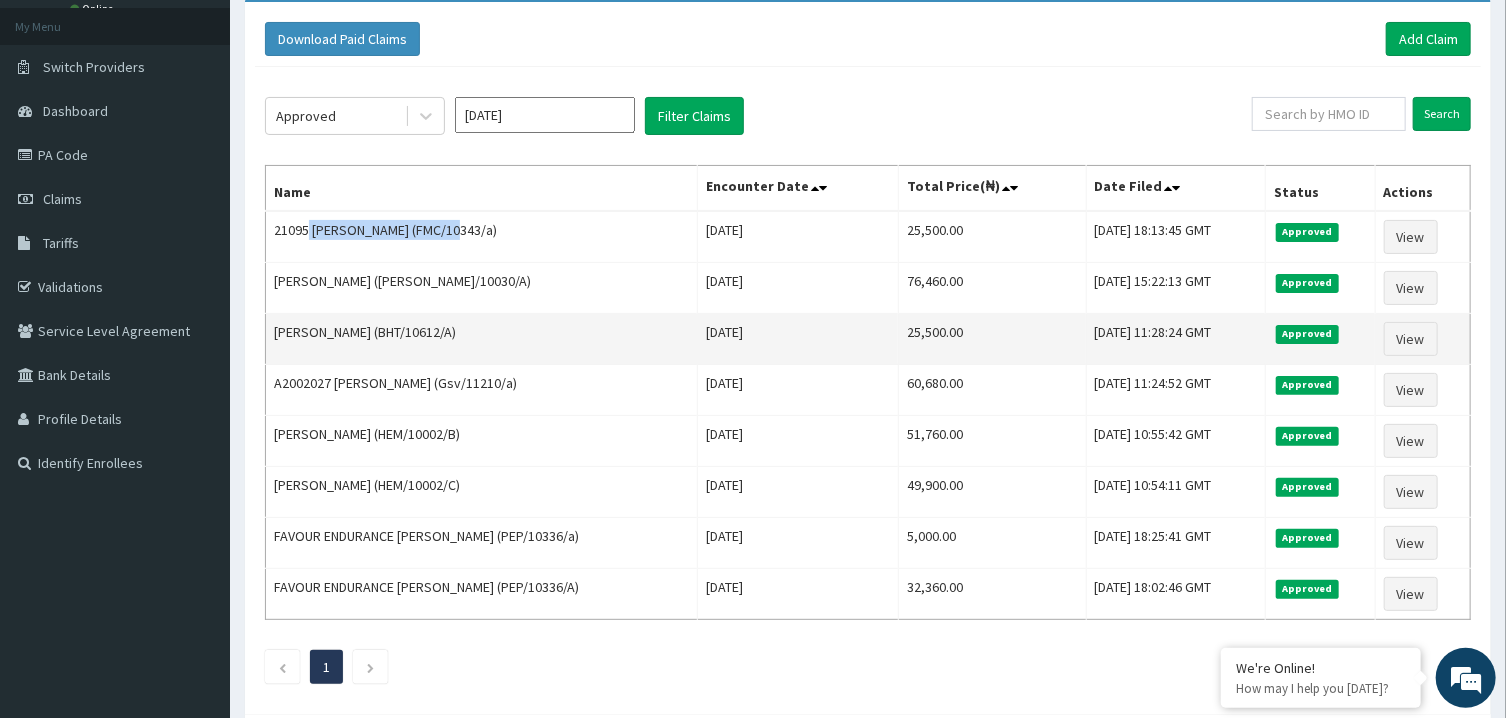 scroll, scrollTop: 160, scrollLeft: 0, axis: vertical 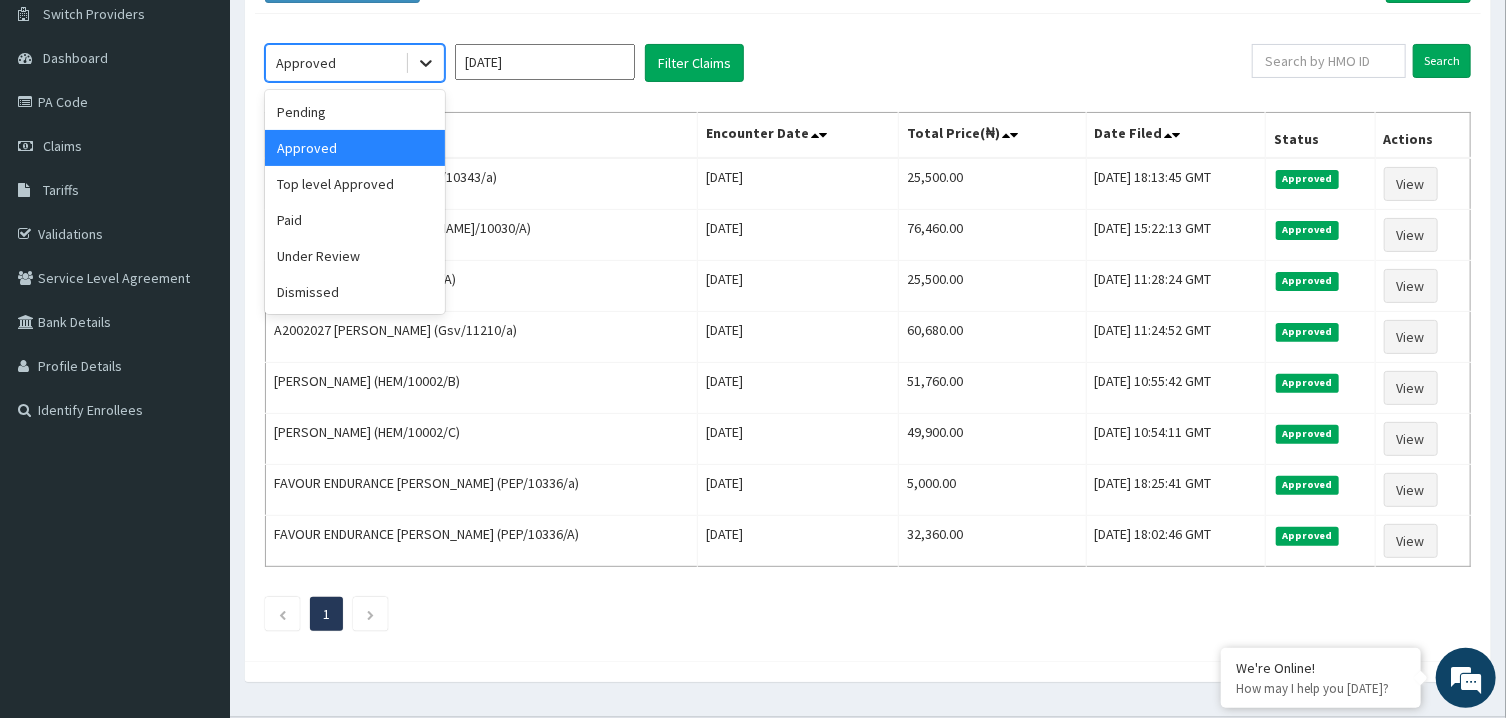 click at bounding box center [426, 63] 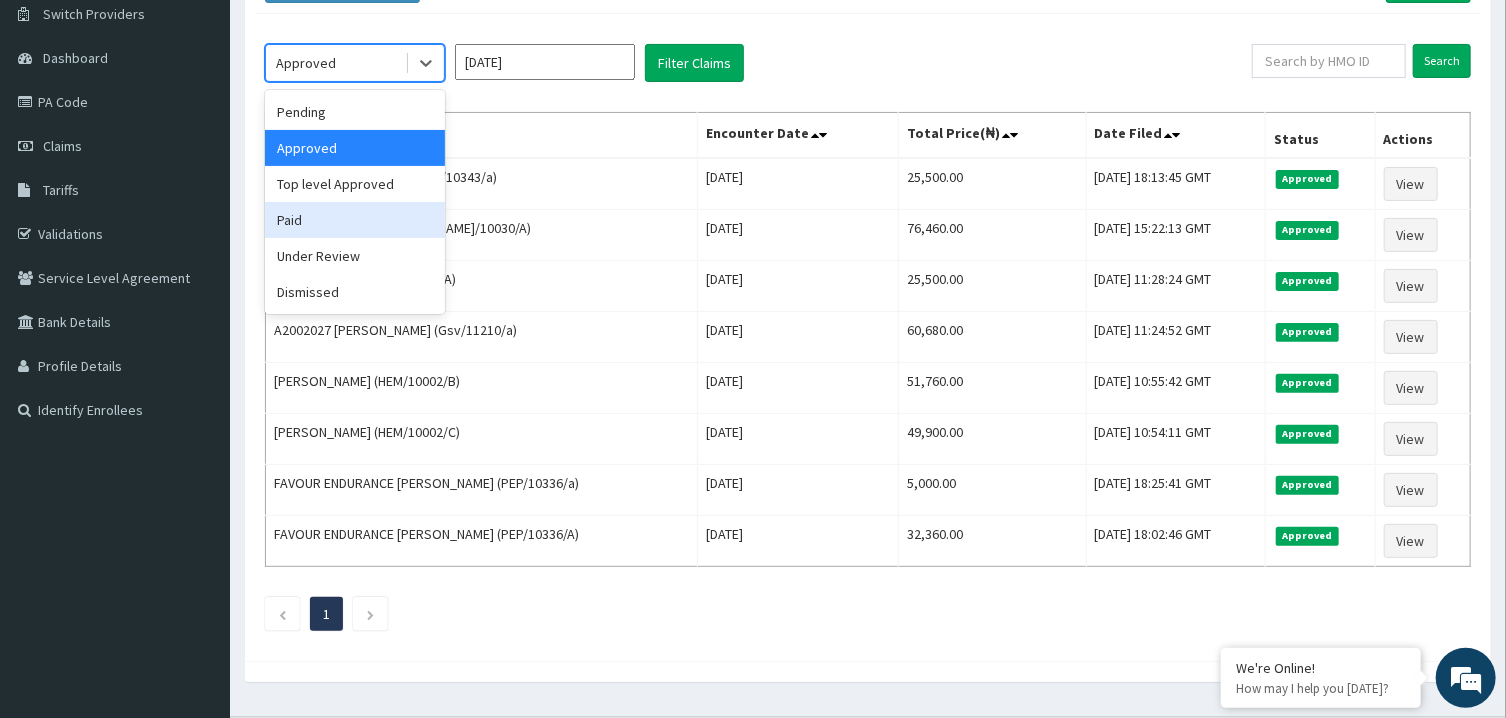 click on "Paid" at bounding box center [355, 220] 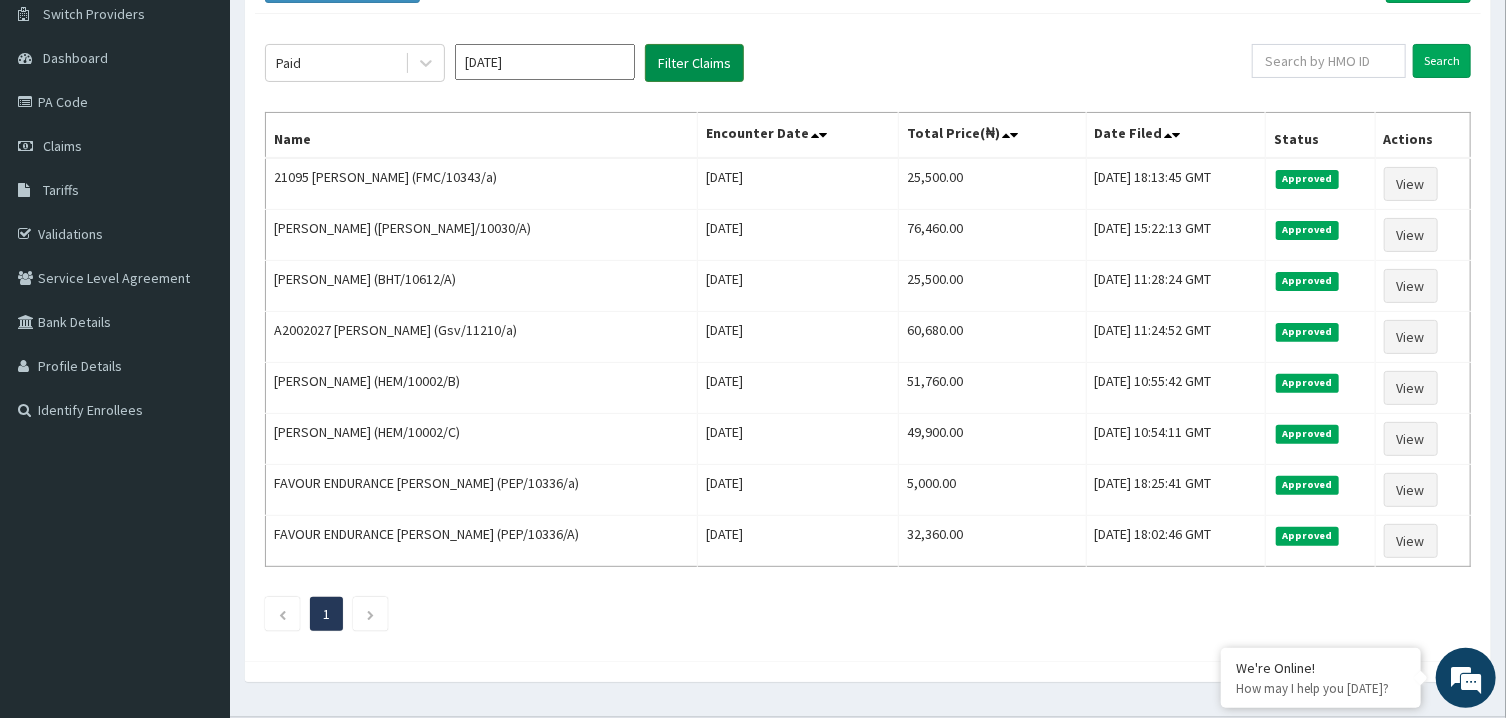 click on "Filter Claims" at bounding box center [694, 63] 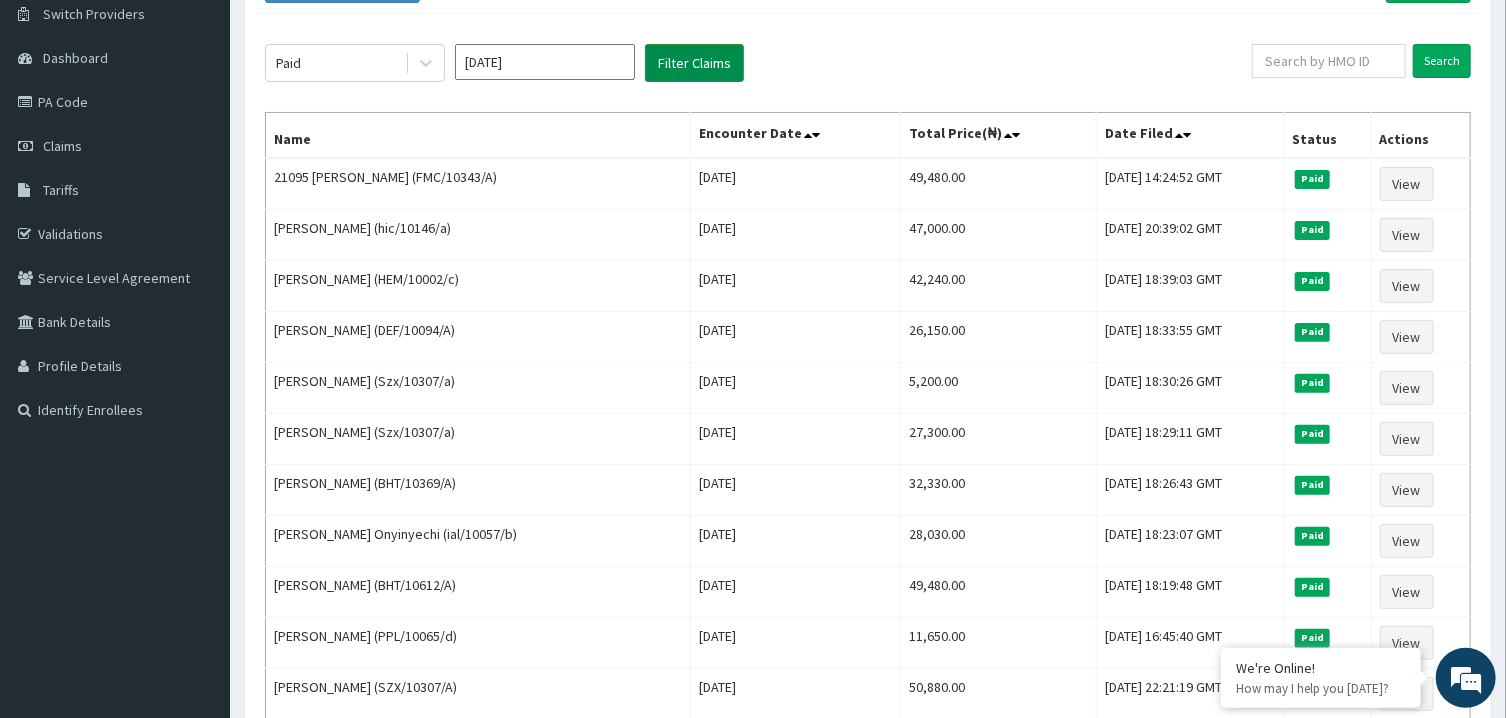 click on "Filter Claims" at bounding box center (694, 63) 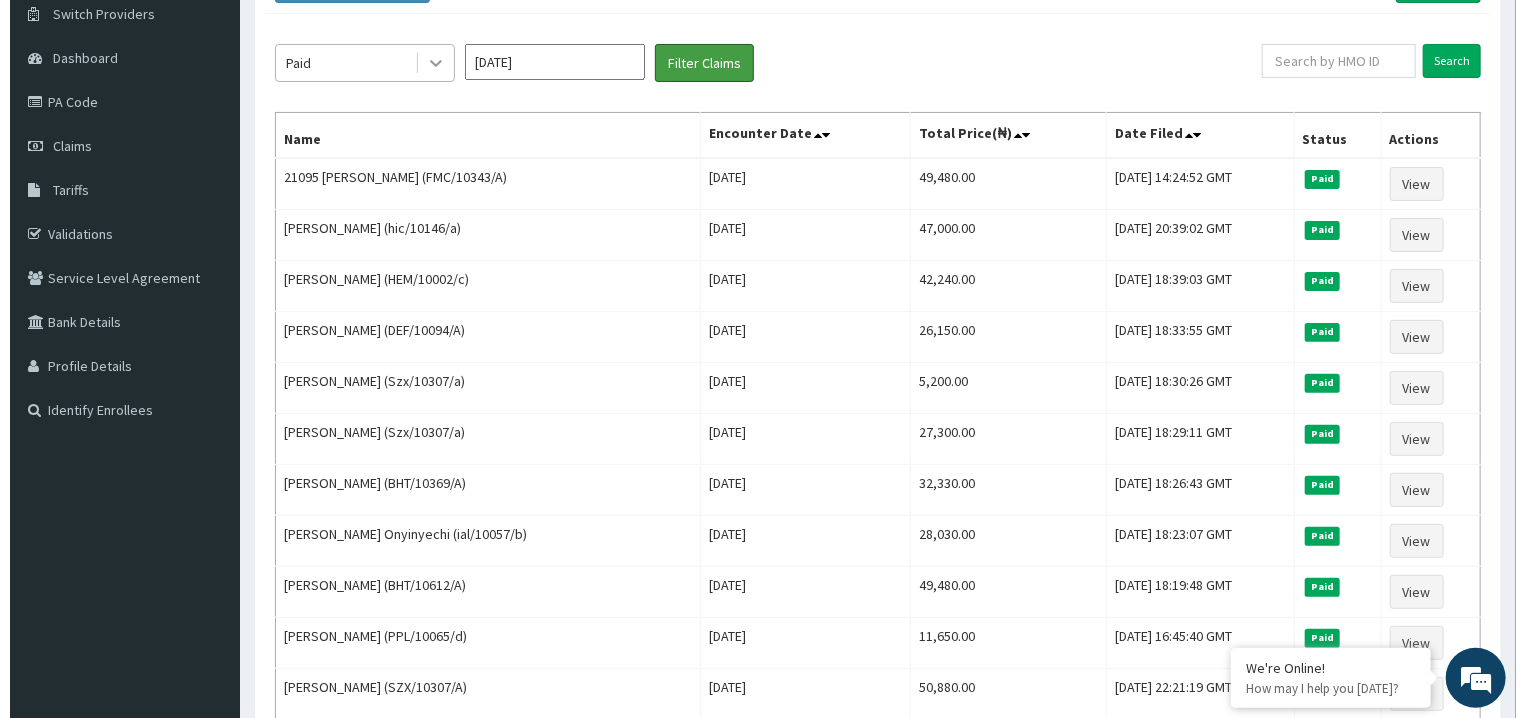 scroll, scrollTop: 0, scrollLeft: 0, axis: both 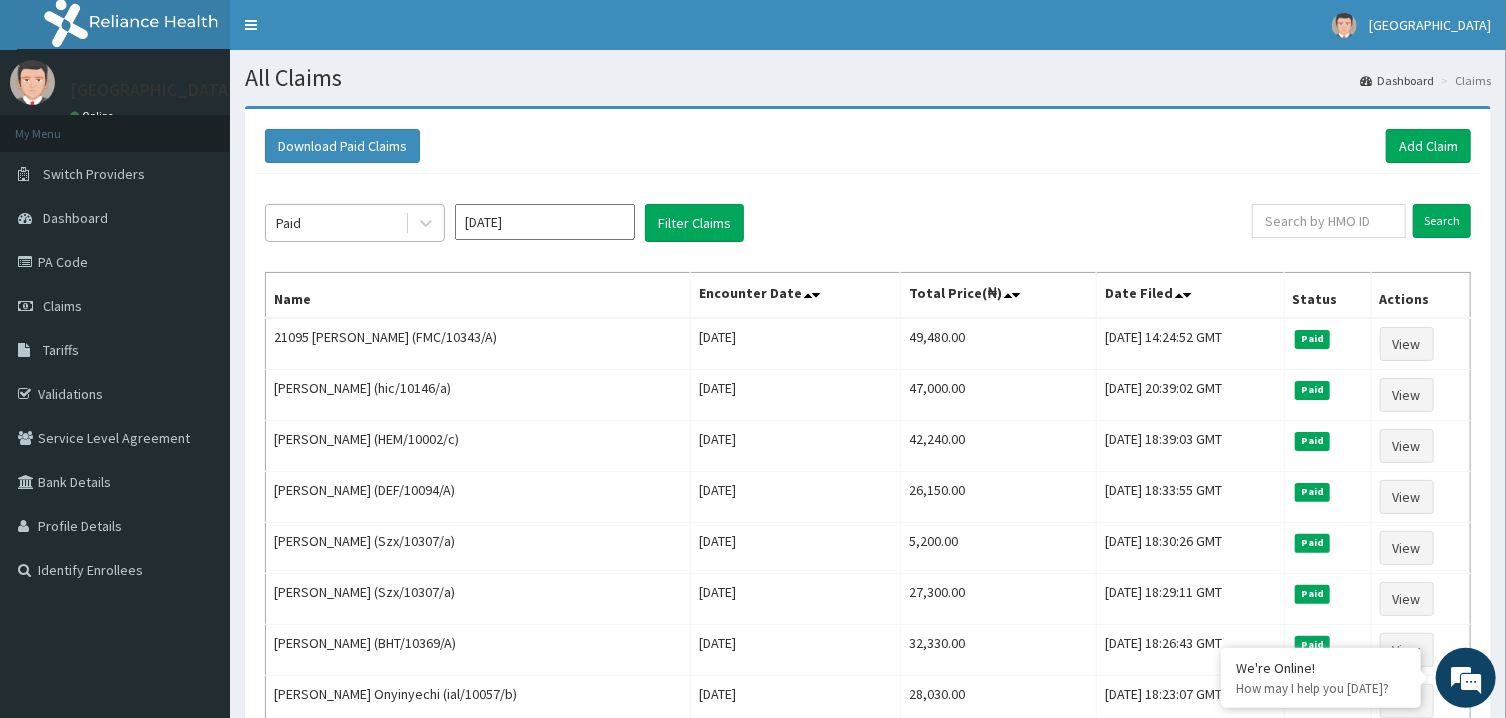click on "Paid" at bounding box center (335, 223) 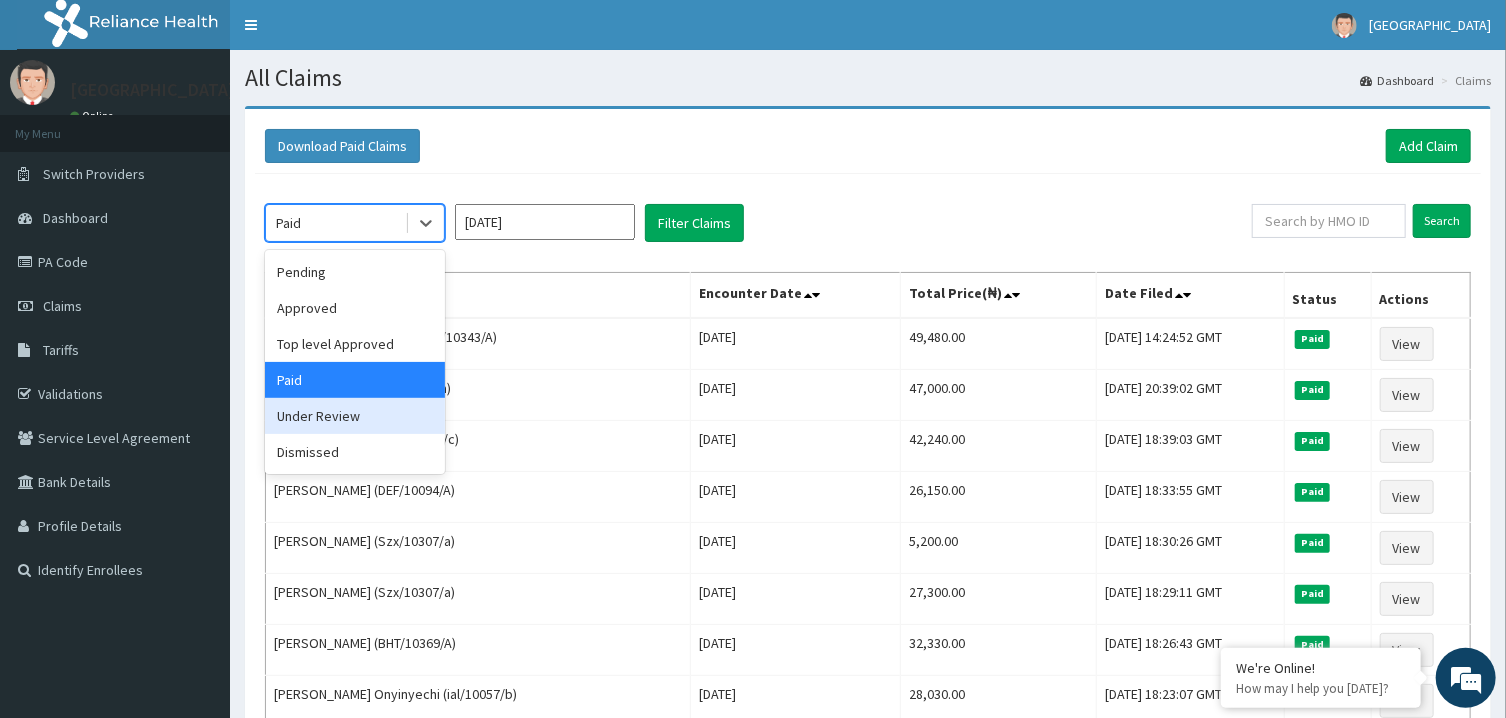 click on "Under Review" at bounding box center [355, 416] 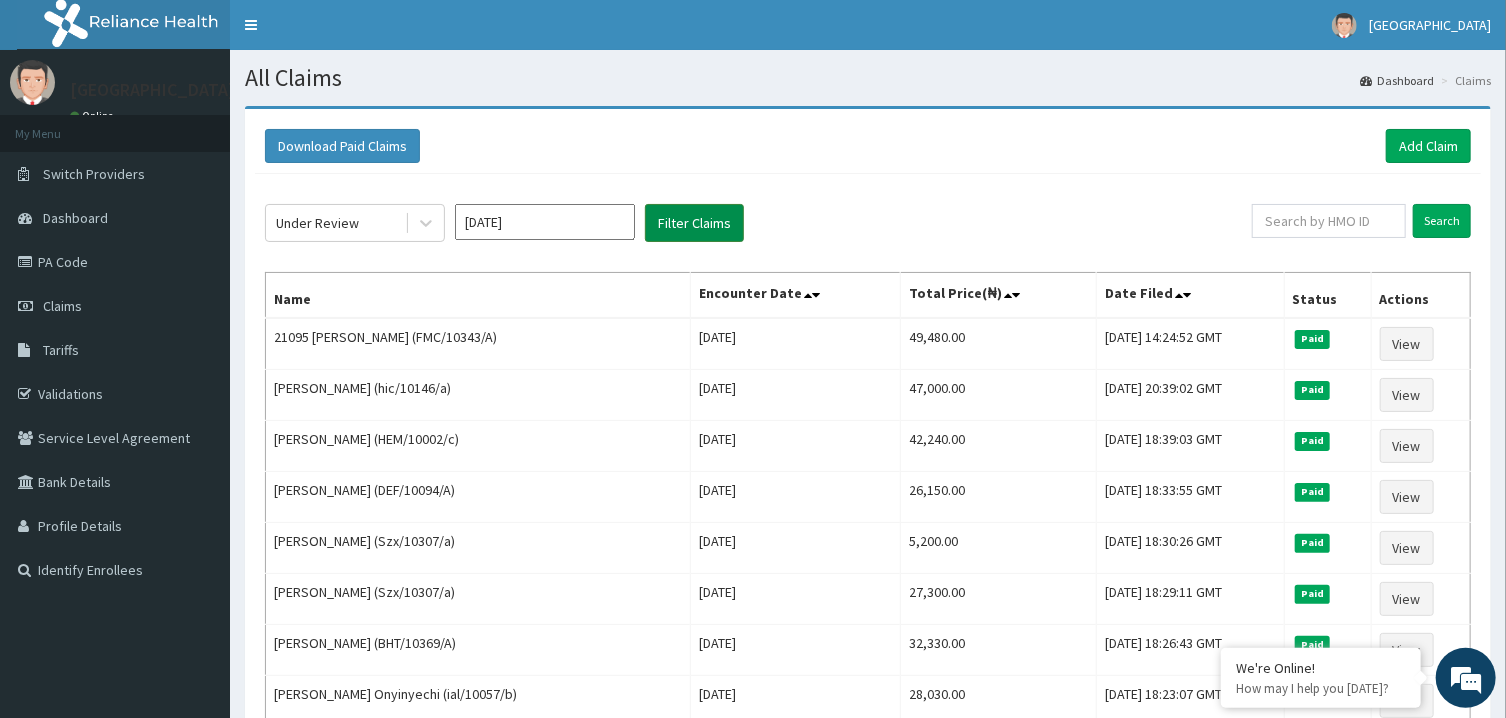 click on "Filter Claims" at bounding box center [694, 223] 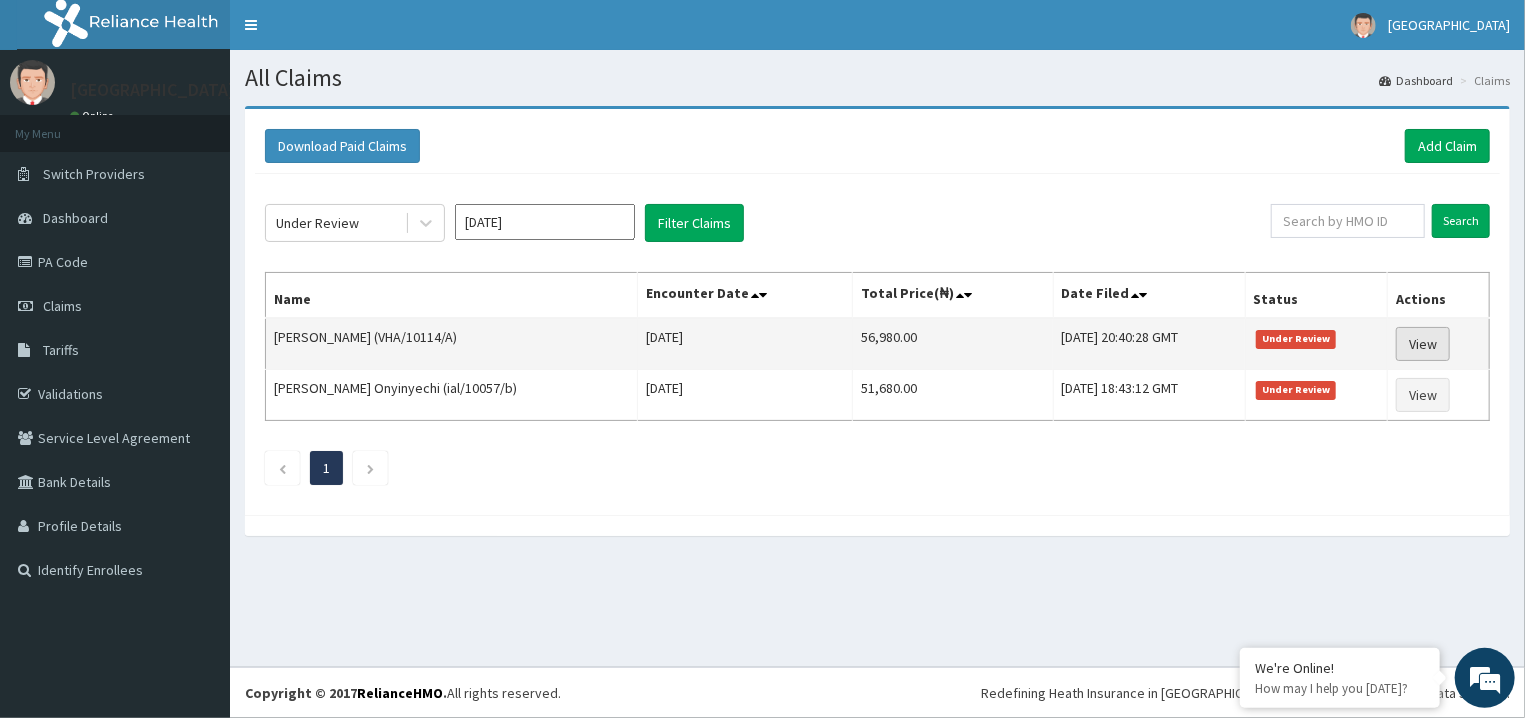 click on "View" at bounding box center [1423, 344] 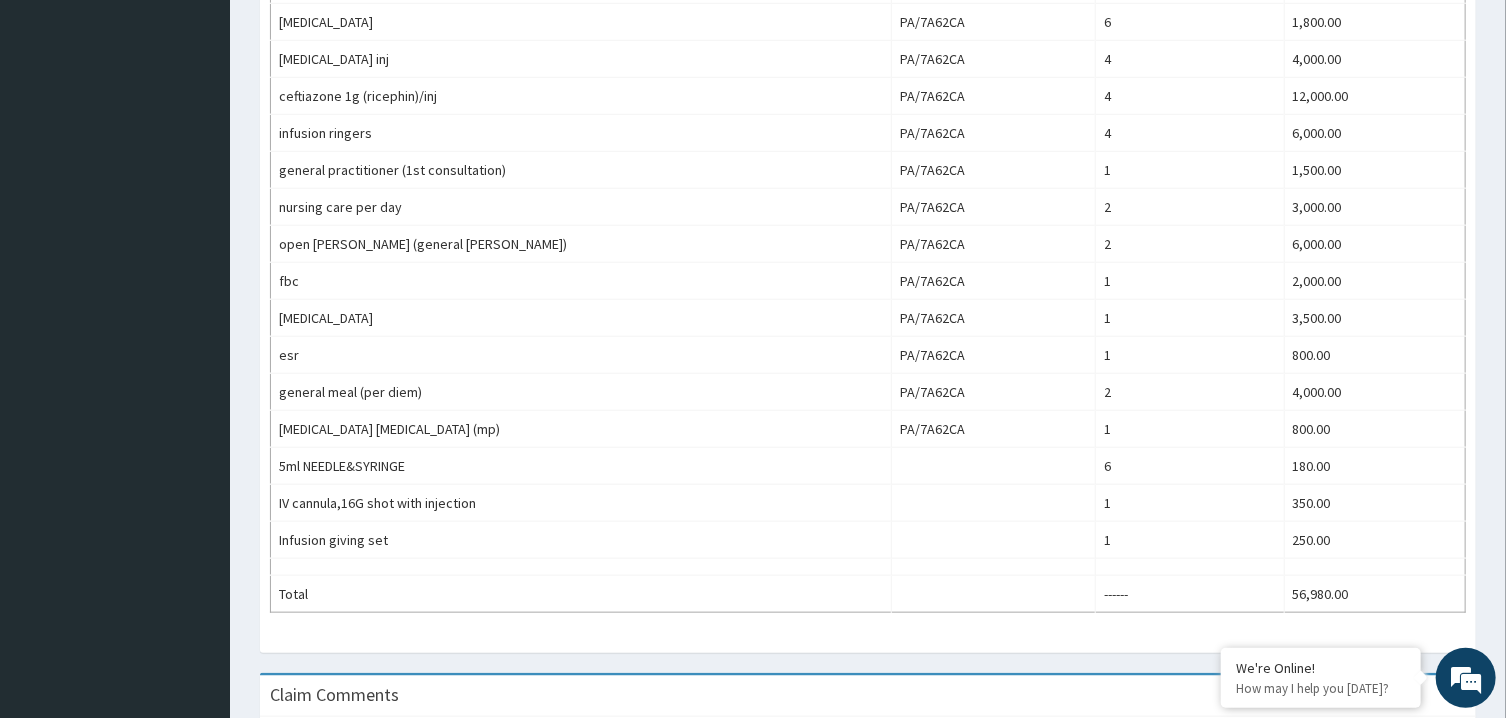 scroll, scrollTop: 804, scrollLeft: 0, axis: vertical 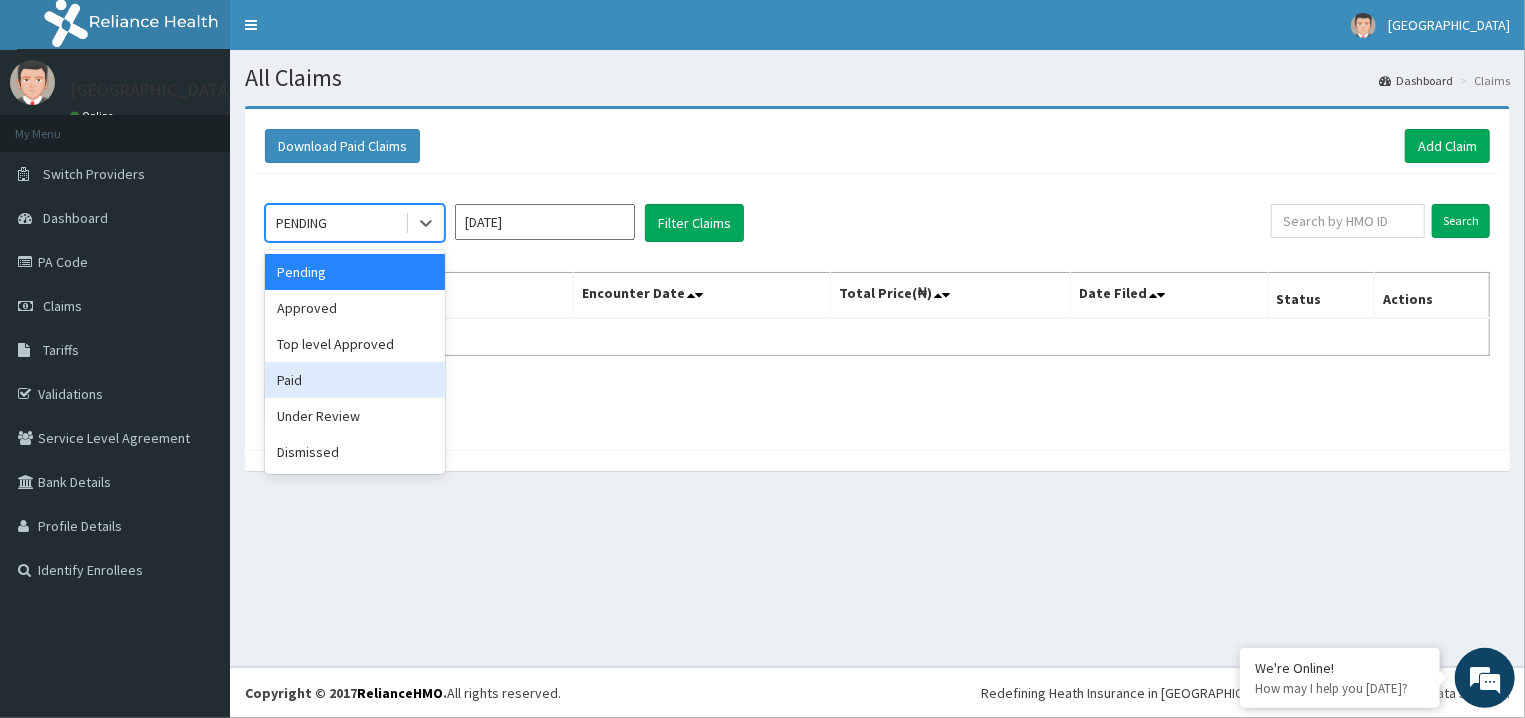 click on "Paid" at bounding box center (355, 380) 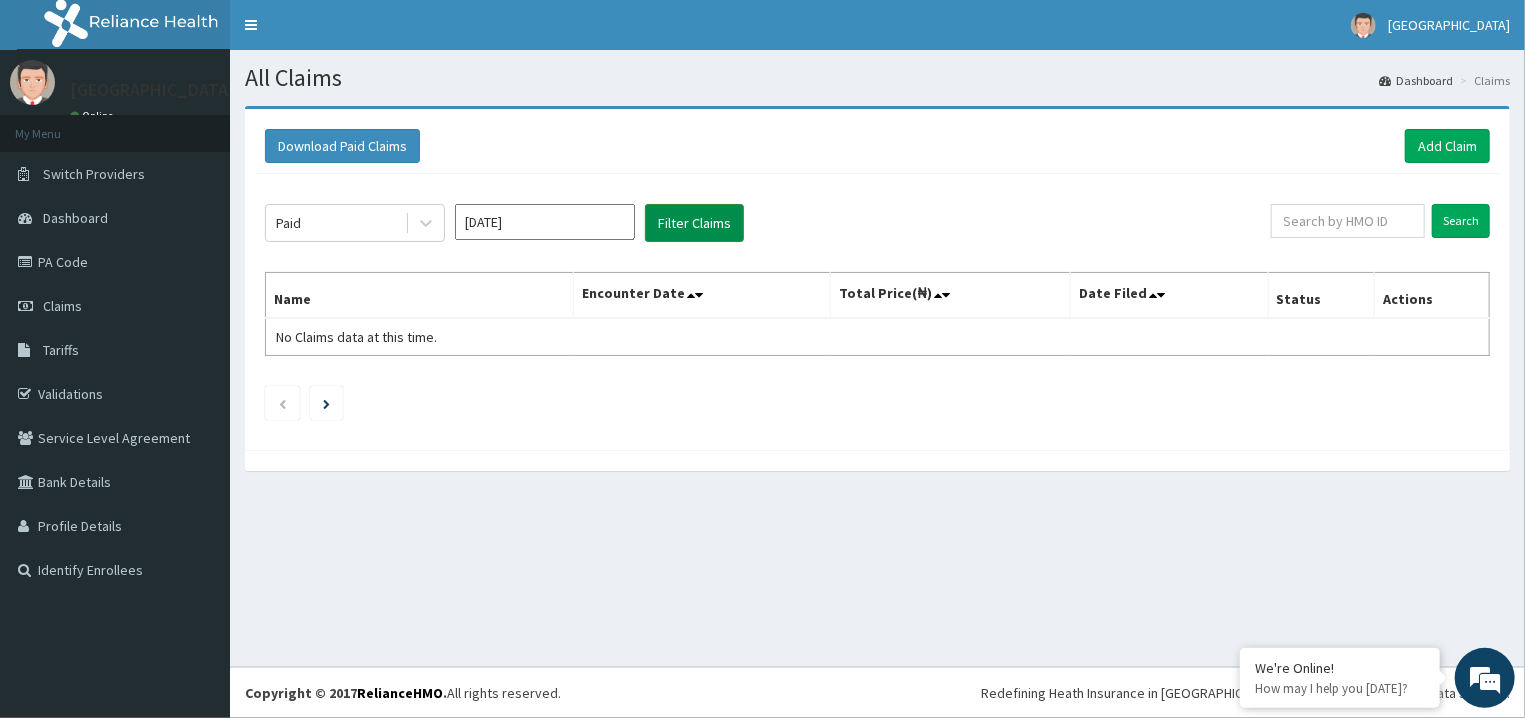 click on "Filter Claims" at bounding box center [694, 223] 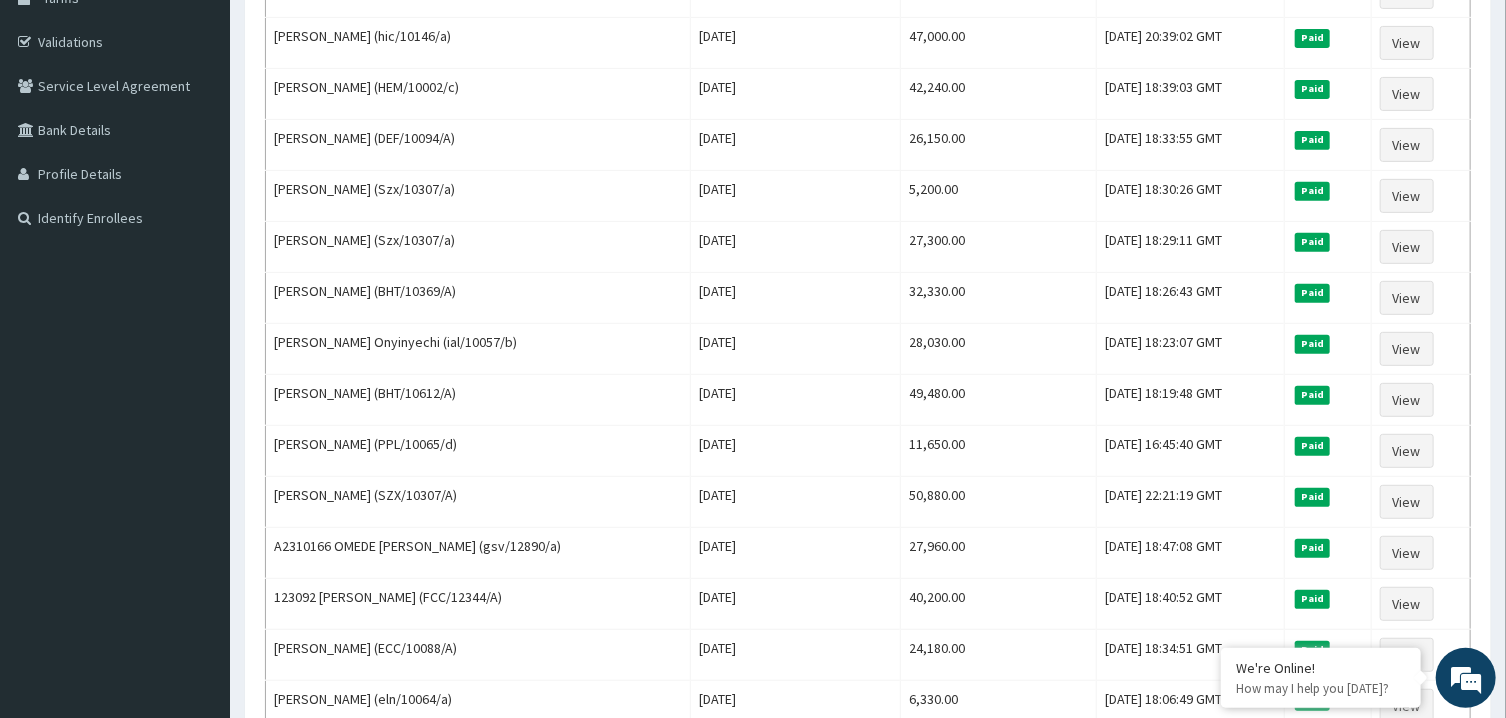 scroll, scrollTop: 0, scrollLeft: 0, axis: both 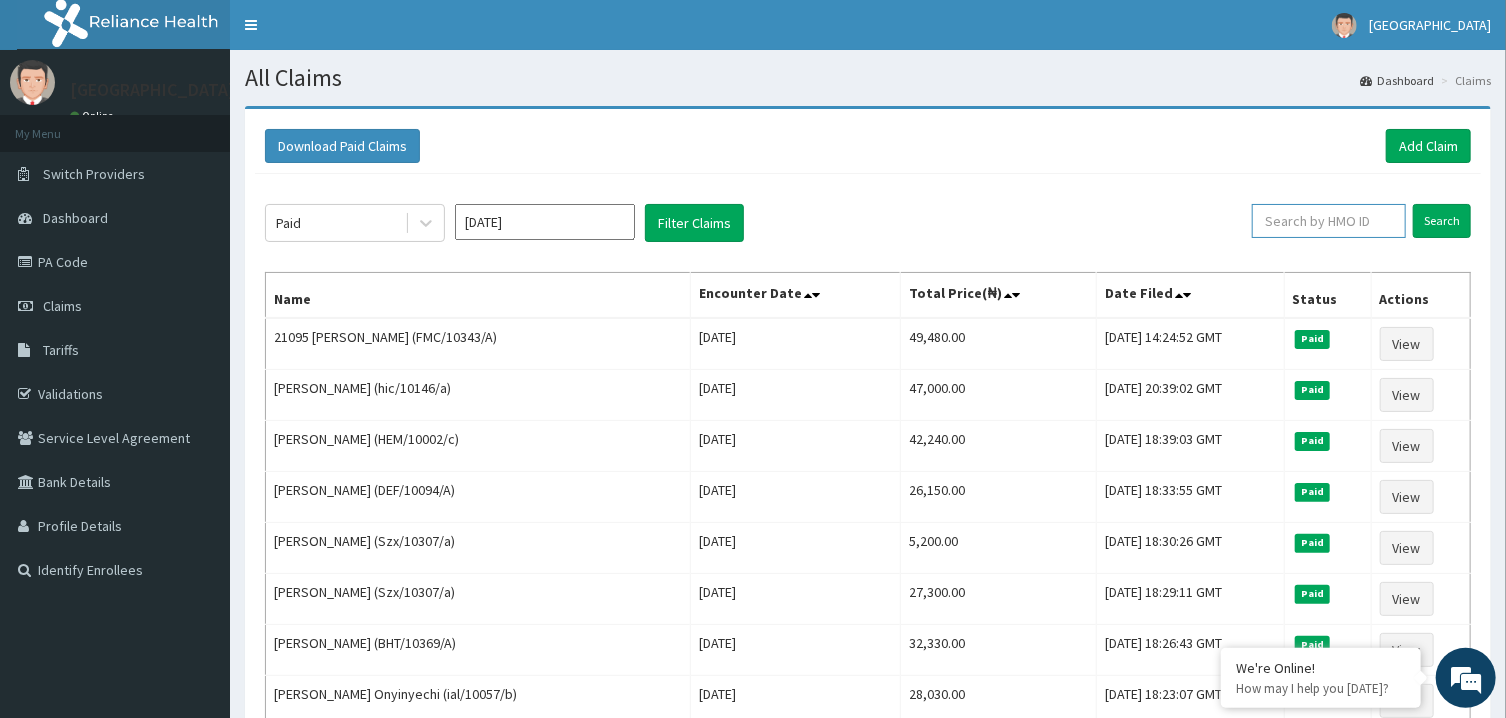 click at bounding box center [1329, 221] 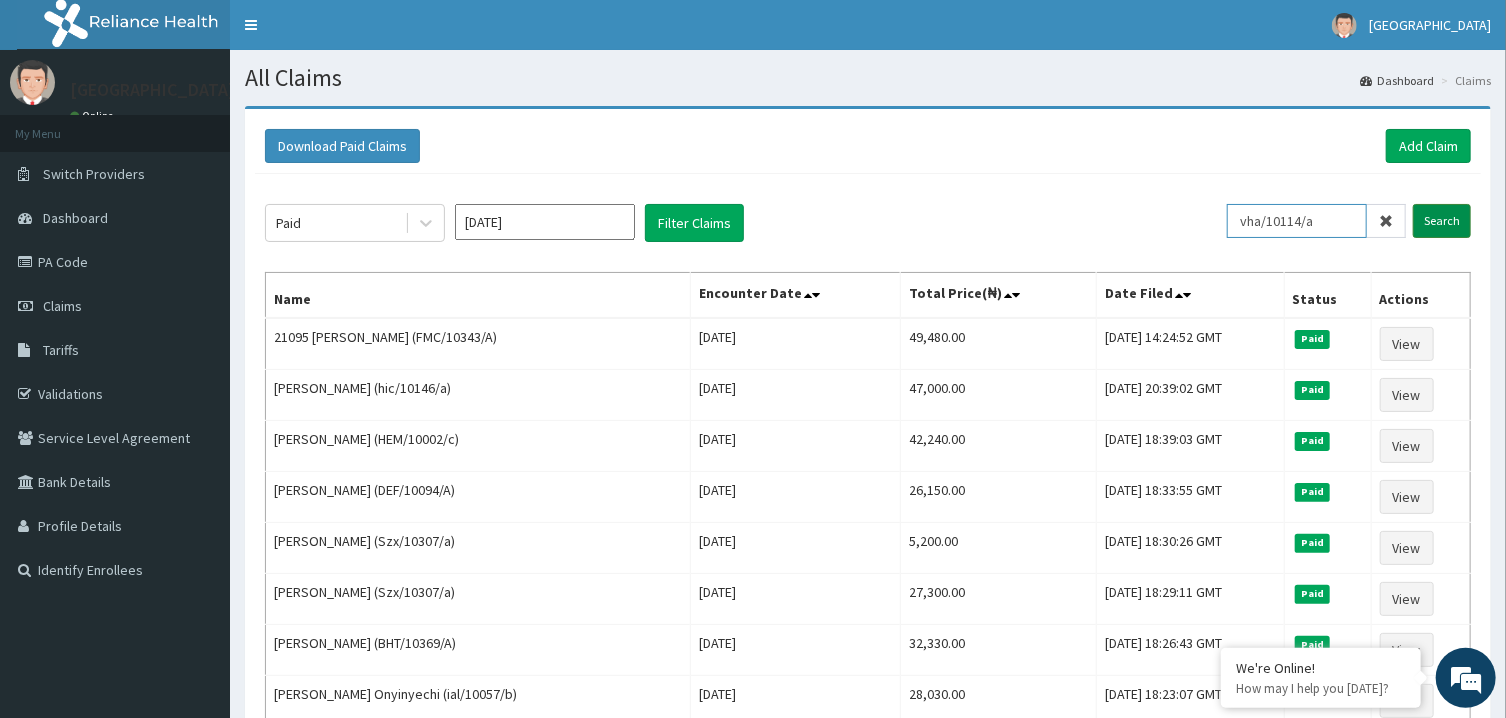 type on "vha/10114/a" 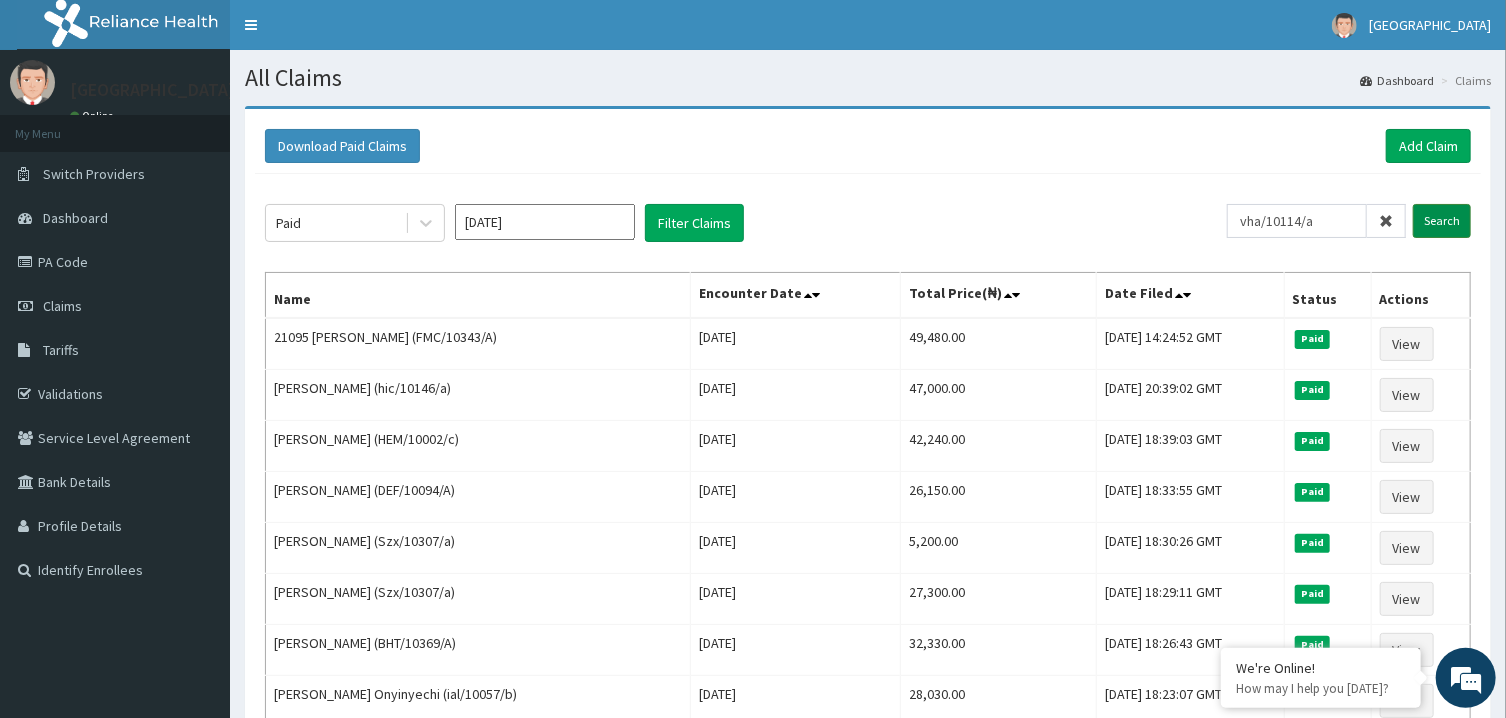 click on "Search" at bounding box center [1442, 221] 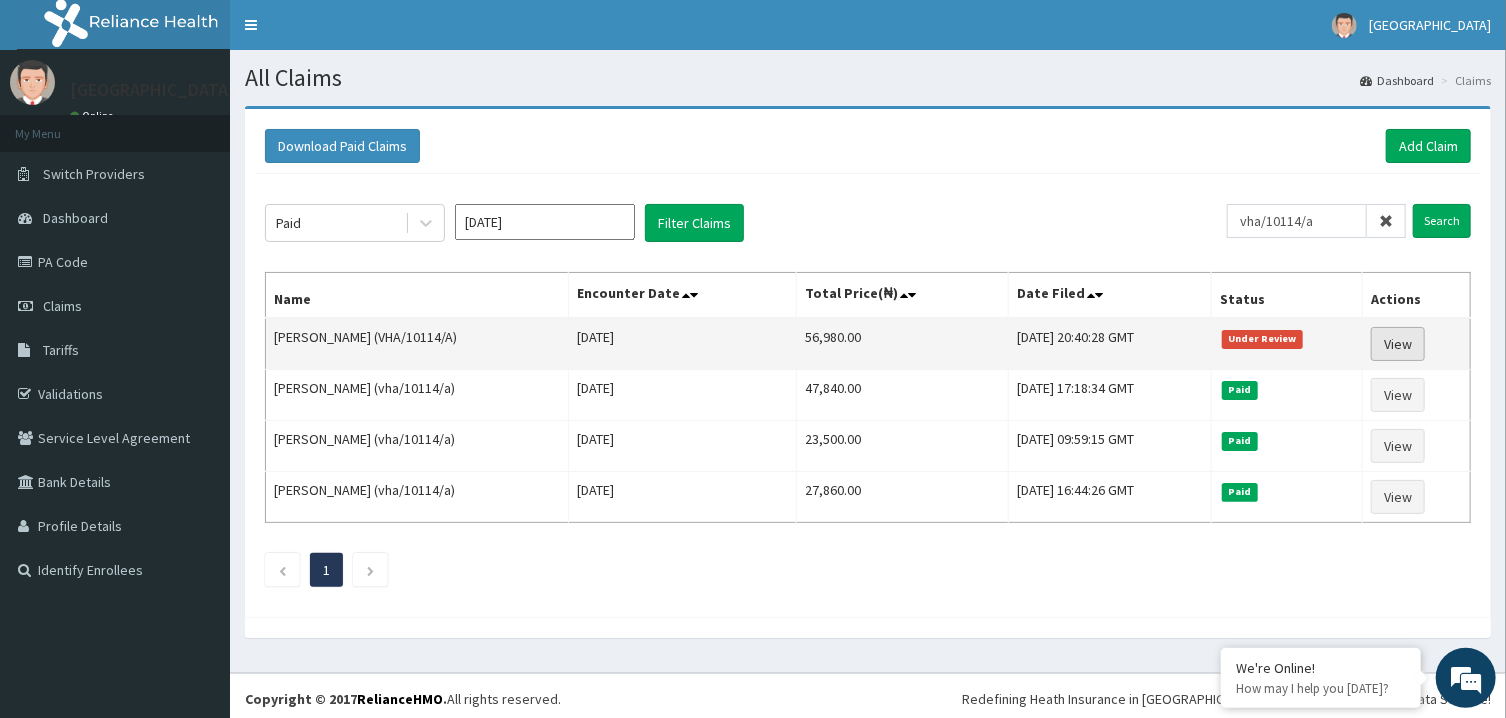 click on "View" at bounding box center (1398, 344) 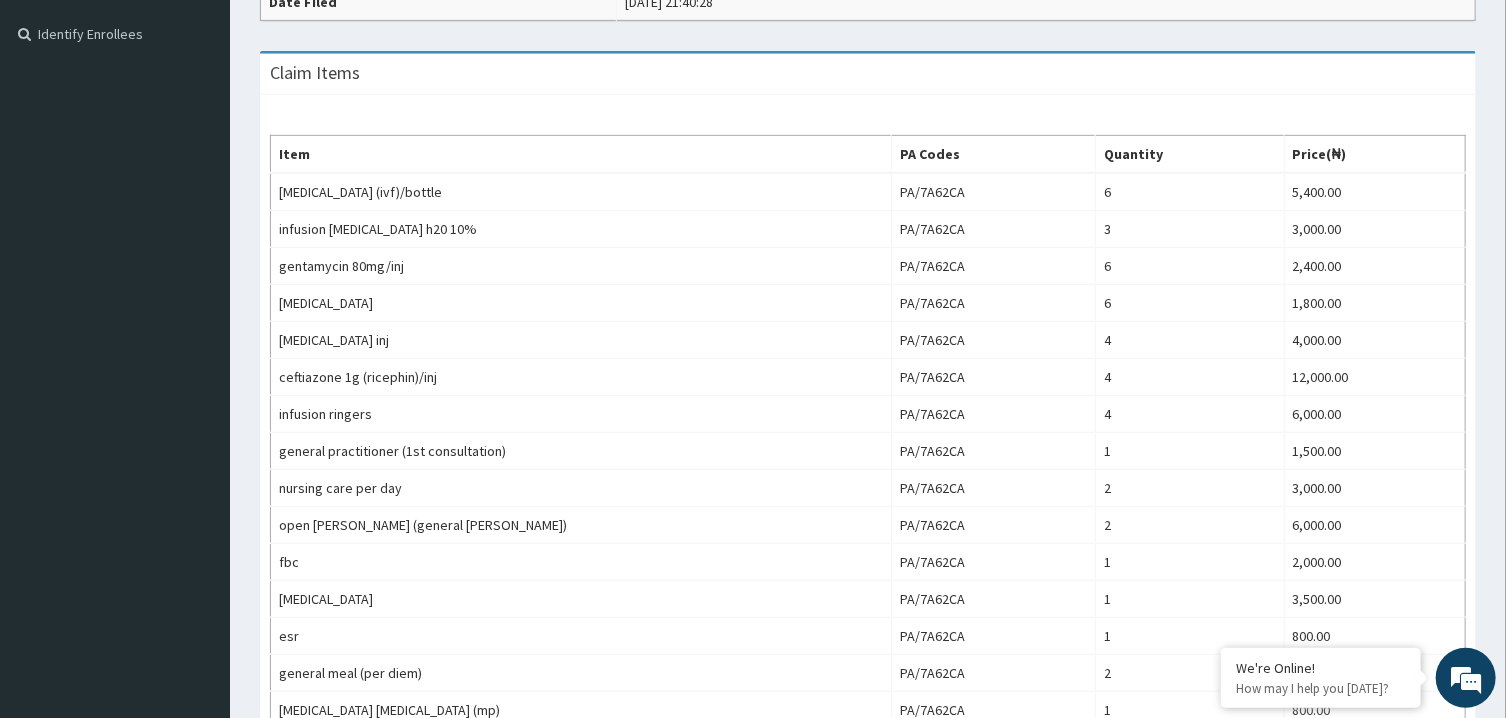 scroll, scrollTop: 589, scrollLeft: 0, axis: vertical 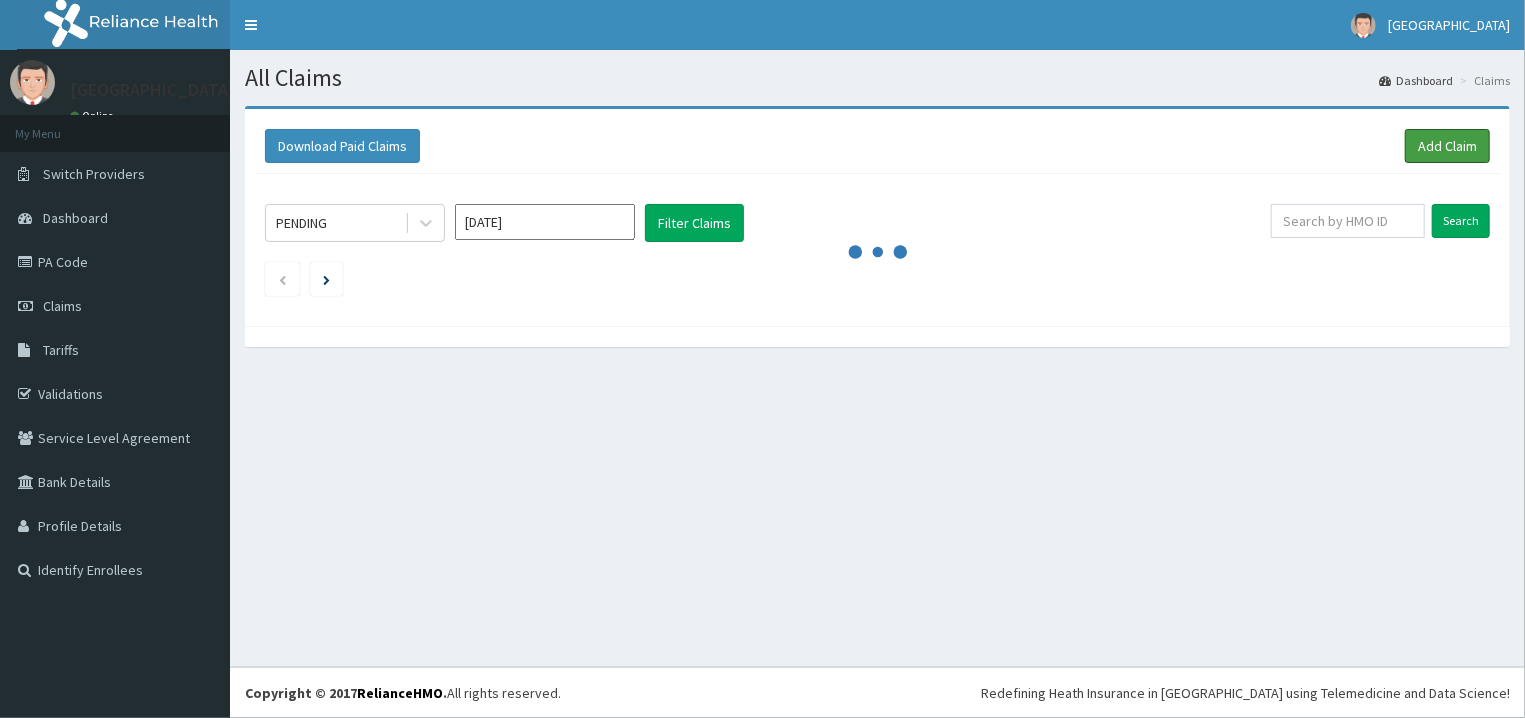 click on "Add Claim" at bounding box center (1447, 146) 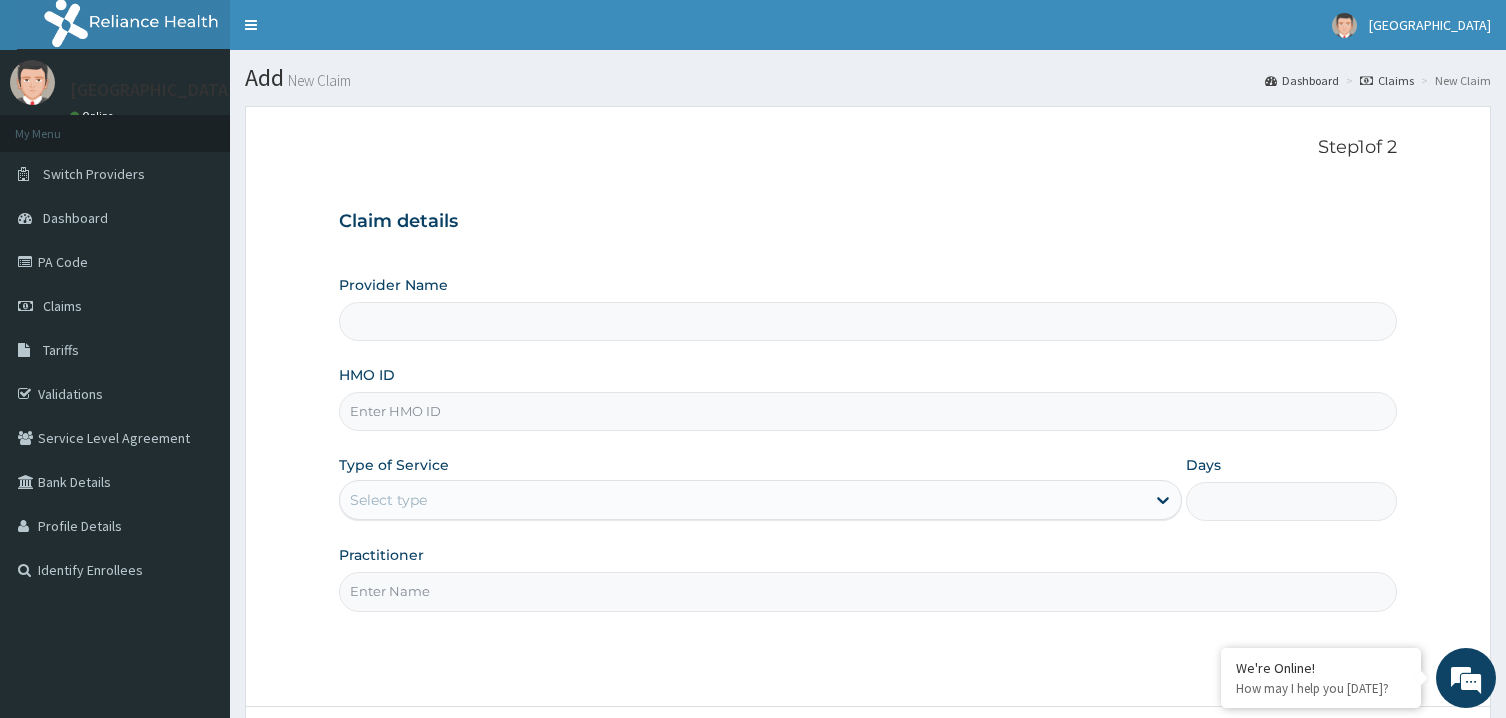 scroll, scrollTop: 0, scrollLeft: 0, axis: both 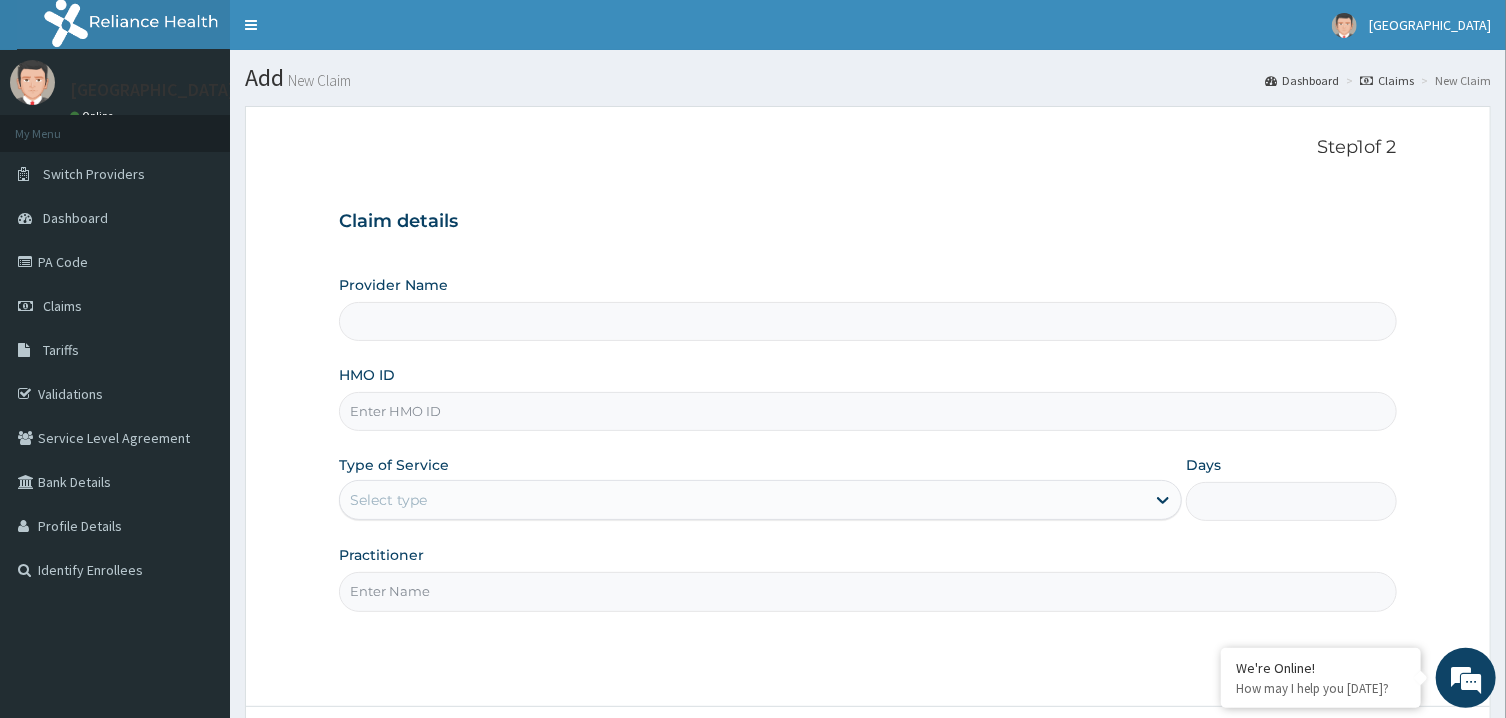 type on "[GEOGRAPHIC_DATA]" 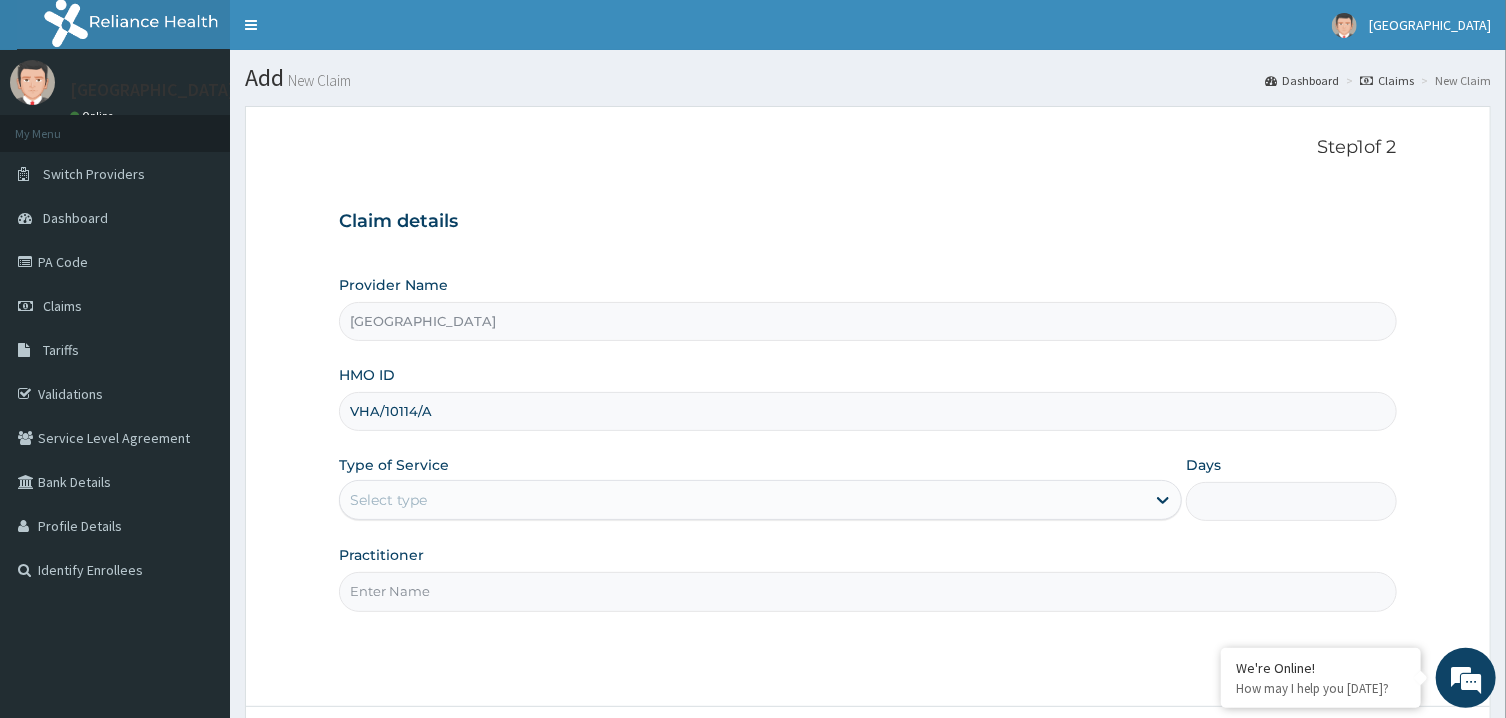 type on "VHA/10114/A" 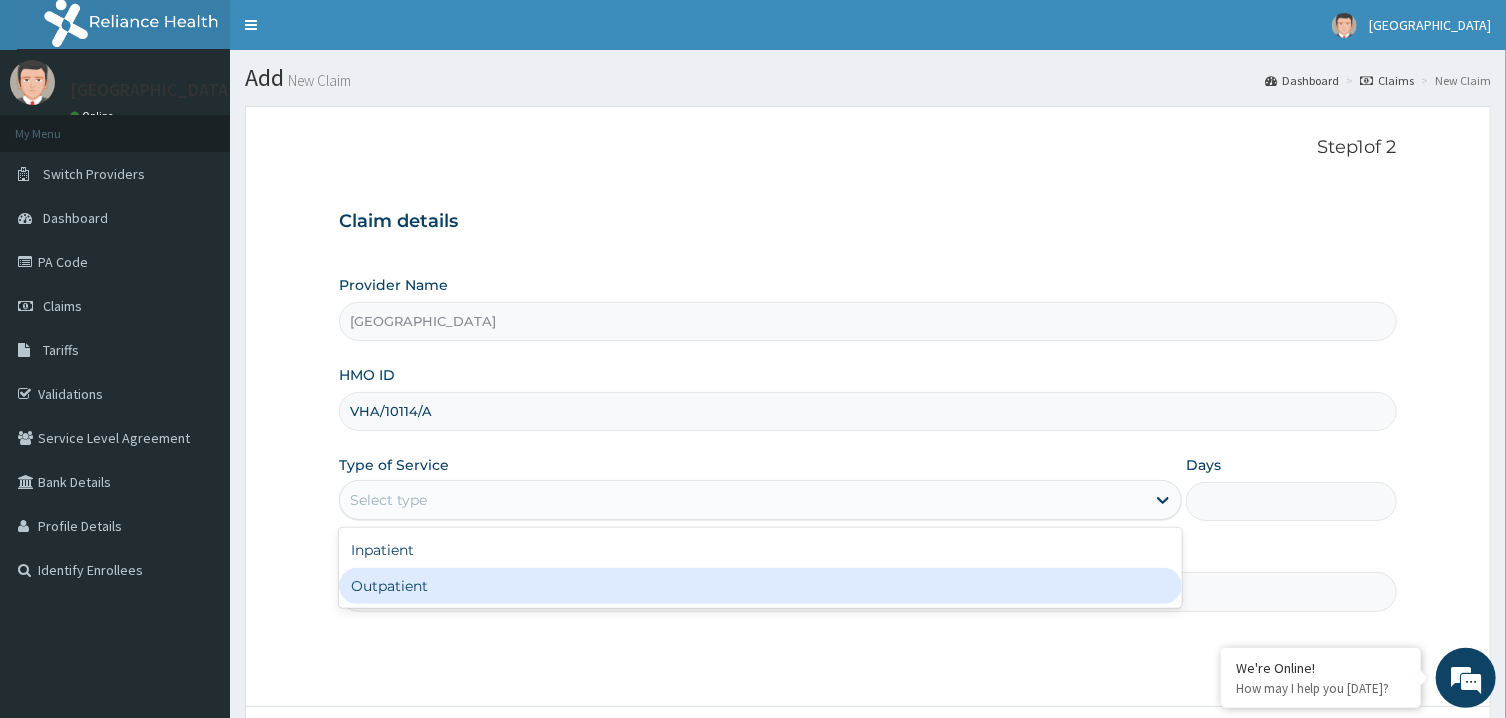 click on "Outpatient" at bounding box center (760, 586) 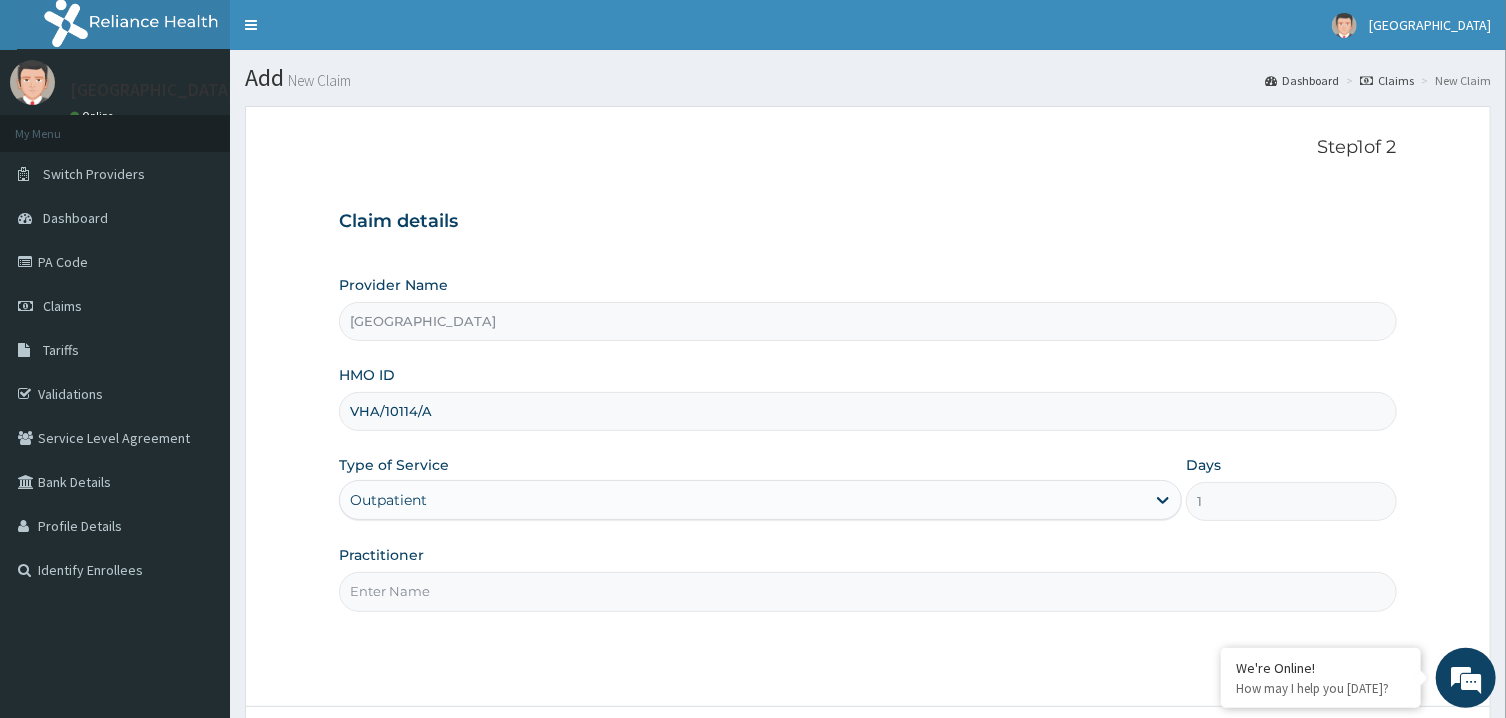 click on "Practitioner" at bounding box center [867, 591] 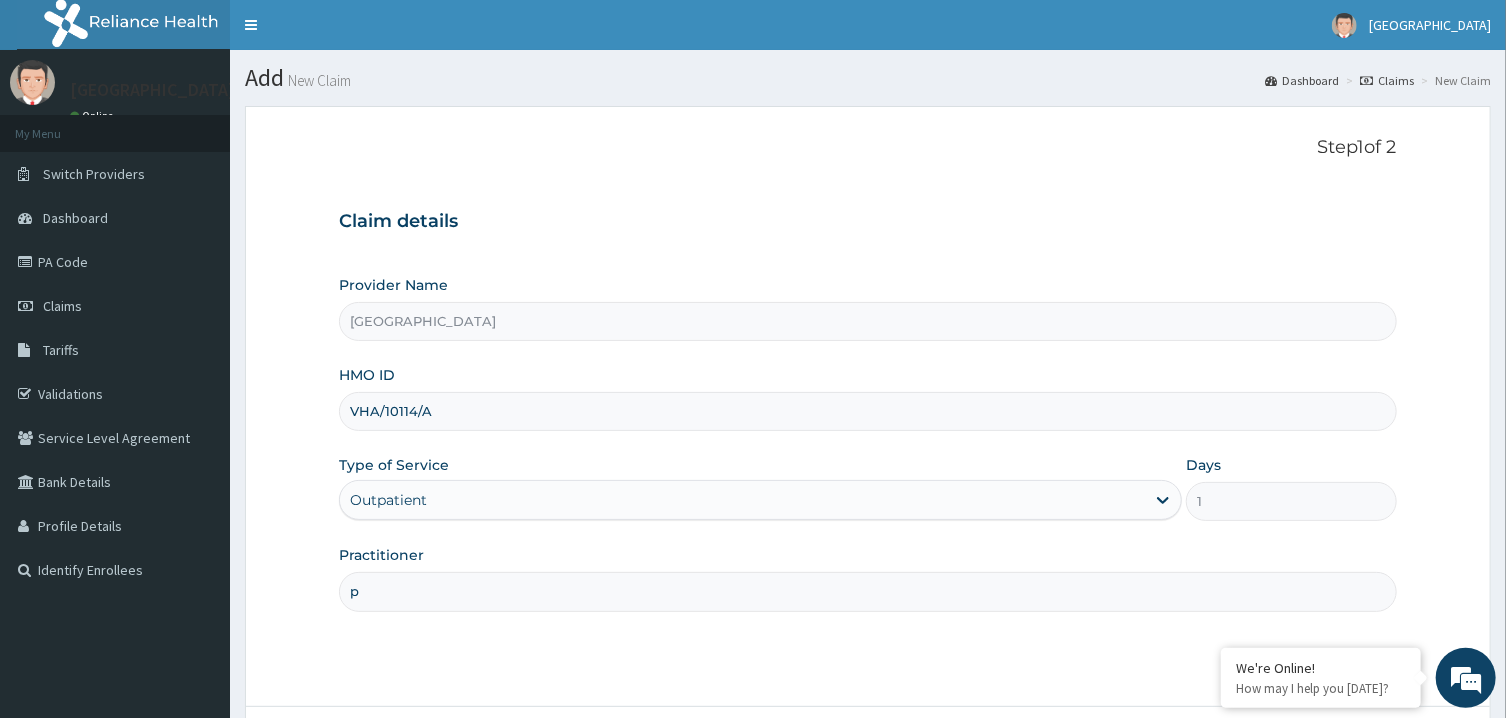 scroll, scrollTop: 0, scrollLeft: 0, axis: both 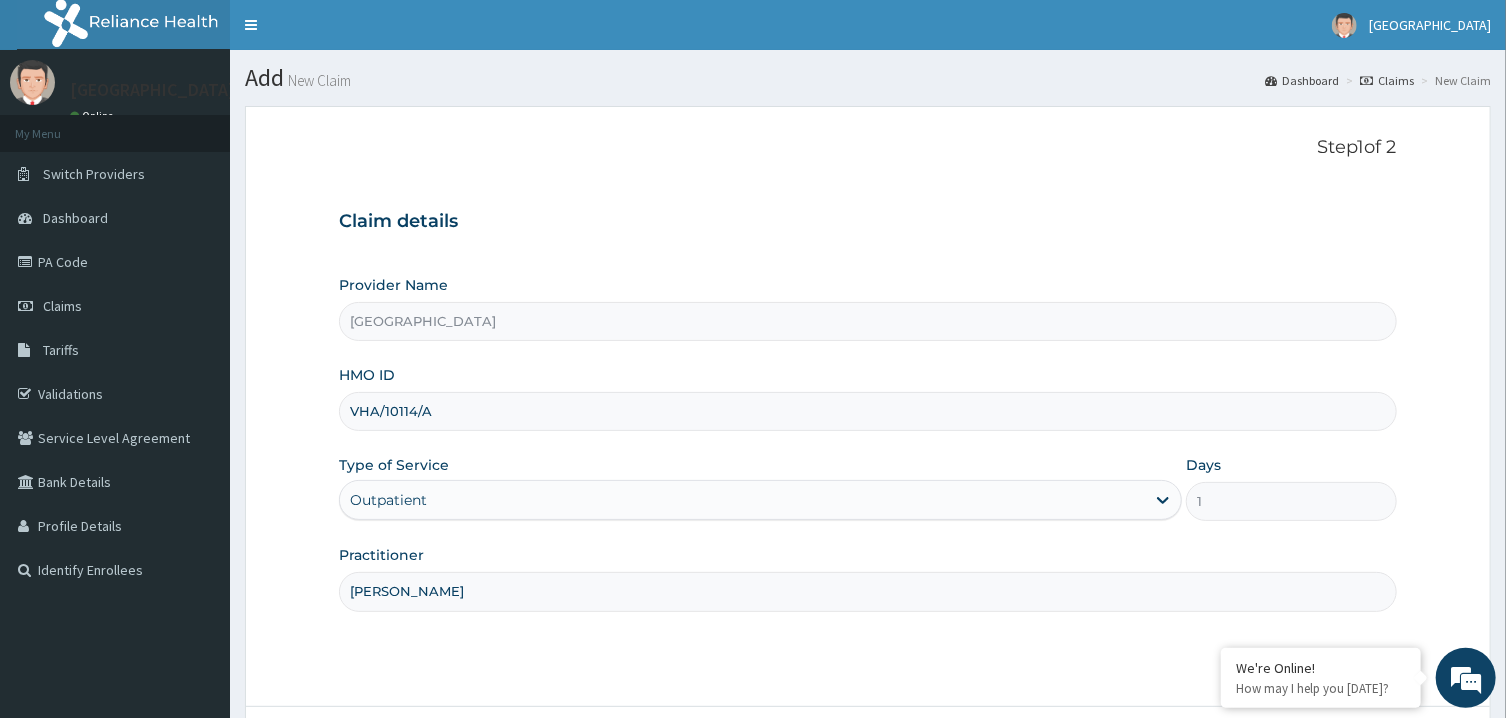 type on "[PERSON_NAME]" 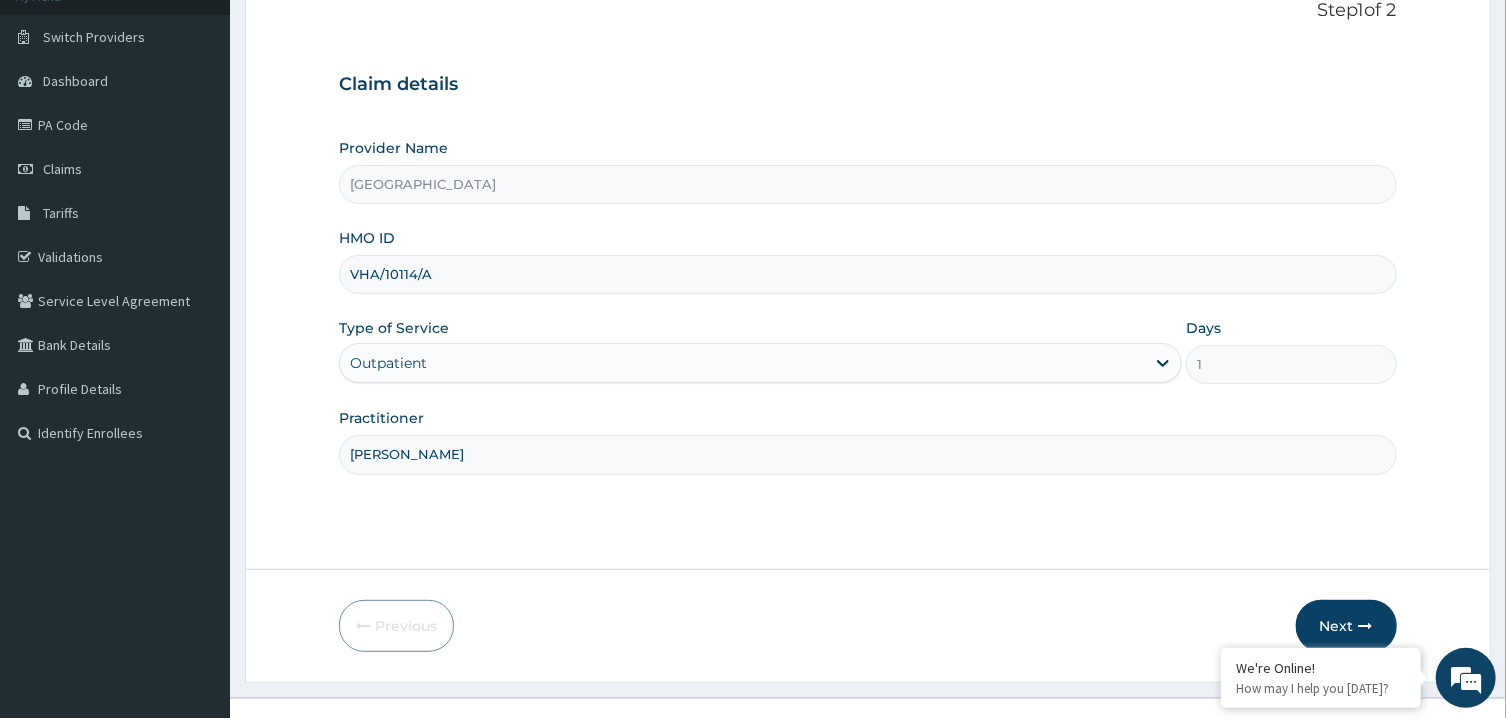 scroll, scrollTop: 168, scrollLeft: 0, axis: vertical 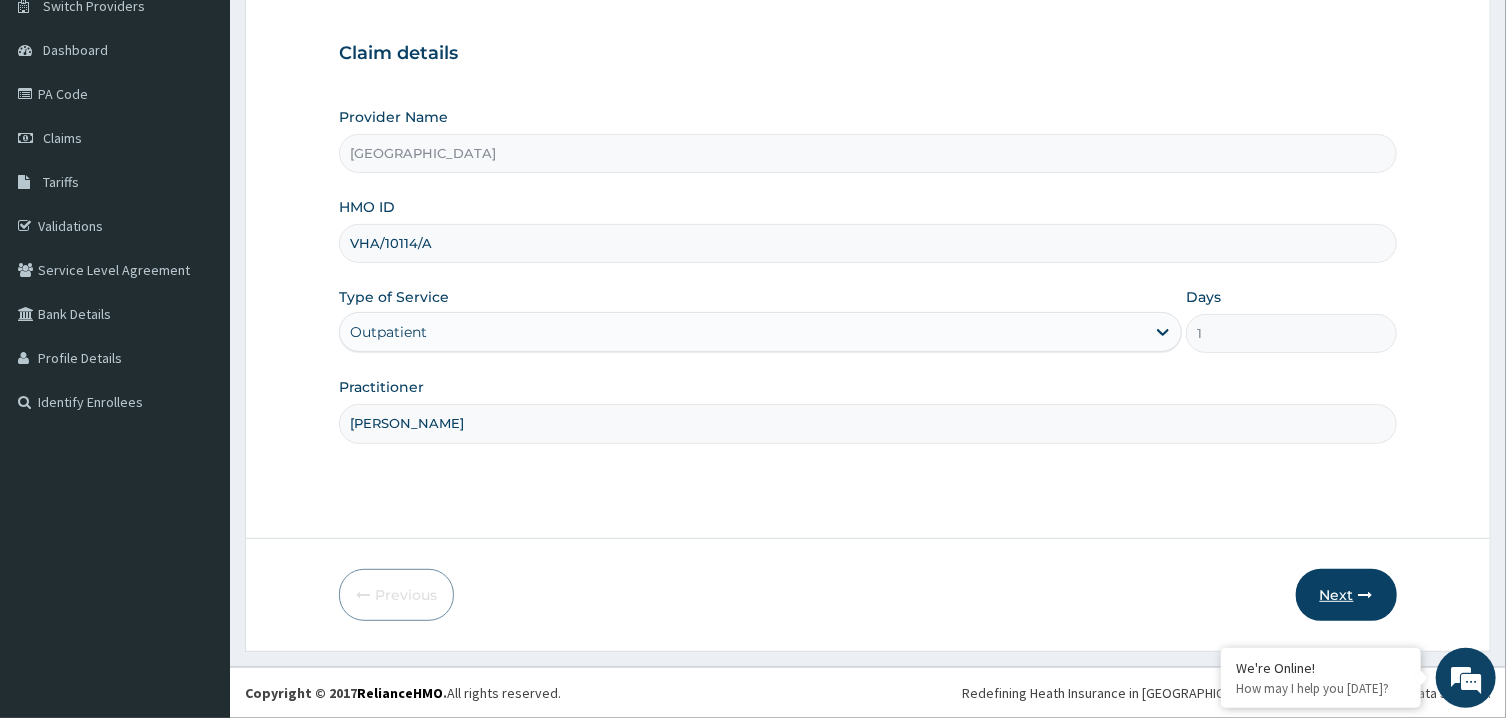 click on "Next" at bounding box center (1346, 595) 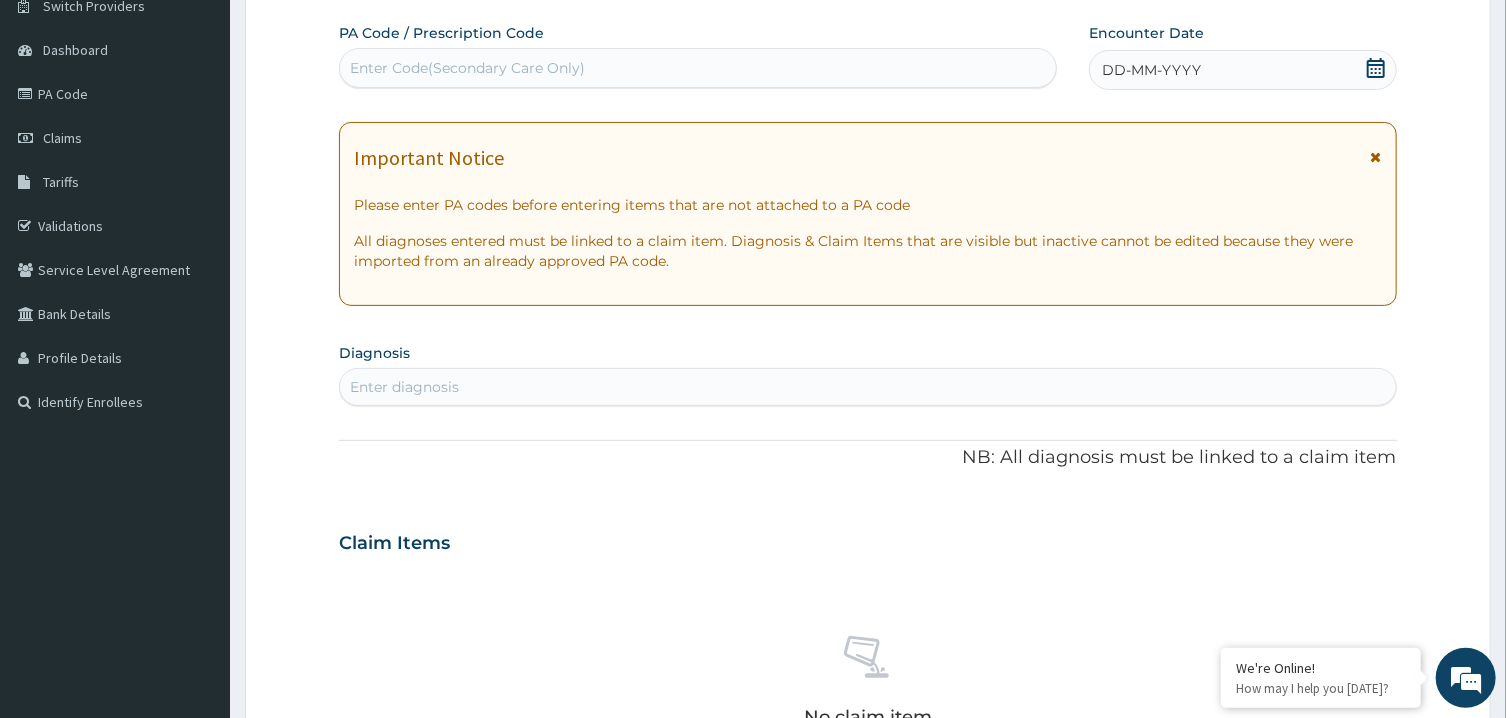 click 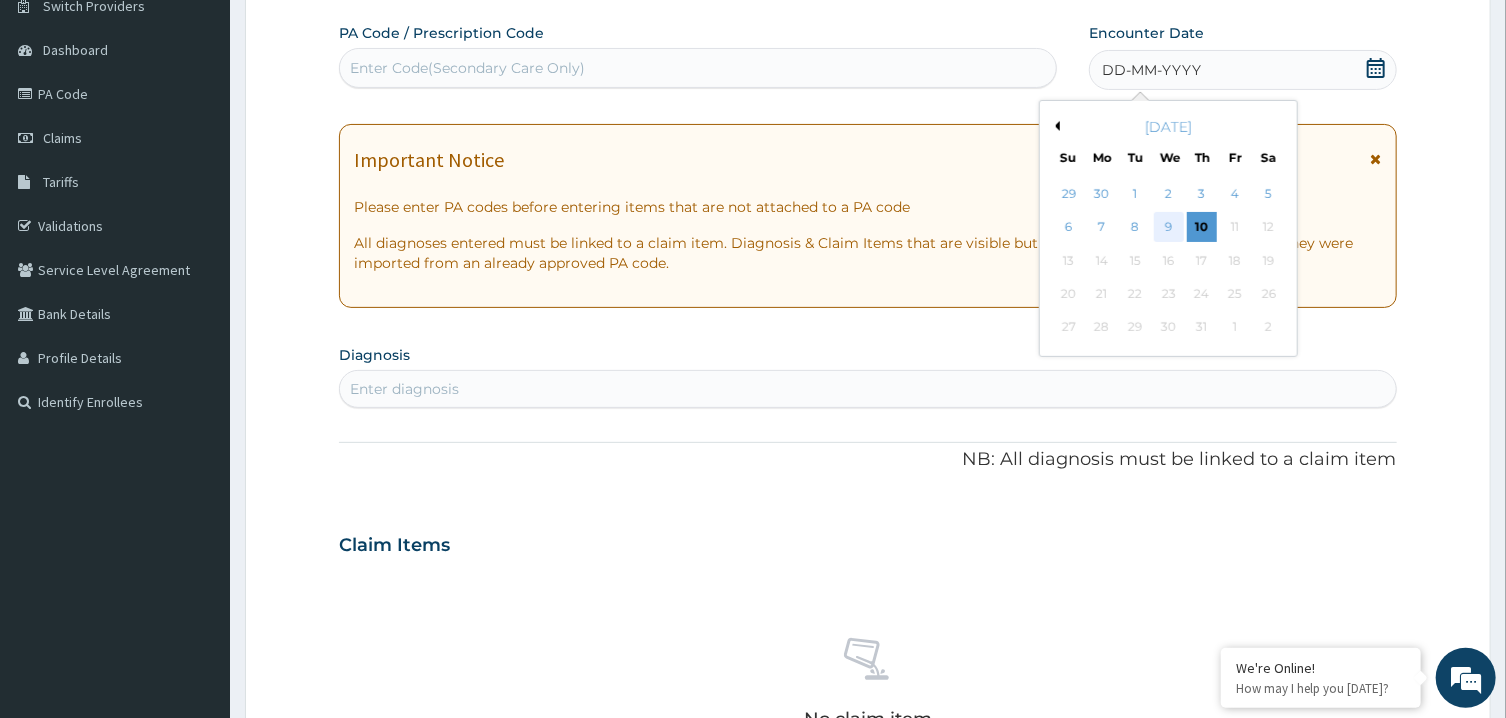 click on "9" at bounding box center (1169, 228) 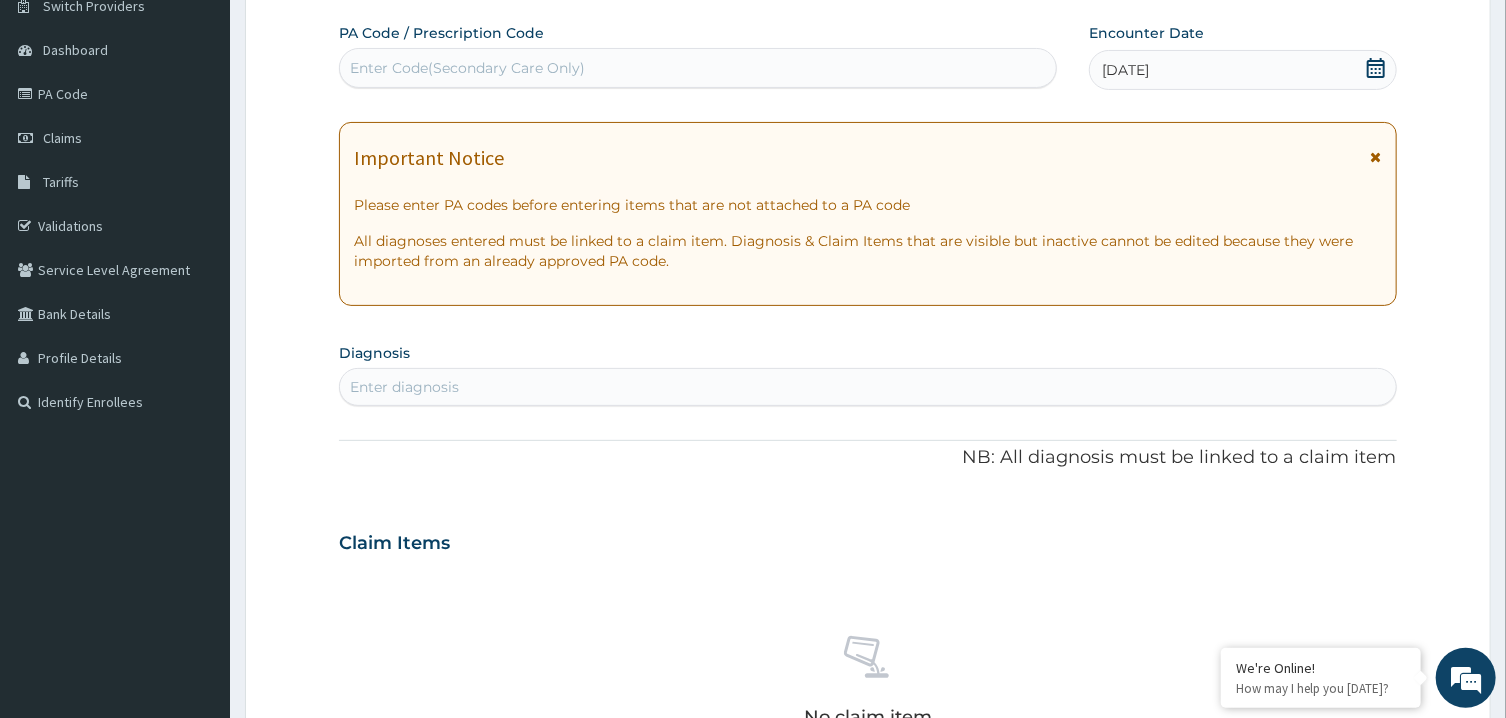 click on "Enter diagnosis" at bounding box center (867, 387) 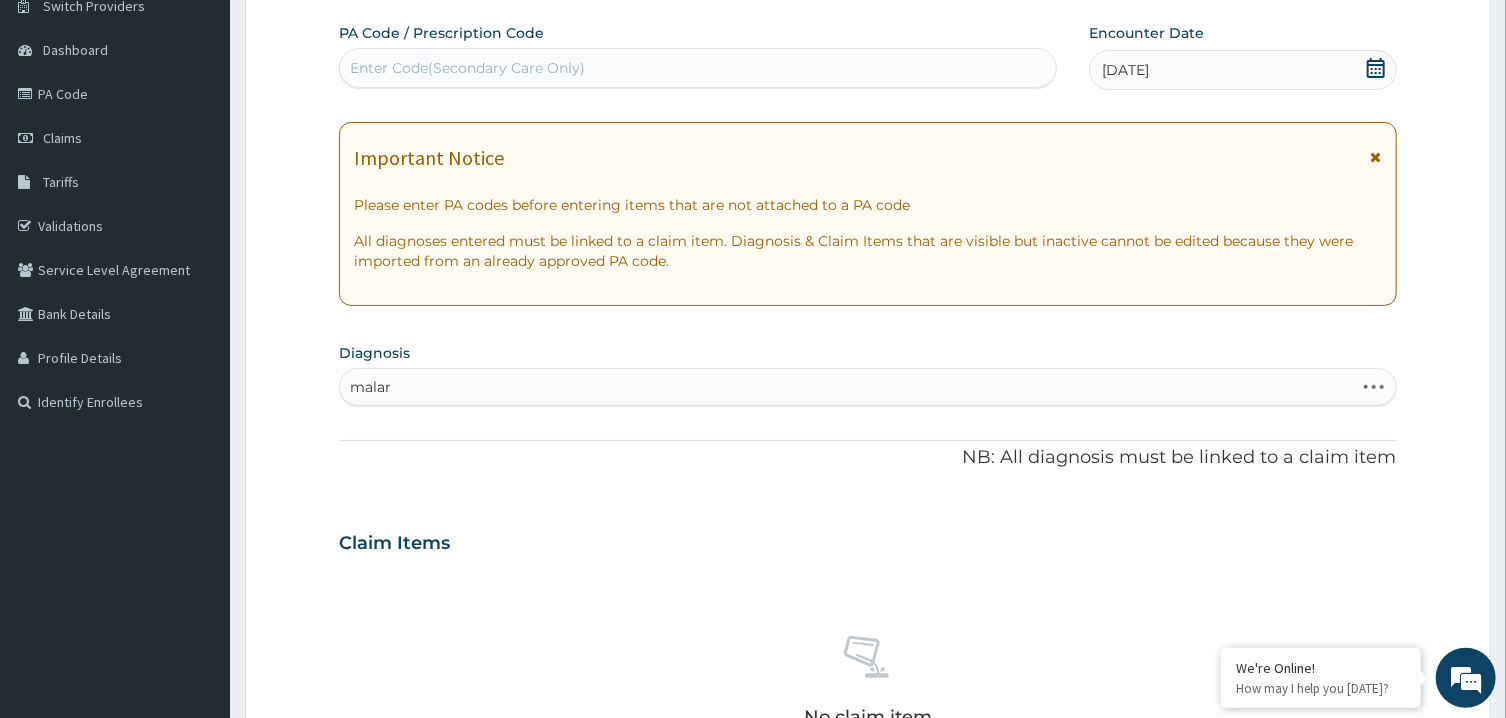 type on "malari" 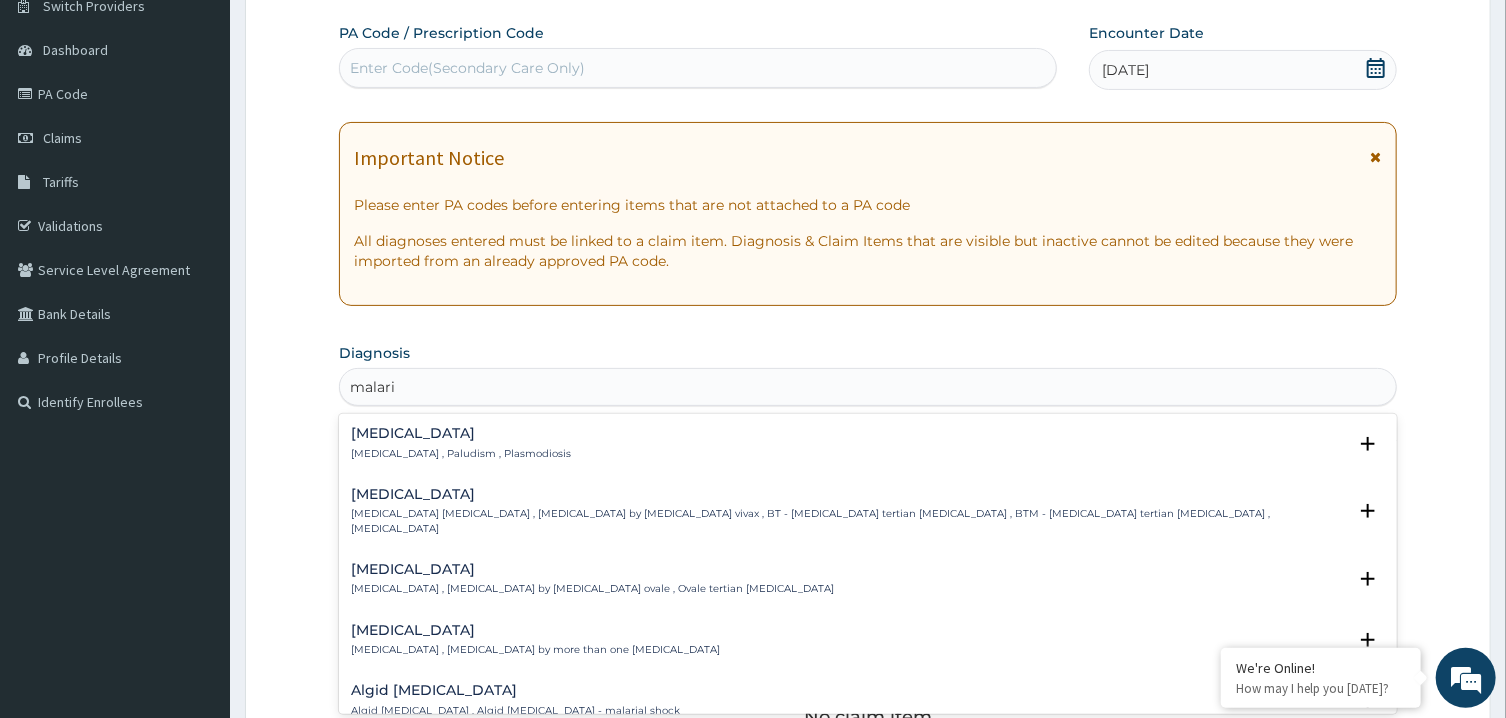 click on "[MEDICAL_DATA]" at bounding box center (461, 433) 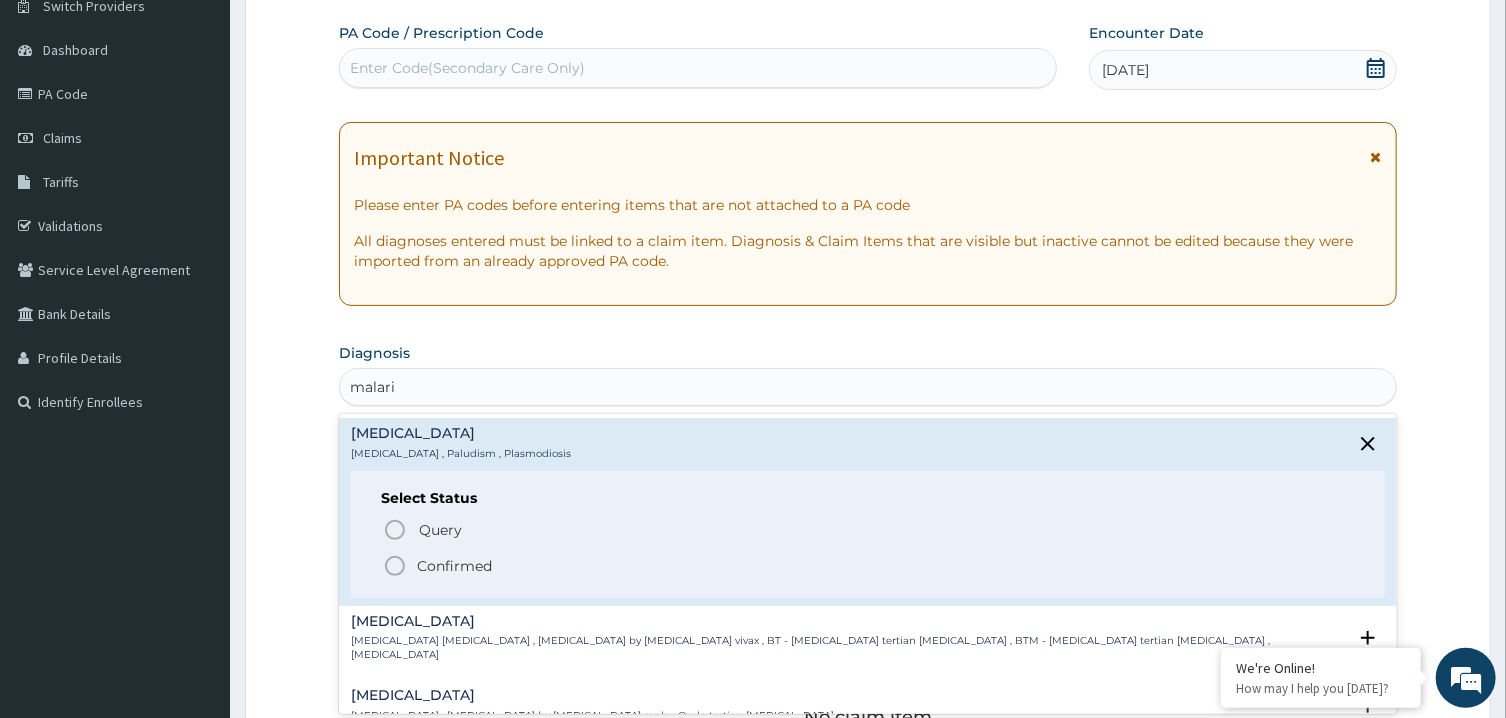 click 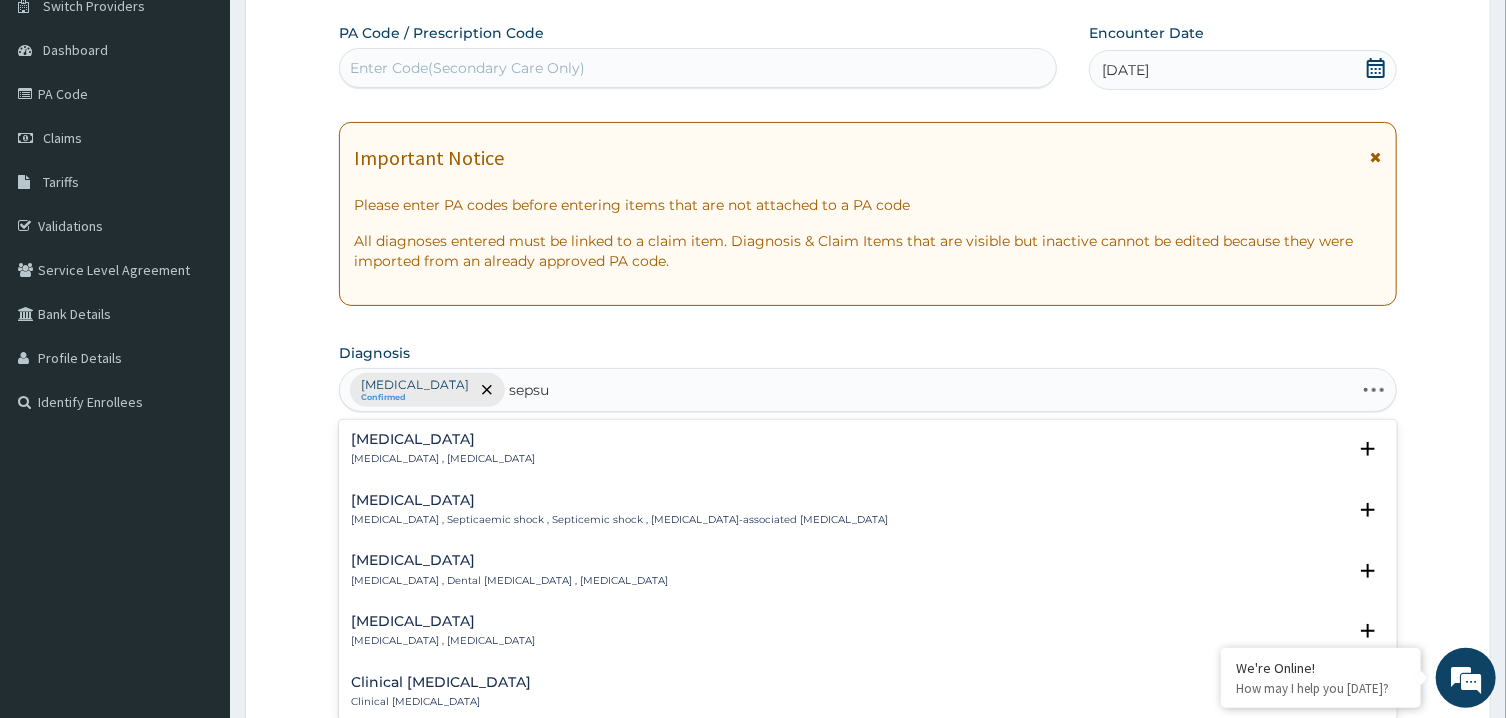 type on "seps" 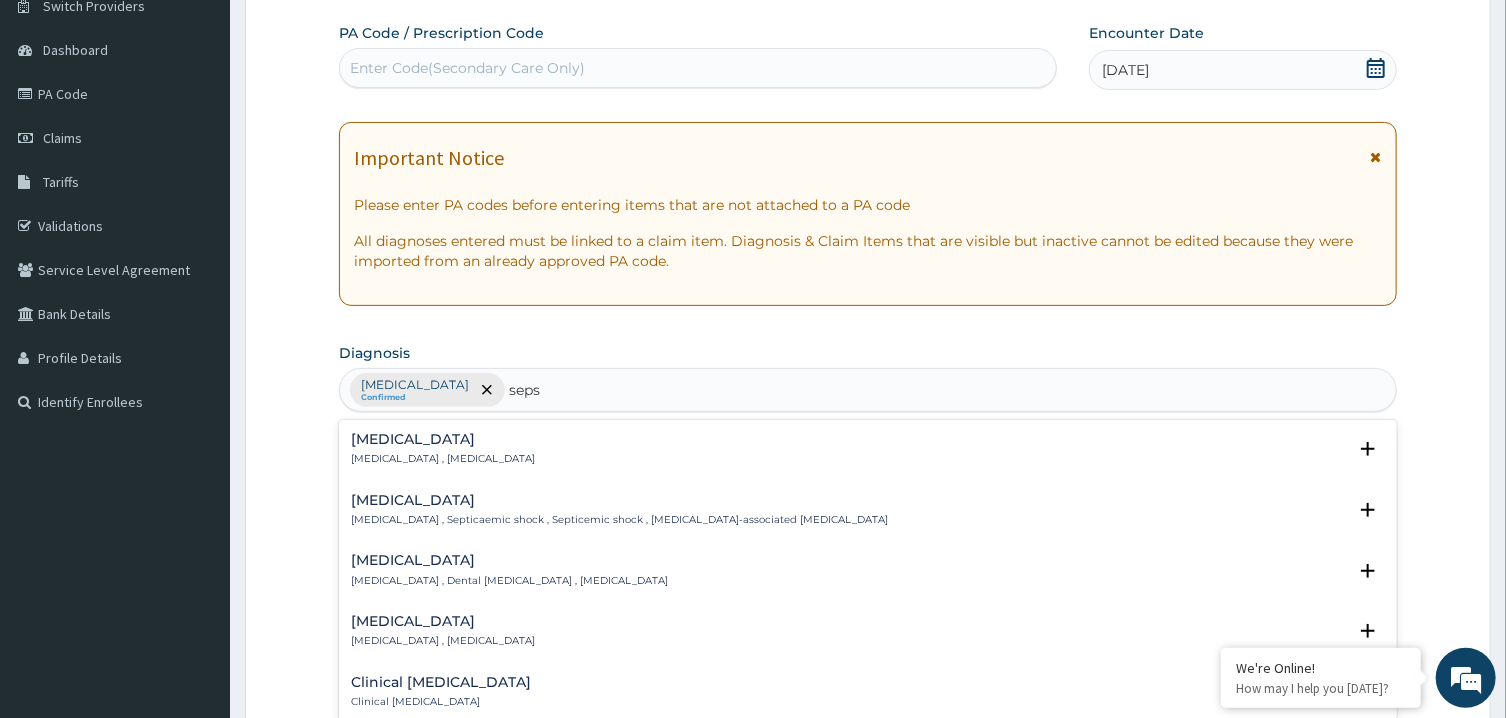 click on "[MEDICAL_DATA] , [MEDICAL_DATA]" at bounding box center [443, 459] 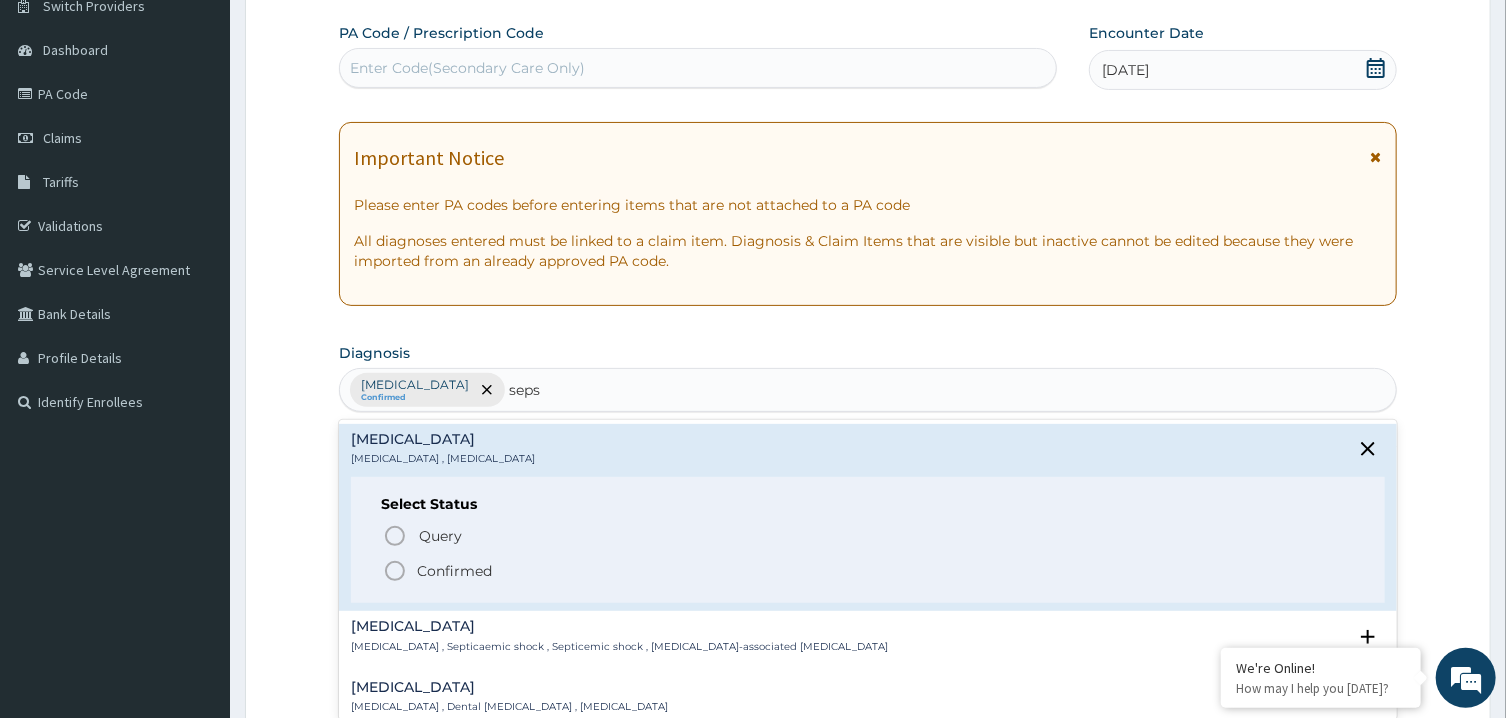 click 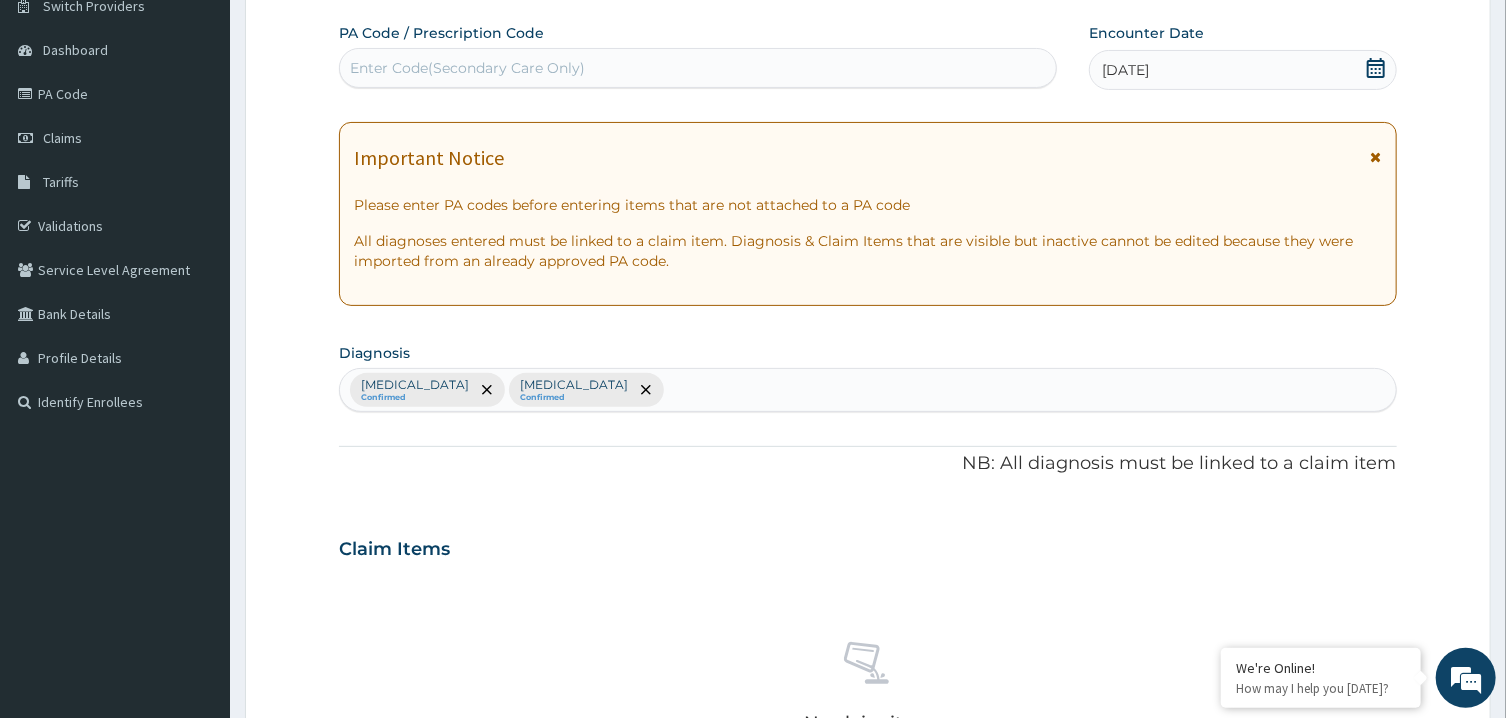 click on "Claim Items" at bounding box center [867, 545] 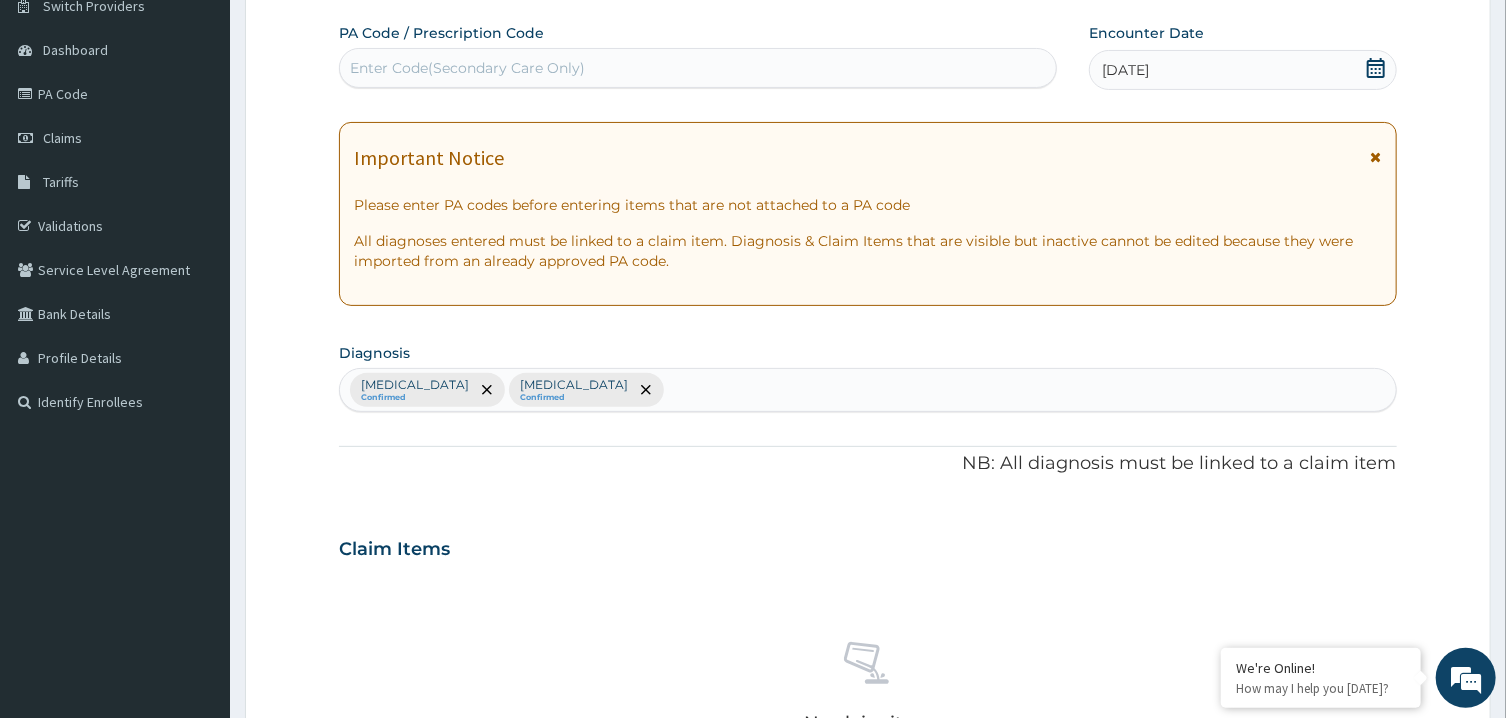 click on "[MEDICAL_DATA] Confirmed [MEDICAL_DATA] Confirmed" at bounding box center [867, 390] 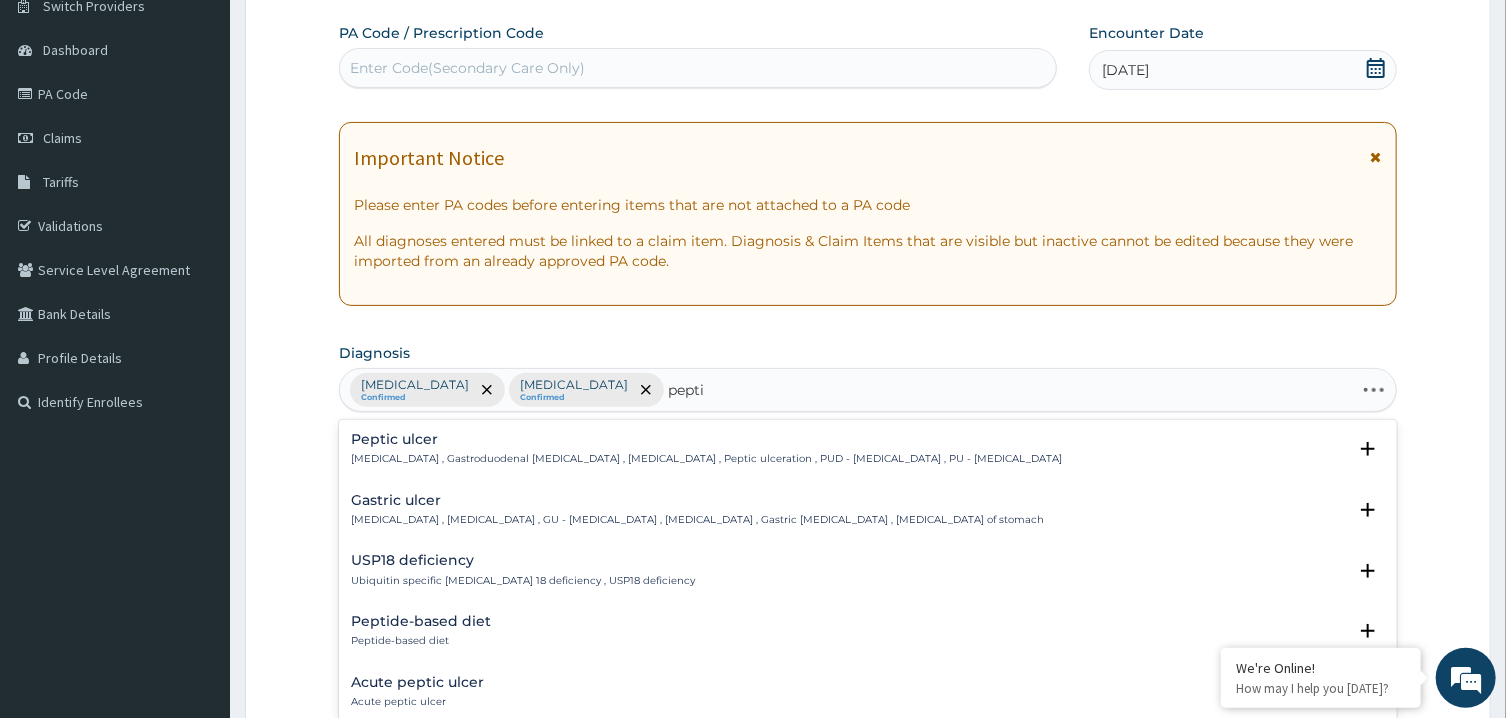 type on "peptic" 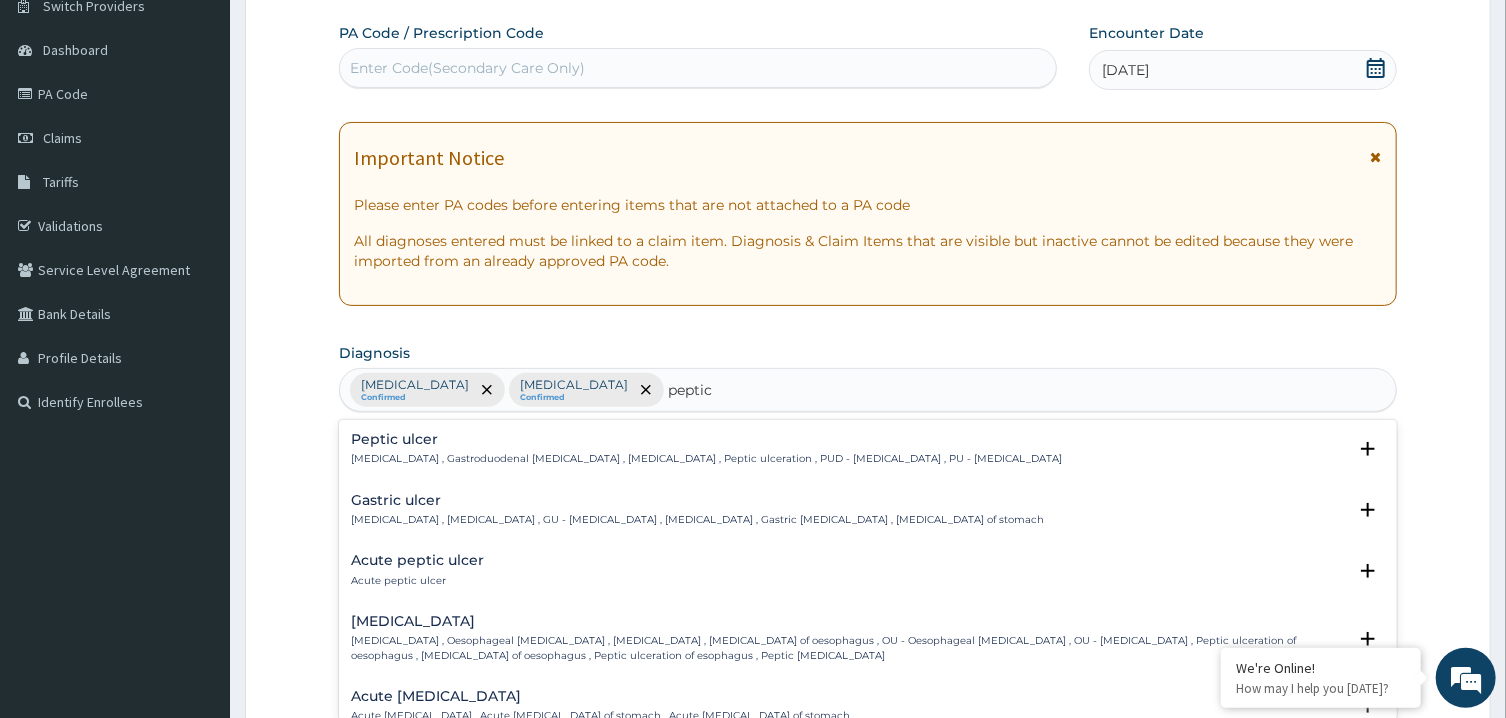 click on "[MEDICAL_DATA] , Gastroduodenal [MEDICAL_DATA] , [MEDICAL_DATA] , Peptic ulceration , PUD - [MEDICAL_DATA] , PU - [MEDICAL_DATA]" at bounding box center [706, 459] 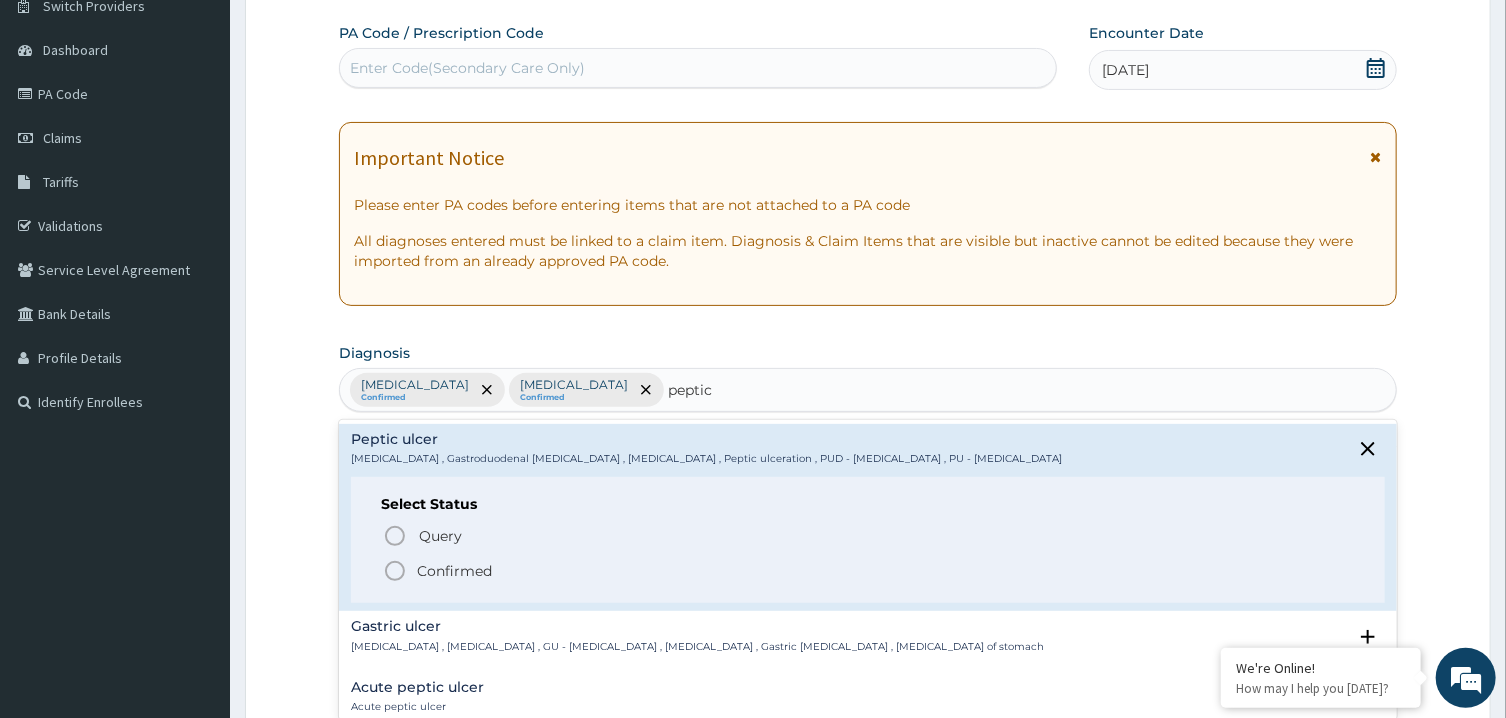 click 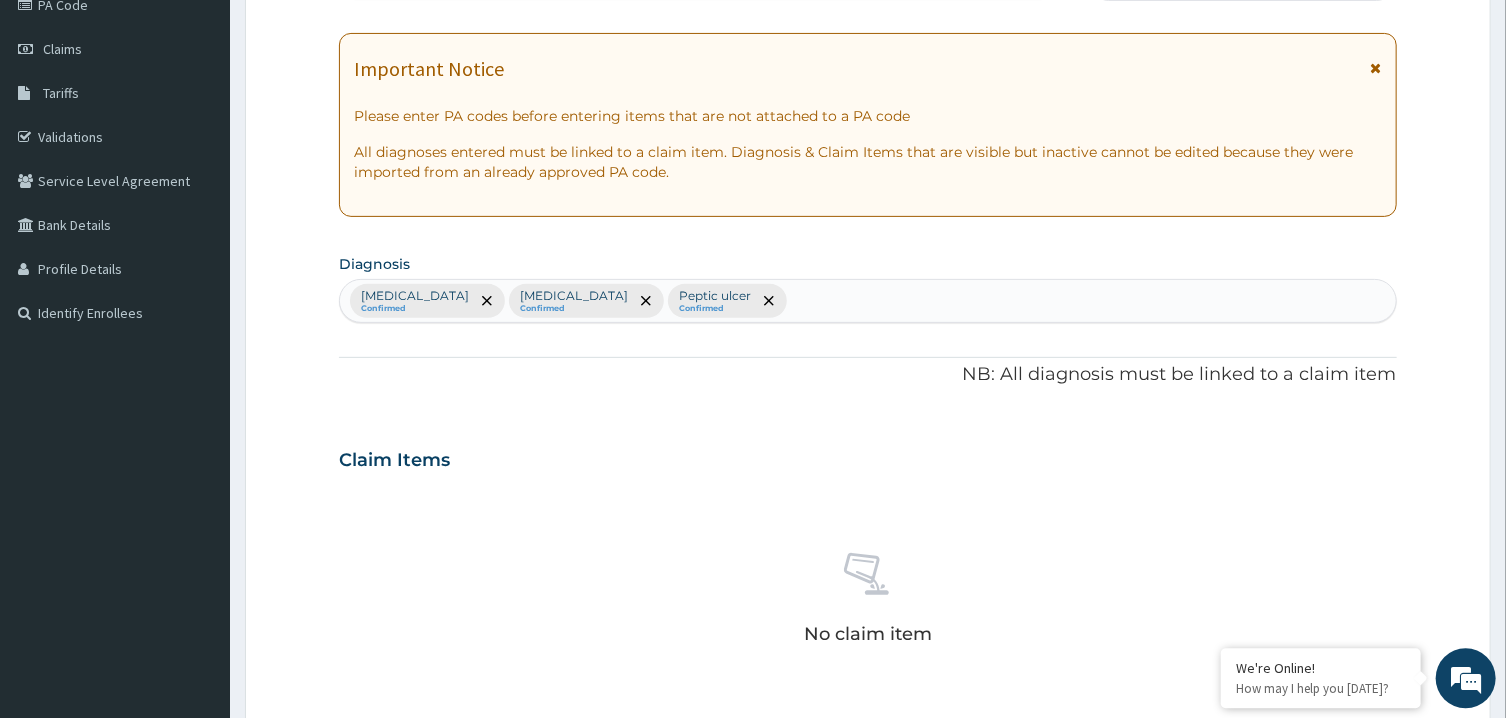 scroll, scrollTop: 232, scrollLeft: 0, axis: vertical 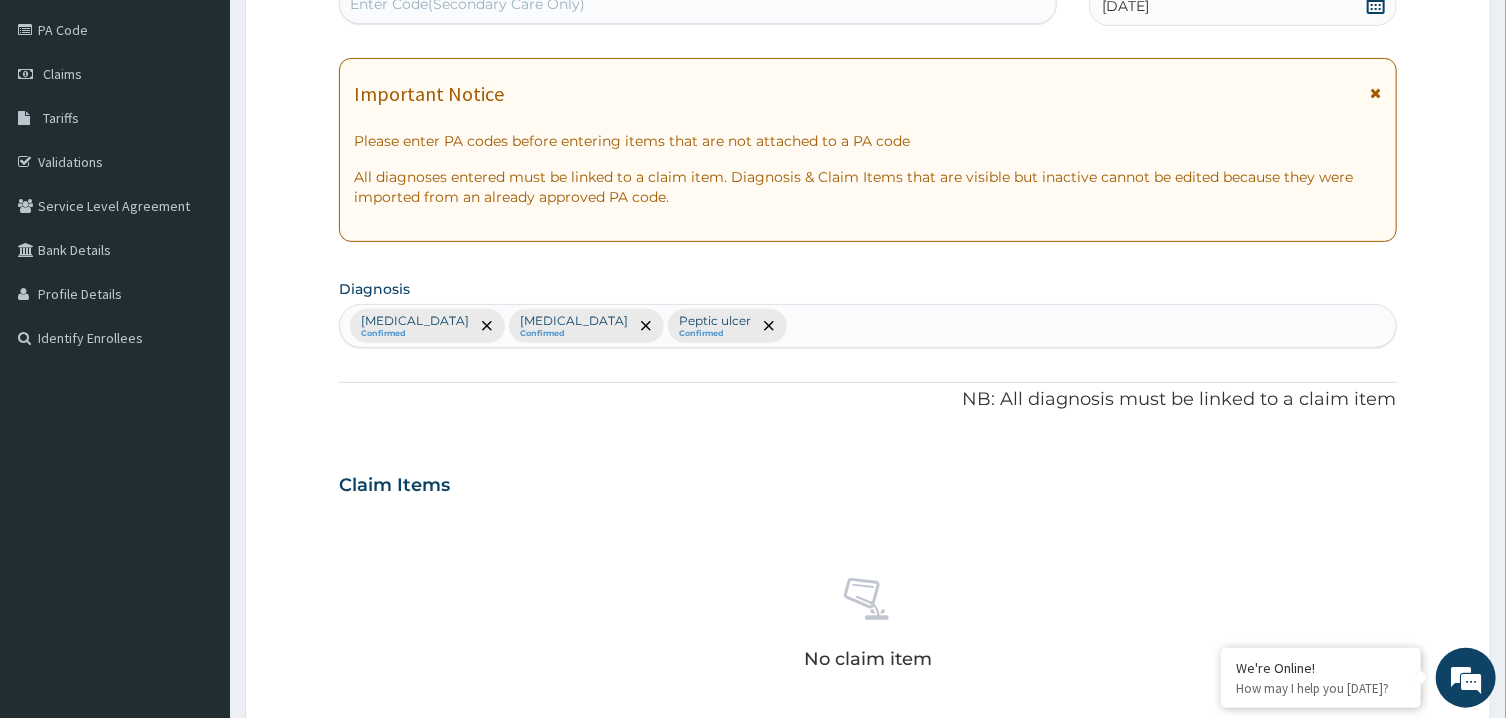 click on "[MEDICAL_DATA] Confirmed [MEDICAL_DATA] Confirmed [MEDICAL_DATA] Confirmed" at bounding box center [867, 326] 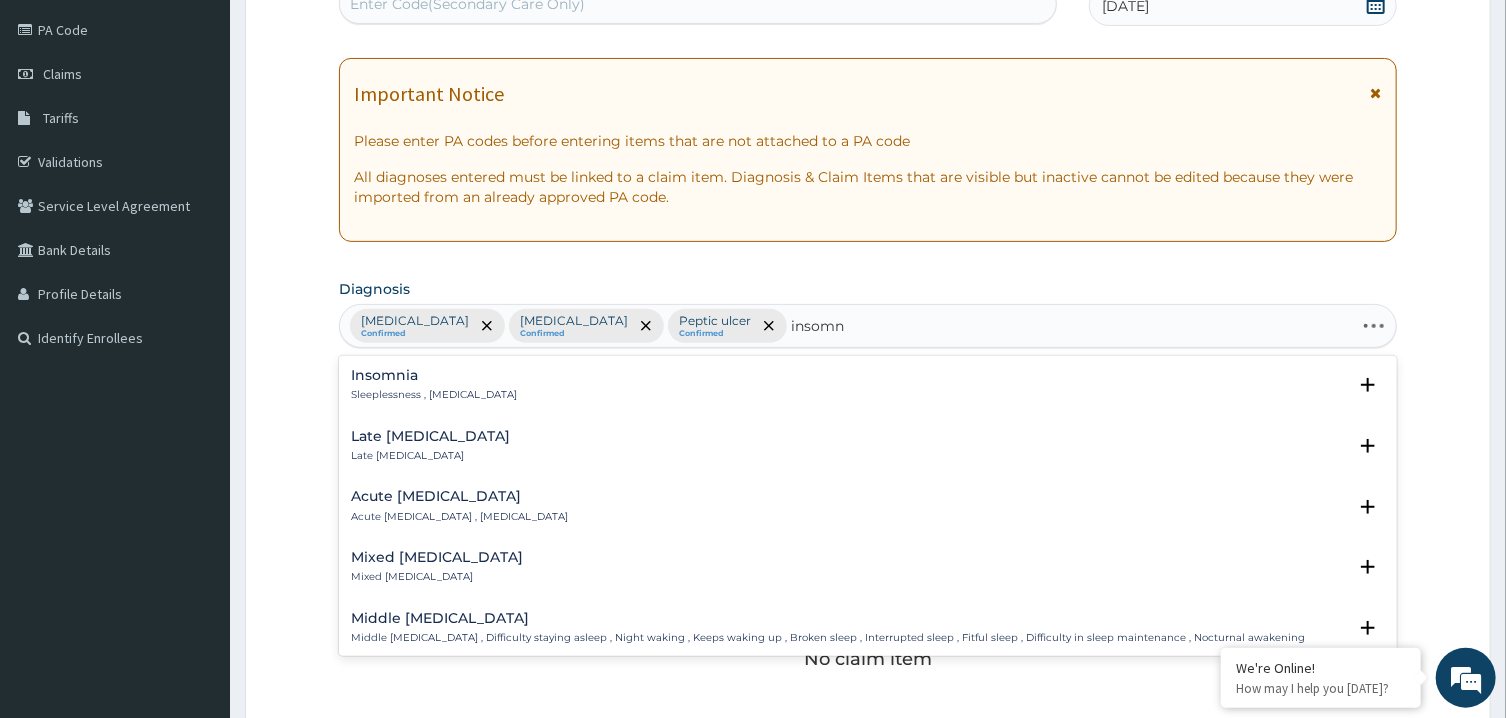 type on "insomni" 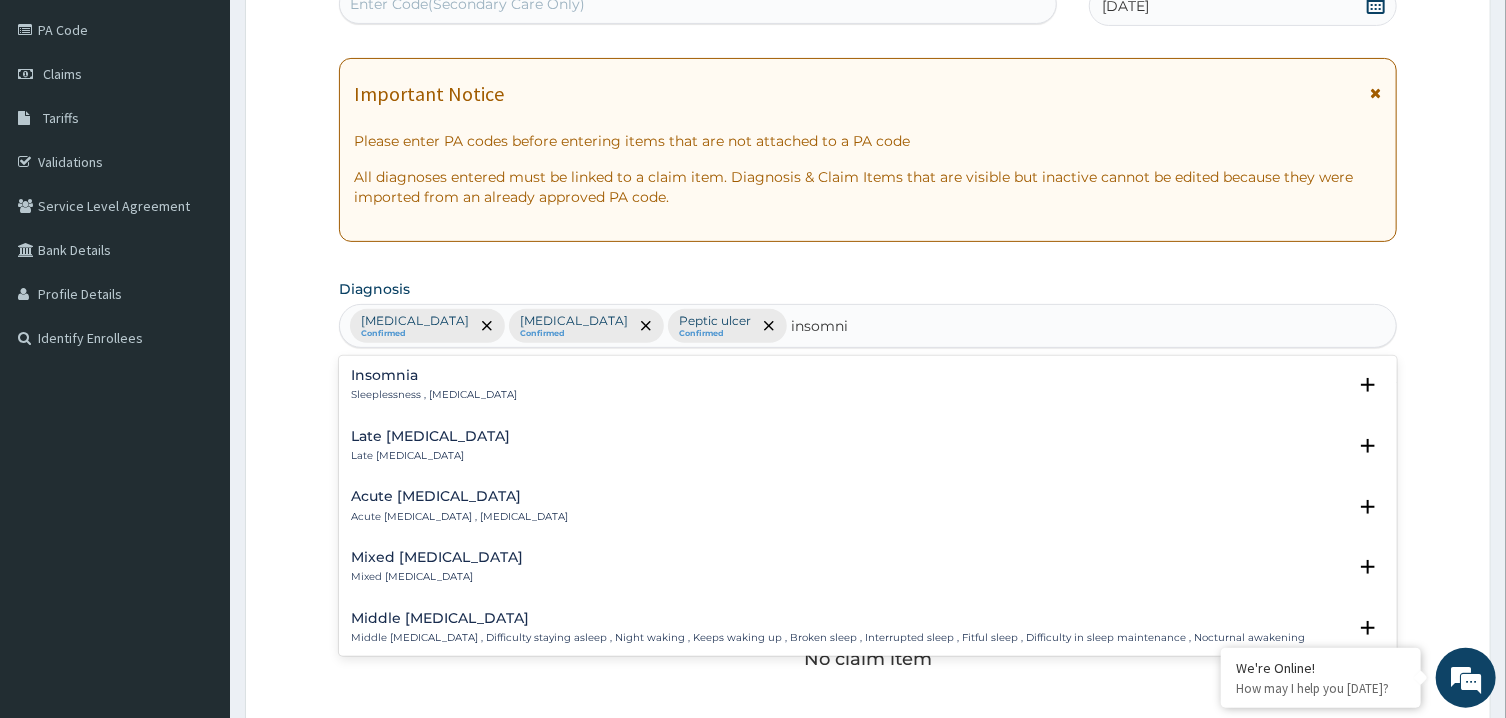click on "Insomnia" at bounding box center [434, 375] 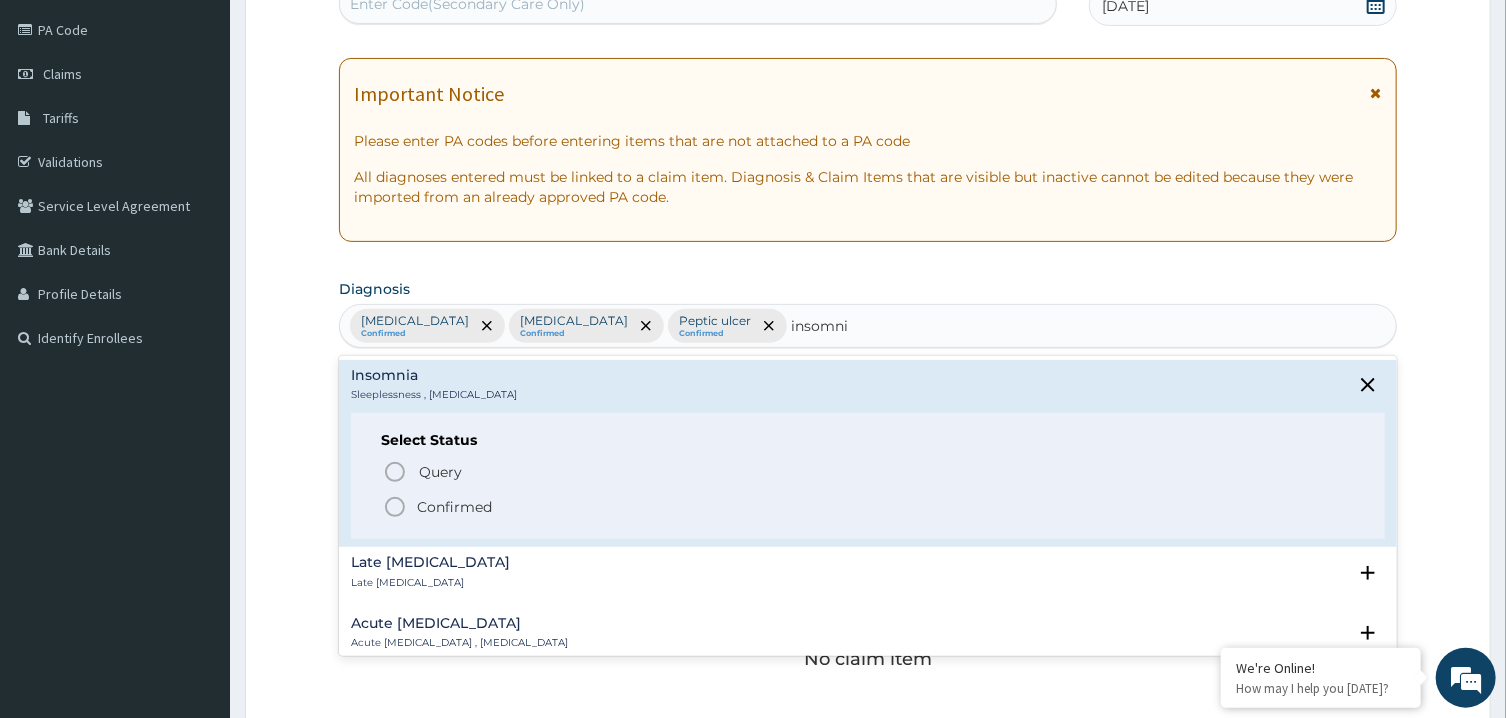 click 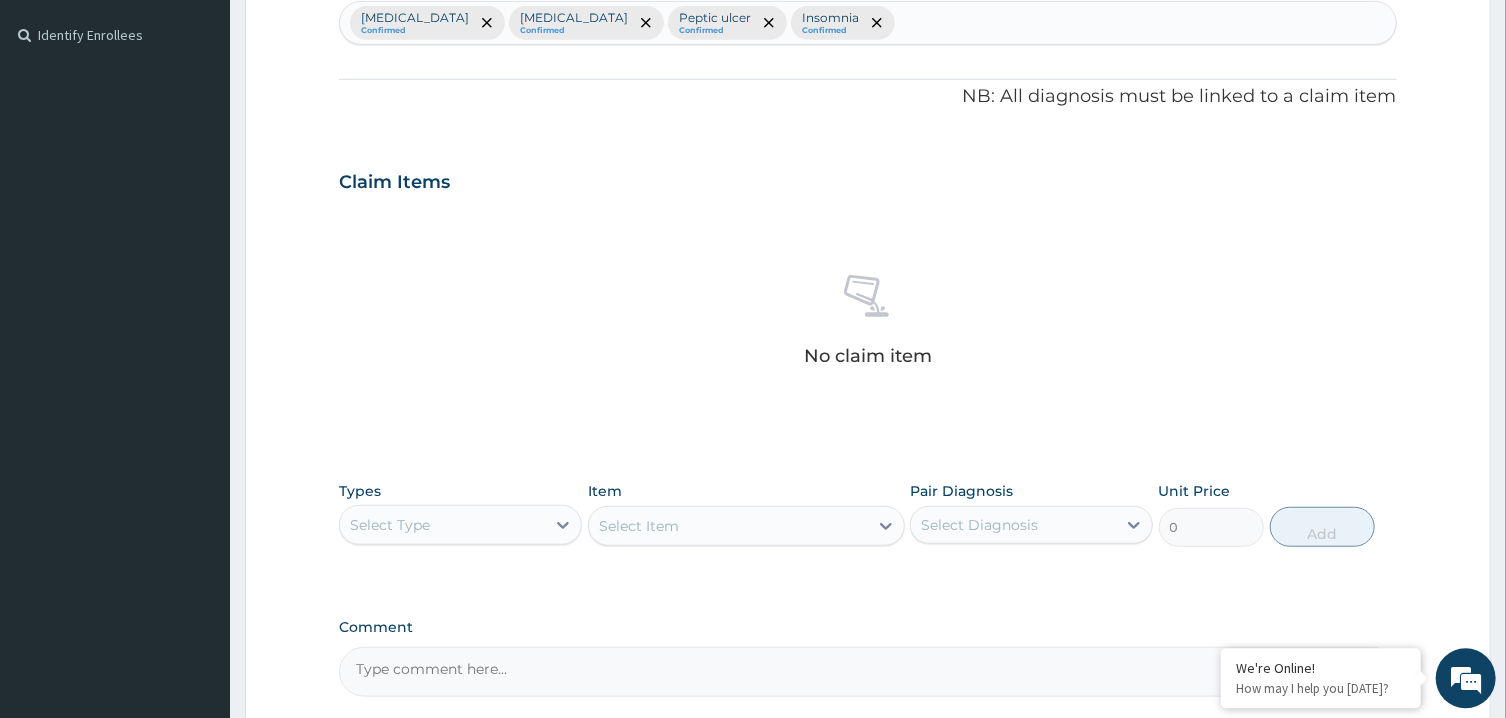 scroll, scrollTop: 706, scrollLeft: 0, axis: vertical 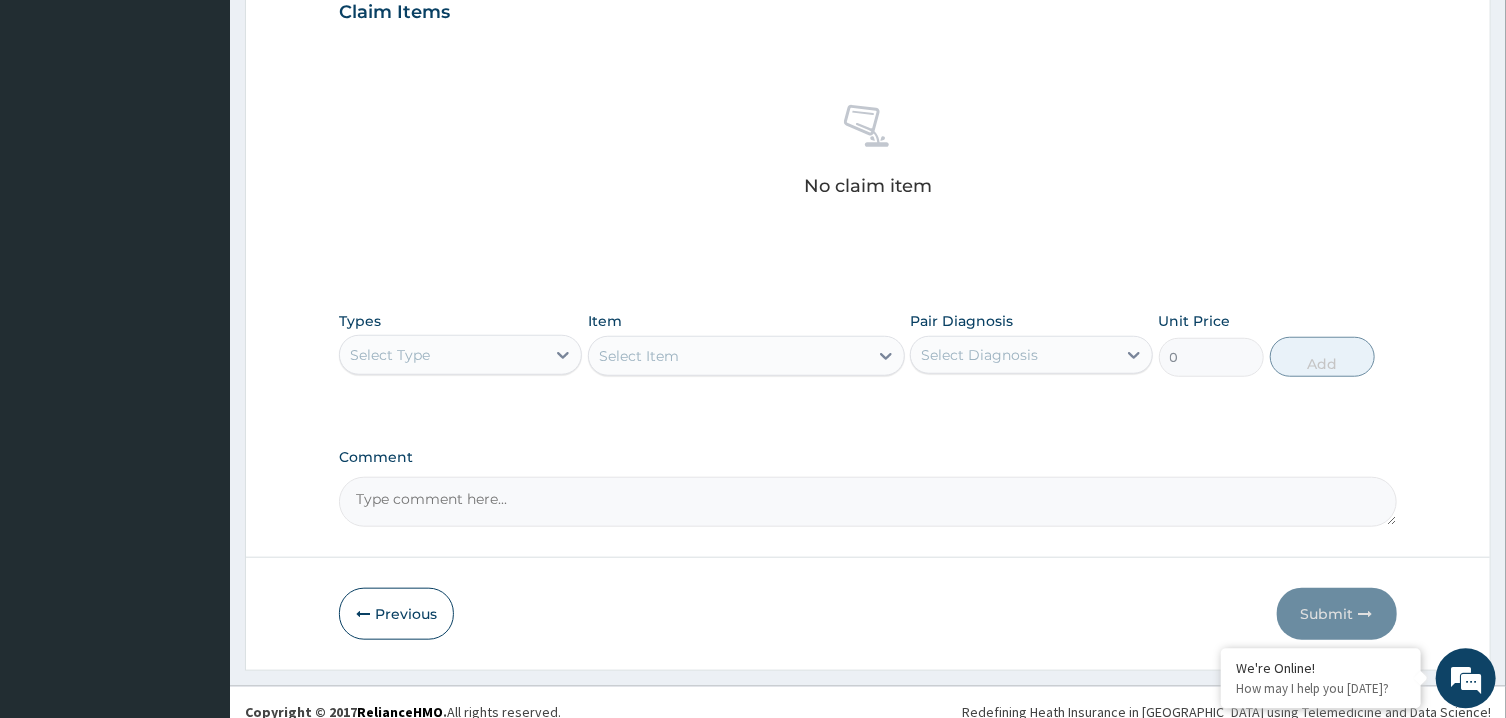 click on "Select Type" at bounding box center [442, 354] 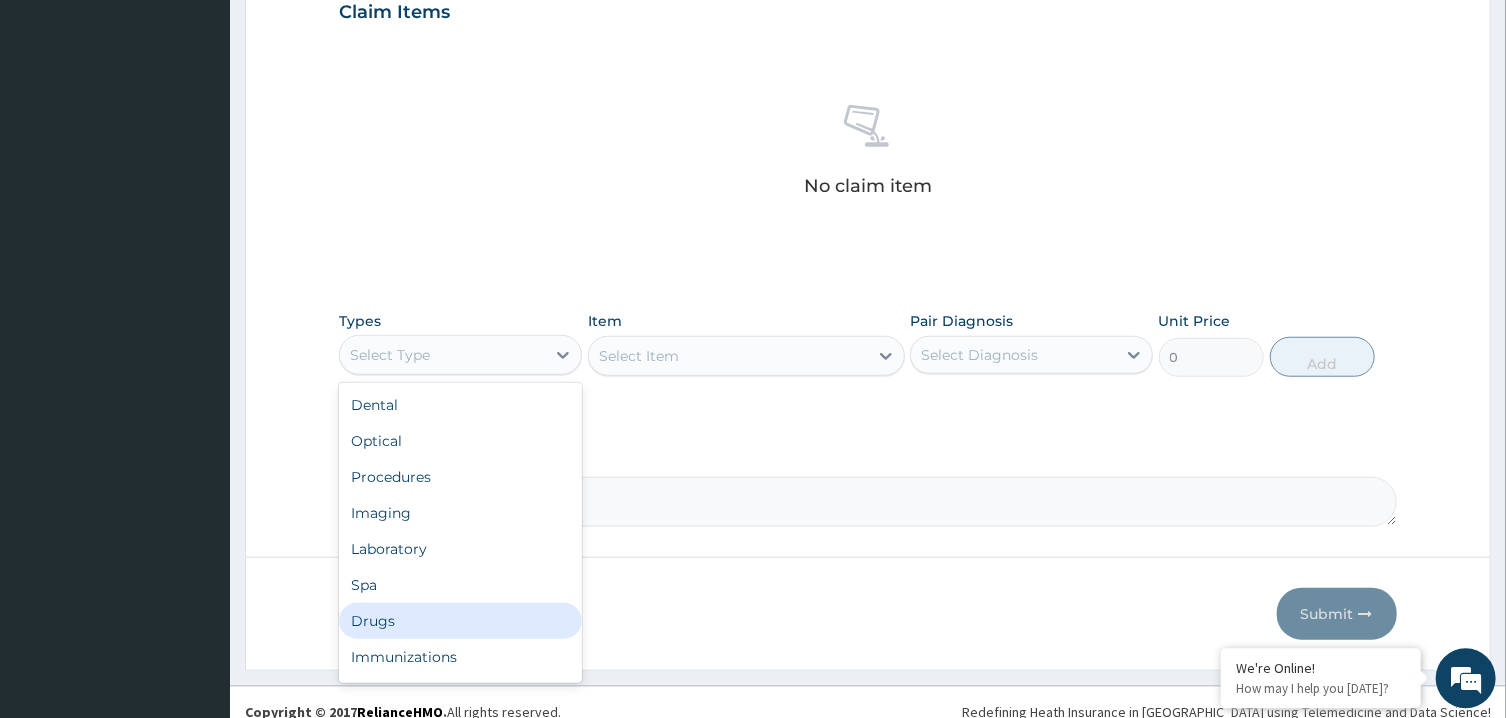 click on "Drugs" at bounding box center (460, 620) 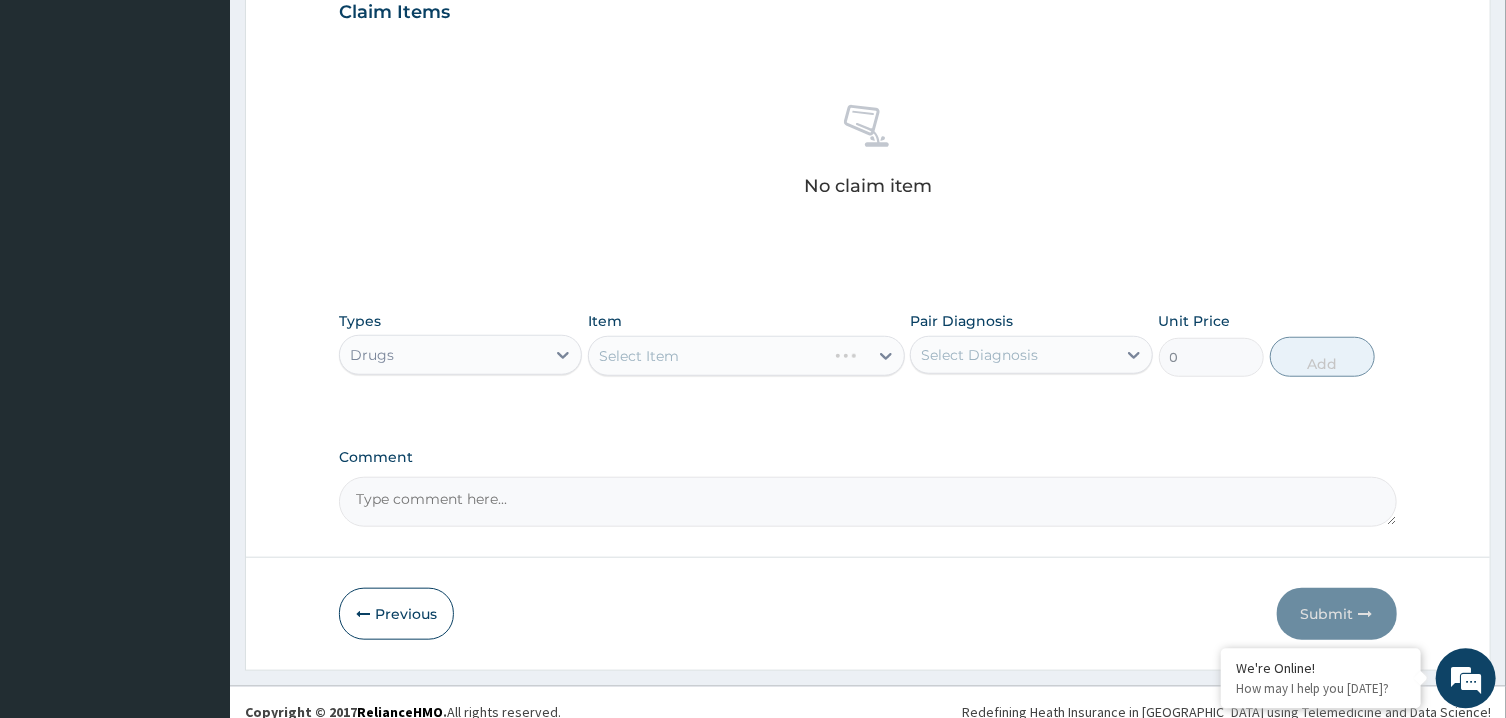 click on "Select Diagnosis" at bounding box center (1013, 354) 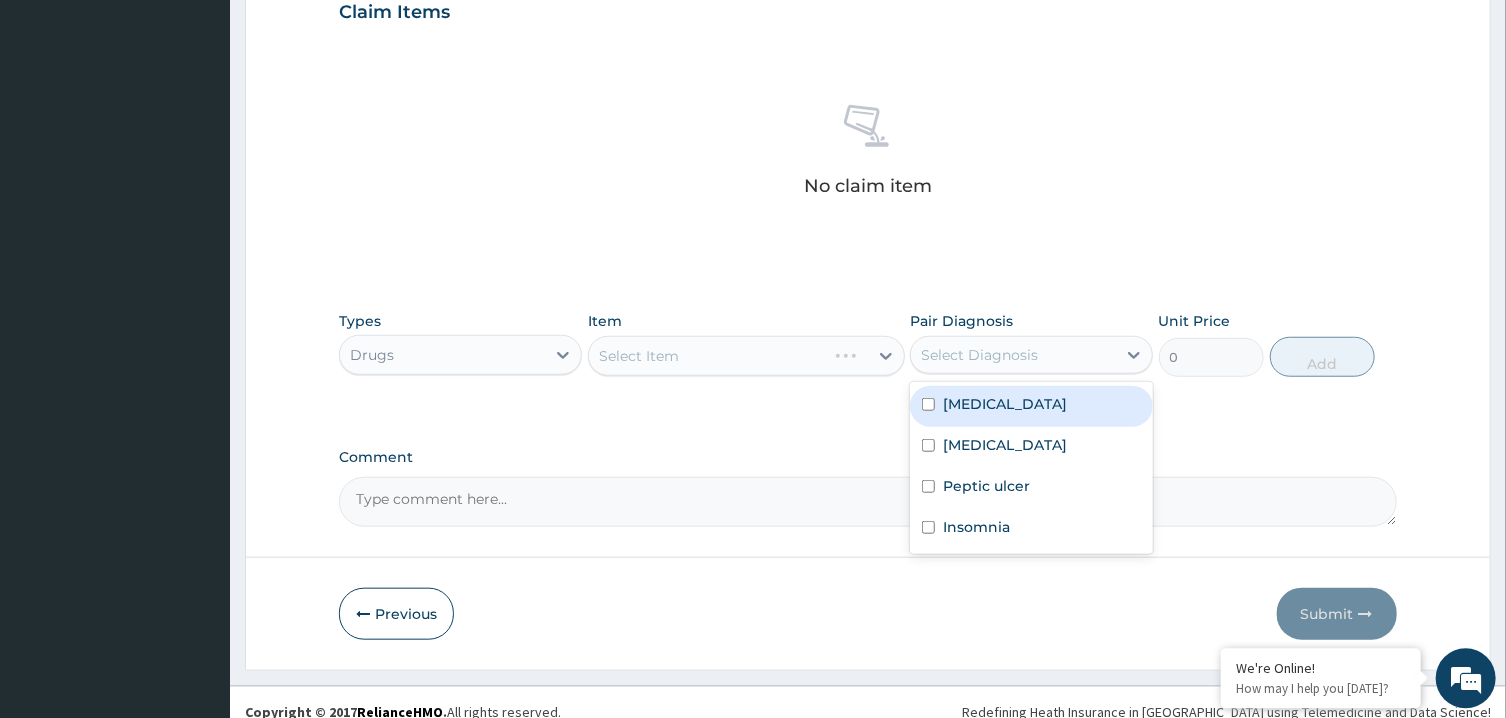 click on "[MEDICAL_DATA]" at bounding box center (1031, 405) 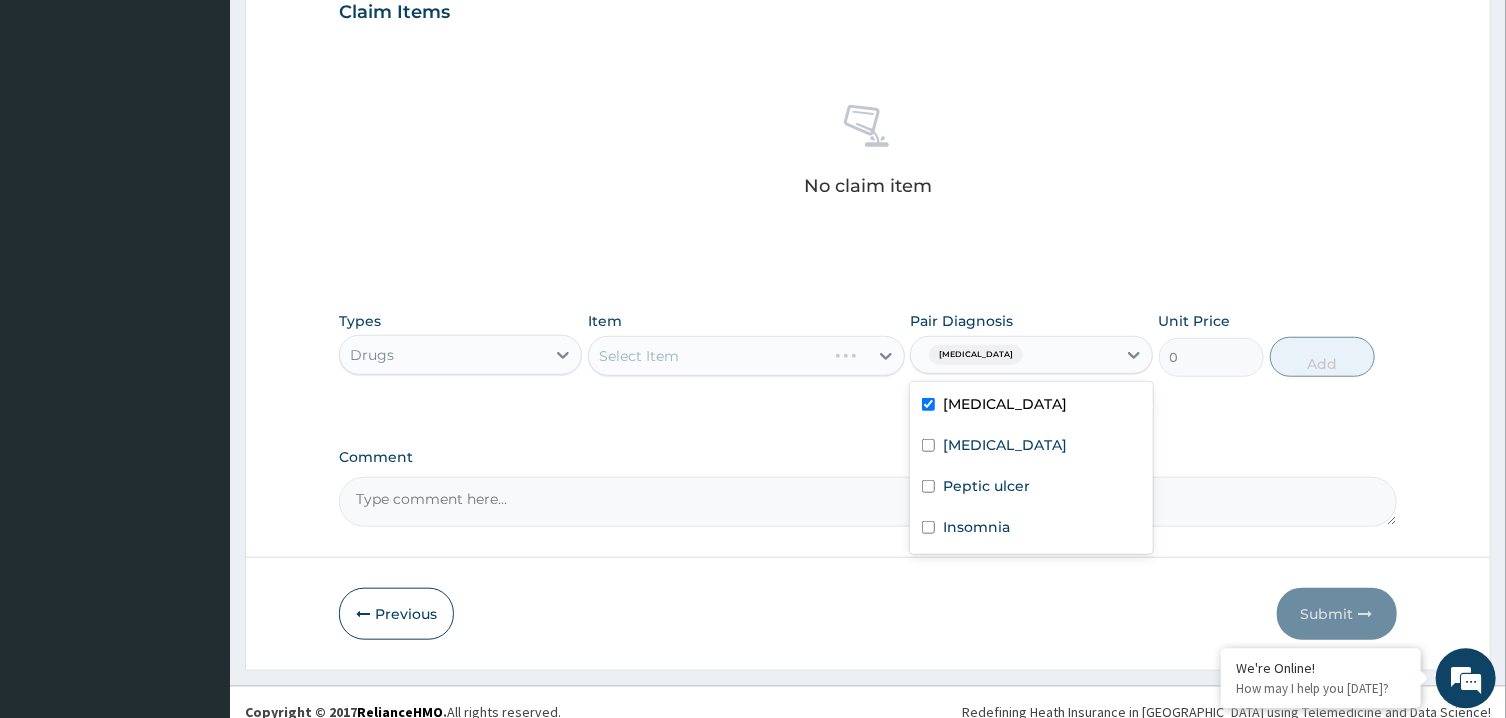 checkbox on "true" 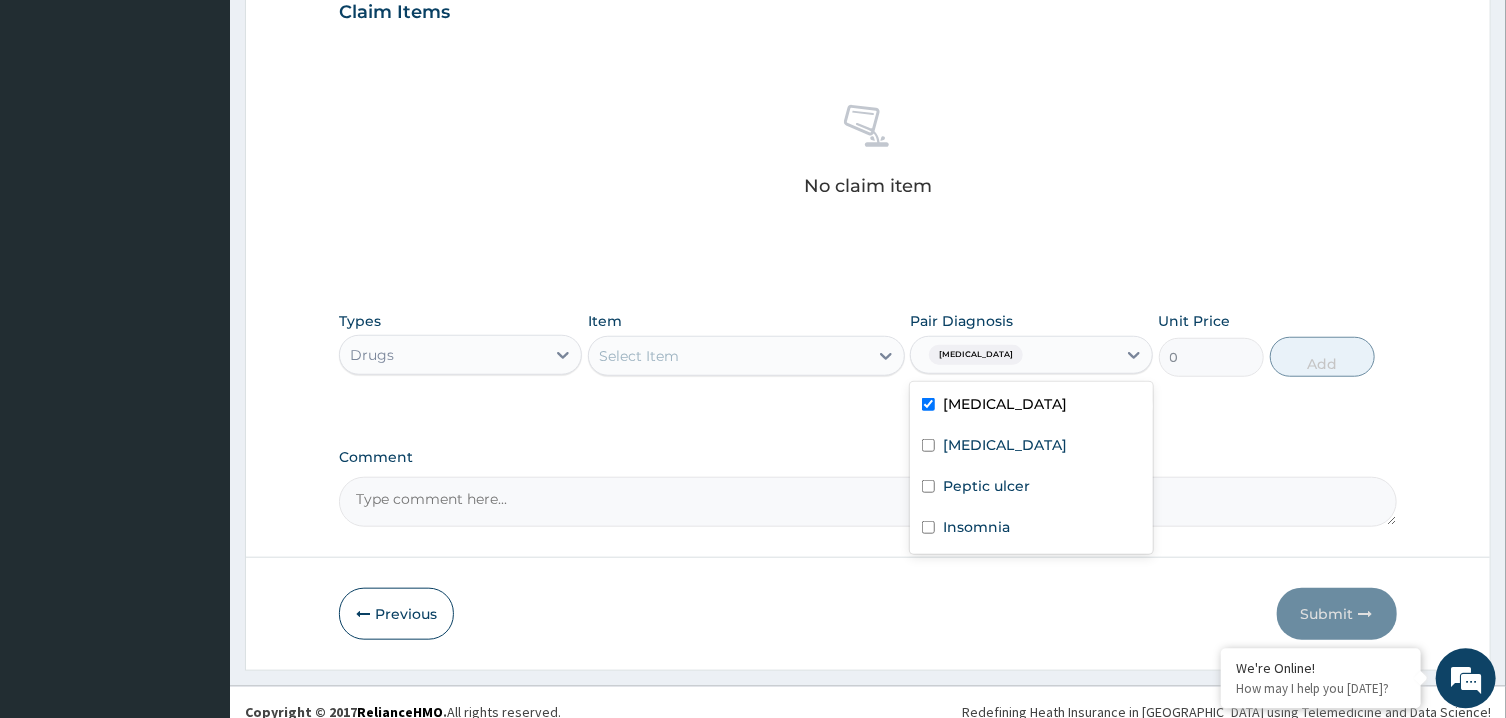 click on "Select Item" at bounding box center [728, 355] 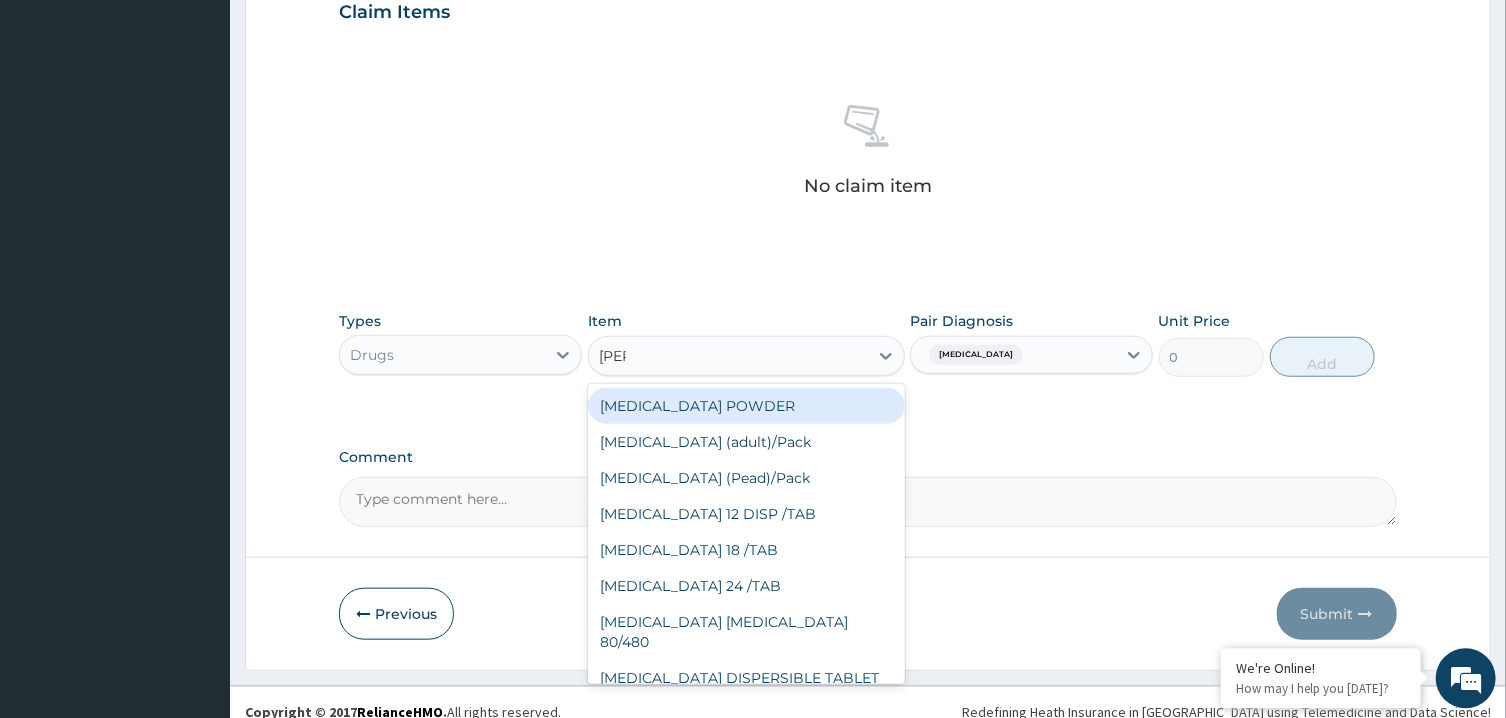 type on "coart" 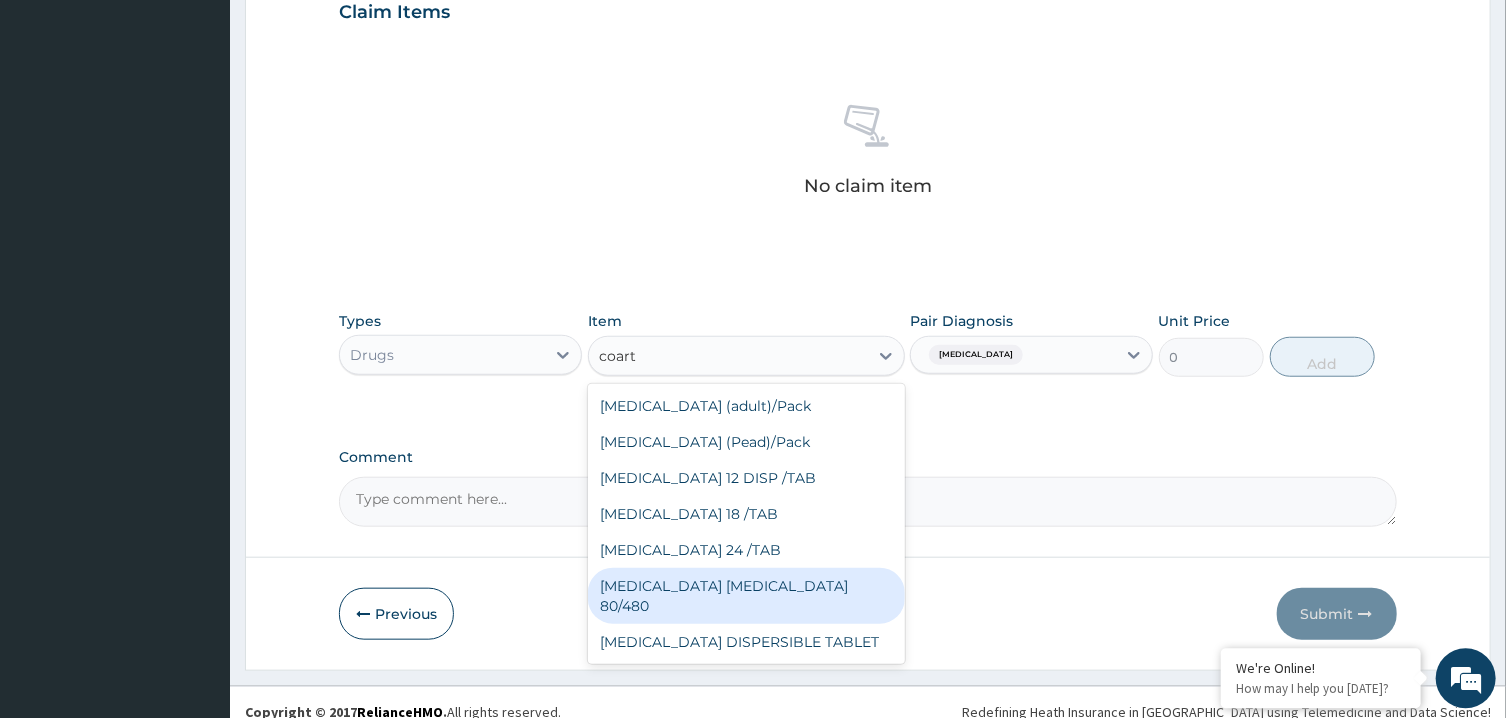 click on "[MEDICAL_DATA] [MEDICAL_DATA] 80/480" at bounding box center (746, 595) 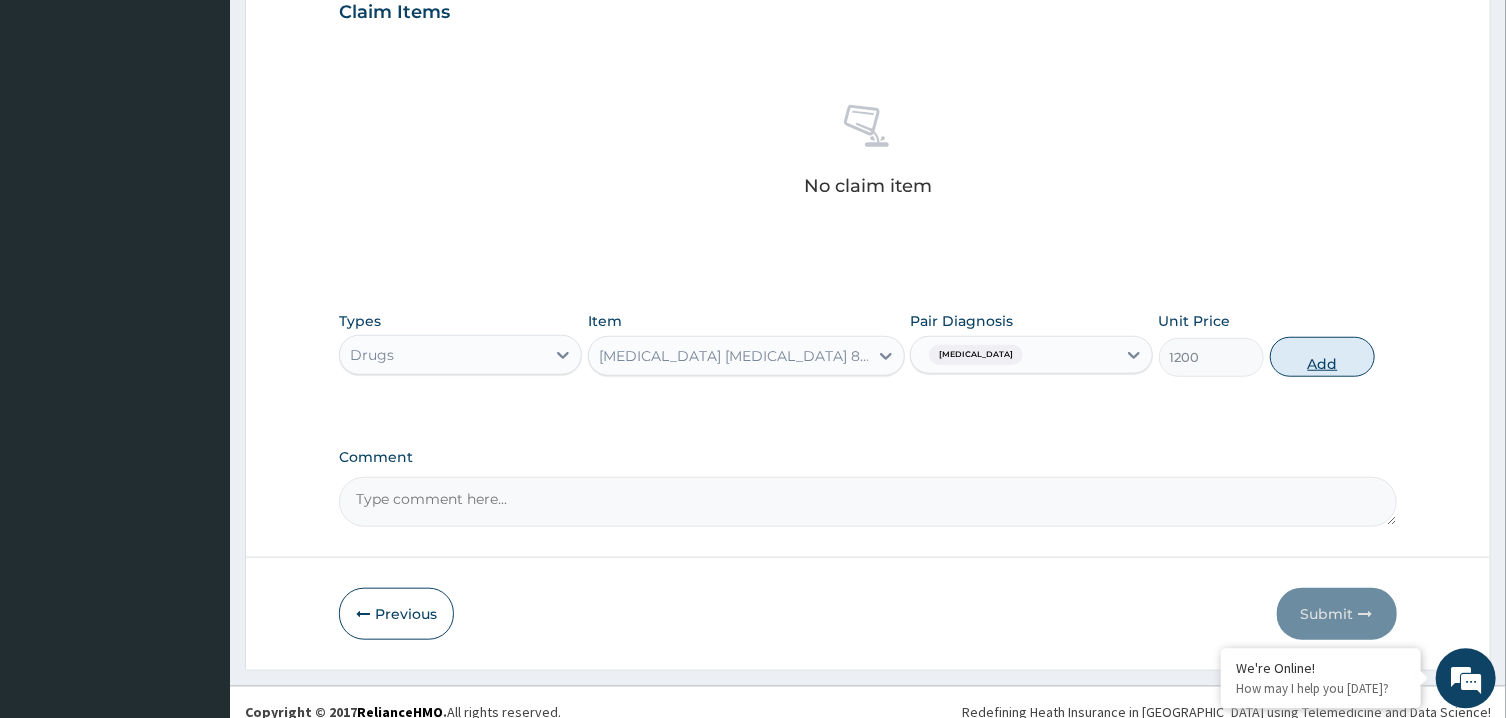 click on "Add" at bounding box center (1323, 356) 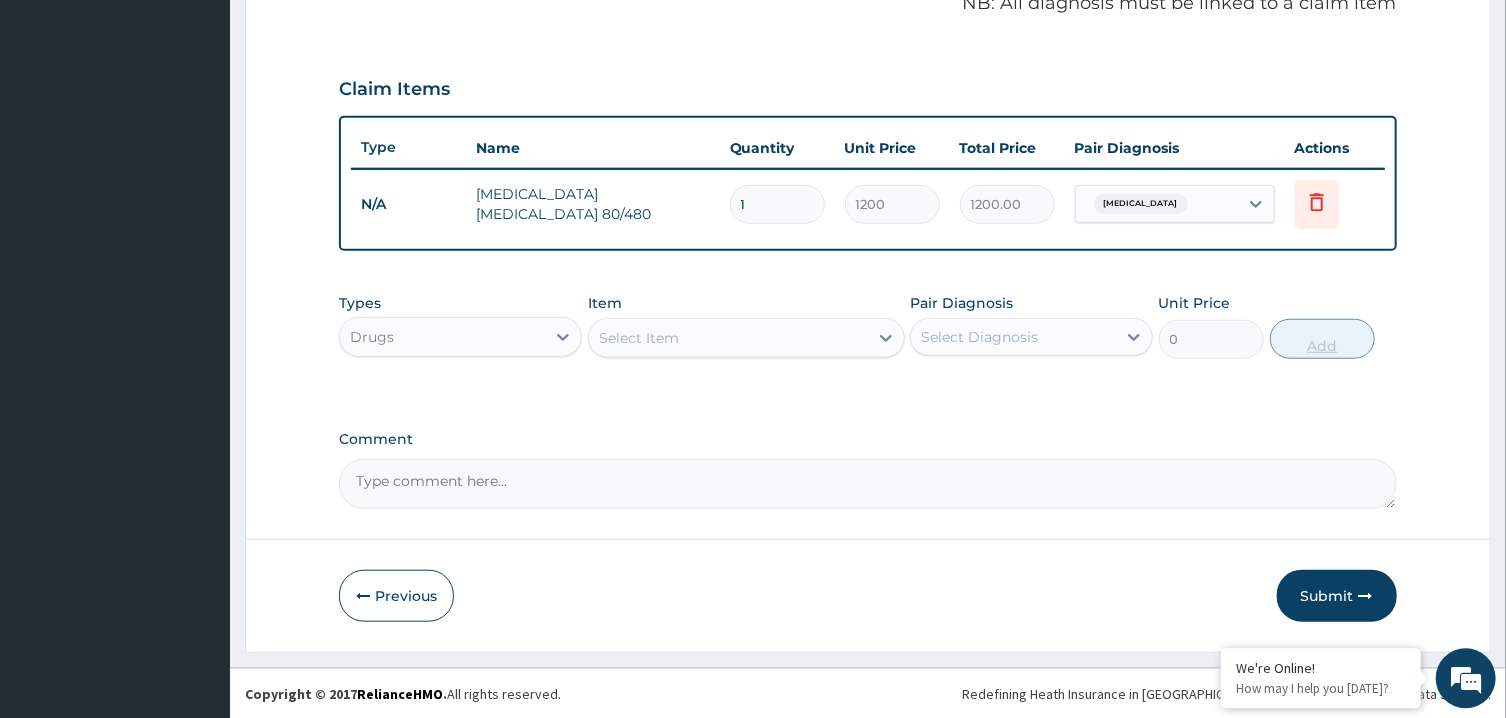 scroll, scrollTop: 627, scrollLeft: 0, axis: vertical 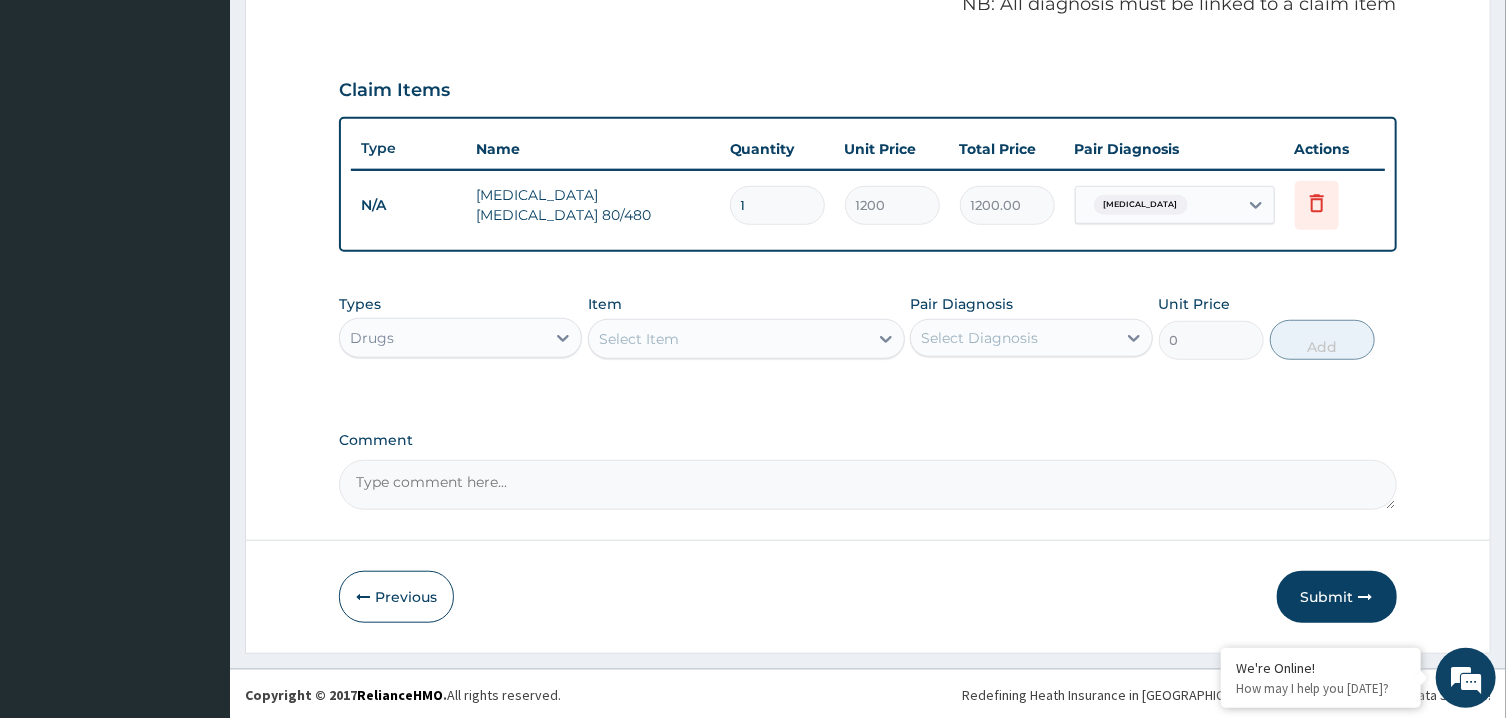 click on "Select Item" at bounding box center [728, 339] 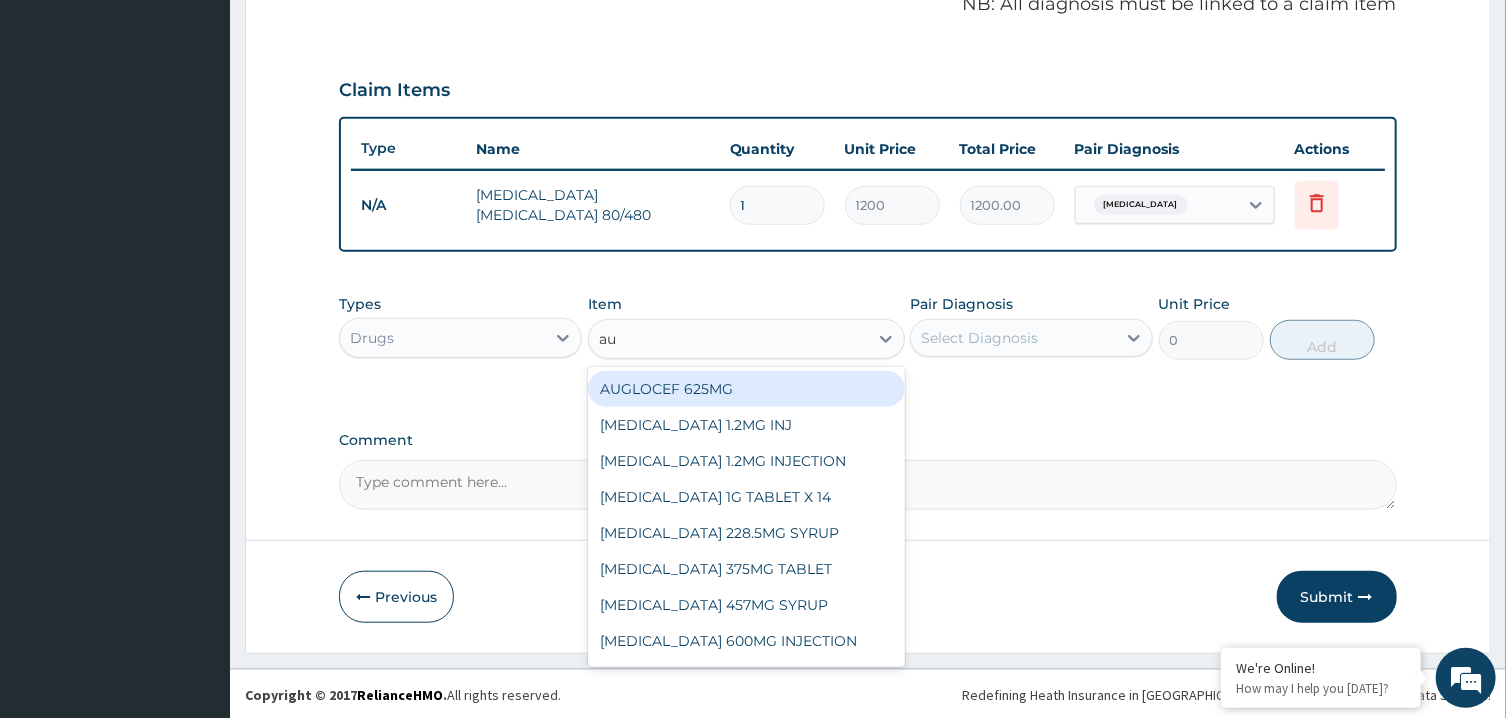 type on "aug" 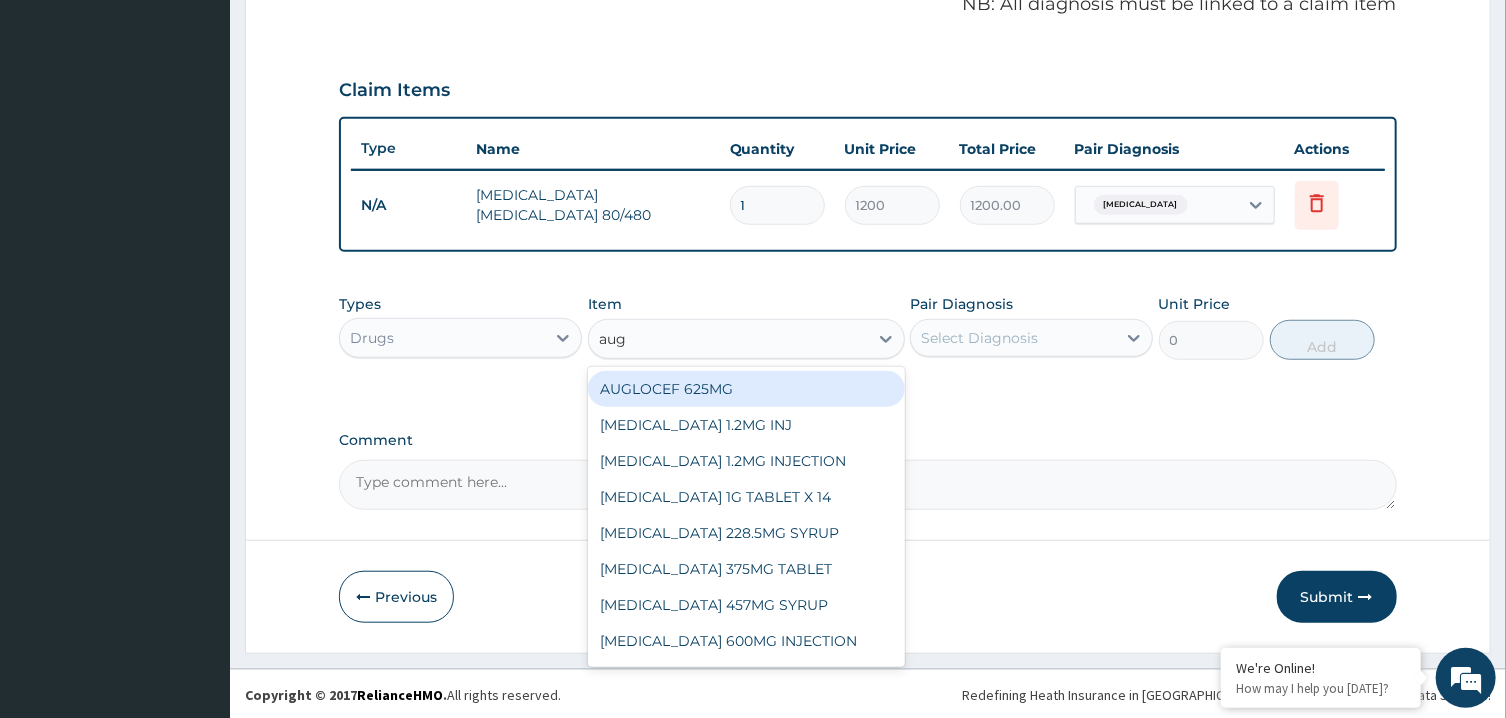drag, startPoint x: 764, startPoint y: 405, endPoint x: 759, endPoint y: 391, distance: 14.866069 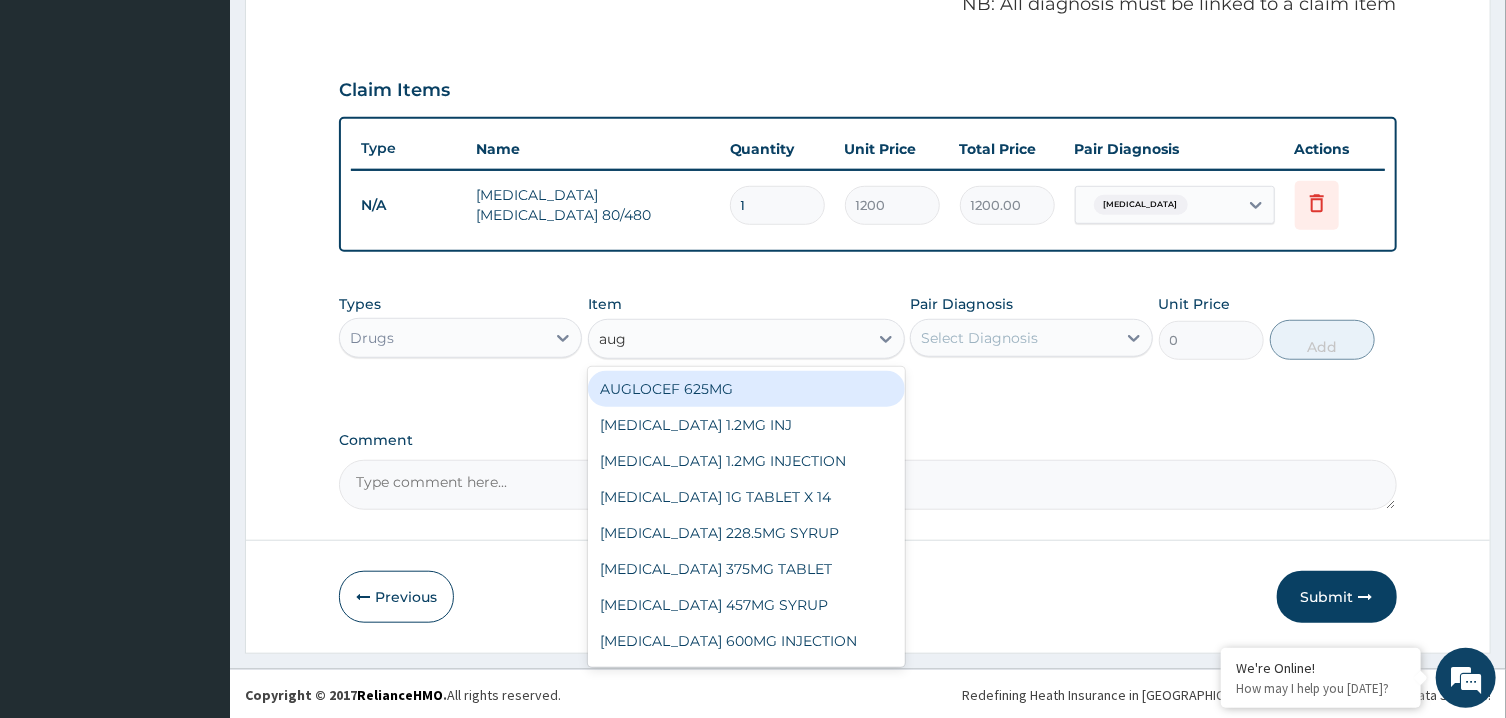 click on "AUGLOCEF 625MG [MEDICAL_DATA] 1.2MG INJ [MEDICAL_DATA] 1.2MG INJECTION [MEDICAL_DATA] 1G TABLET X 14 [MEDICAL_DATA] 228.5MG SYRUP [MEDICAL_DATA] 375MG TABLET [MEDICAL_DATA] 457MG SYRUP [MEDICAL_DATA] 600MG INJECTION [MEDICAL_DATA] 625MG TABLET [MEDICAL_DATA] DROPS" at bounding box center [746, 517] 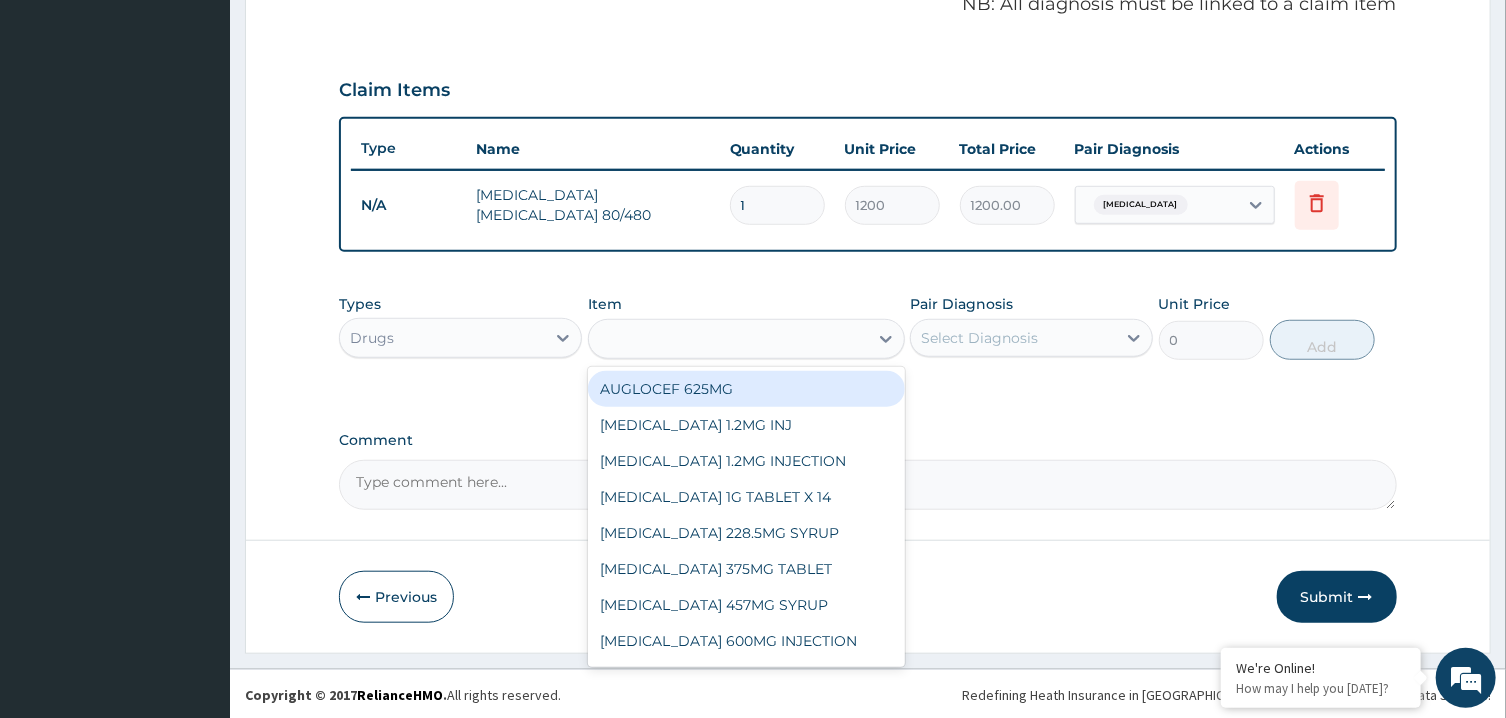 type on "900" 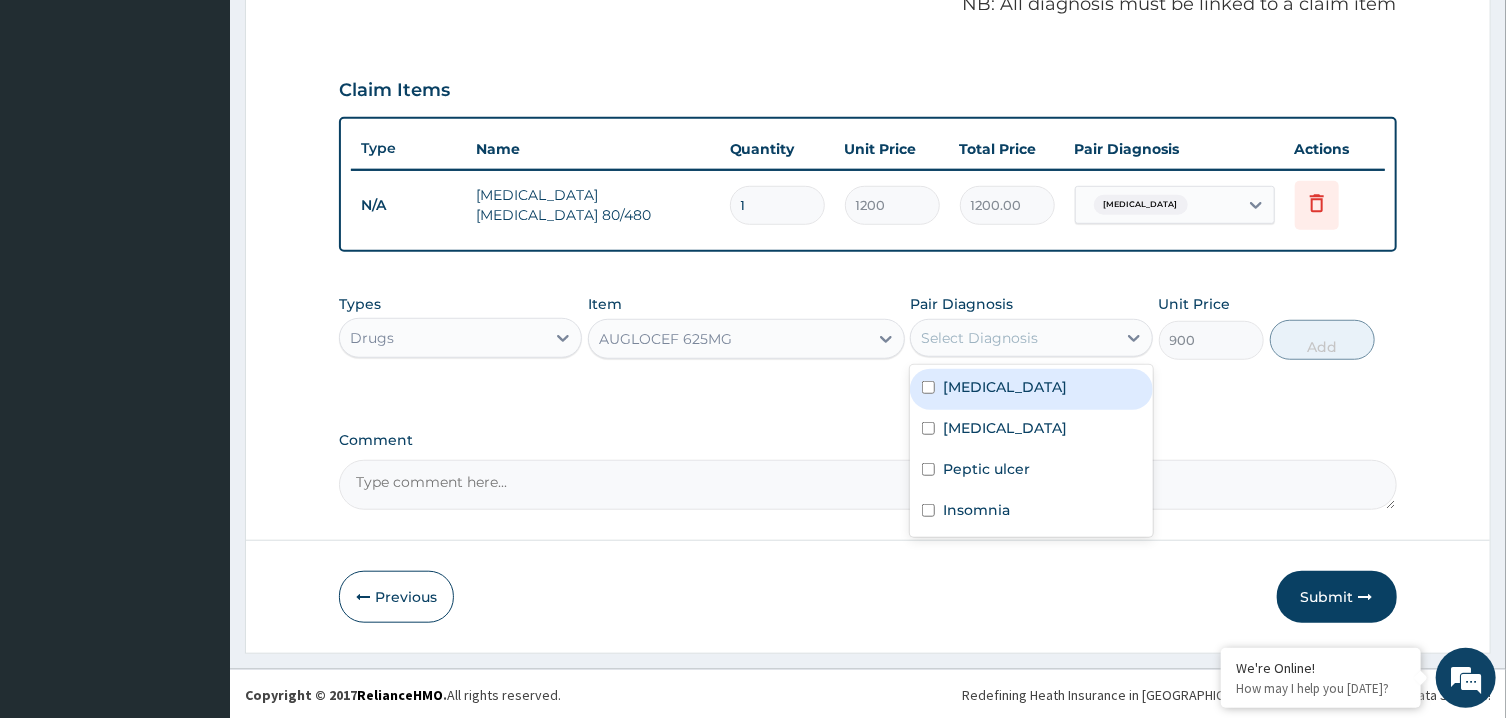 click on "Select Diagnosis" at bounding box center [1031, 338] 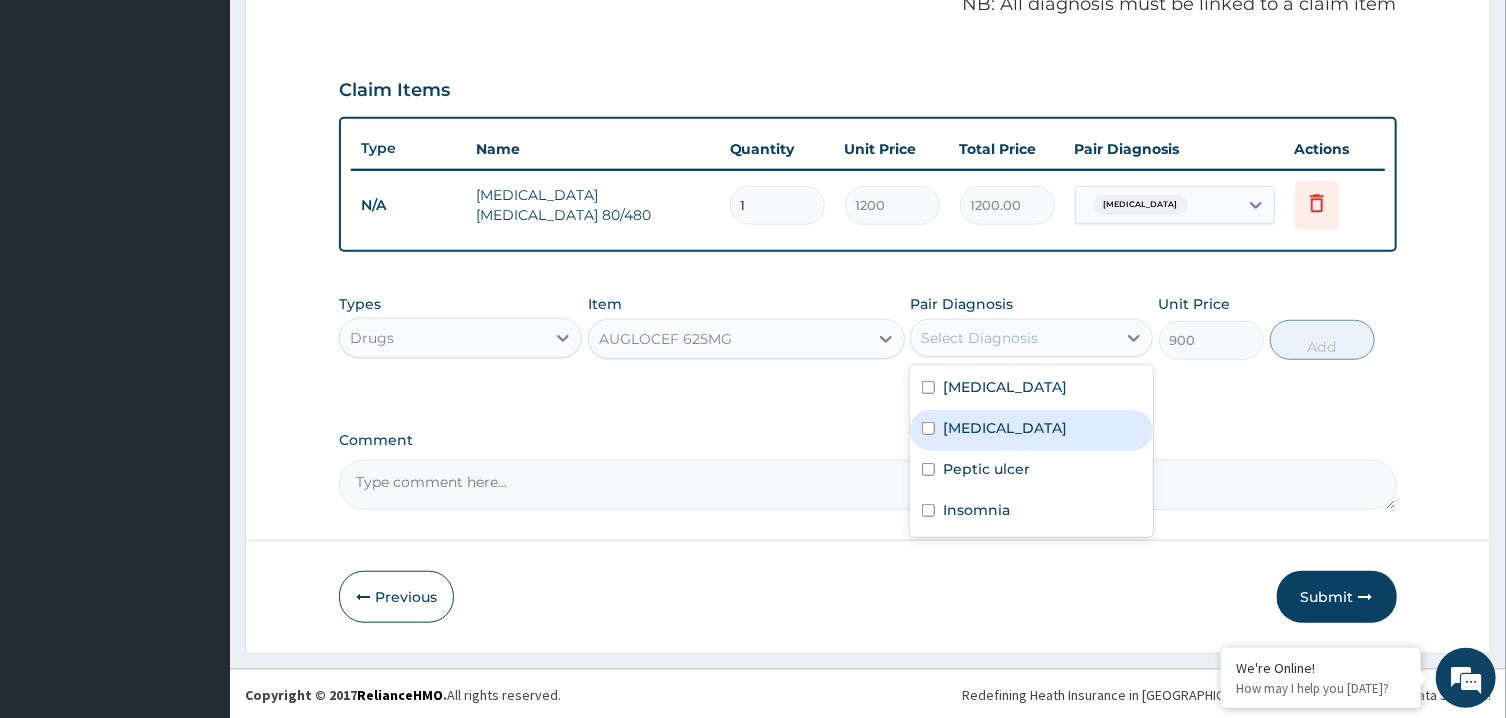 click on "[MEDICAL_DATA]" at bounding box center [1005, 428] 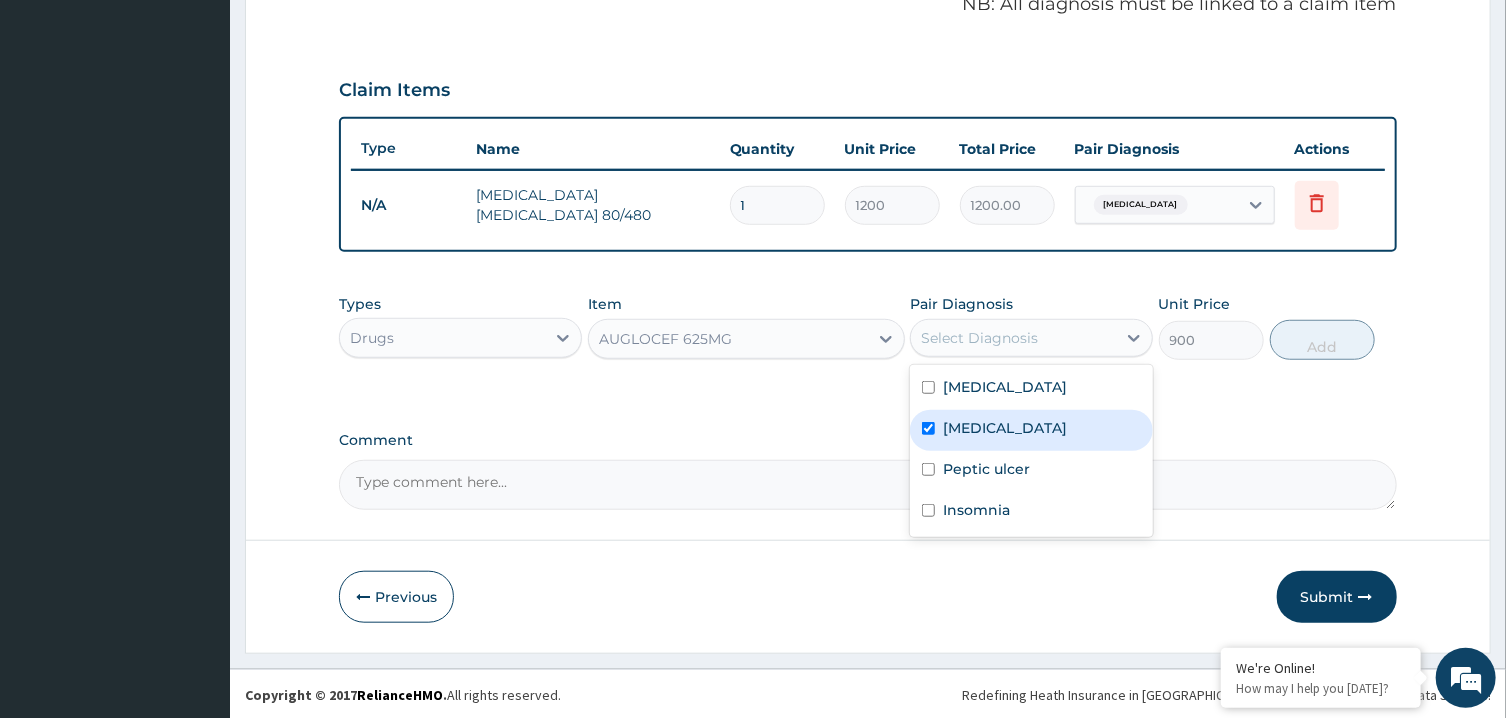 checkbox on "true" 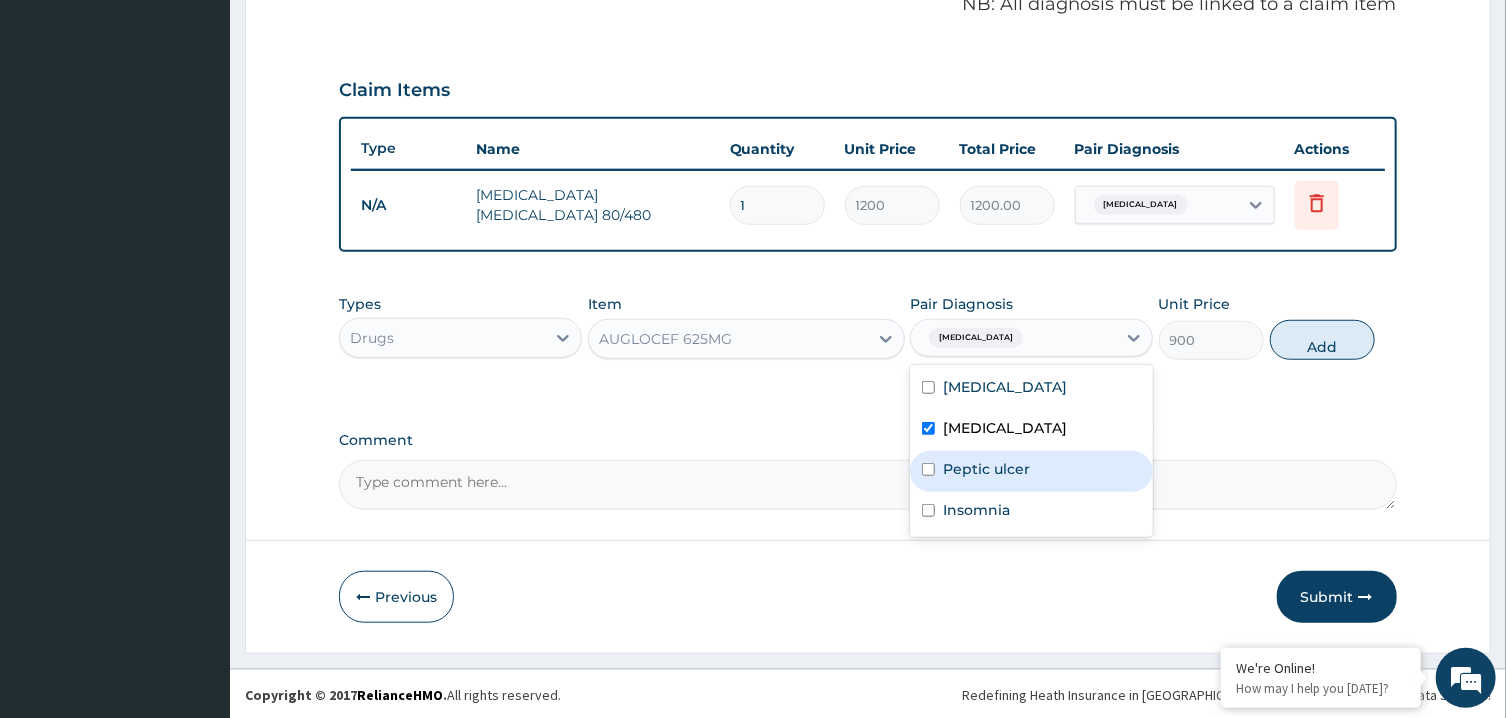 click on "Peptic ulcer" at bounding box center [986, 469] 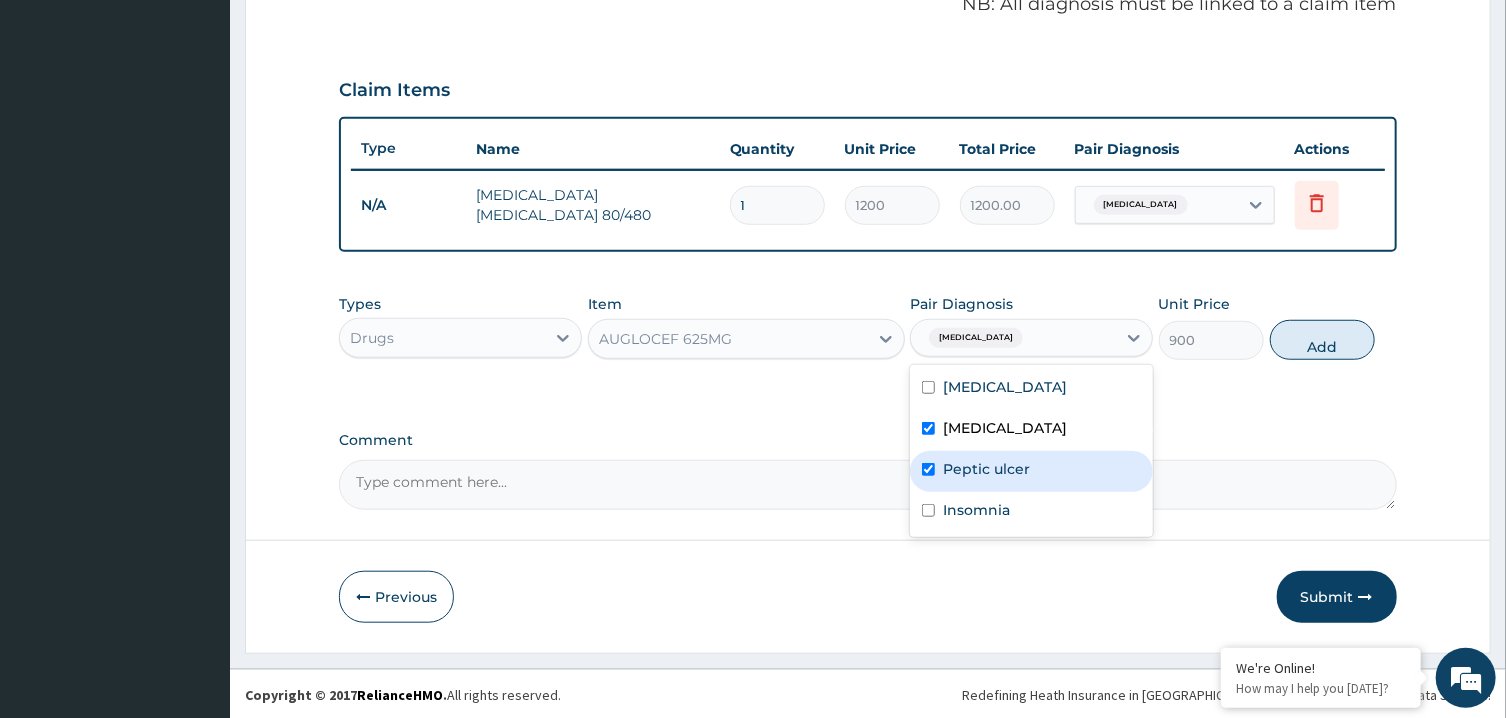 checkbox on "true" 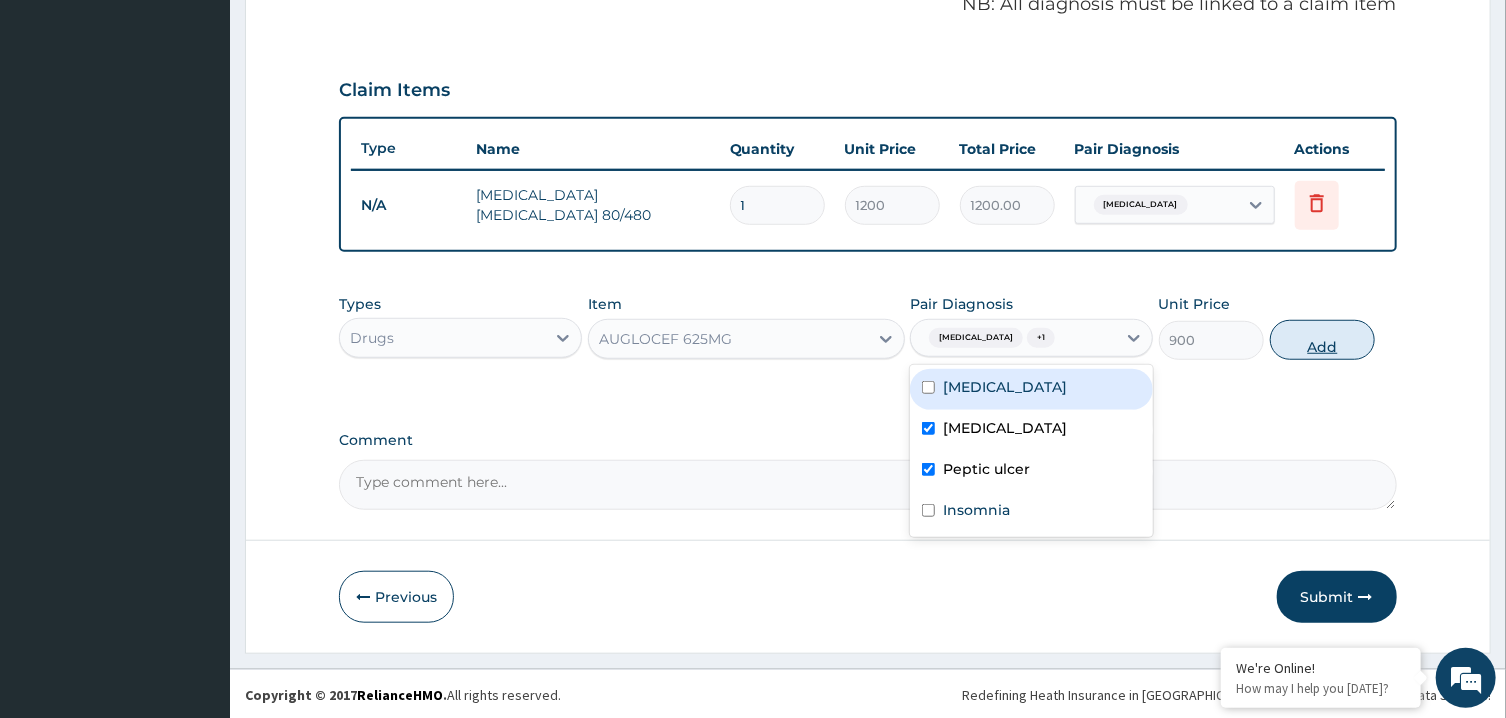 click on "Add" at bounding box center (1323, 340) 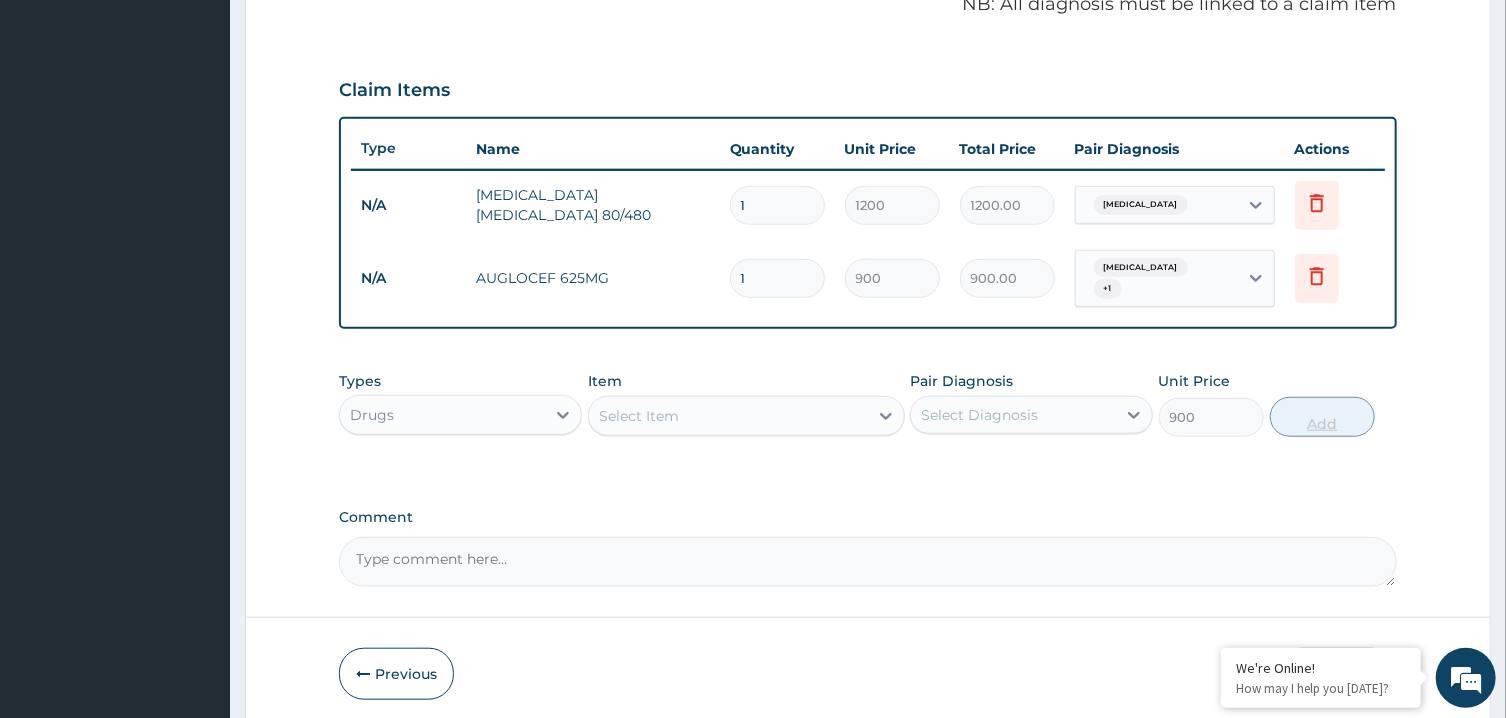 type on "0" 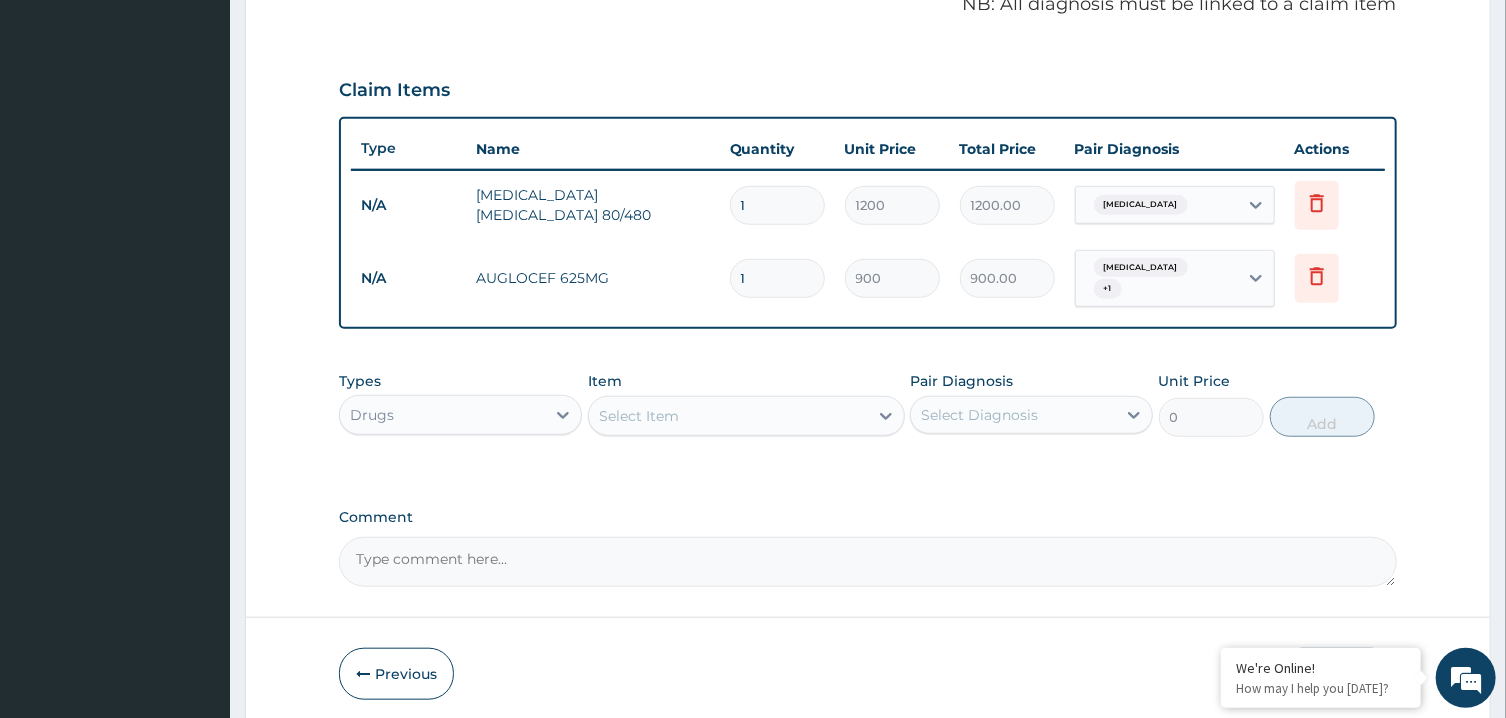 click on "Select Item" at bounding box center (728, 416) 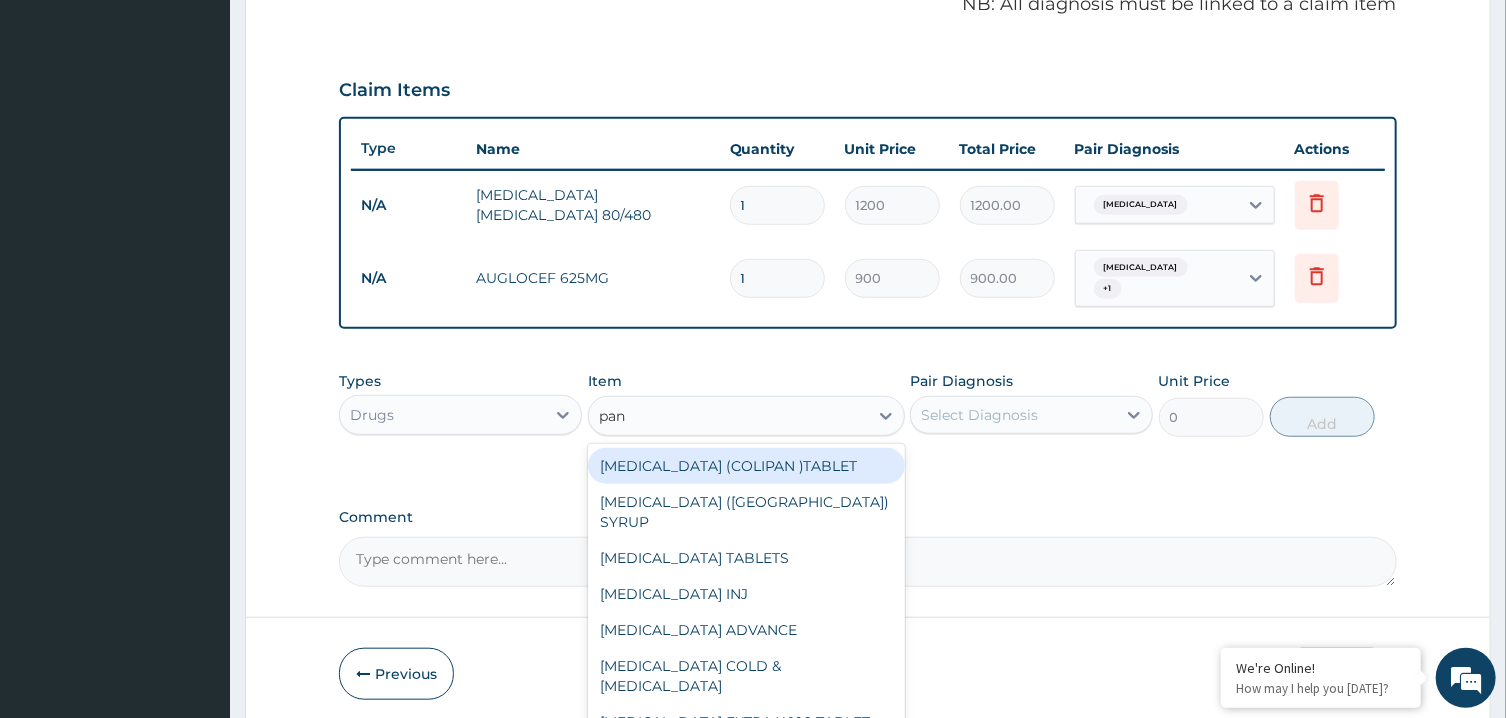 type on "pana" 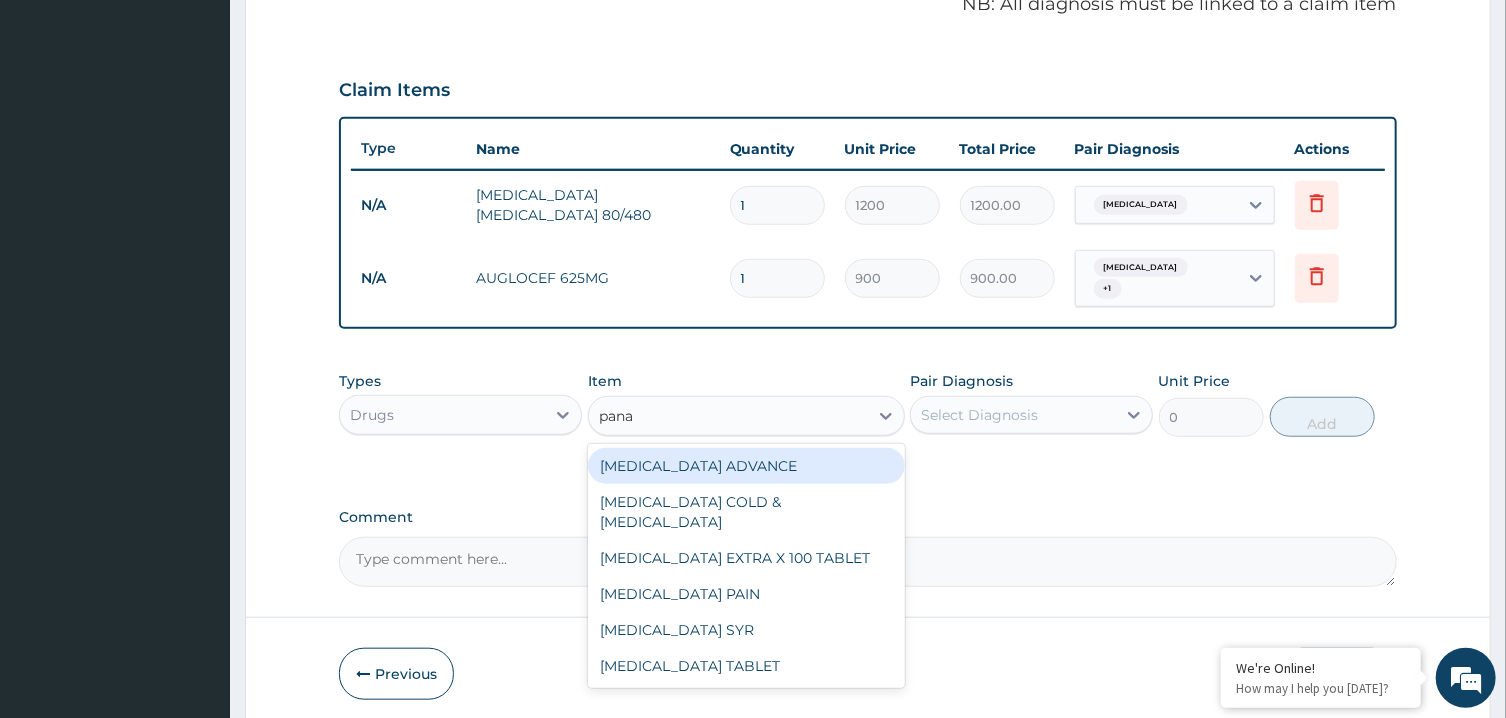 click on "[MEDICAL_DATA] ADVANCE" at bounding box center (746, 466) 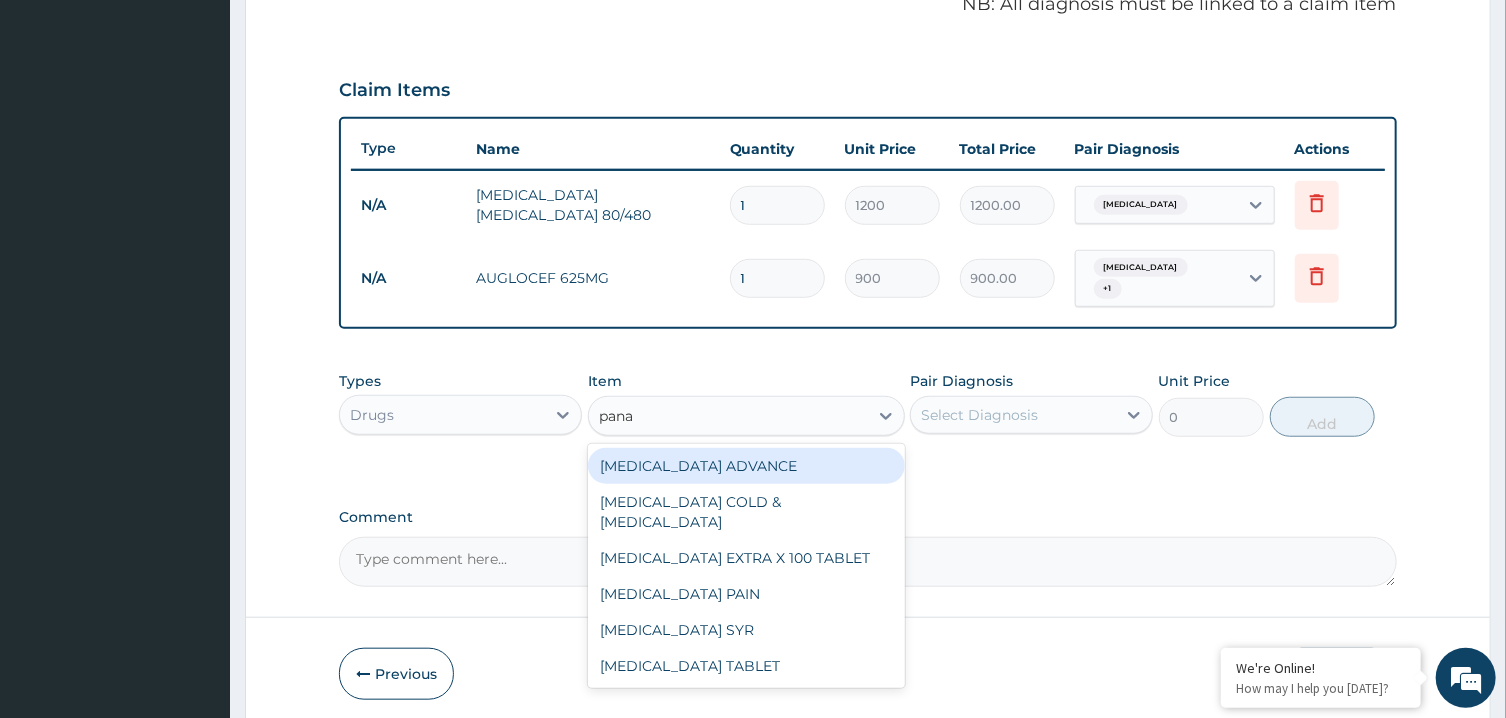 type 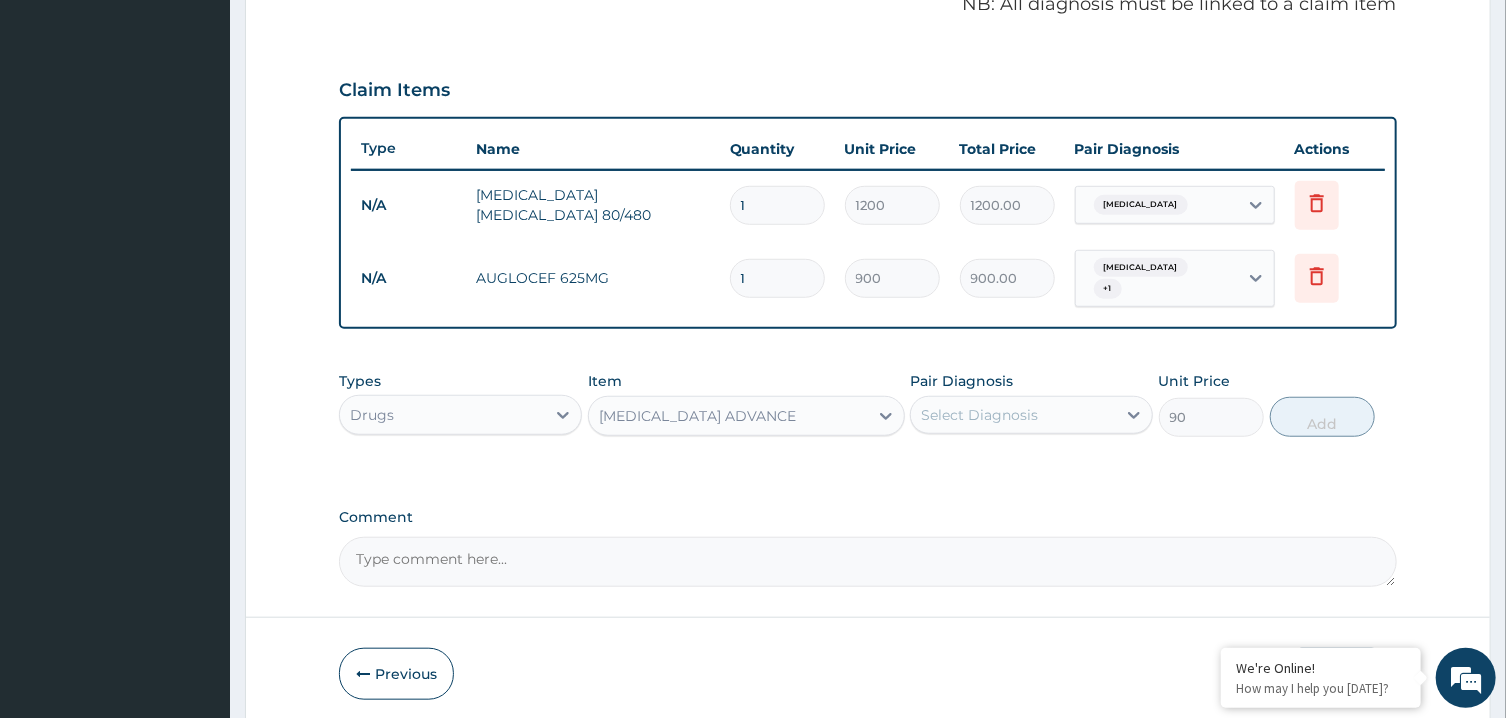click on "Select Diagnosis" at bounding box center (979, 415) 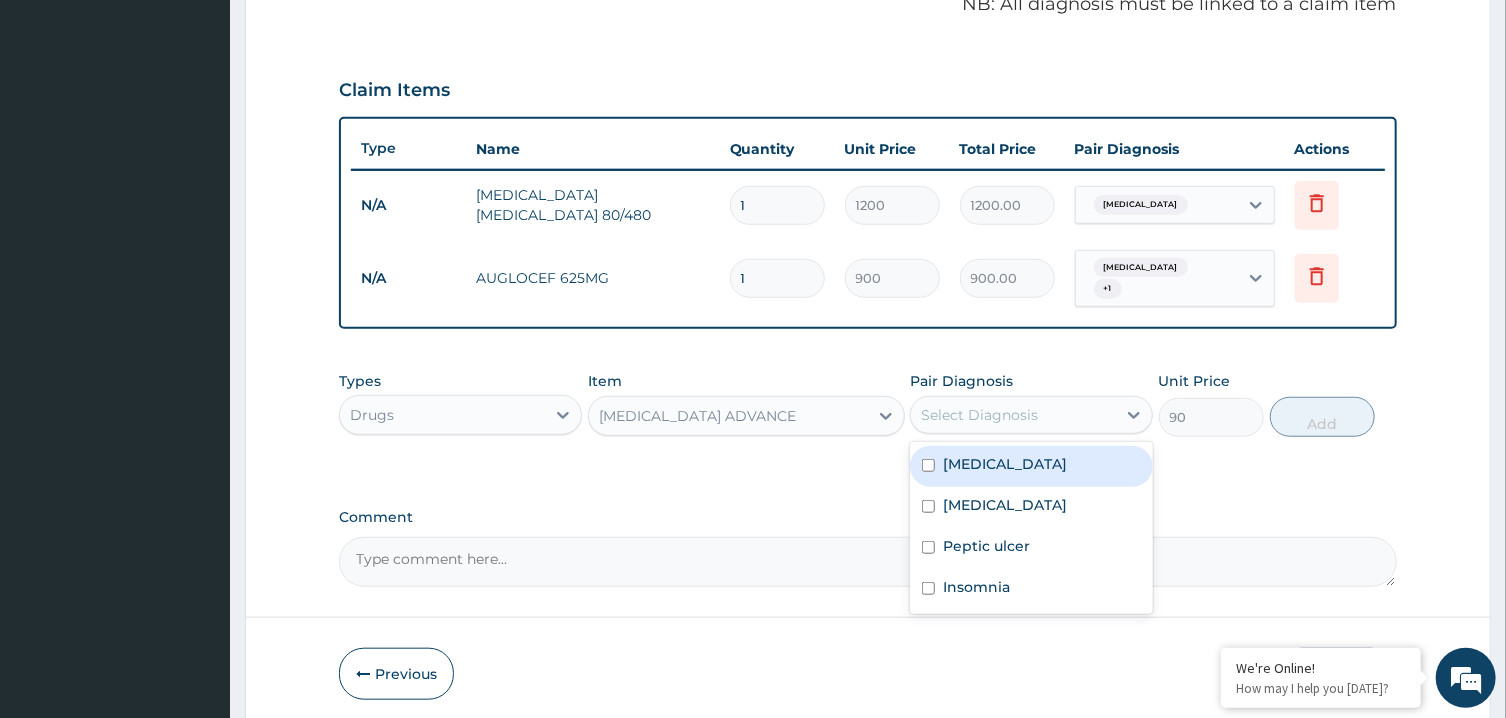 click on "[MEDICAL_DATA]" at bounding box center [1031, 466] 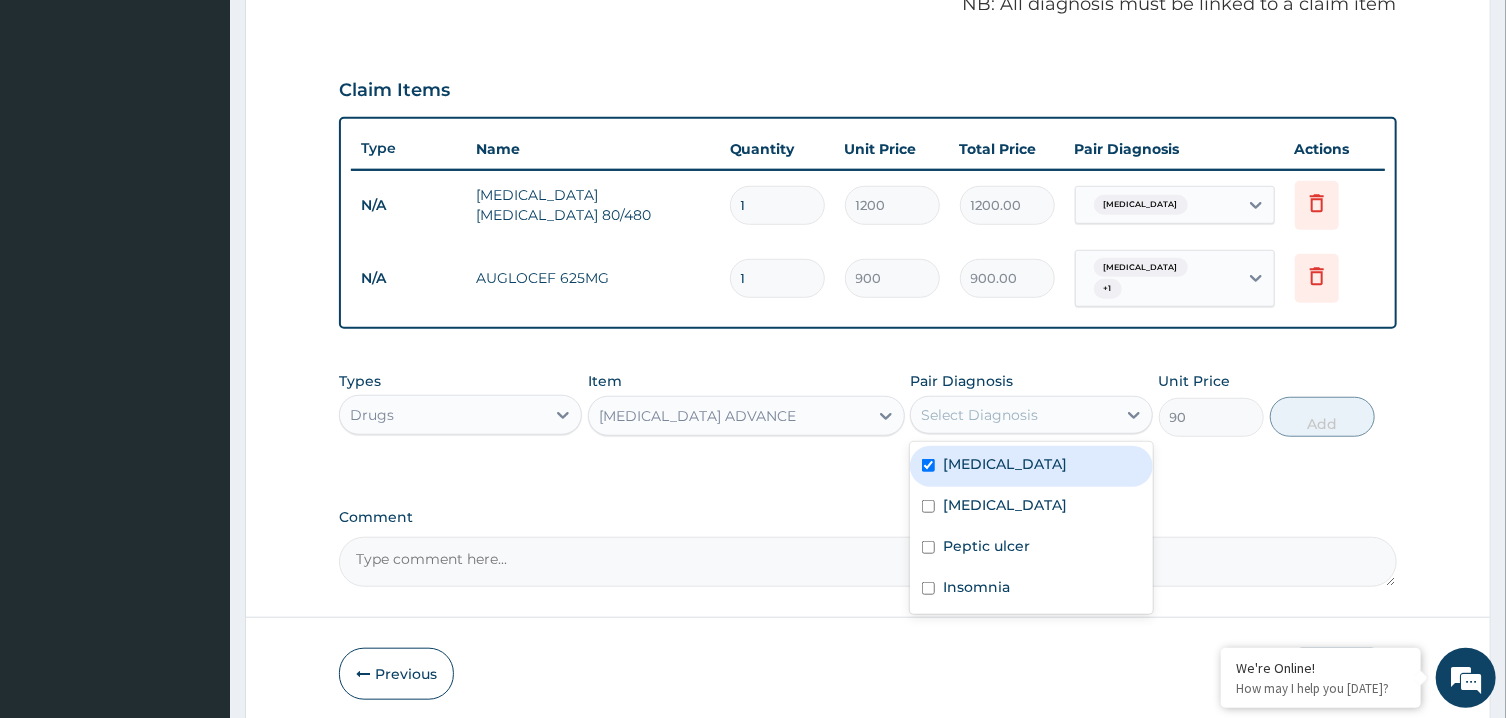 checkbox on "true" 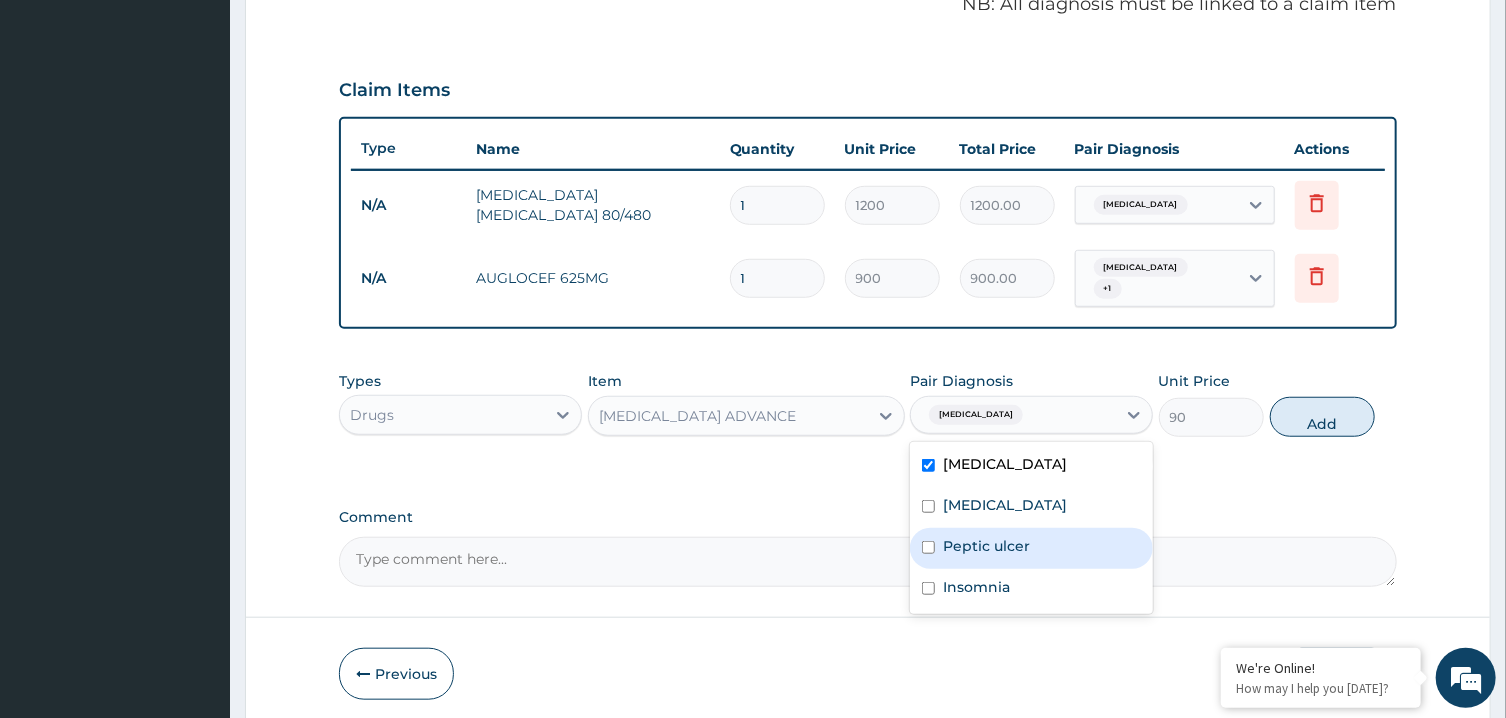 click on "Peptic ulcer" at bounding box center (1031, 548) 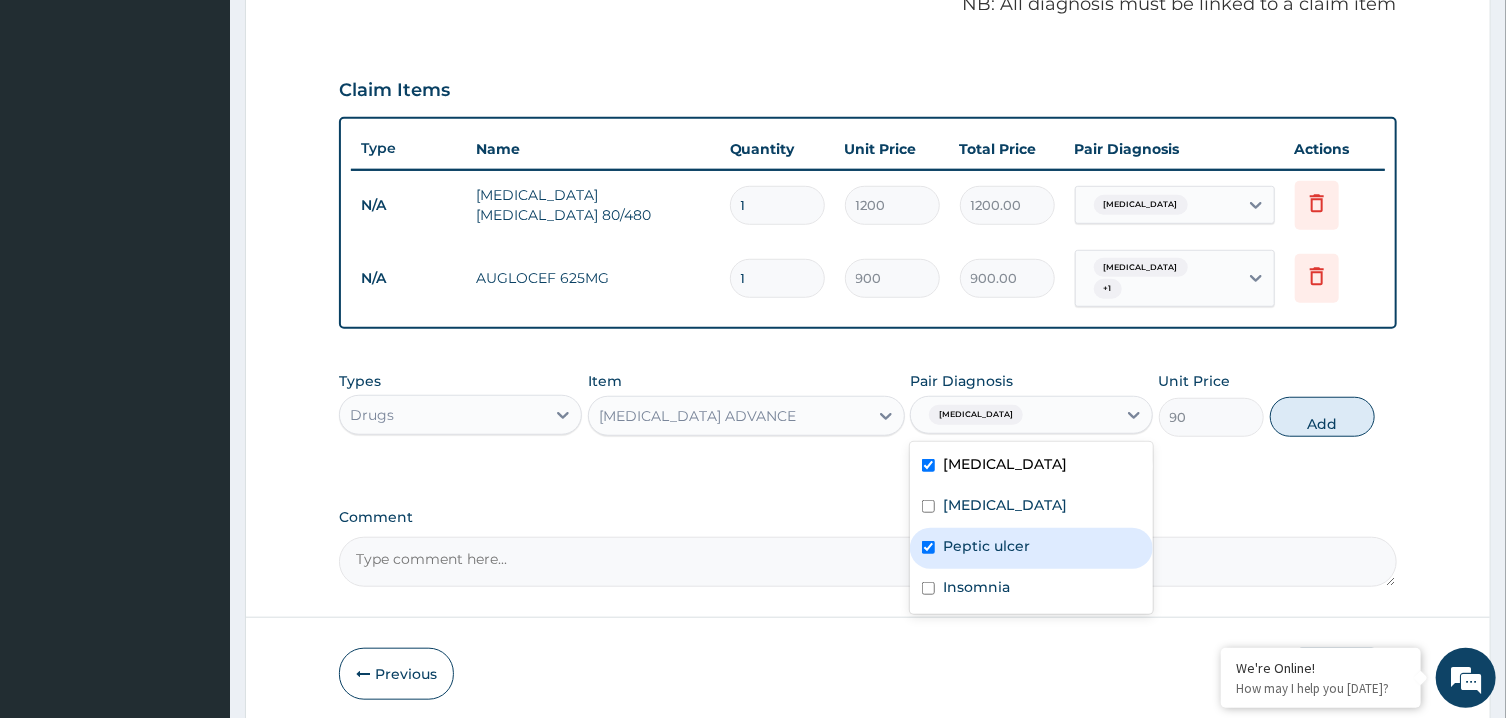 checkbox on "true" 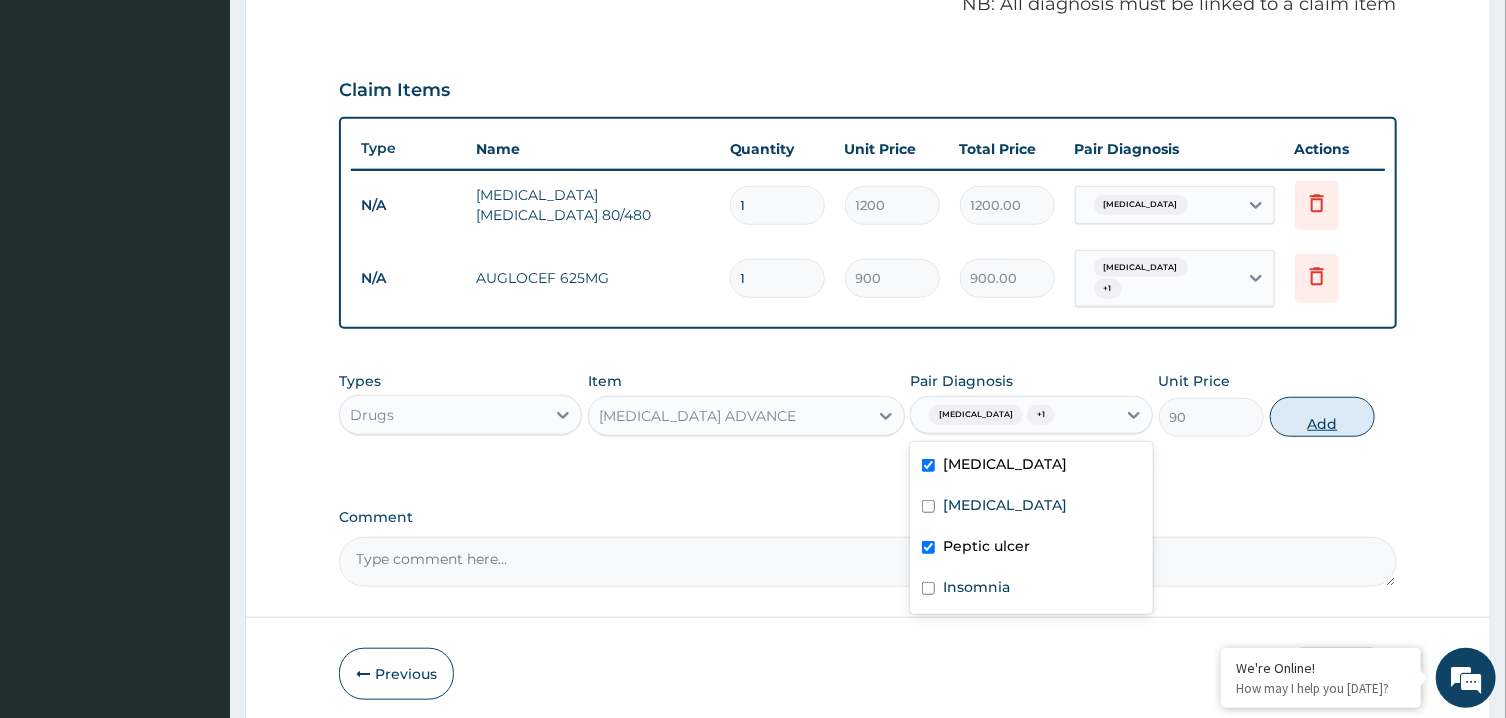 click on "Add" at bounding box center [1323, 417] 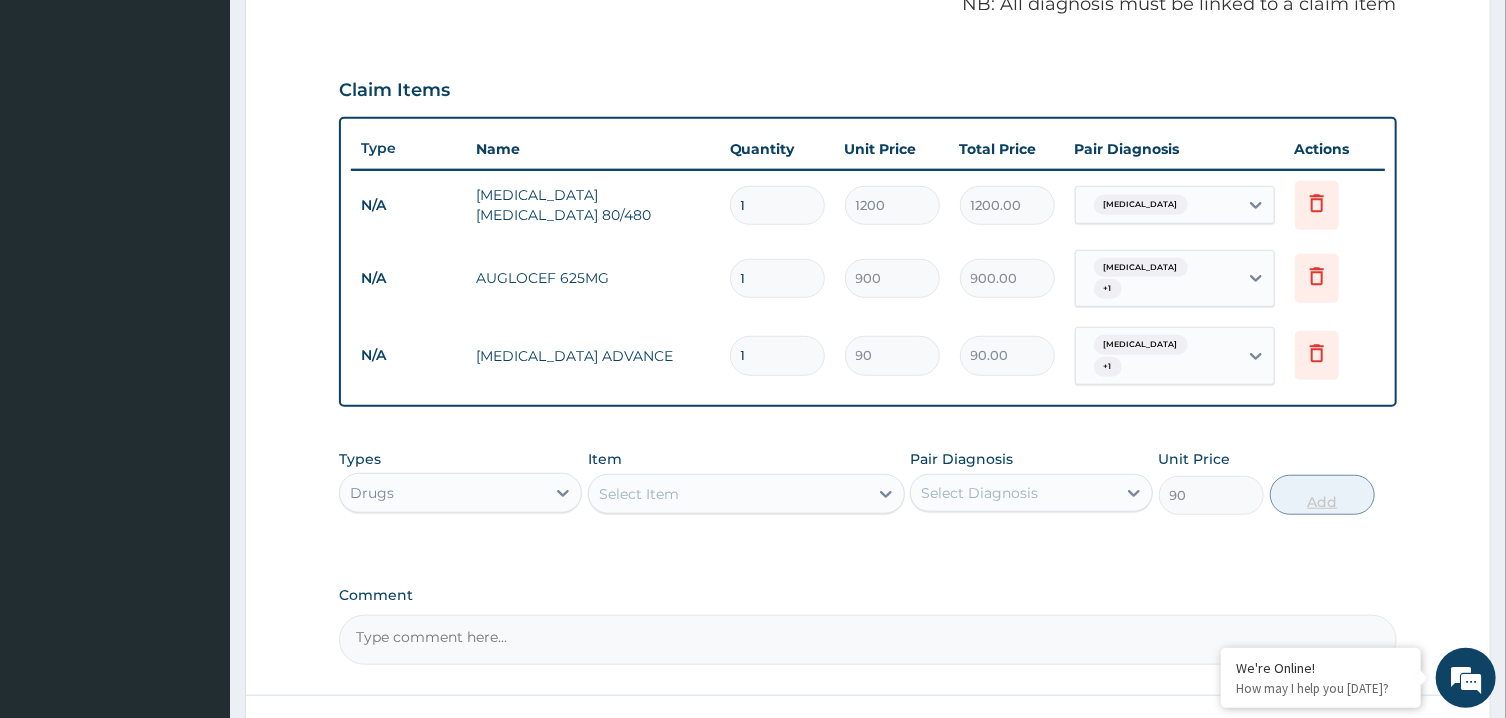 type on "0" 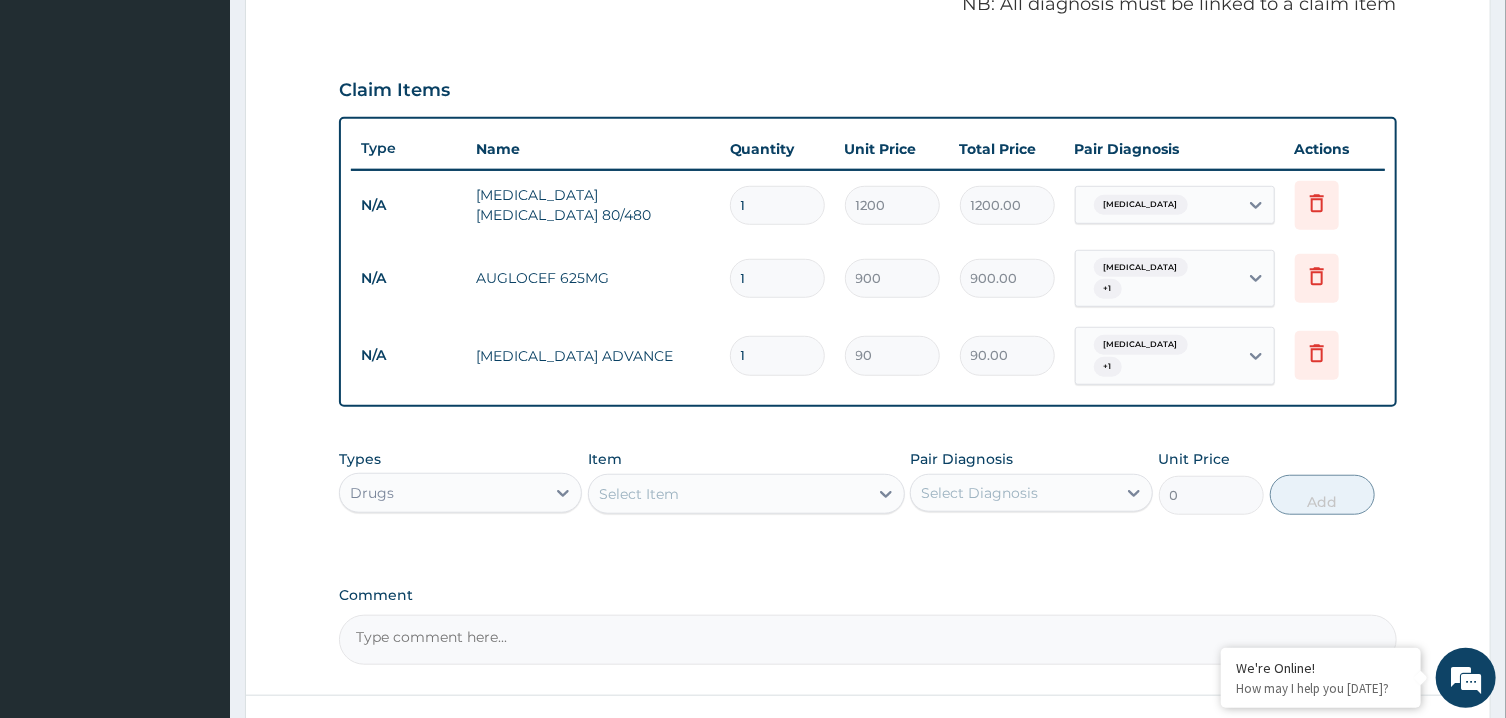 click on "Item Select Item" at bounding box center [746, 482] 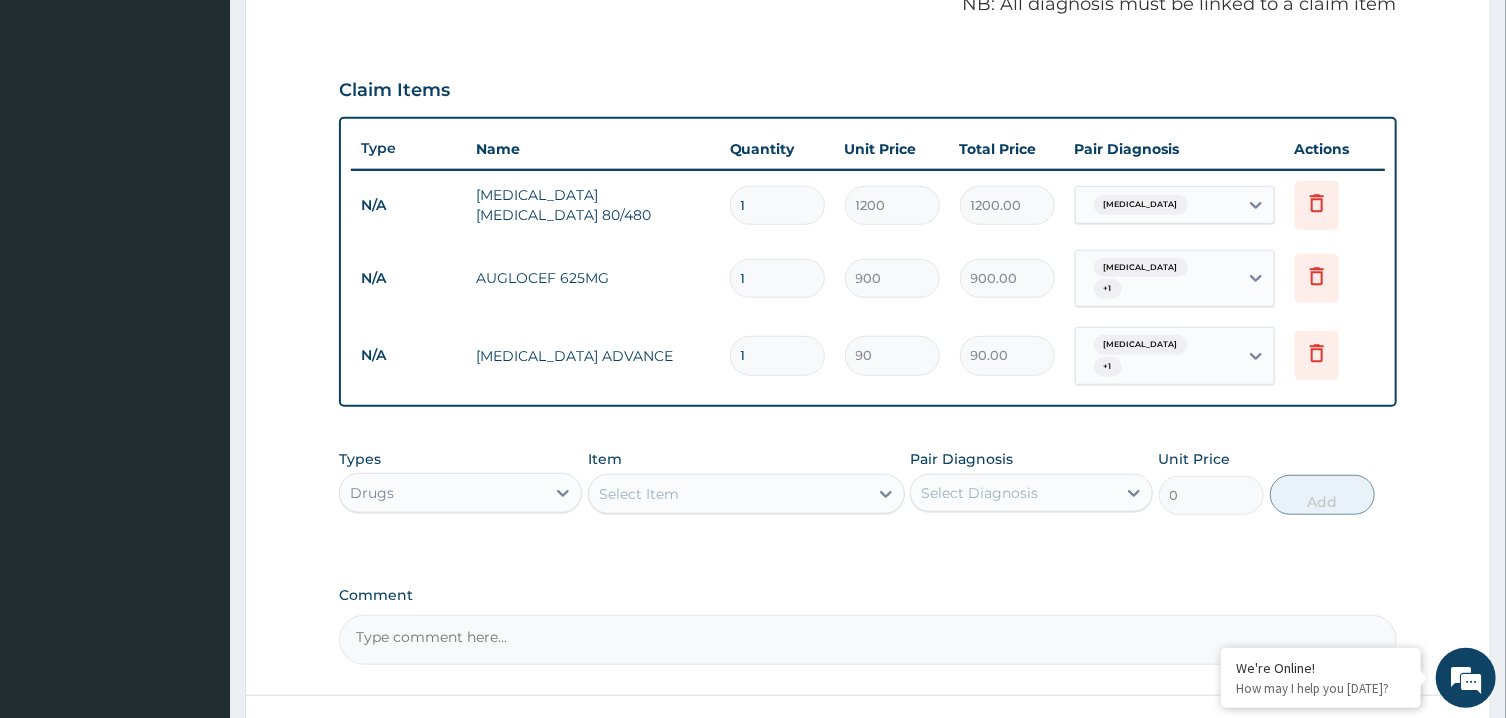 click on "Select Item" at bounding box center (728, 494) 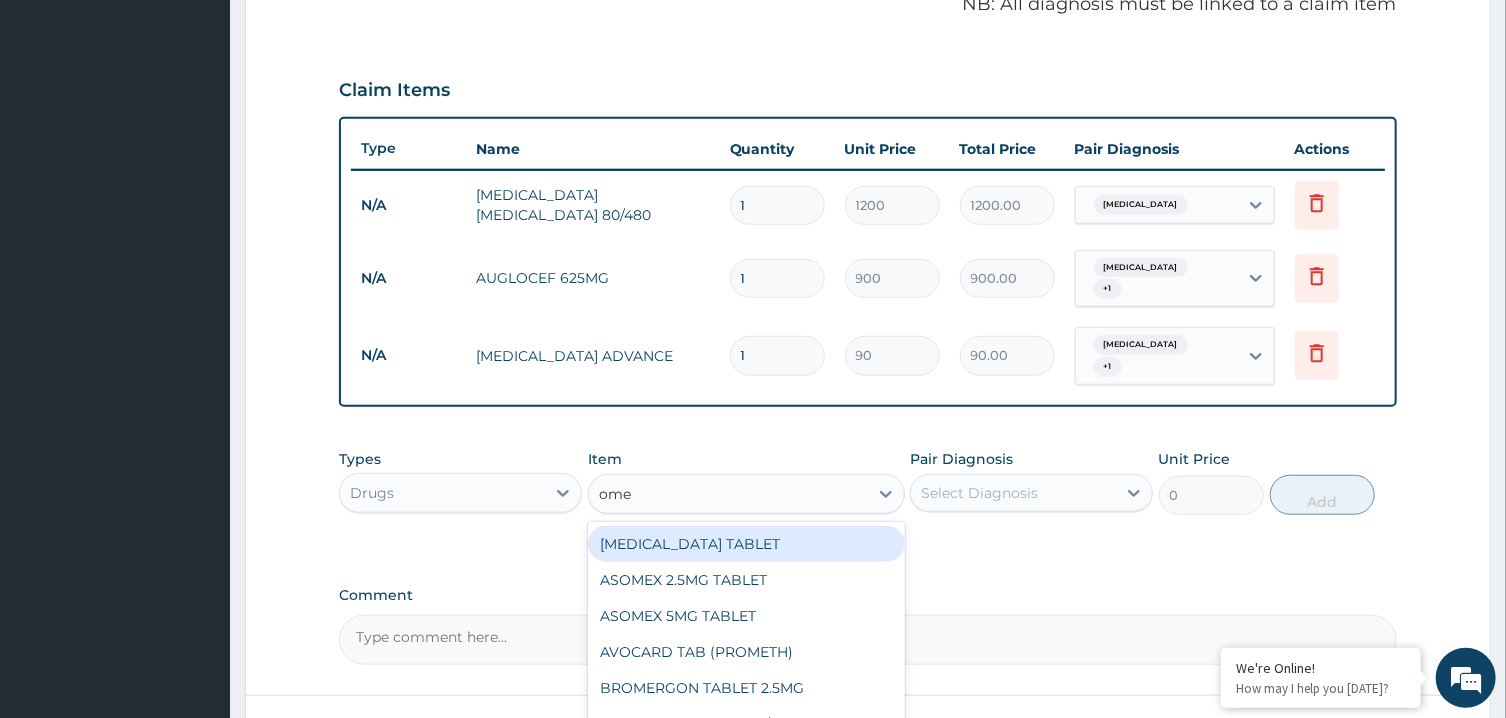 type on "omep" 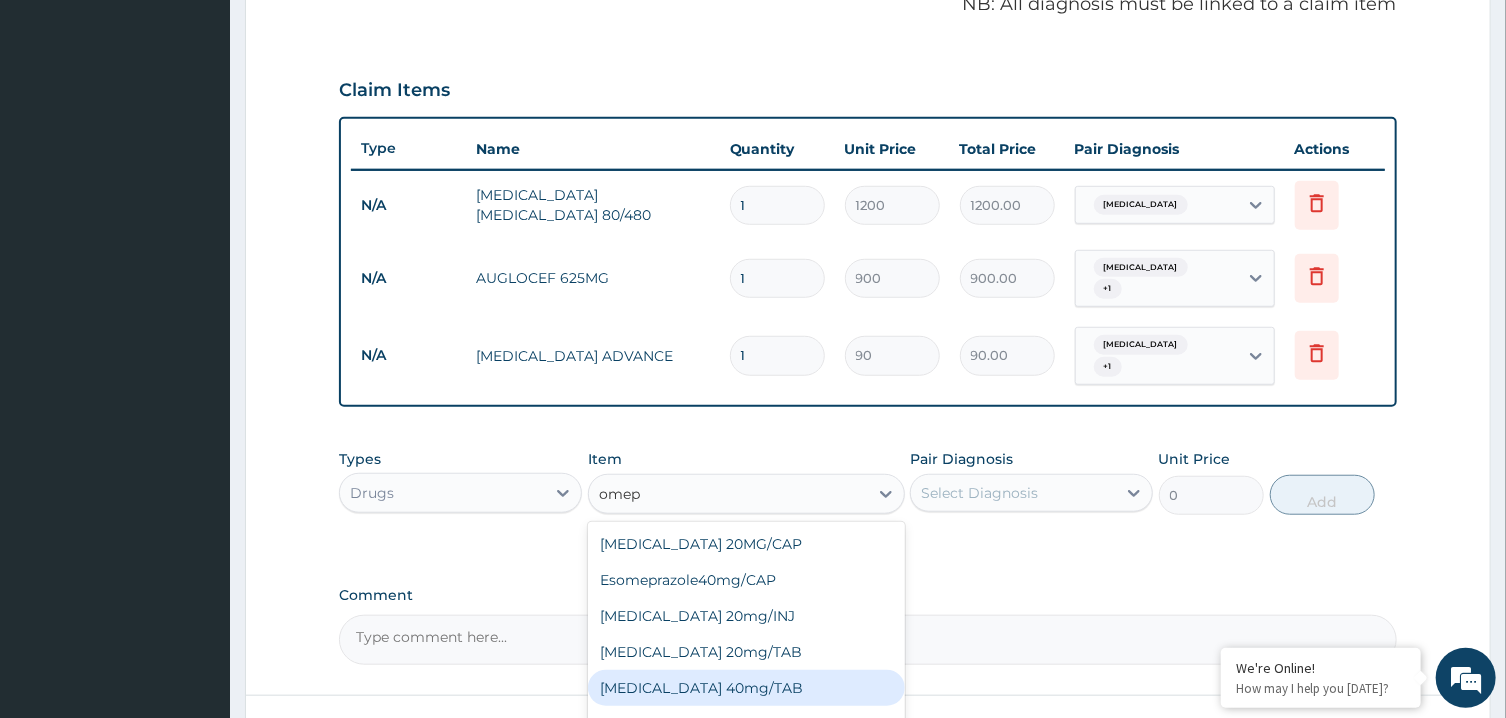 click on "[MEDICAL_DATA] 40mg/TAB" at bounding box center [746, 688] 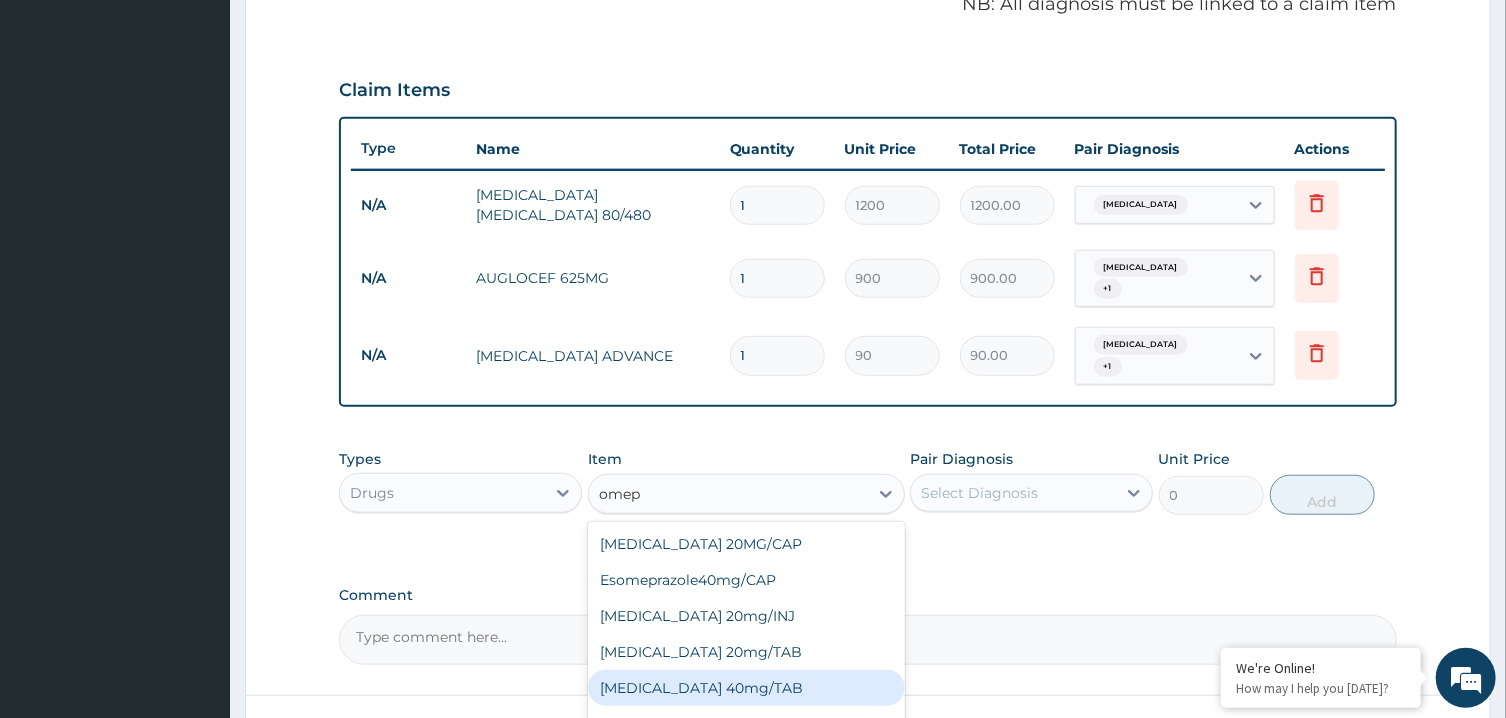 type 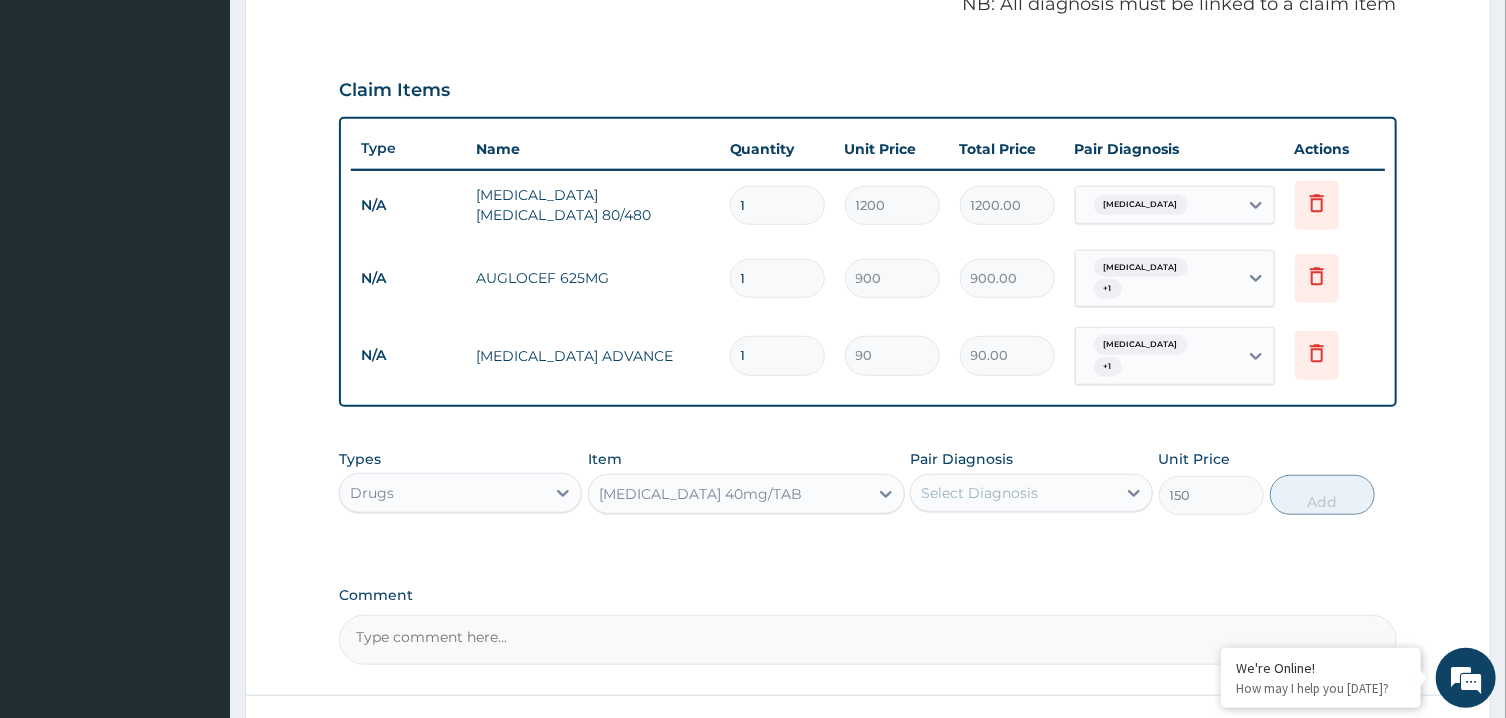 click on "Select Diagnosis" at bounding box center (979, 493) 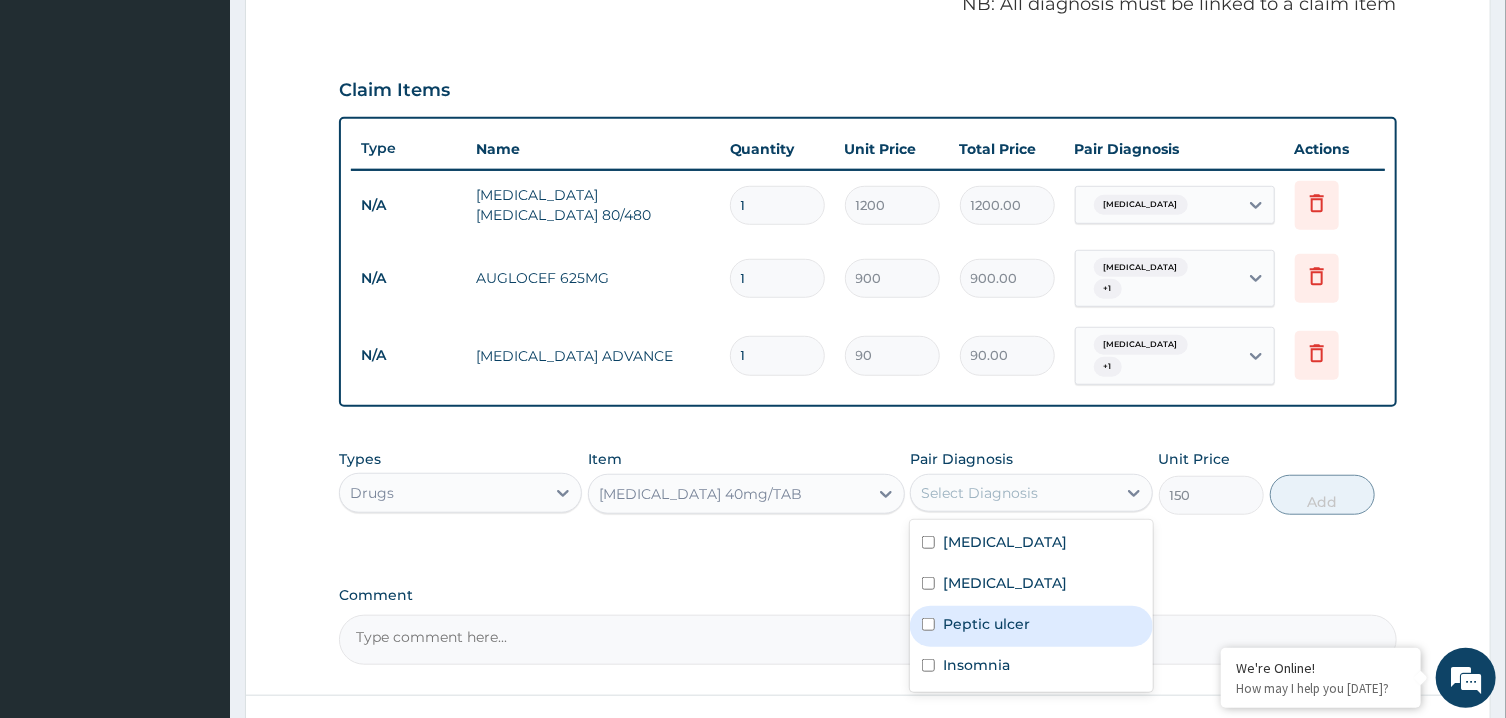 click on "Peptic ulcer" at bounding box center (986, 624) 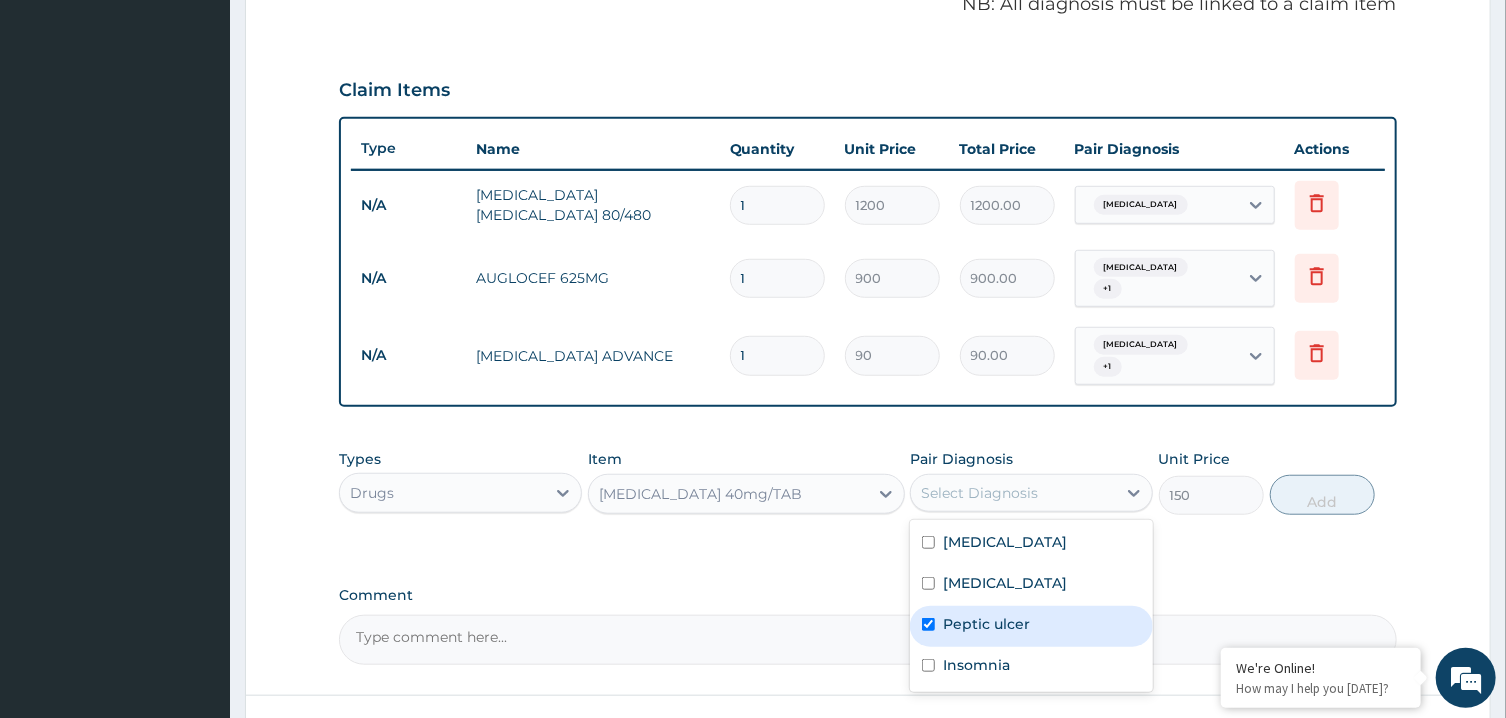 checkbox on "true" 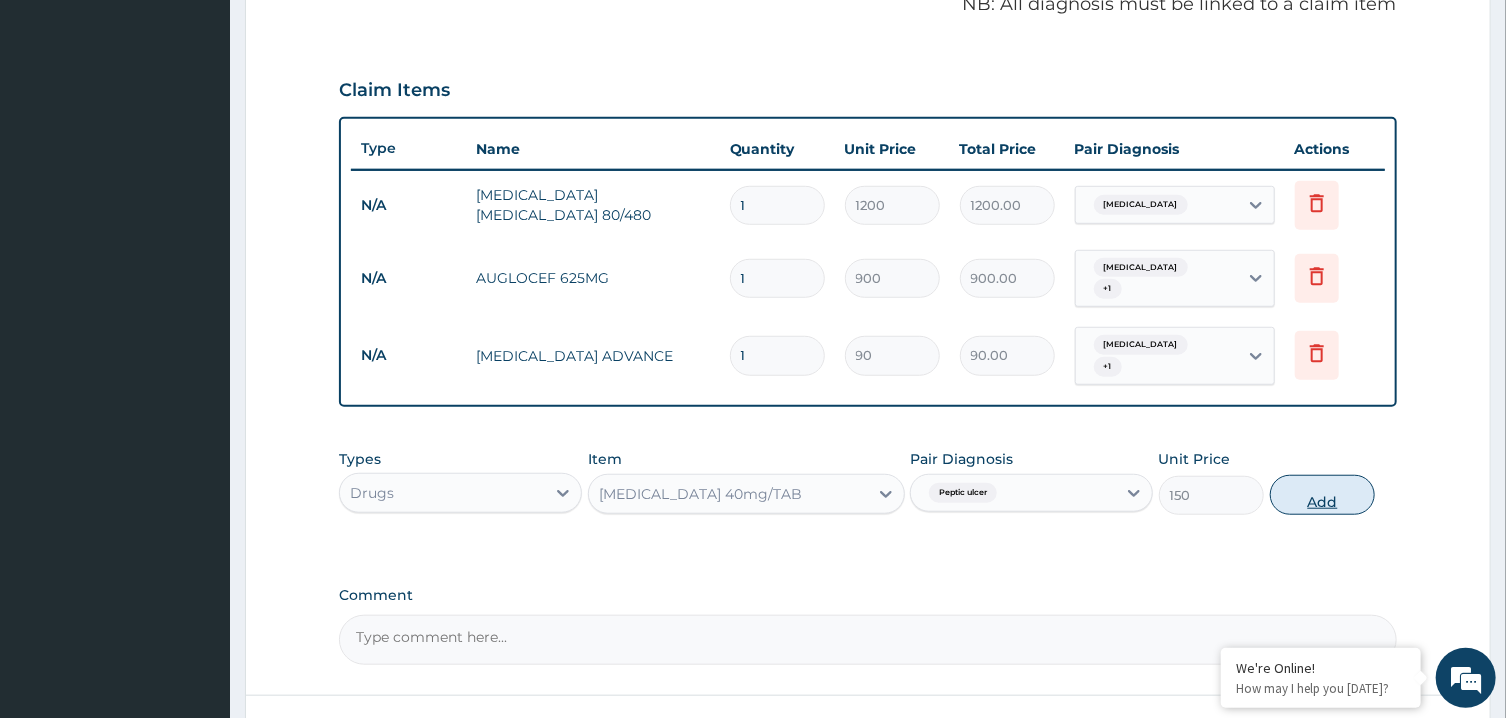 click on "Add" at bounding box center [1323, 495] 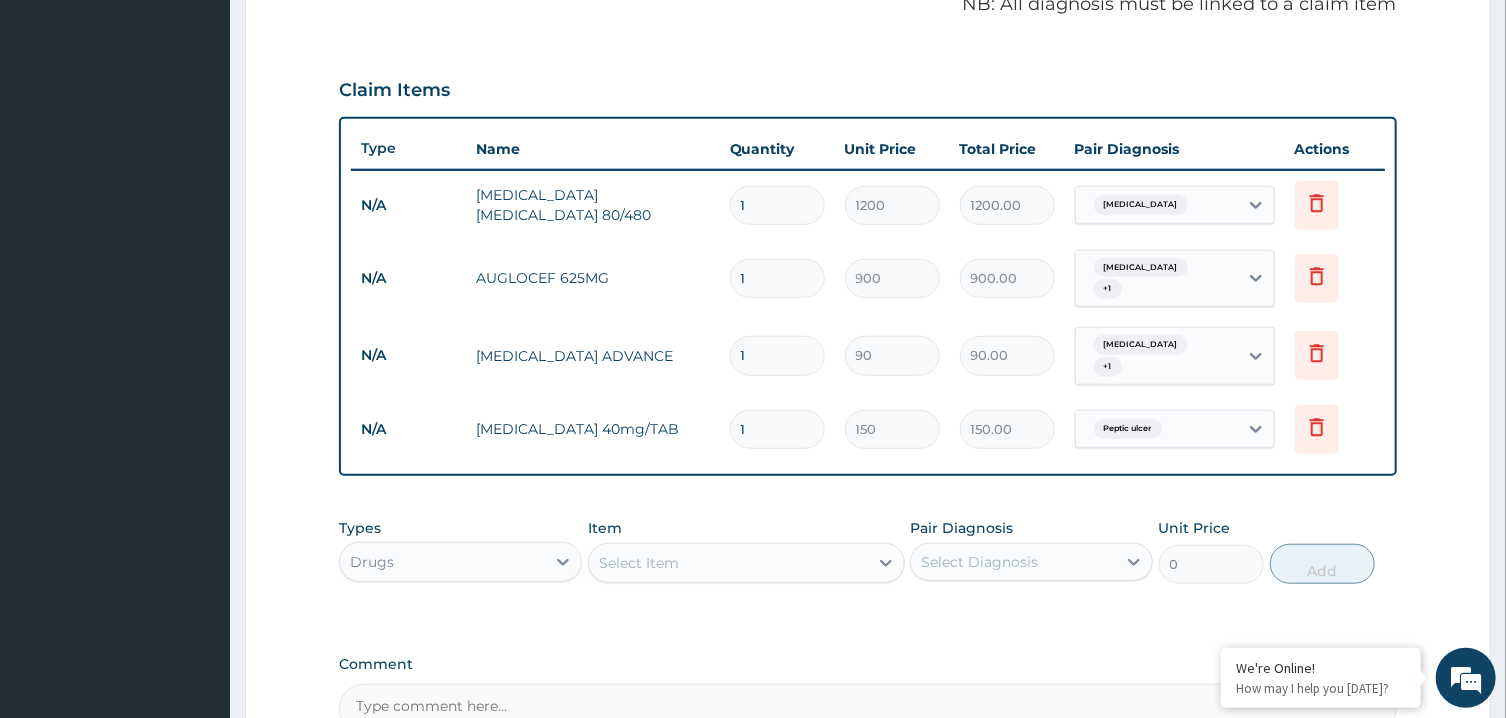 click on "Select Item" at bounding box center [728, 563] 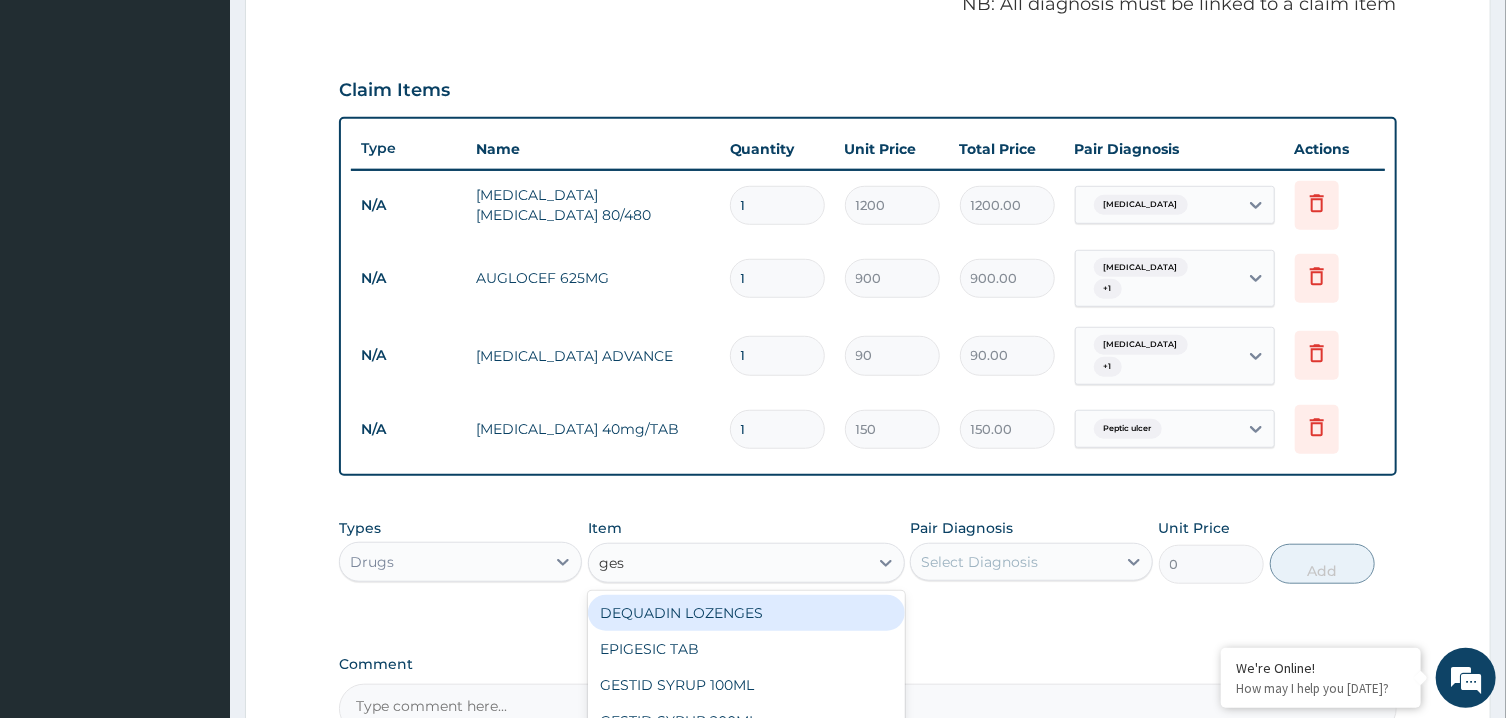 type on "gest" 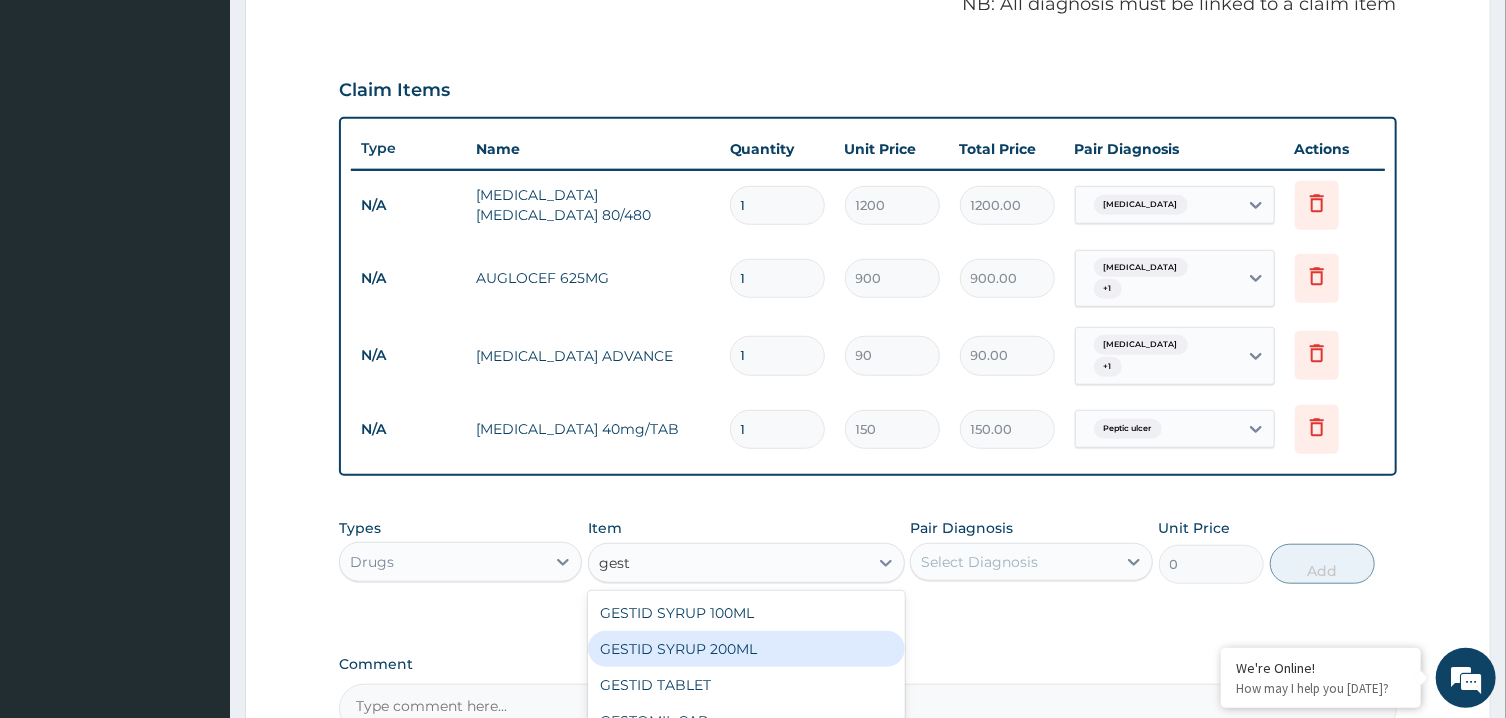 click on "GESTID SYRUP 200ML" at bounding box center [746, 649] 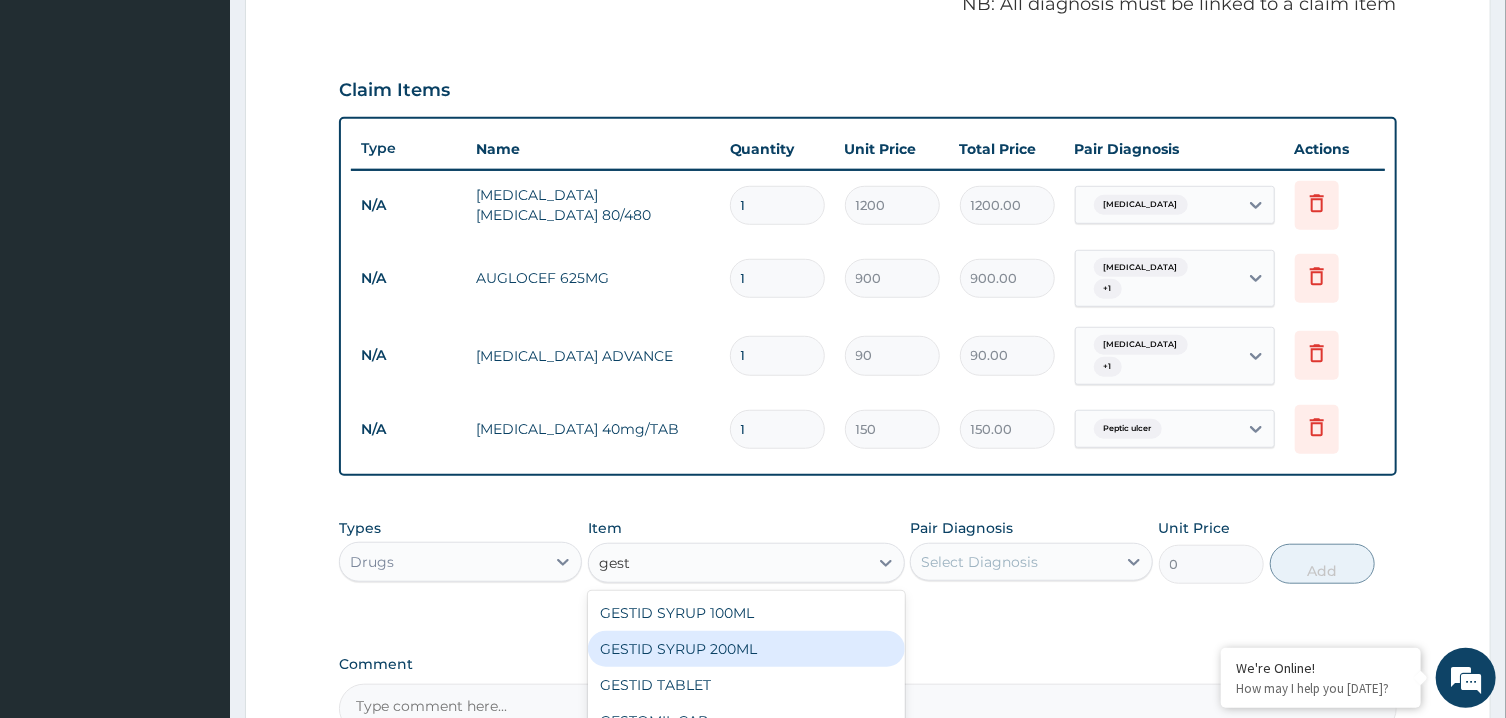 type 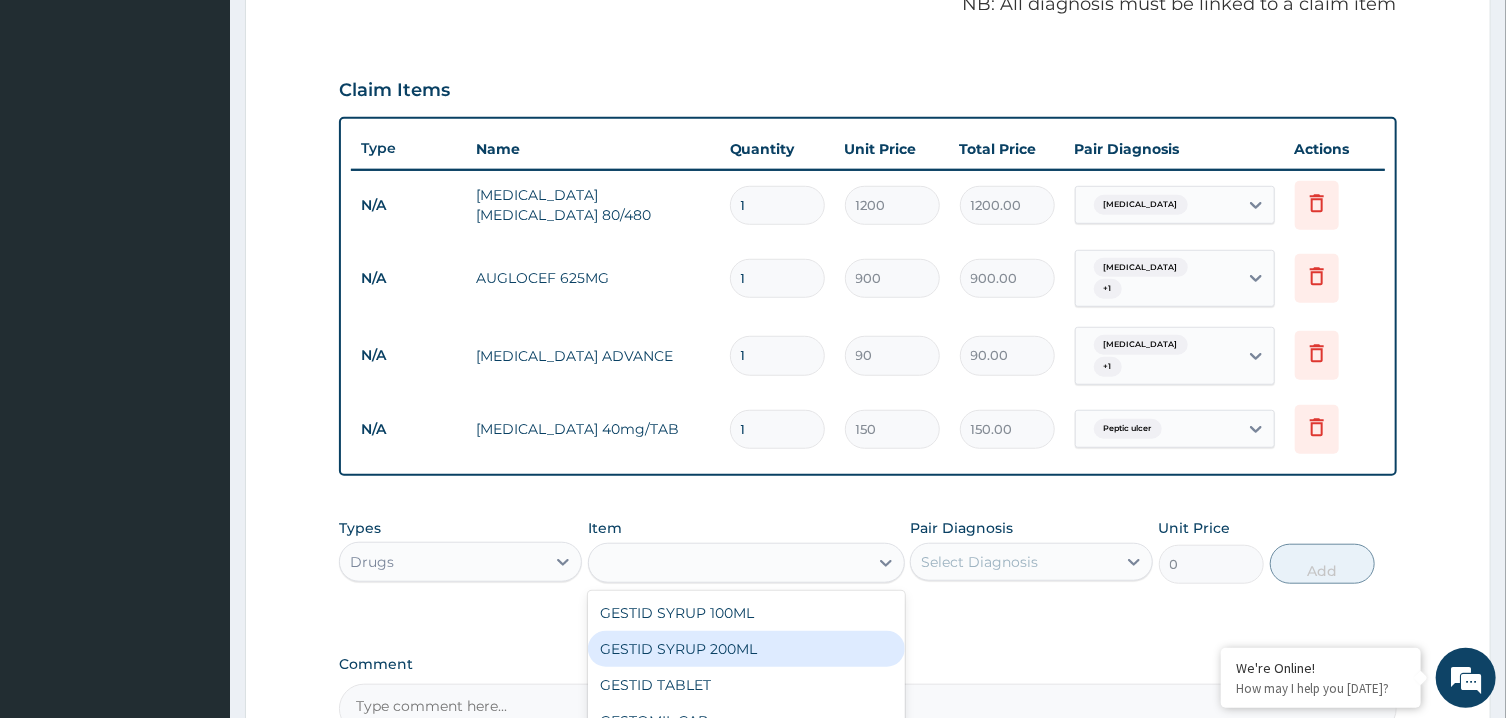 type on "1000" 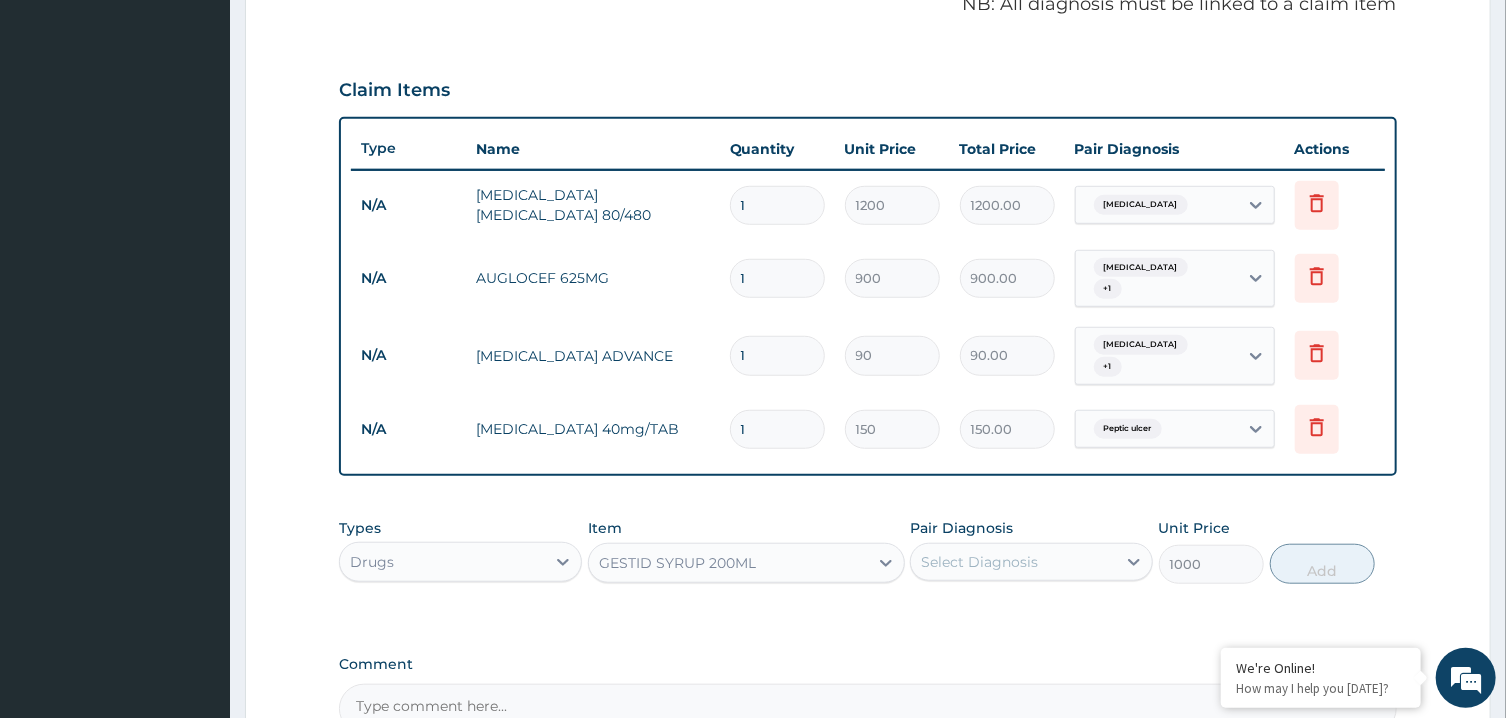 click on "Select Diagnosis" at bounding box center (979, 562) 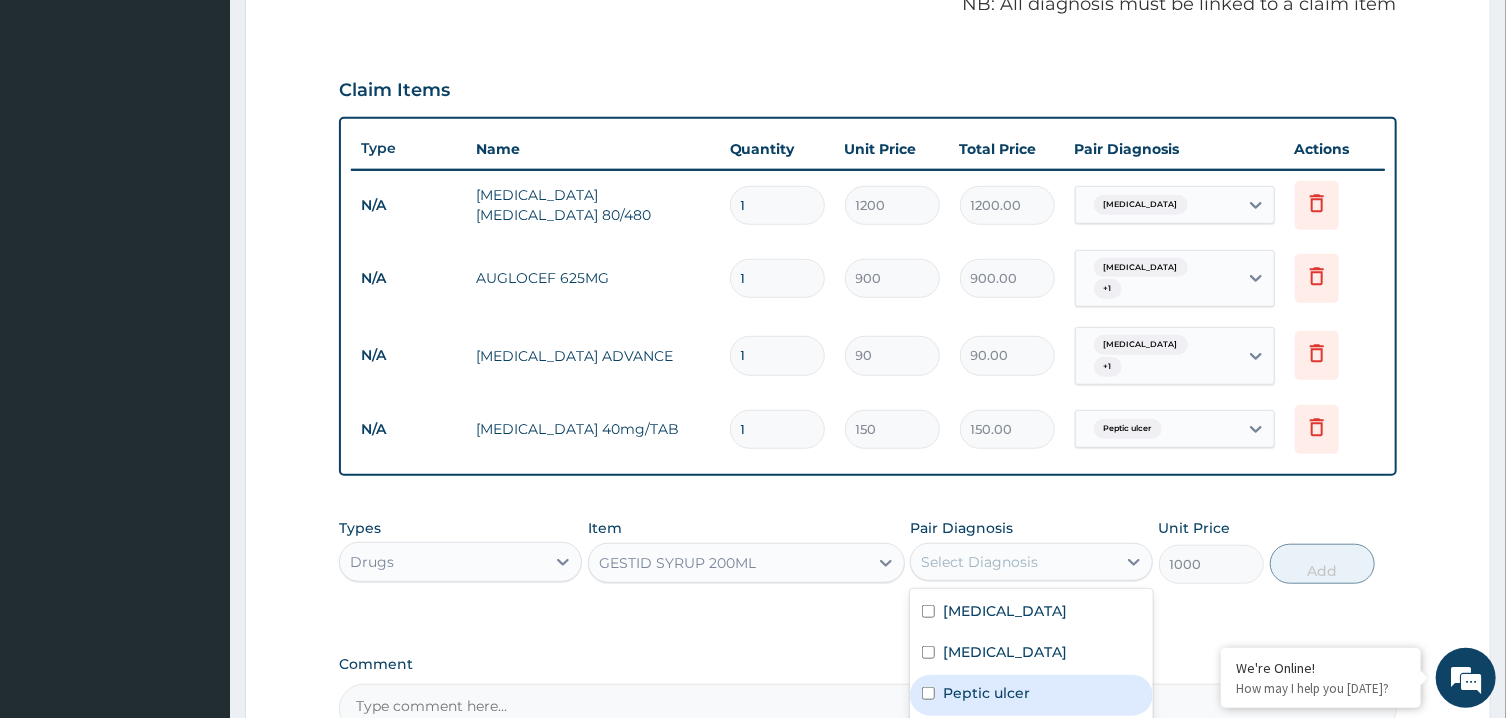click on "Peptic ulcer" at bounding box center (986, 693) 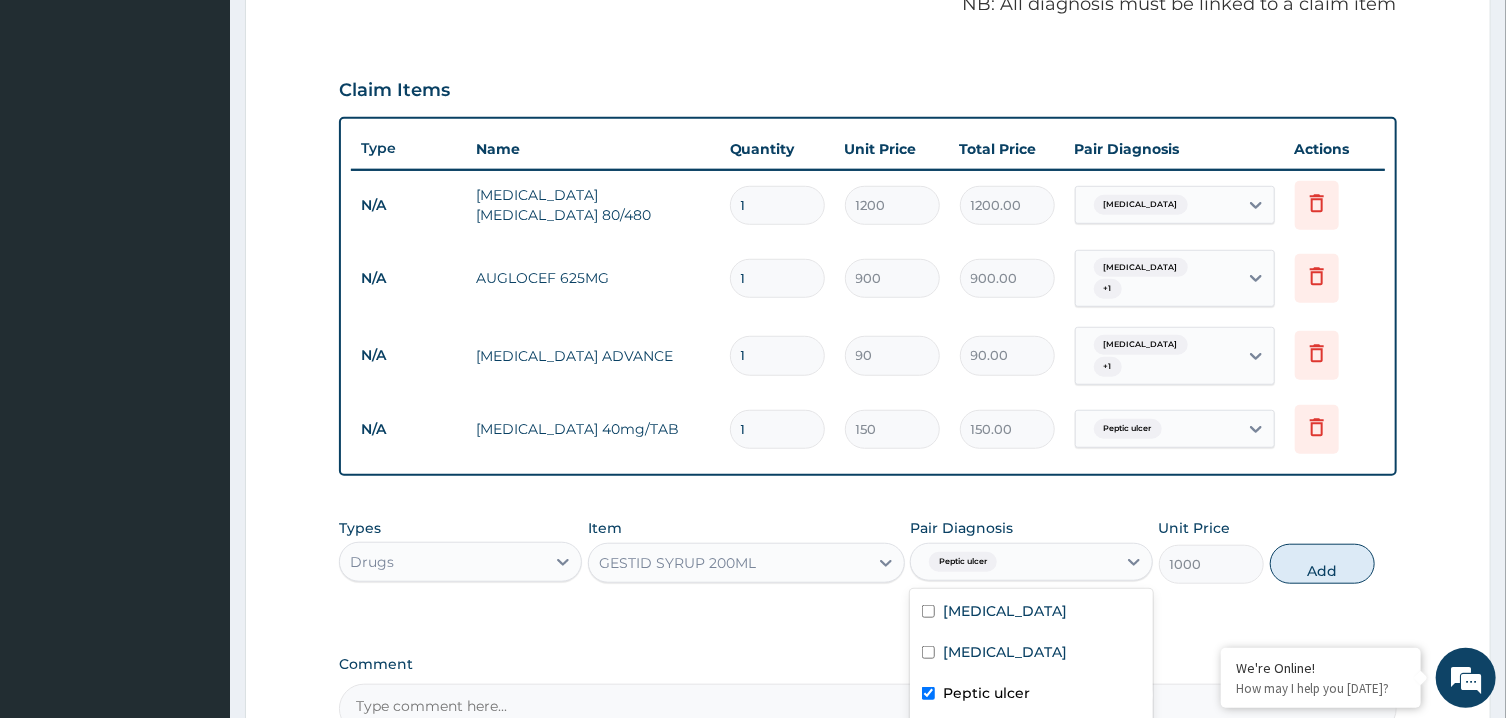 checkbox on "true" 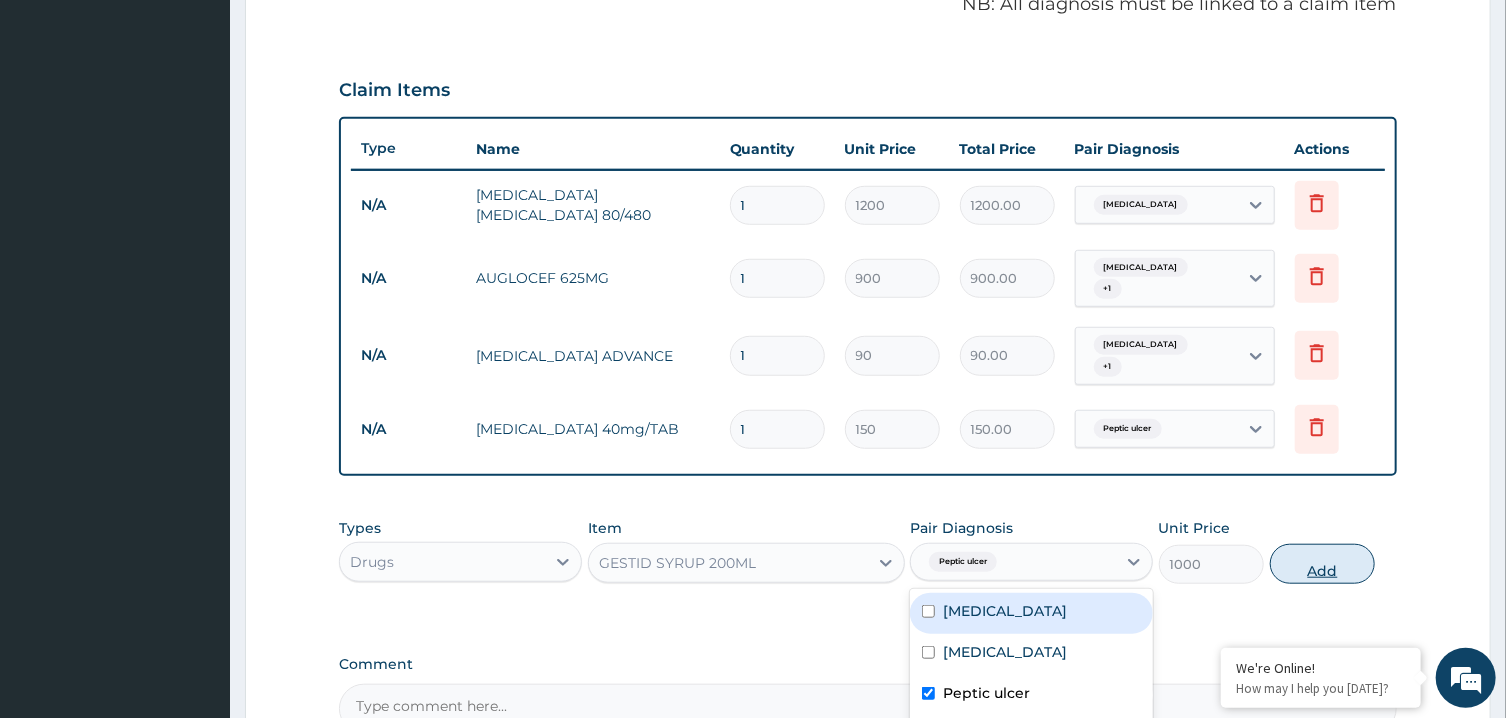 click on "Add" at bounding box center [1323, 564] 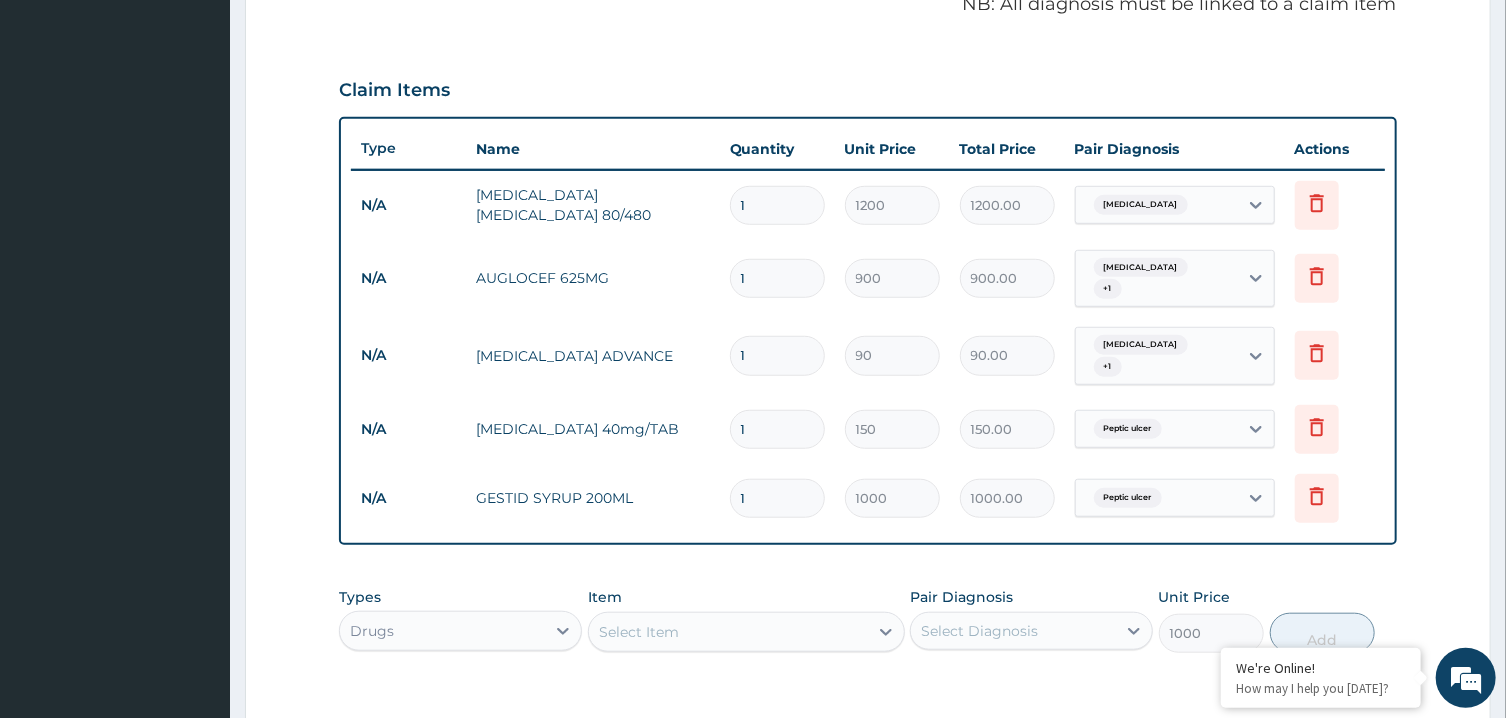 type on "0" 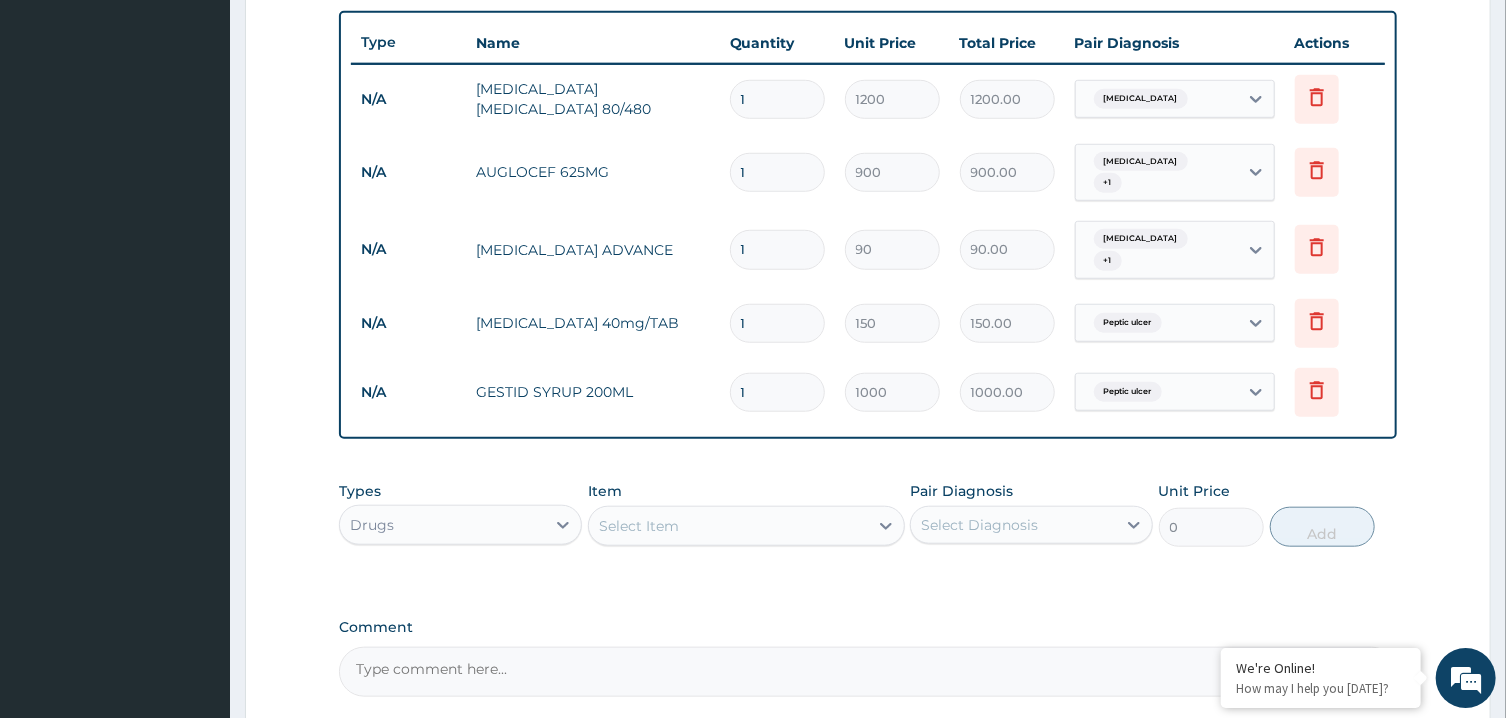 scroll, scrollTop: 769, scrollLeft: 0, axis: vertical 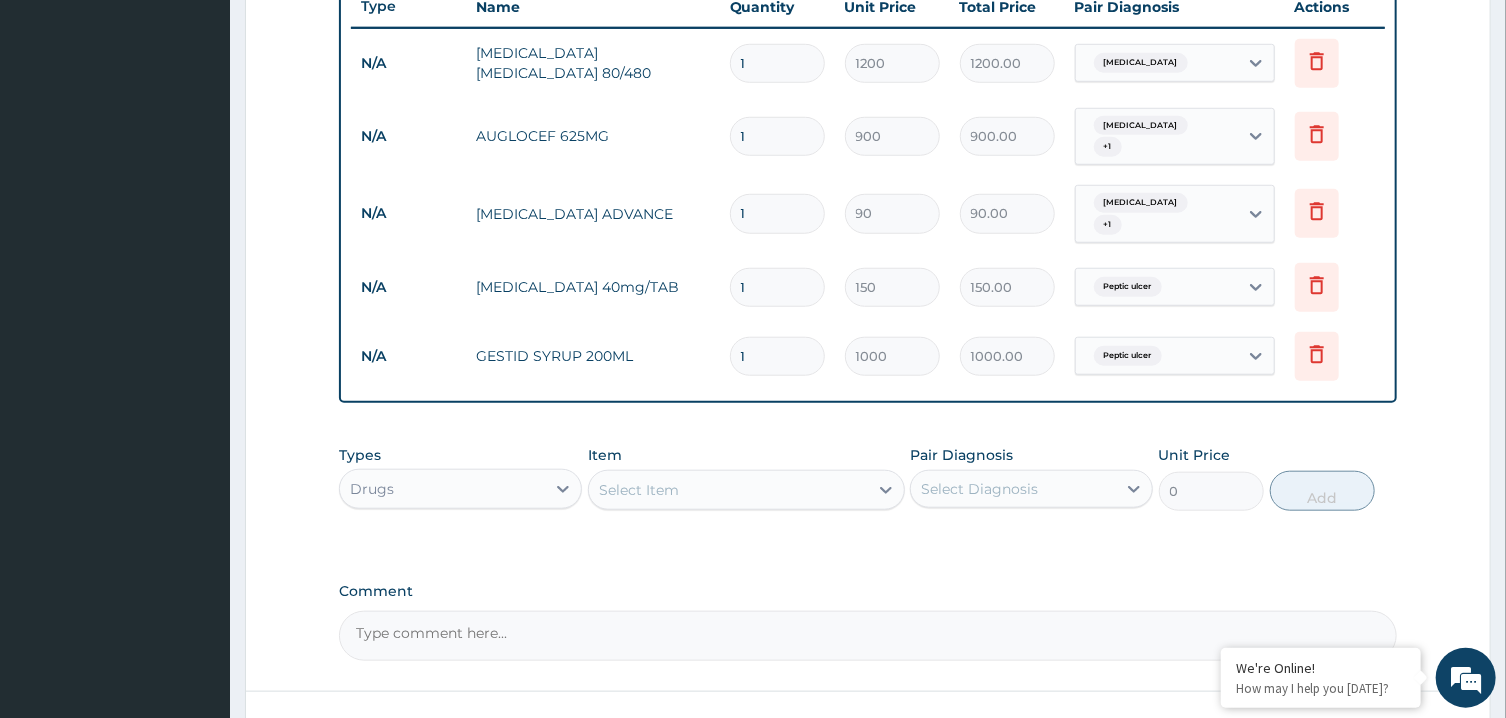 click on "Select Item" at bounding box center (728, 490) 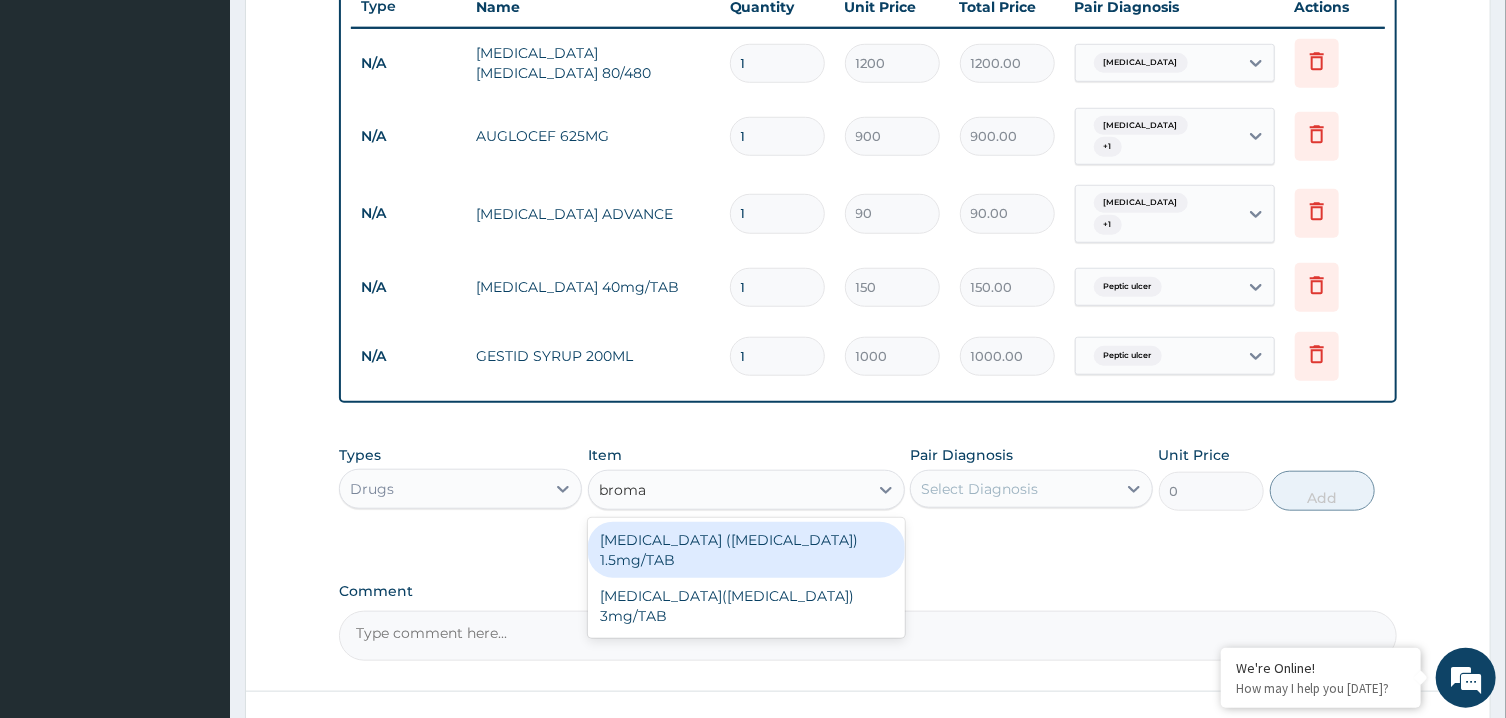 drag, startPoint x: 848, startPoint y: 551, endPoint x: 979, endPoint y: 452, distance: 164.2011 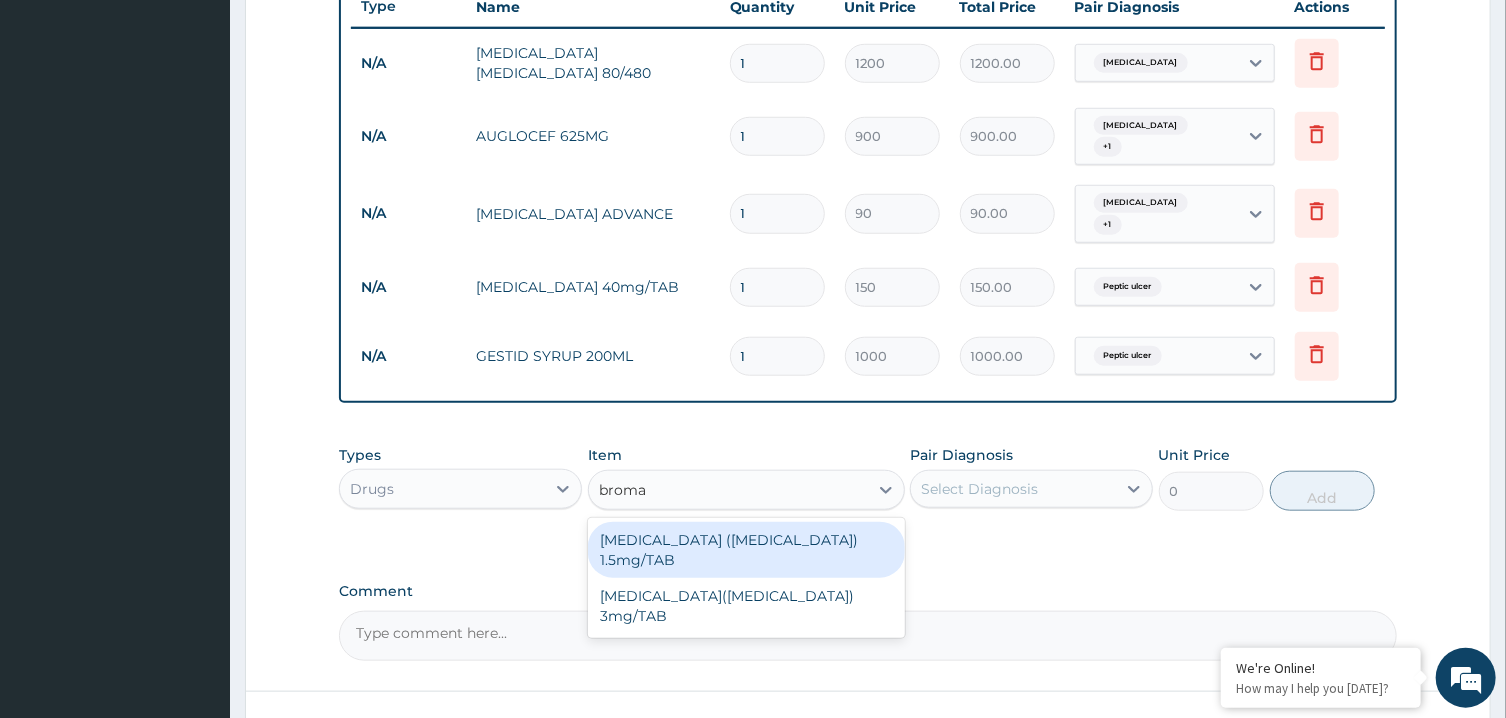 click on "Types Drugs Item option GESTID SYRUP 200ML, selected. option [MEDICAL_DATA] ([MEDICAL_DATA]) 1.5mg/TAB focused, 318 of 1050. 2 results available for search term broma. Use Up and Down to choose options, press Enter to select the currently focused option, press Escape to exit the menu, press Tab to select the option and exit the menu. broma broma [MEDICAL_DATA] ([MEDICAL_DATA]) 1.5mg/TAB [MEDICAL_DATA]([MEDICAL_DATA]) 3mg/TAB Pair Diagnosis Select Diagnosis Unit Price 0 Add" at bounding box center (867, 478) 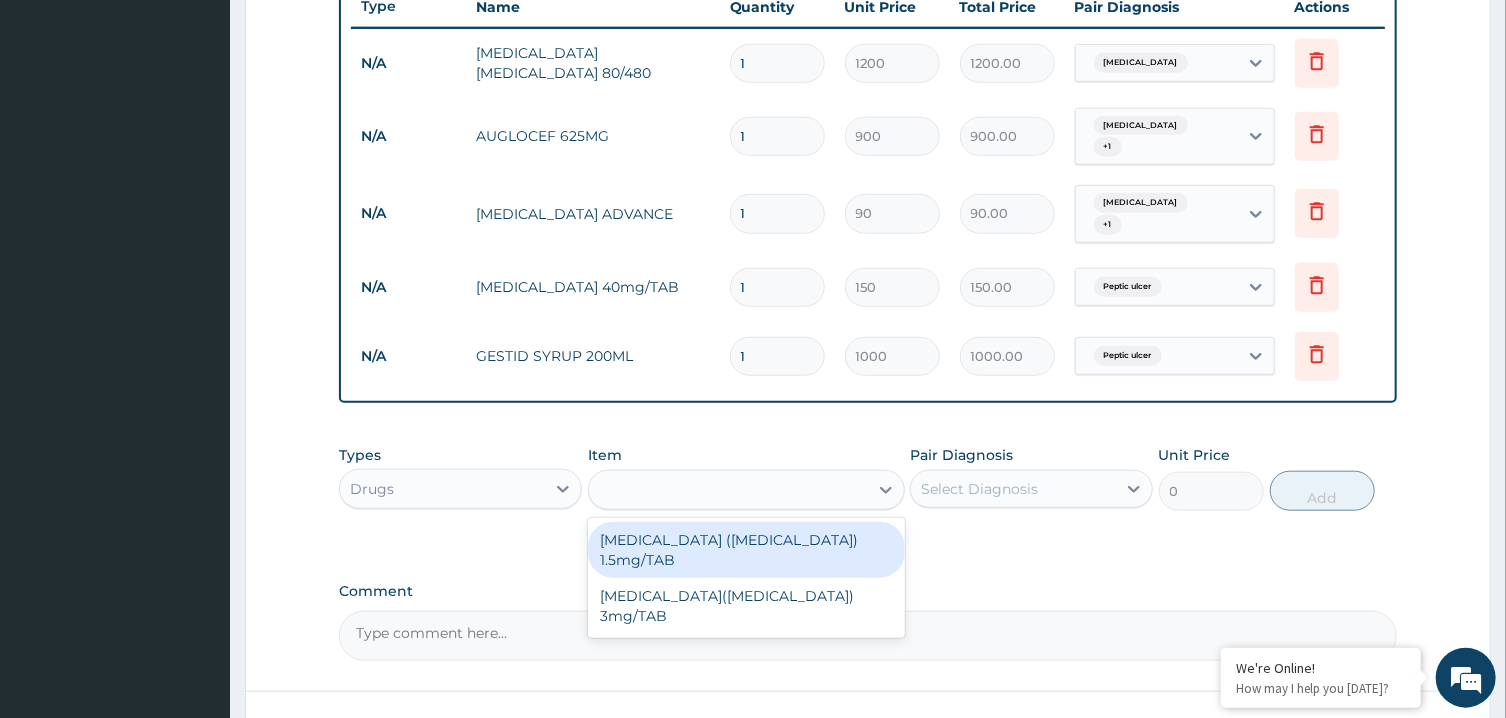 click on "Select Diagnosis" at bounding box center [1031, 489] 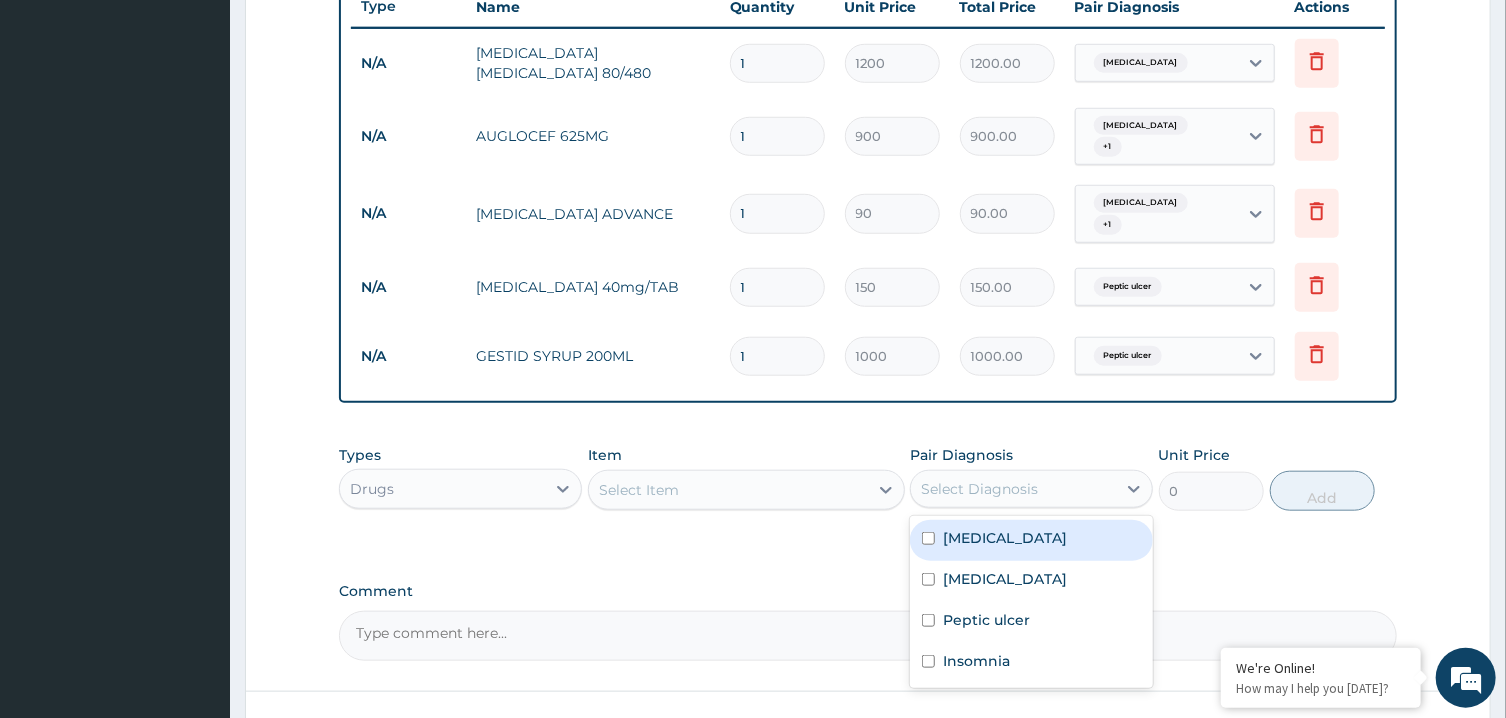 click on "Select Item" at bounding box center [728, 490] 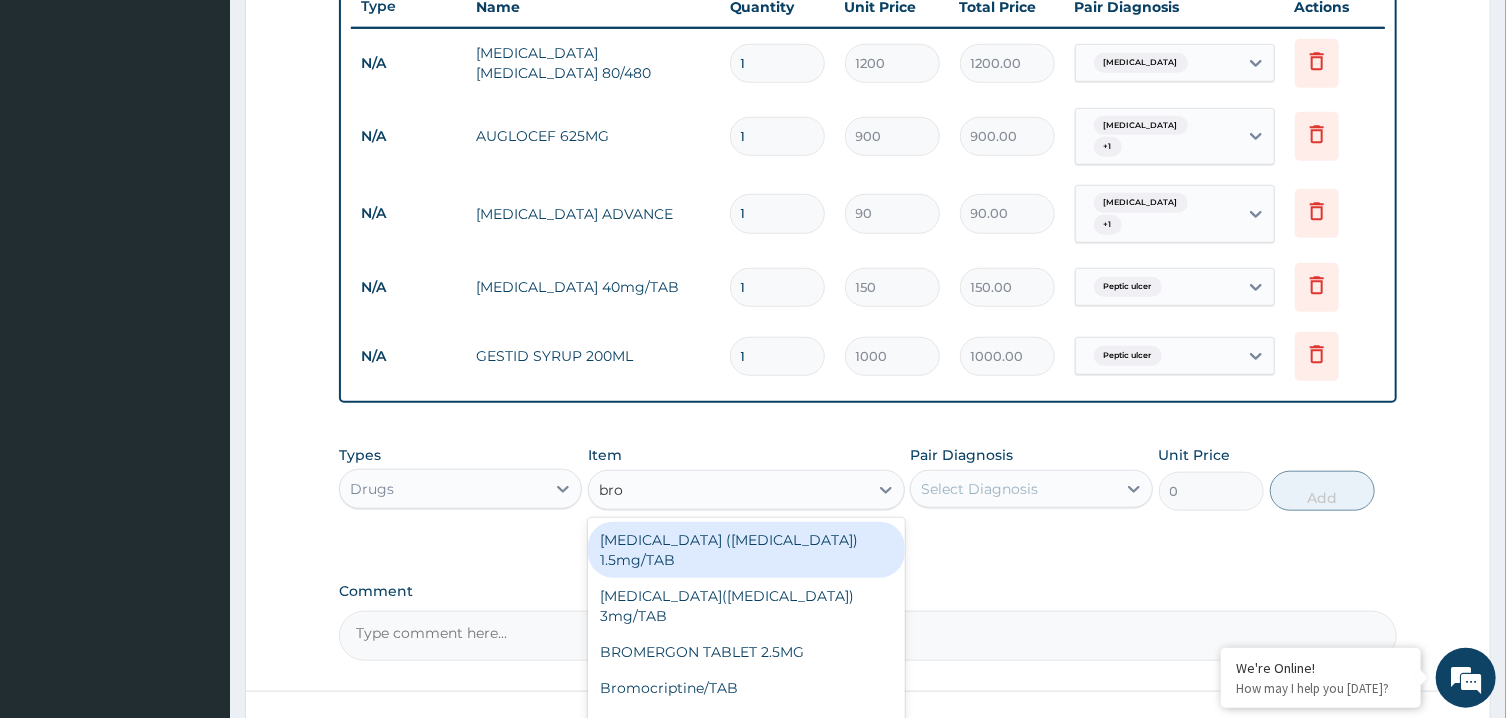 type on "brom" 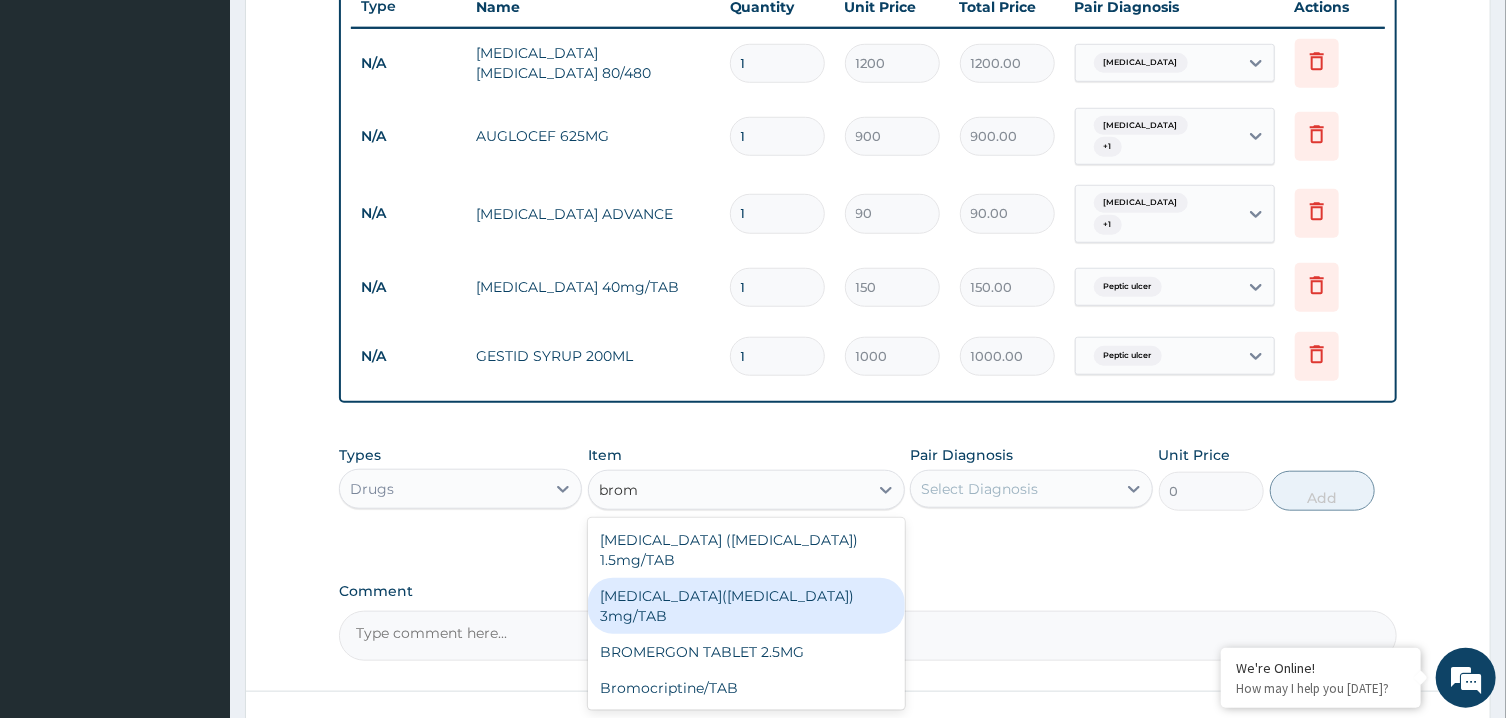 click on "[MEDICAL_DATA]([MEDICAL_DATA]) 3mg/TAB" at bounding box center (746, 606) 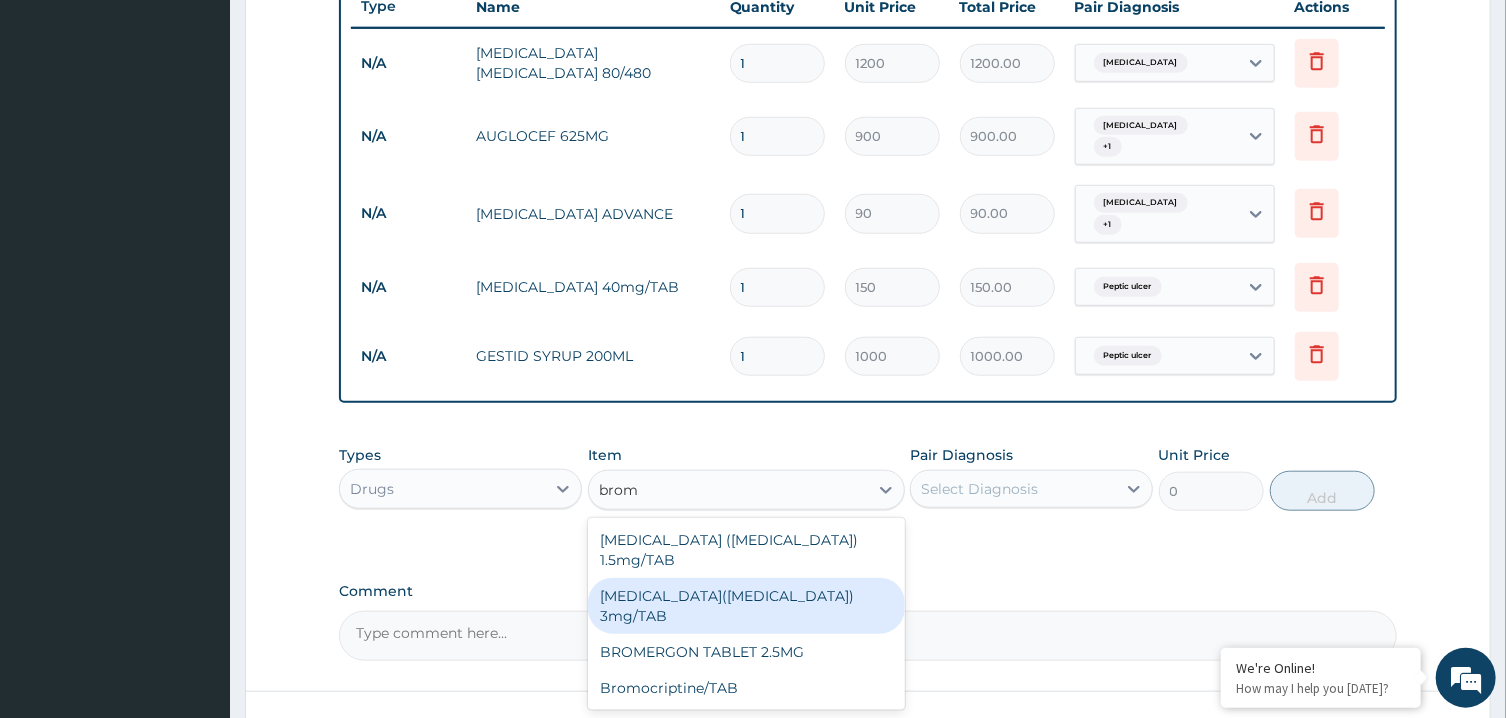 type 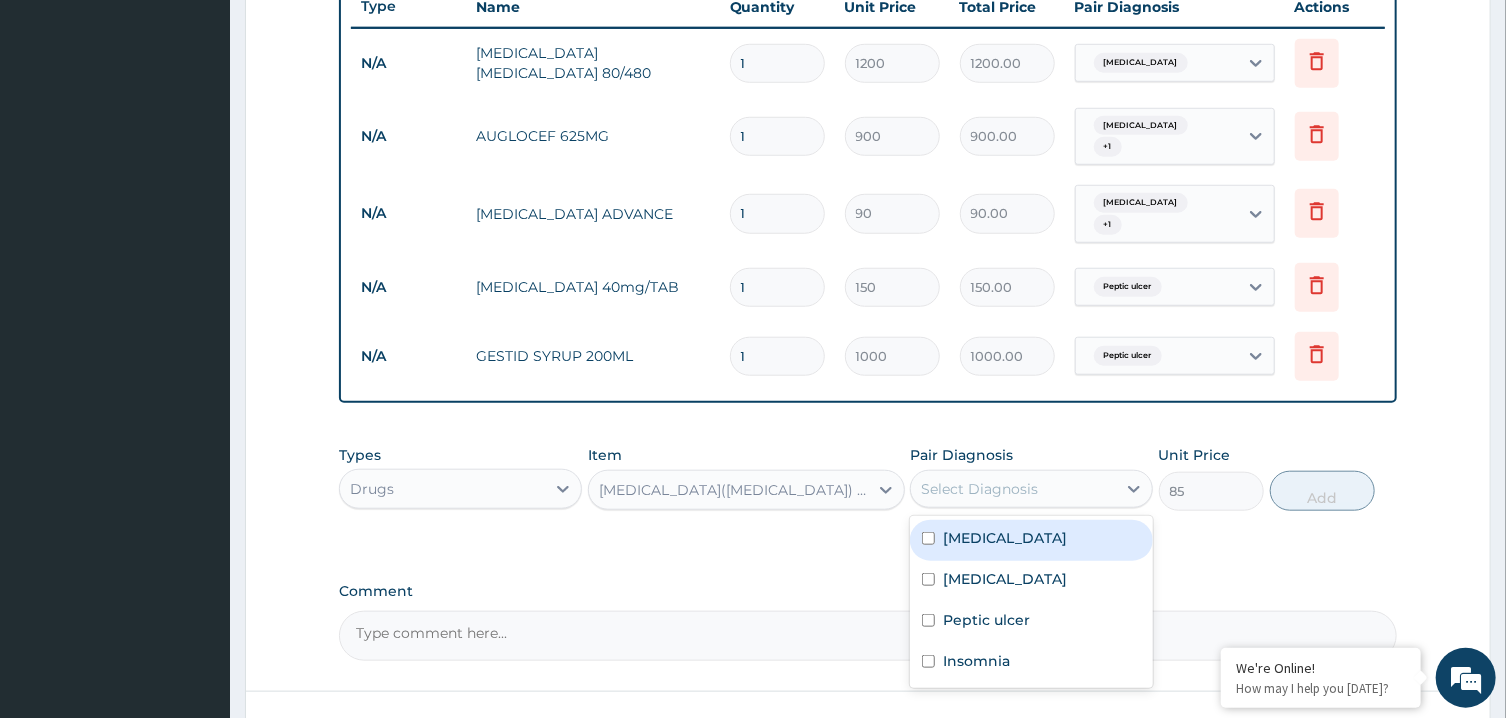 click on "Select Diagnosis" at bounding box center (1013, 489) 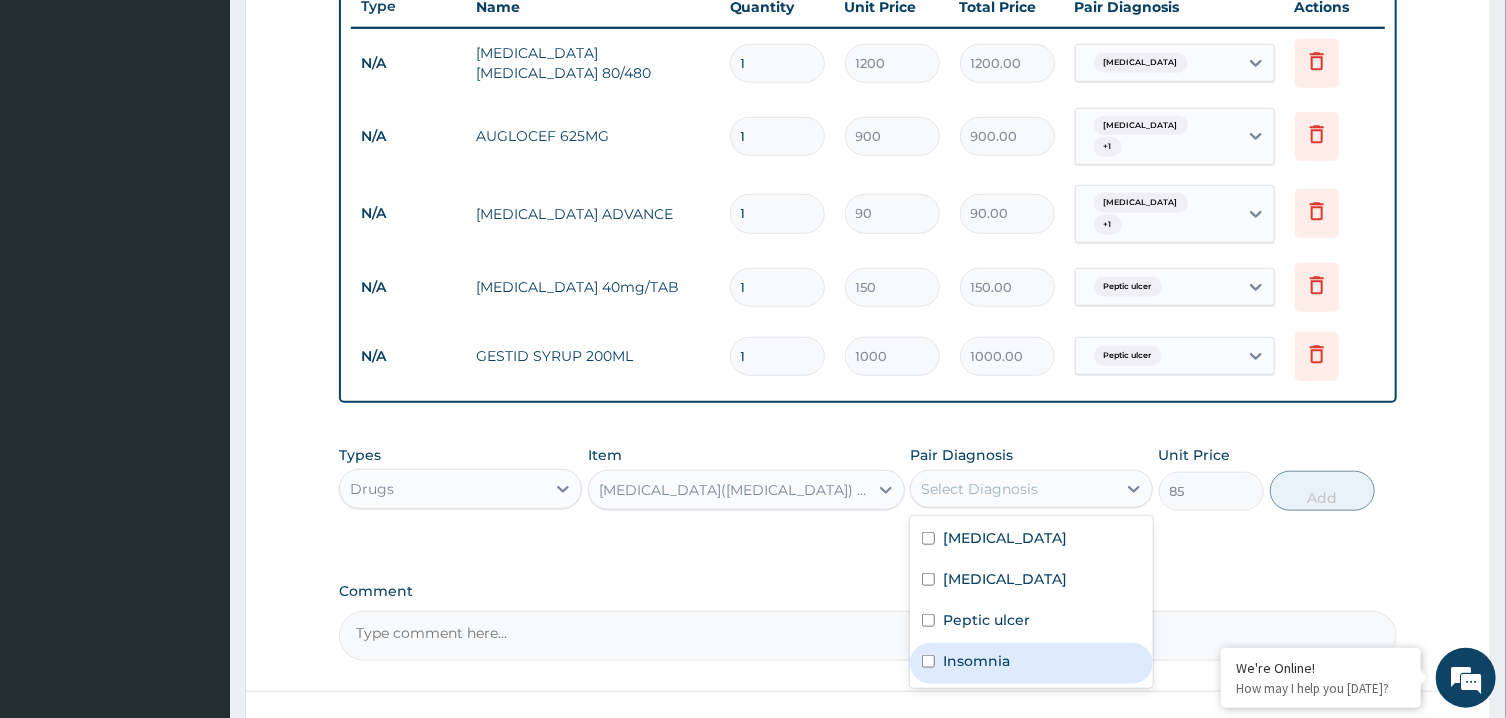 click on "Insomnia" at bounding box center (1031, 663) 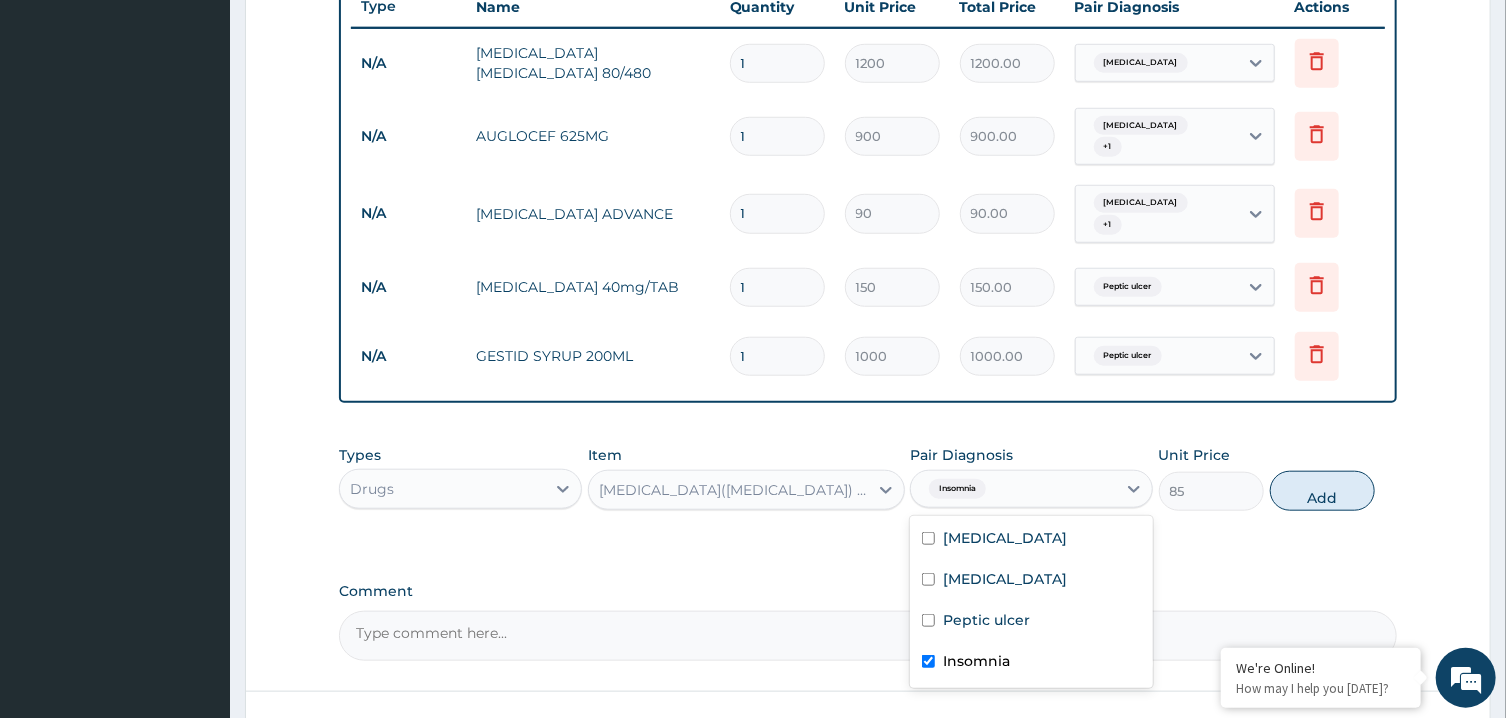checkbox on "true" 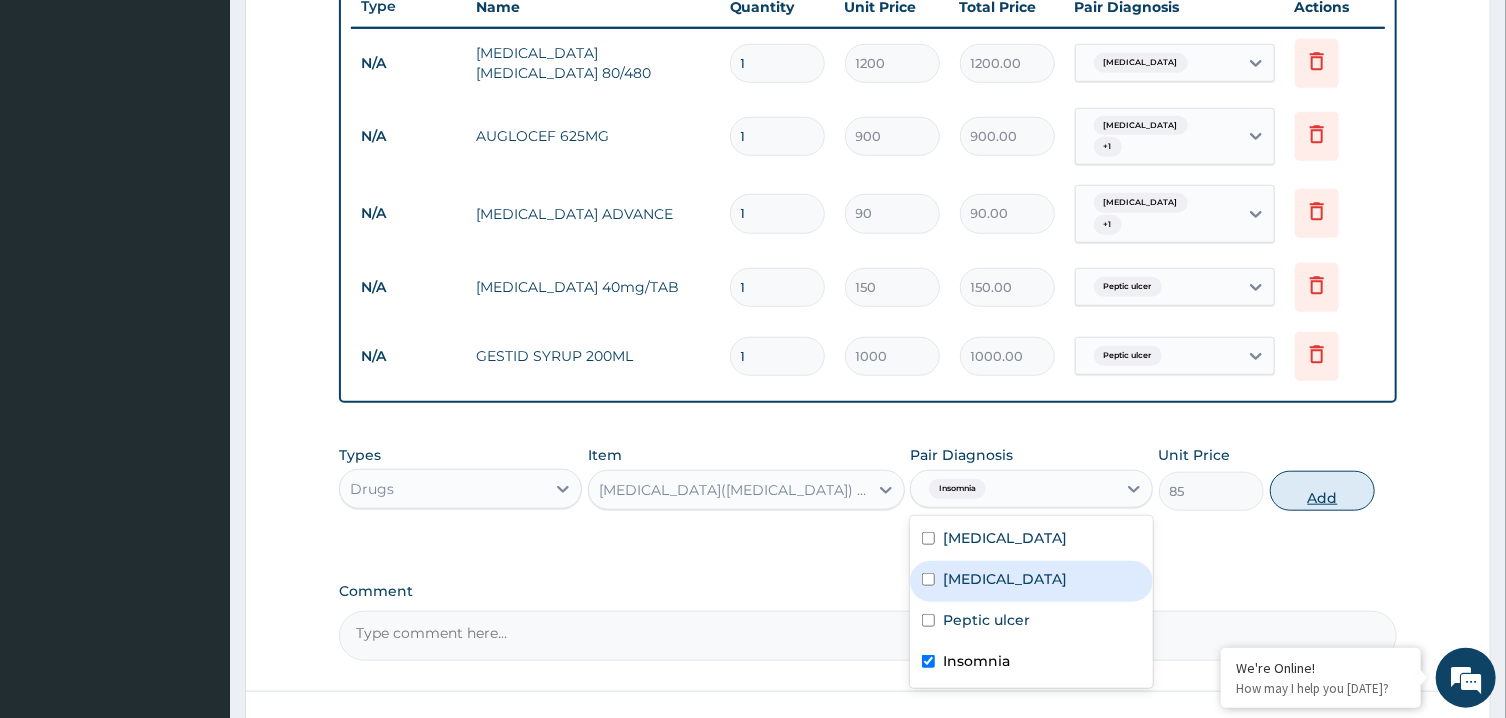 click on "Add" at bounding box center (1323, 491) 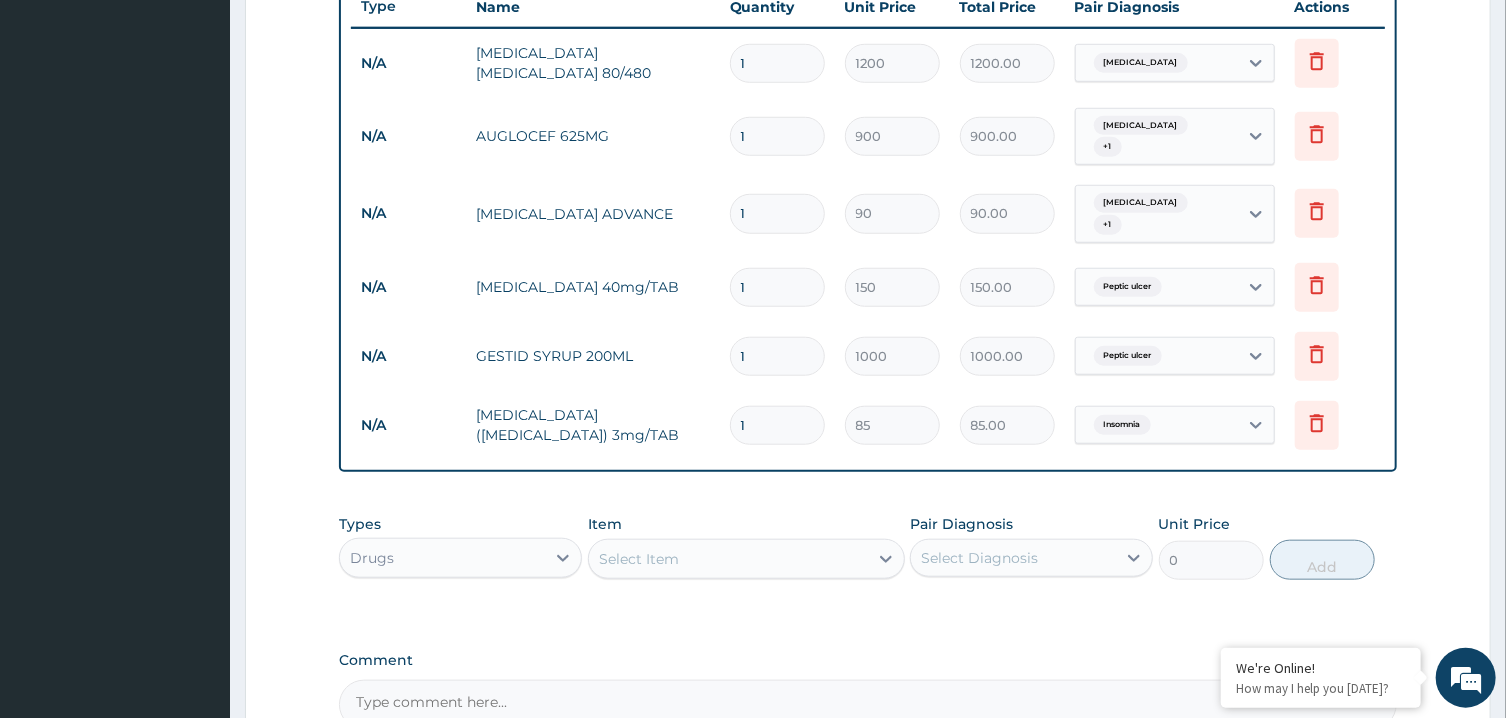 click on "Select Item" at bounding box center (728, 559) 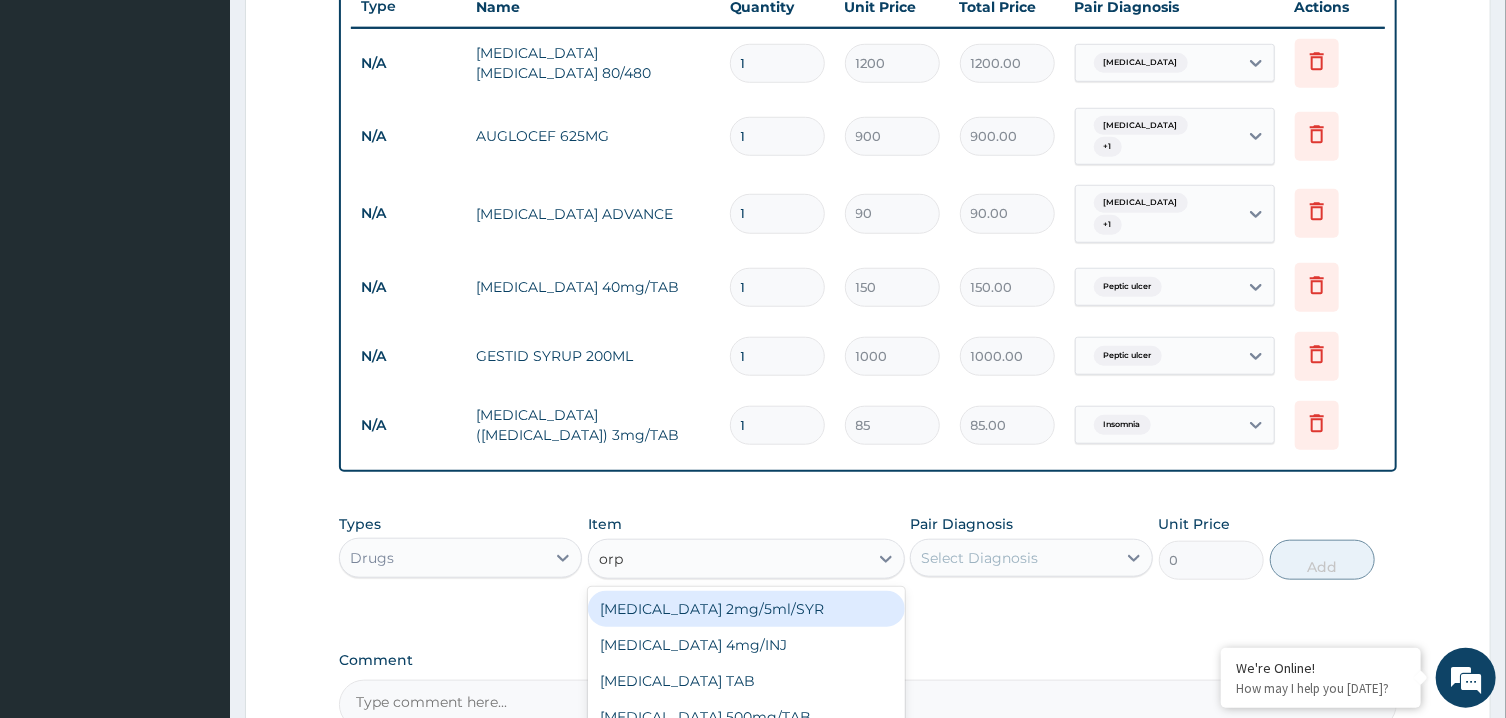 type on "orph" 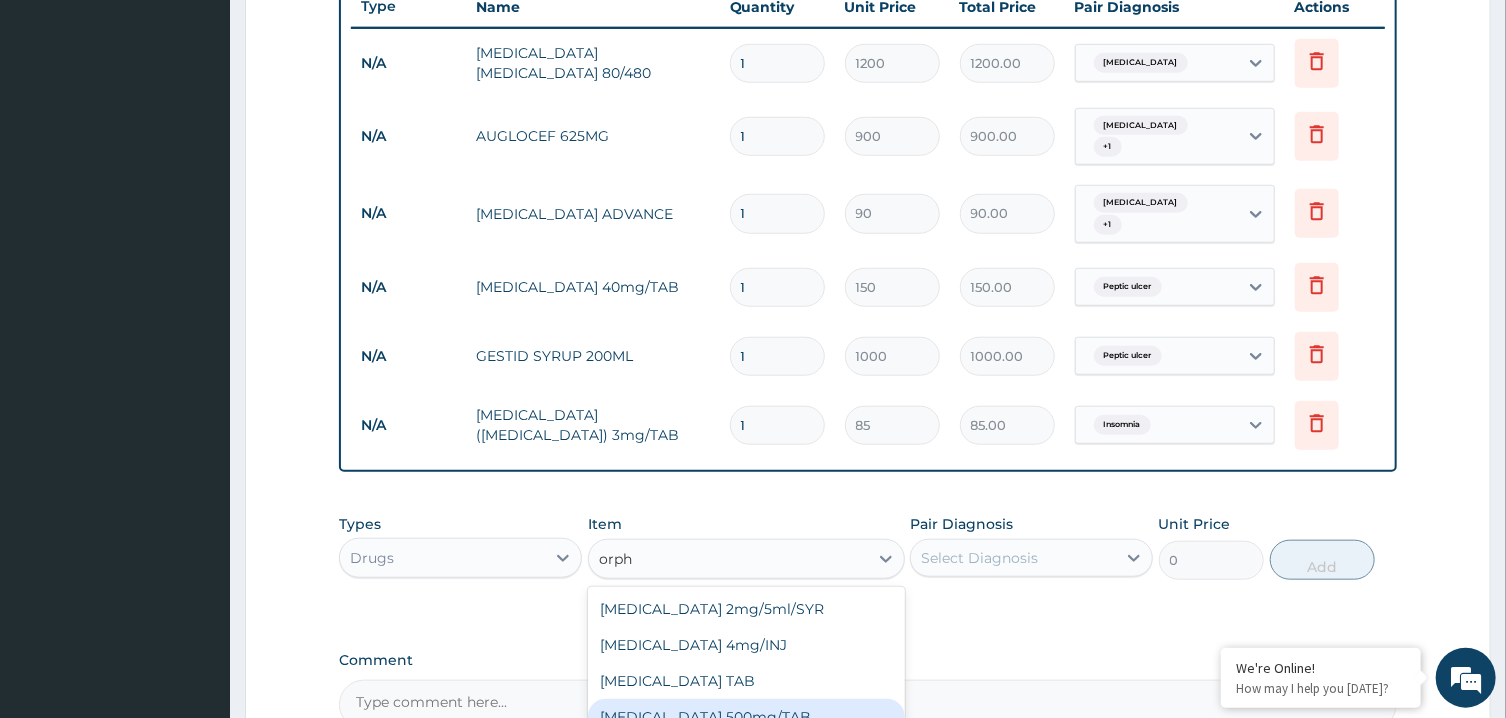 click on "[MEDICAL_DATA] 500mg/TAB" at bounding box center (746, 717) 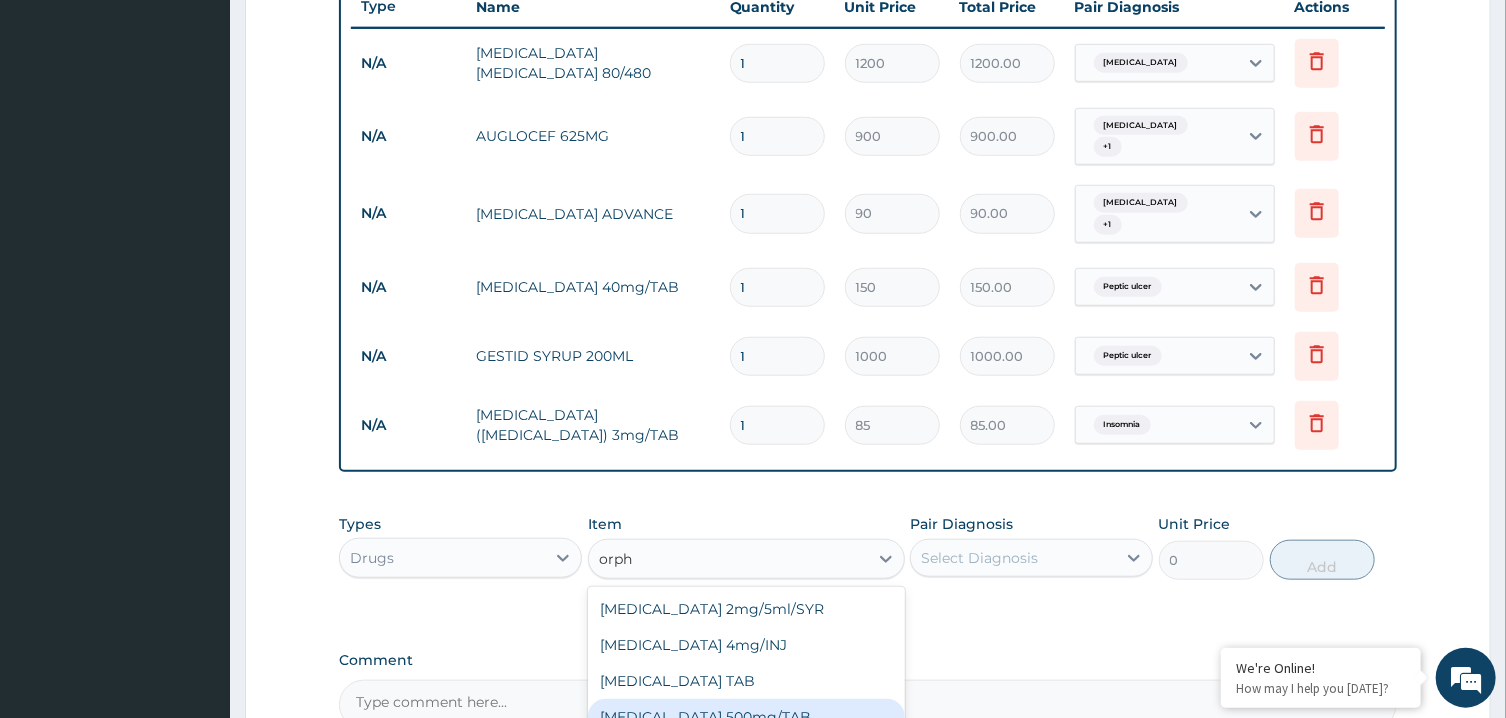 type 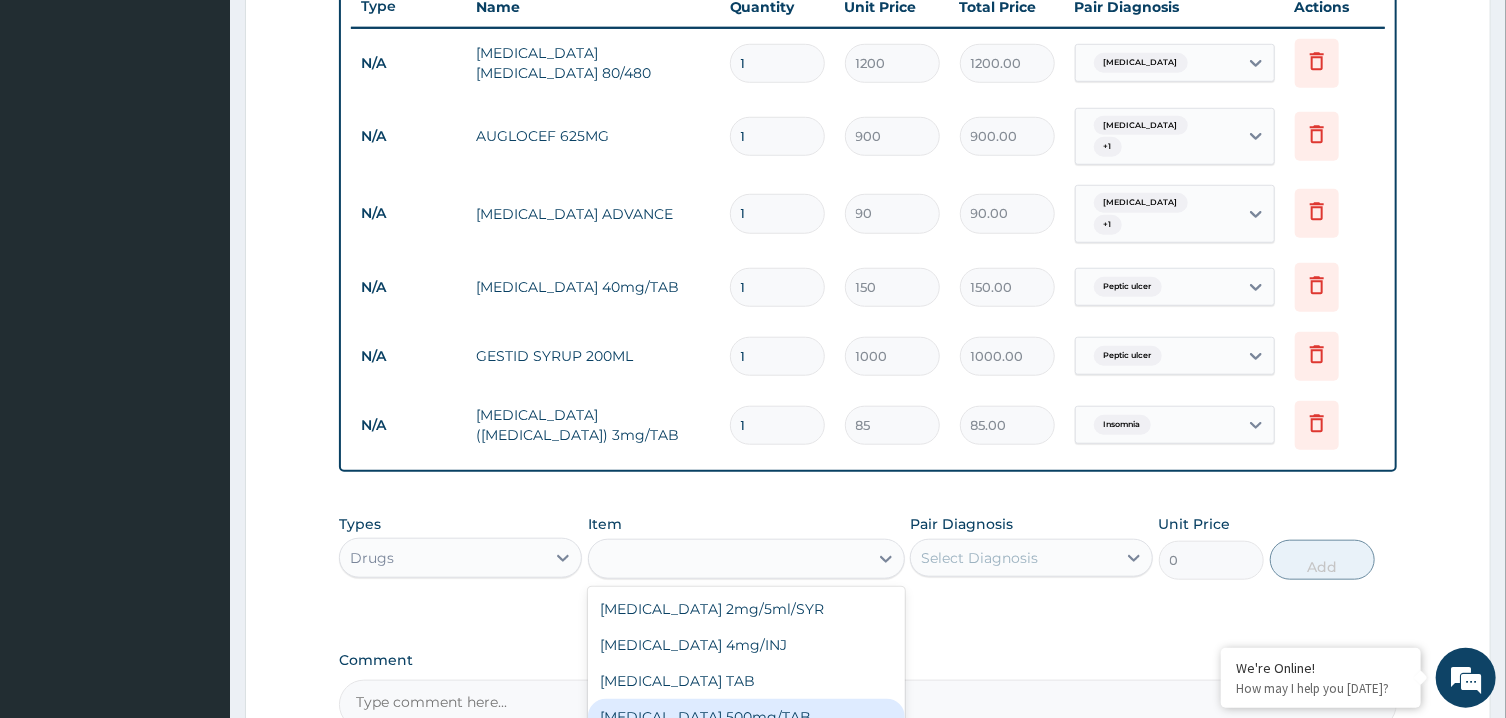 type on "80" 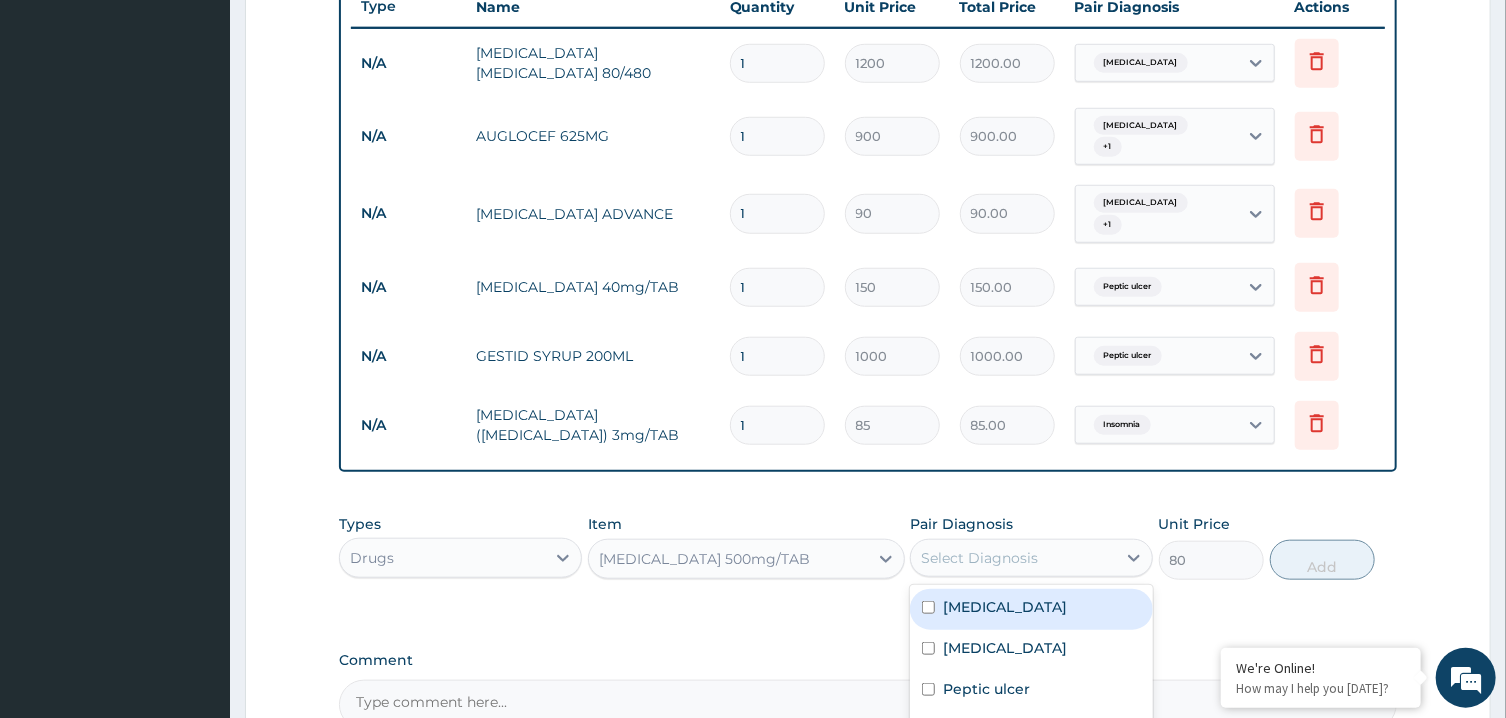 click on "Select Diagnosis" at bounding box center [979, 558] 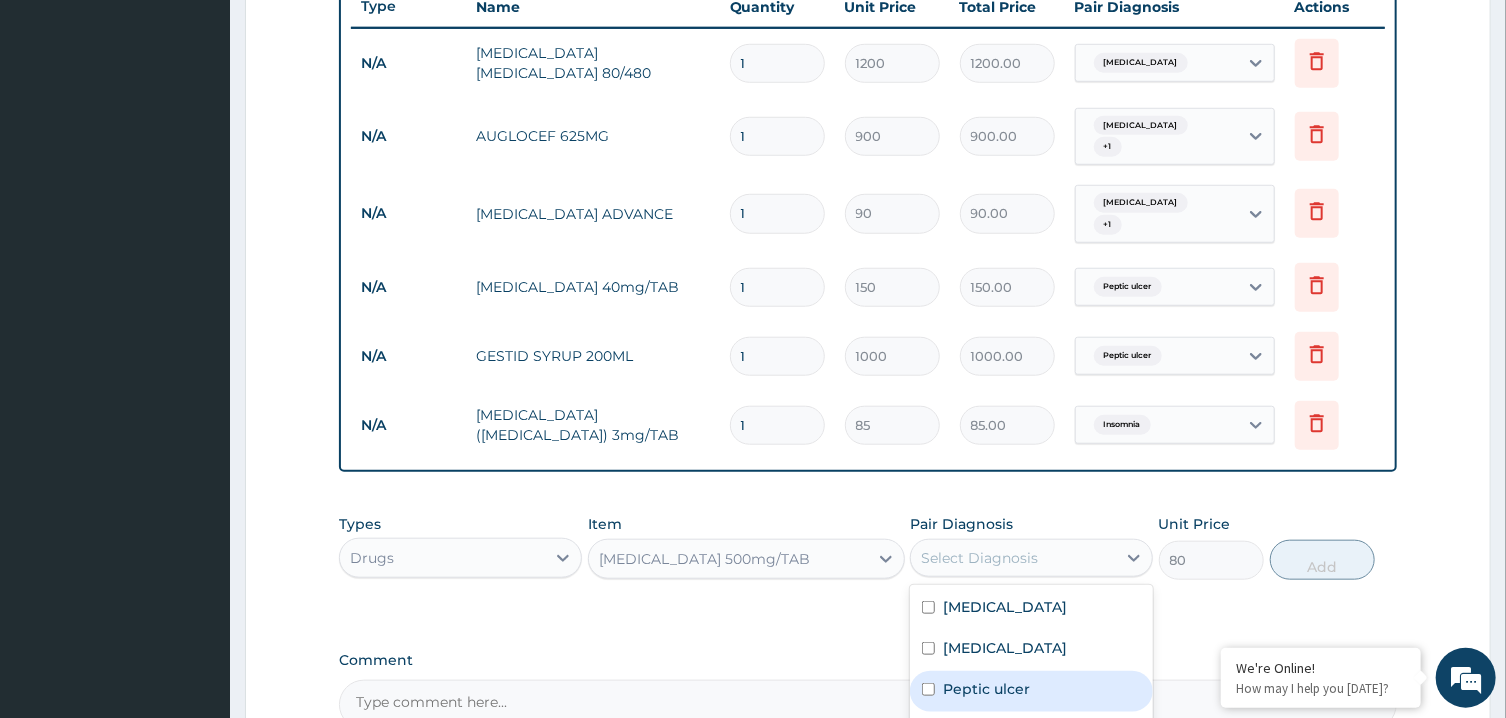 click on "Peptic ulcer" at bounding box center [986, 689] 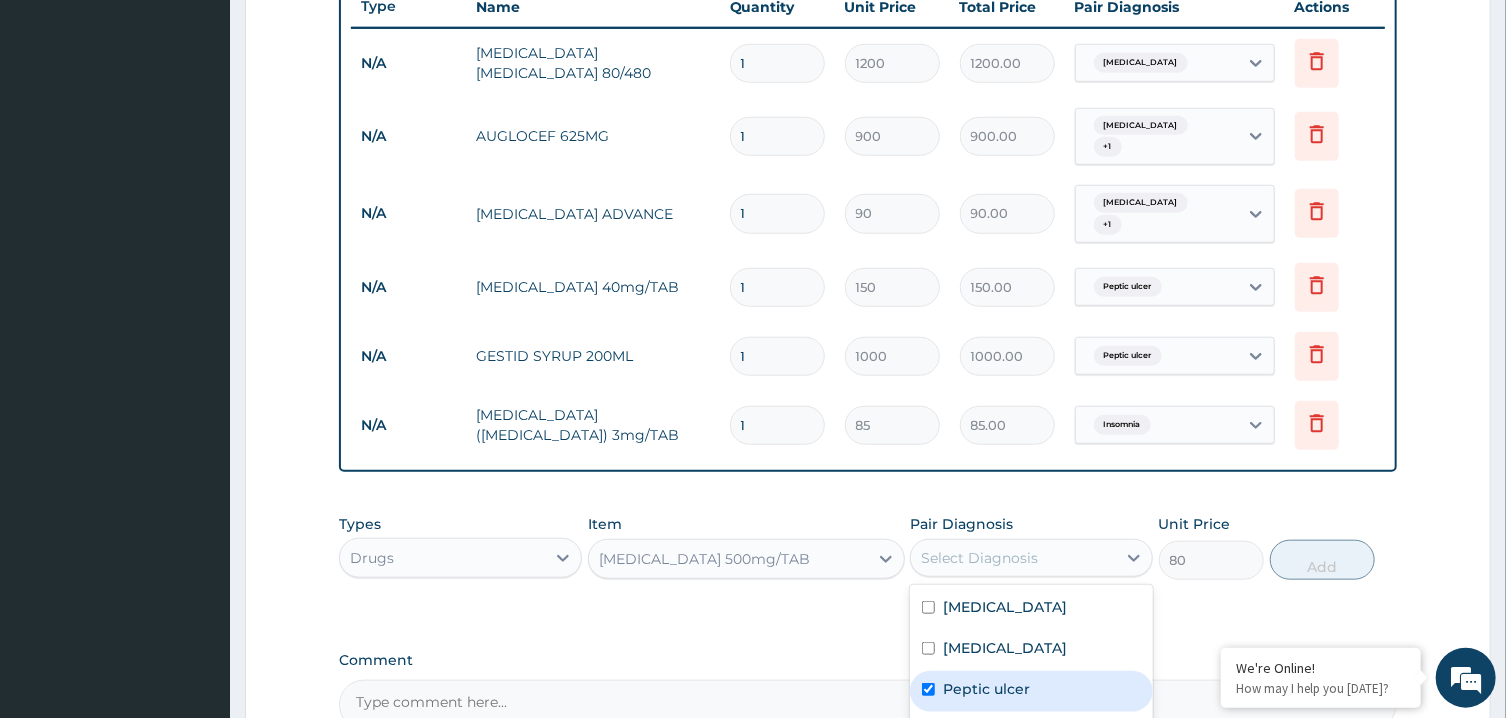 checkbox on "true" 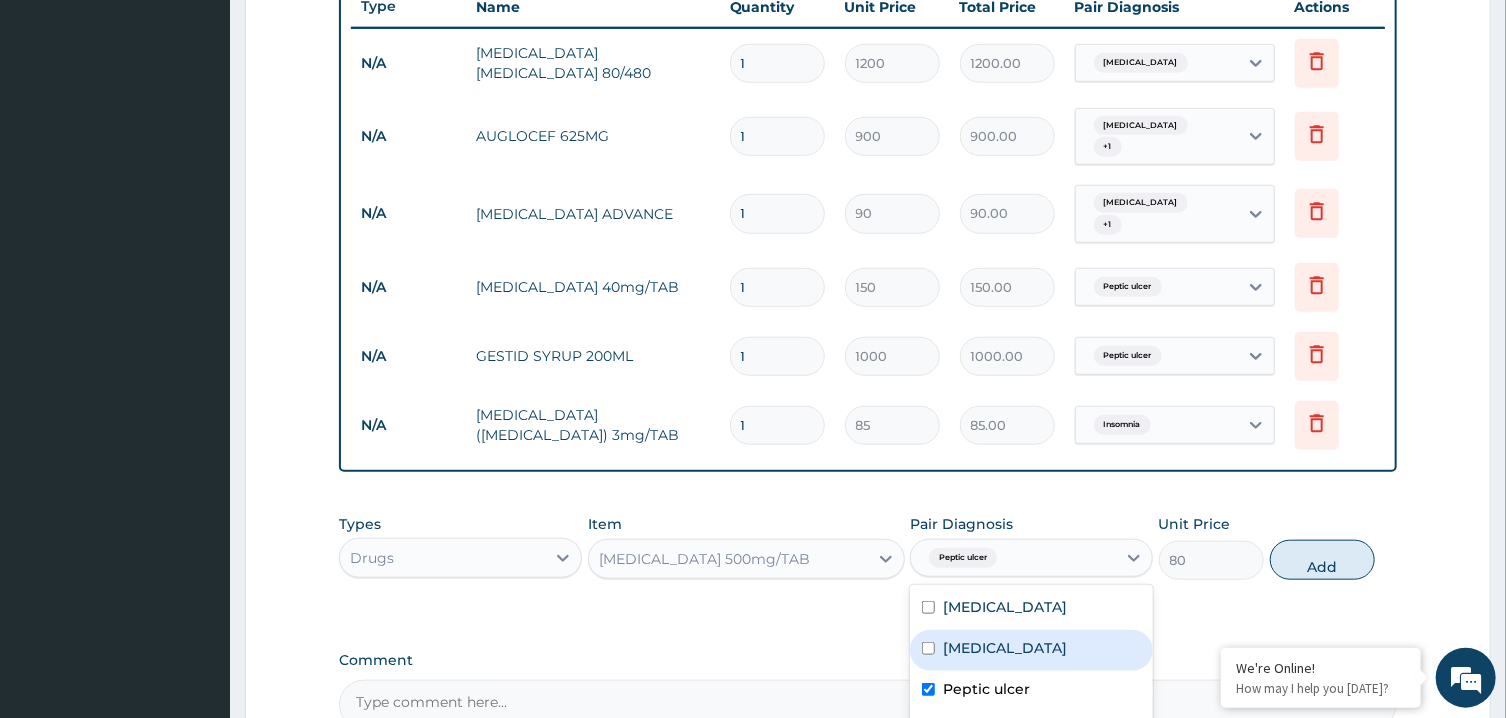 click on "[MEDICAL_DATA]" at bounding box center [1031, 650] 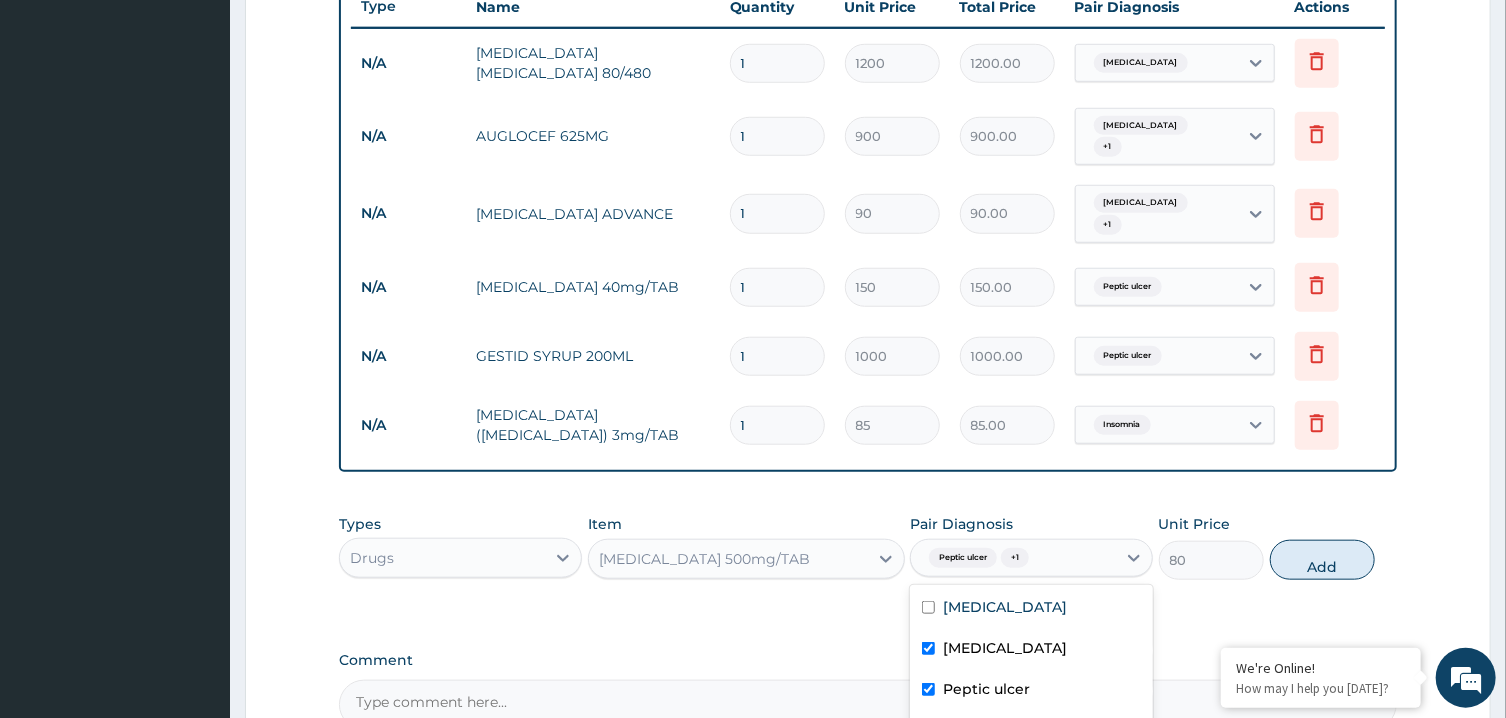 checkbox on "true" 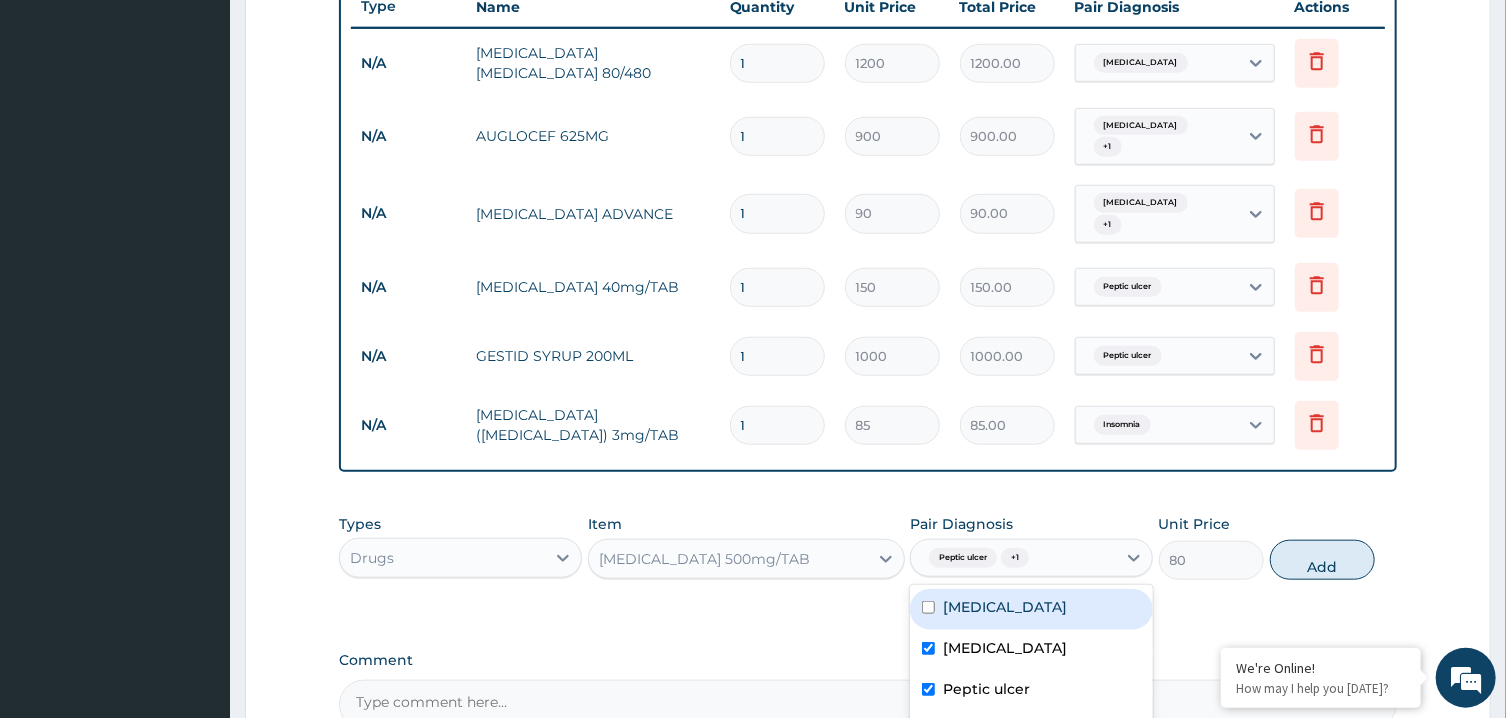 click on "[MEDICAL_DATA]" at bounding box center [1031, 609] 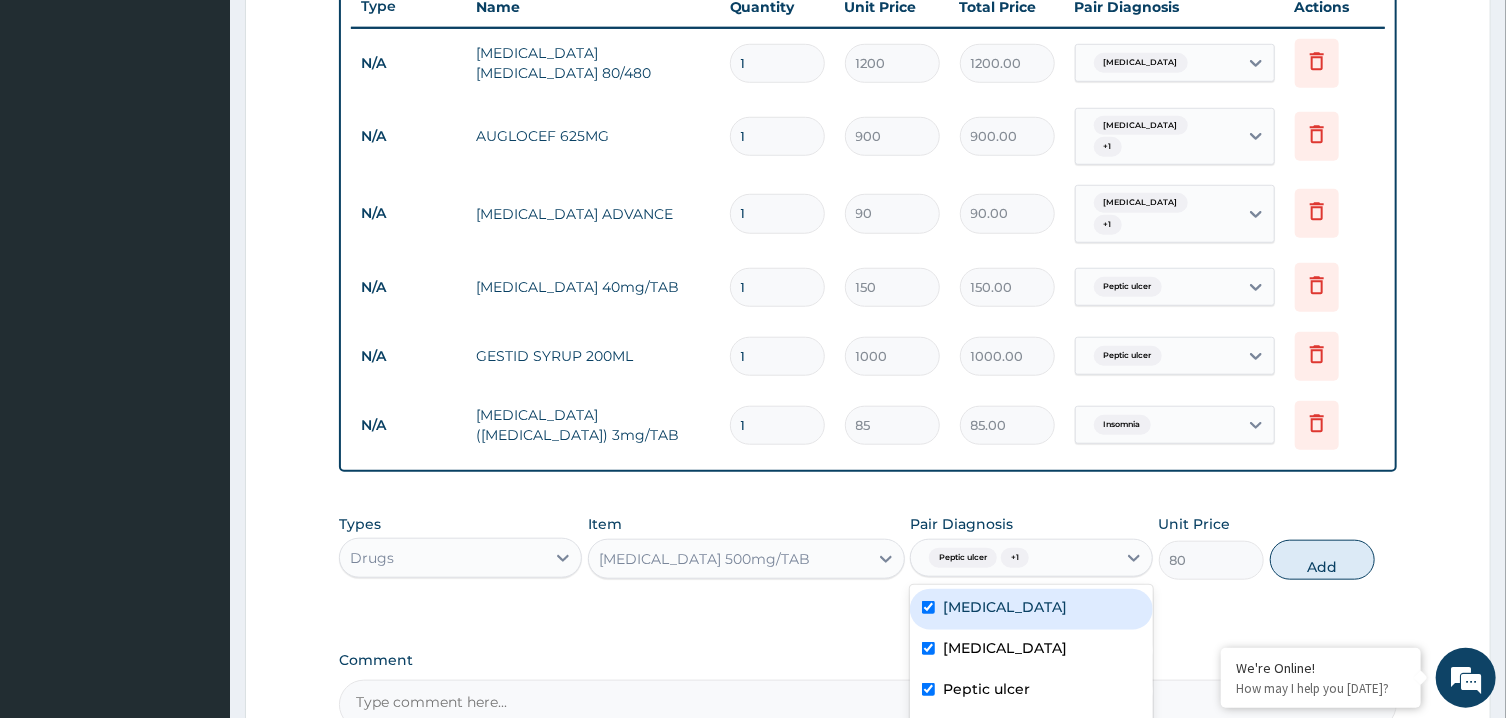 checkbox on "true" 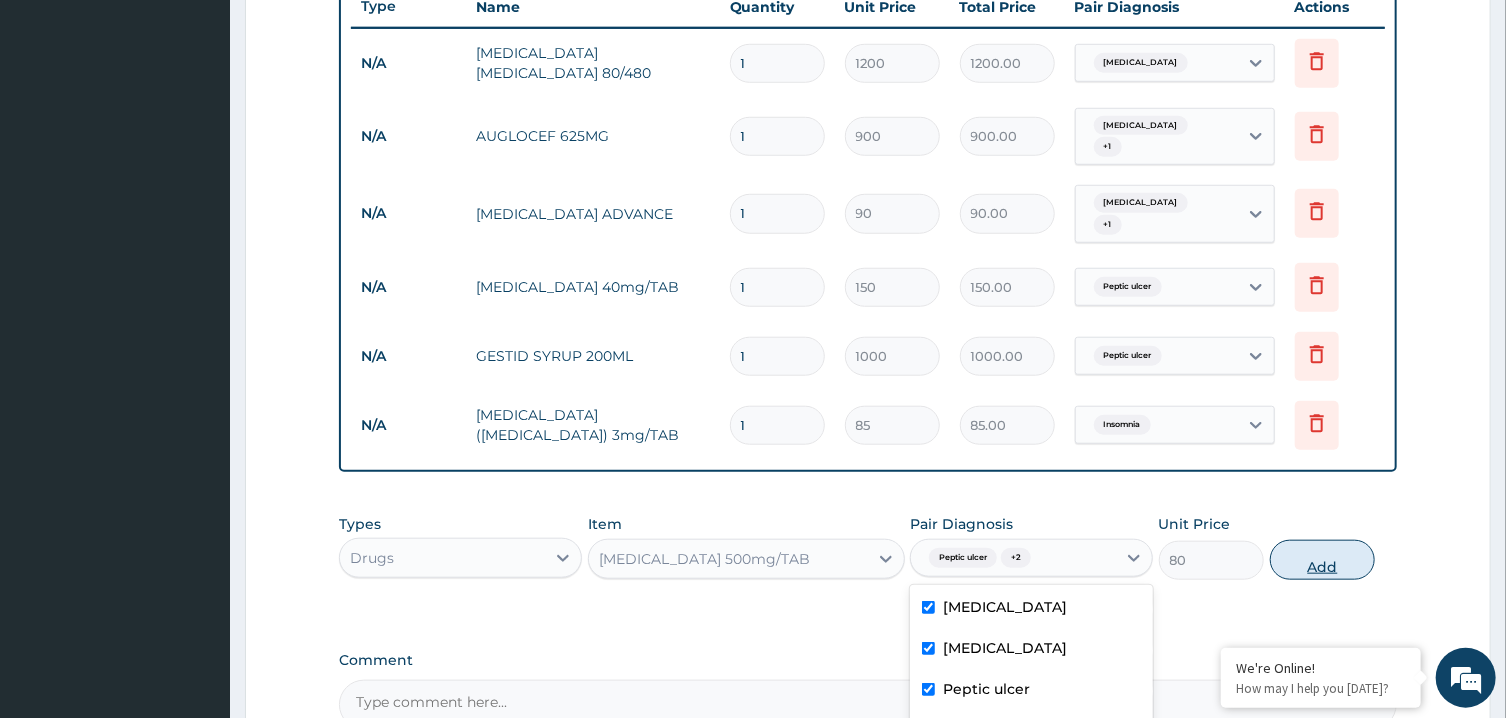 click on "Add" at bounding box center [1323, 560] 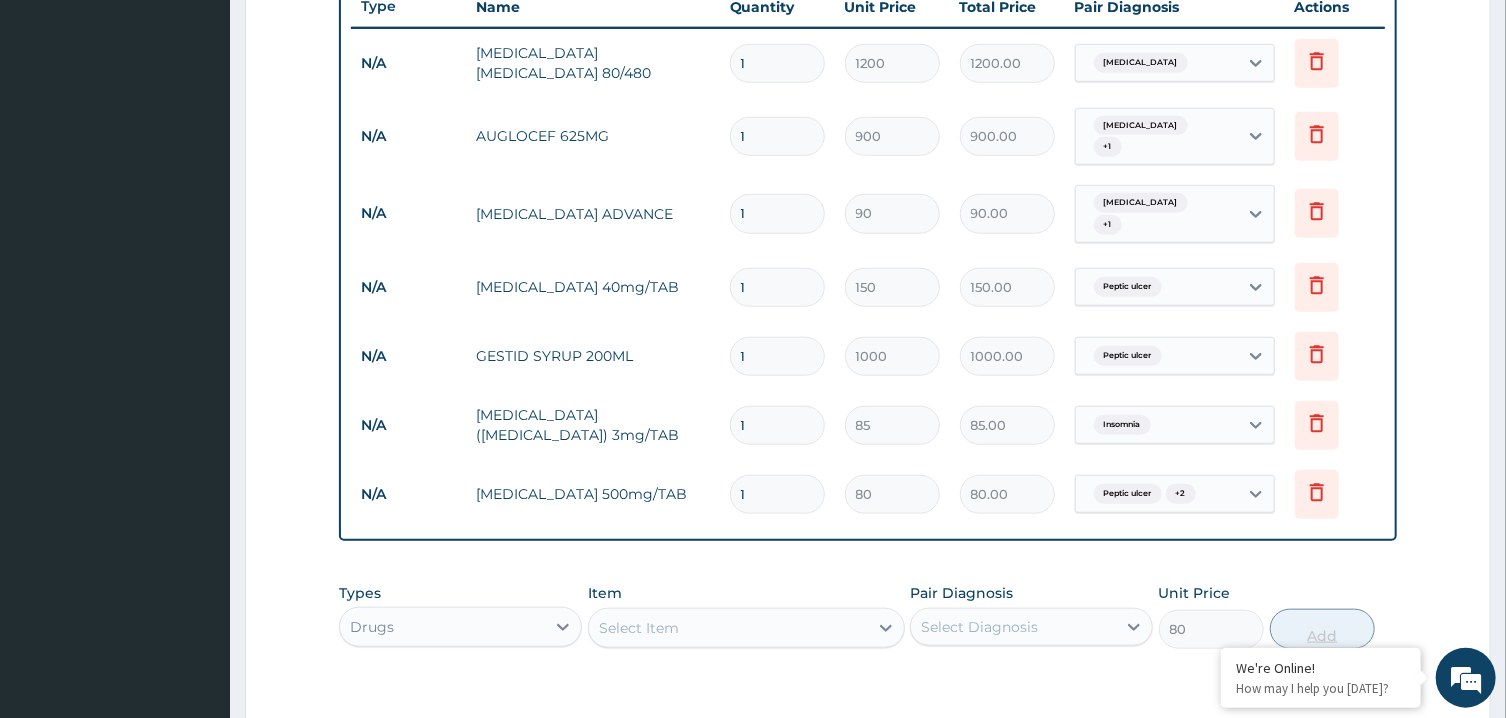 type on "0" 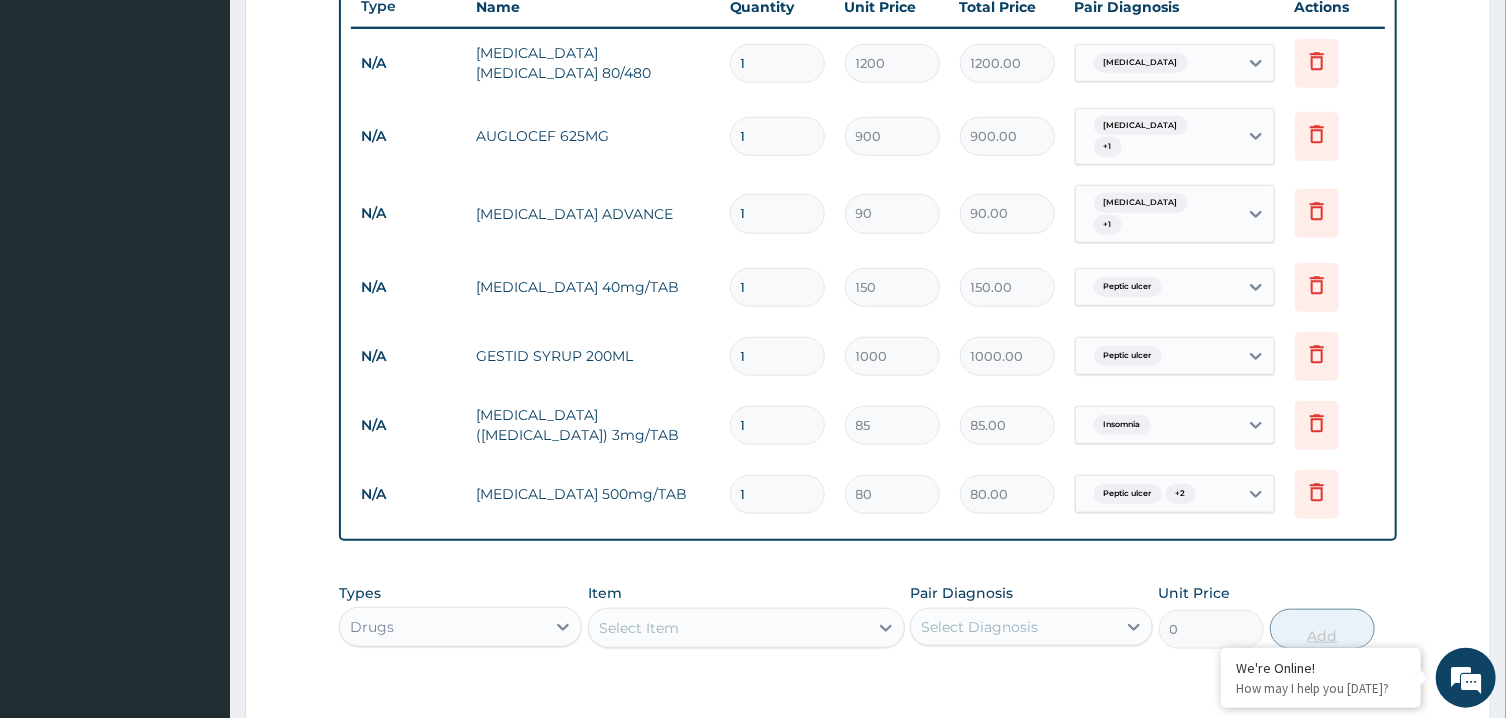 type 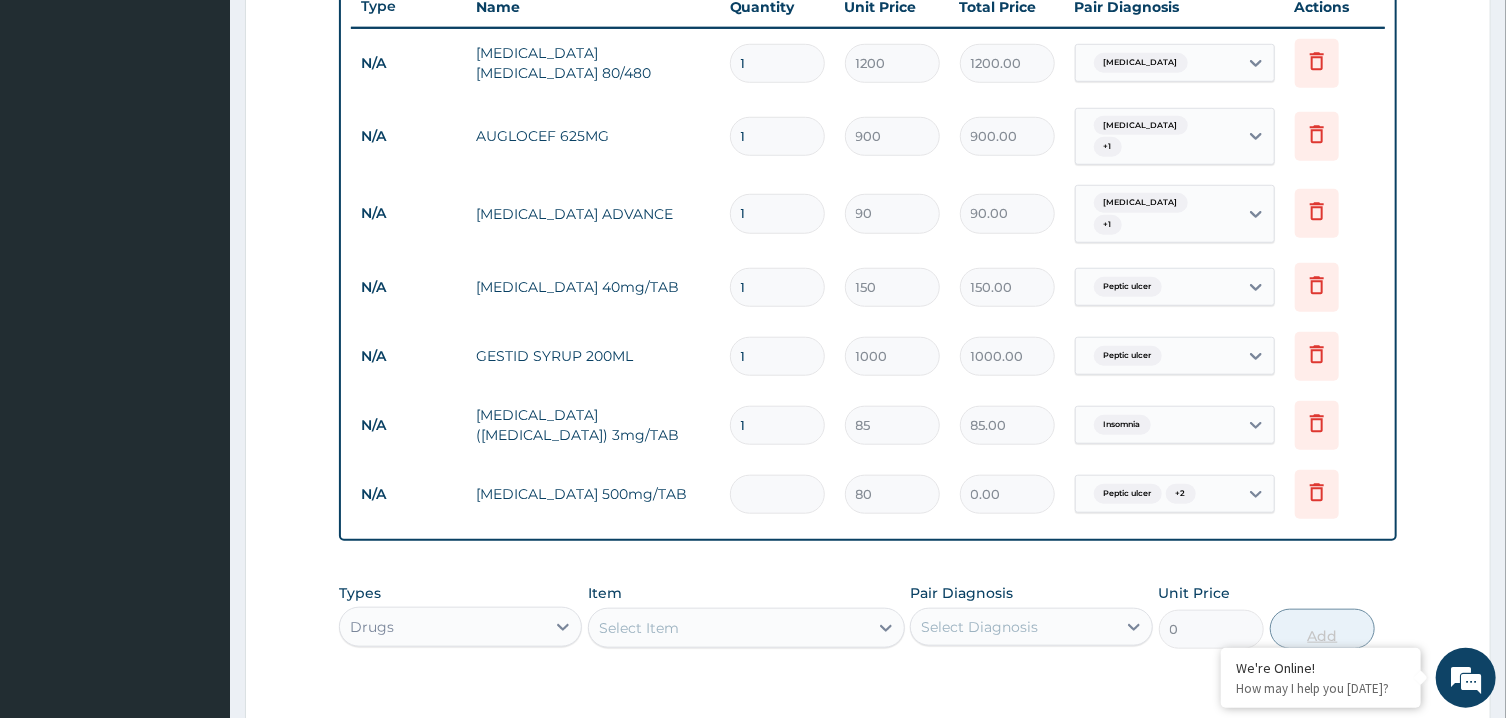 type on "2" 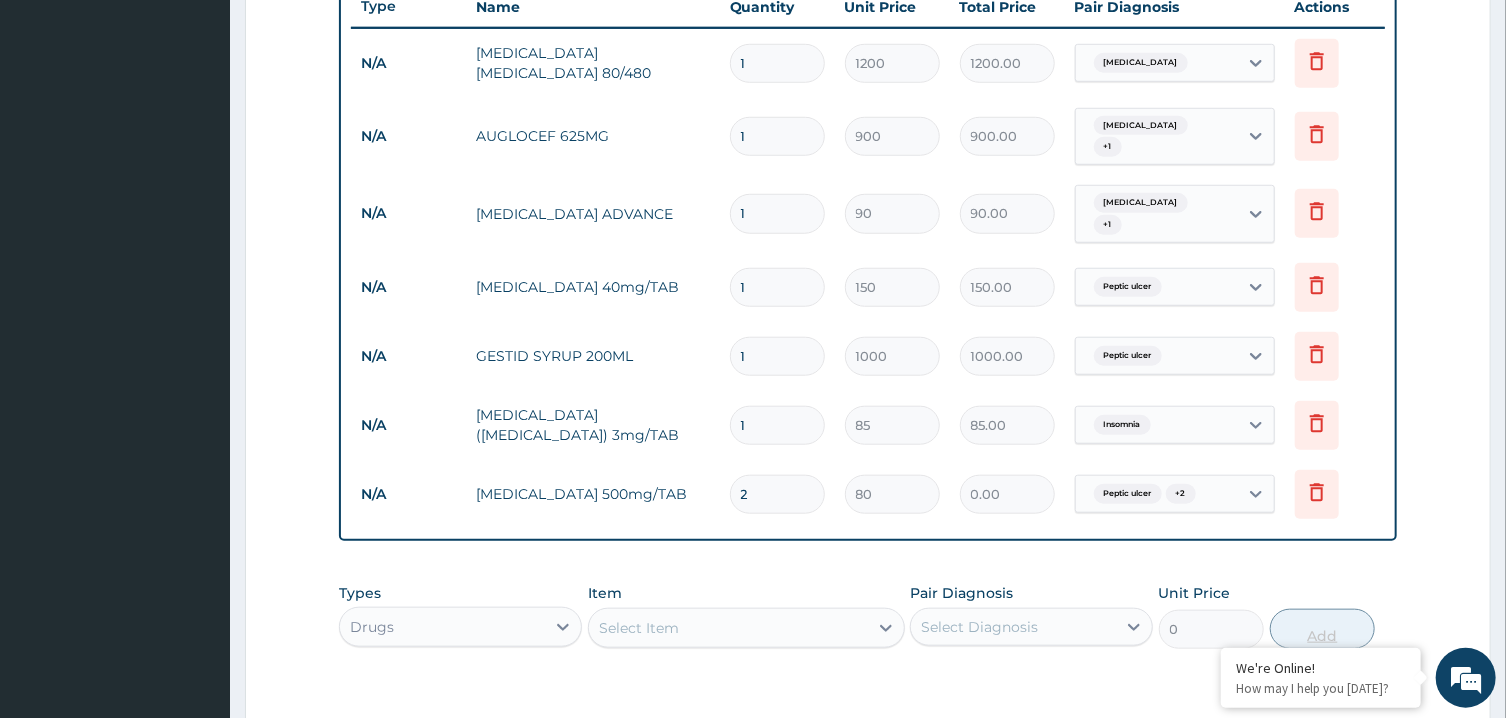 type on "160.00" 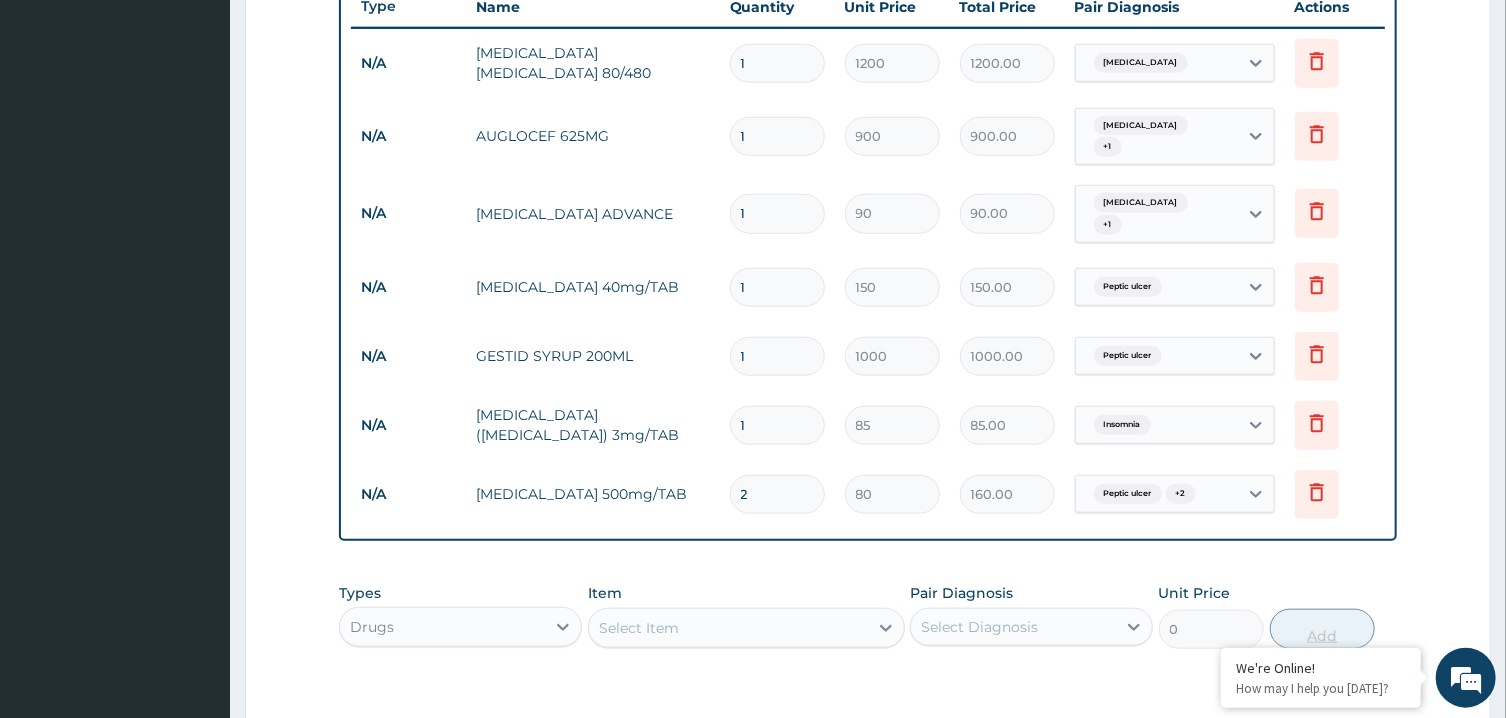 type on "21" 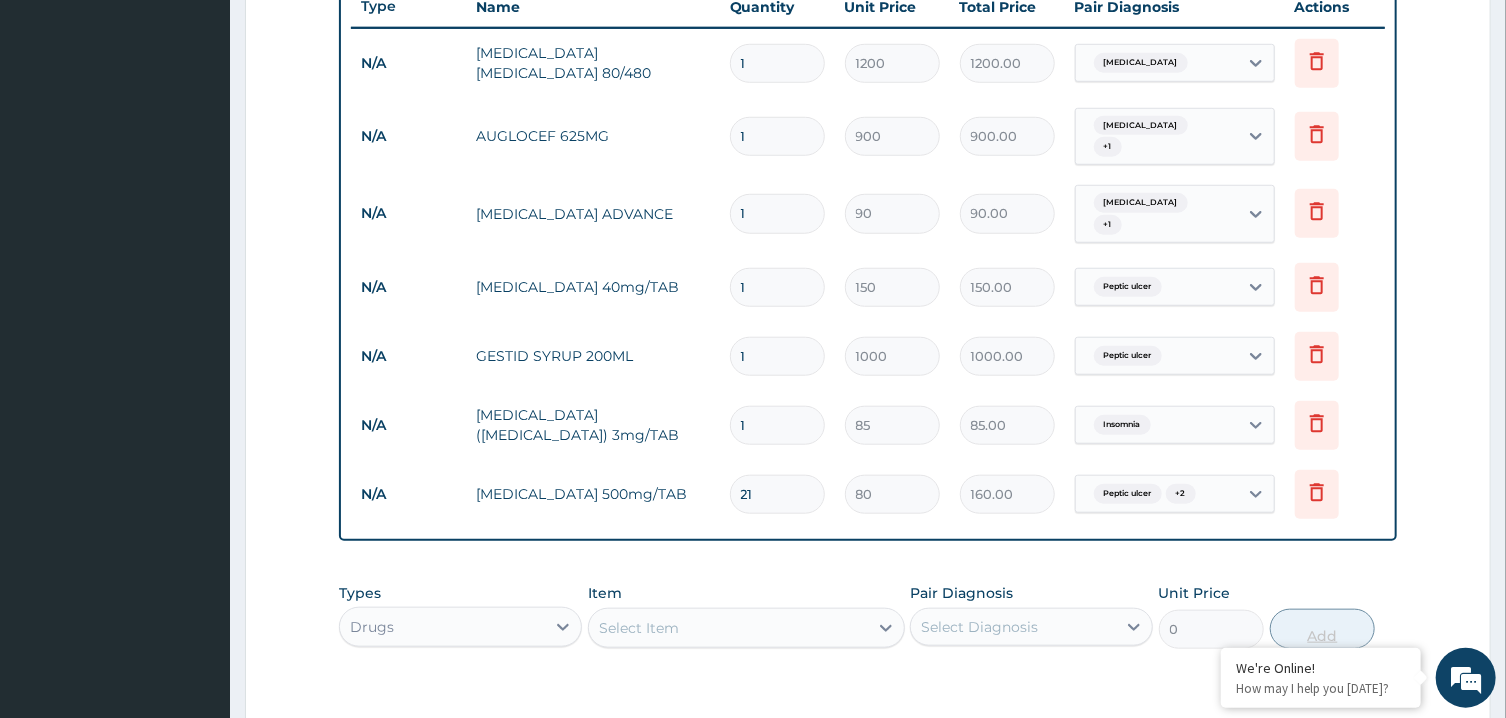 type on "1680.00" 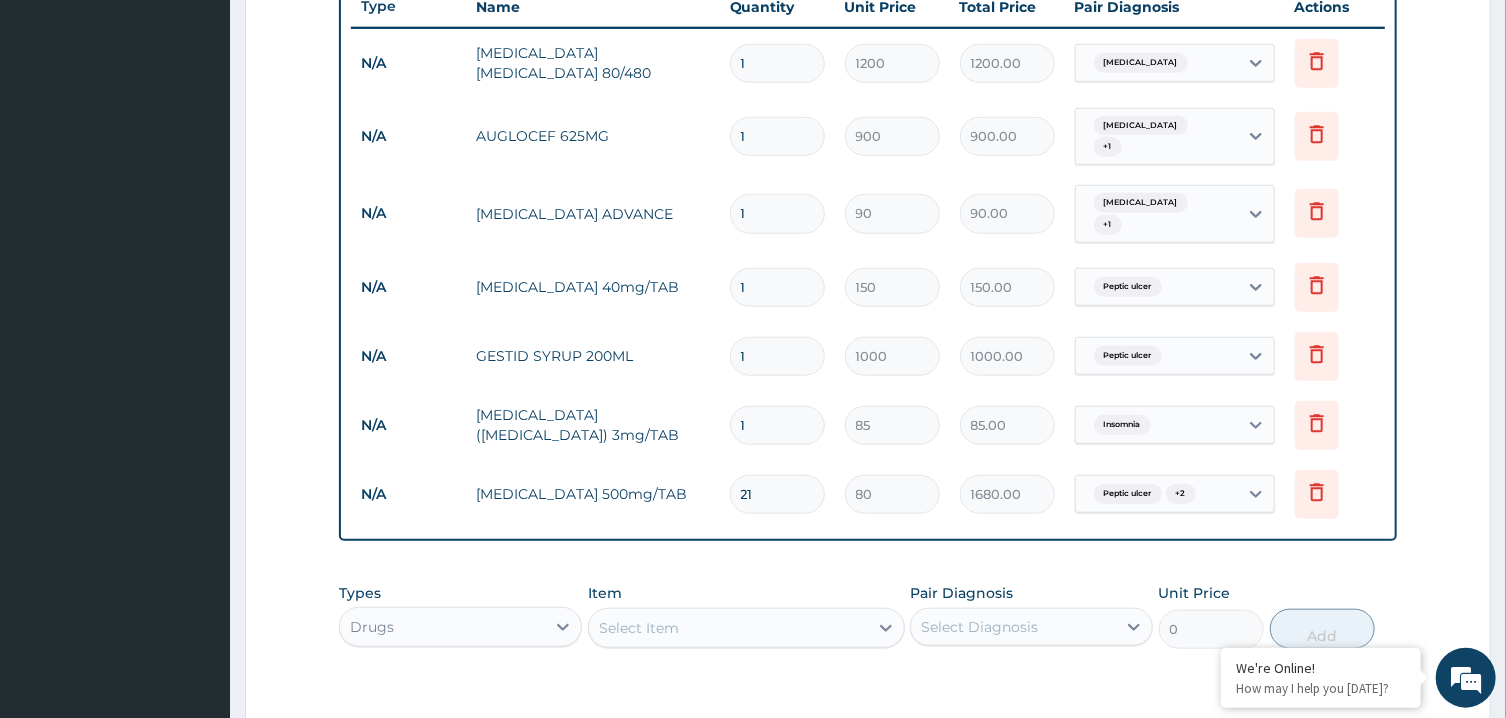 type on "21" 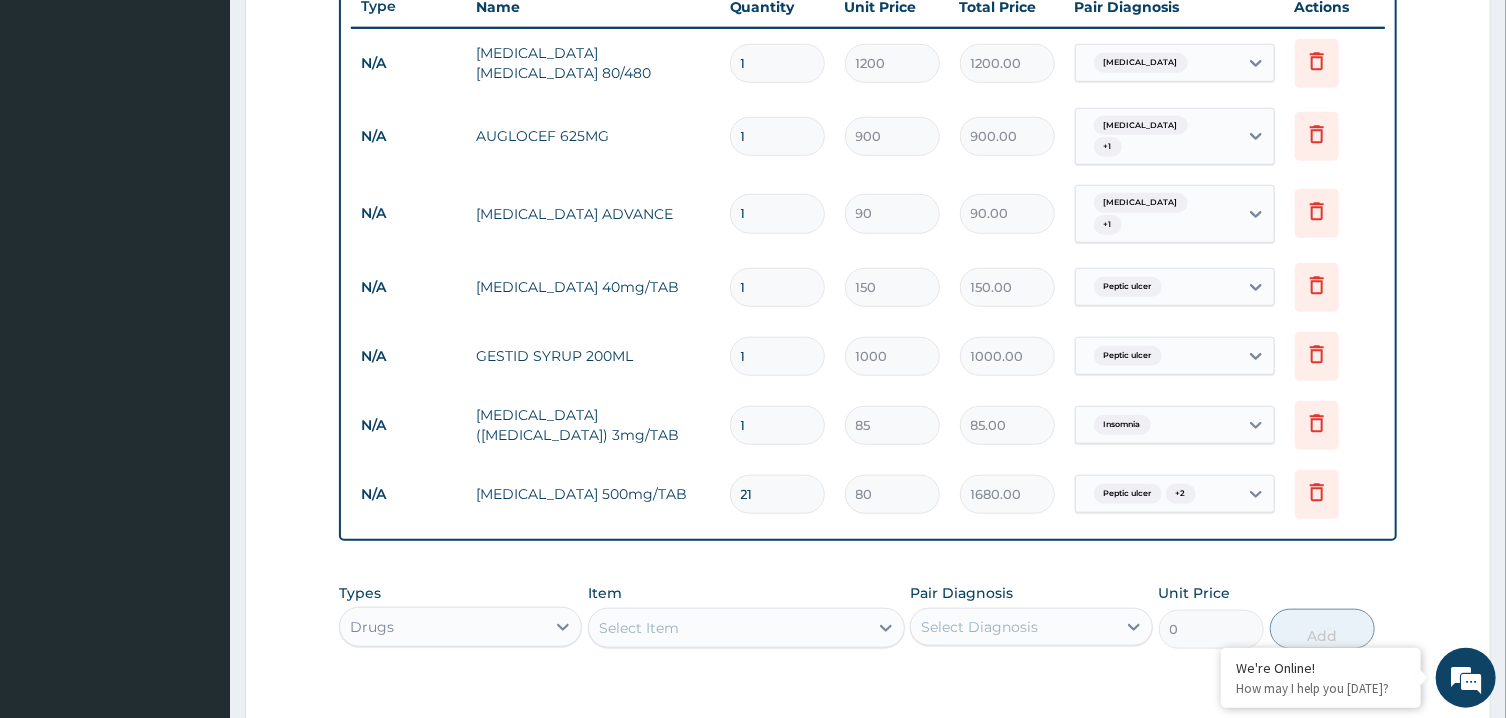 click on "1" at bounding box center [777, 425] 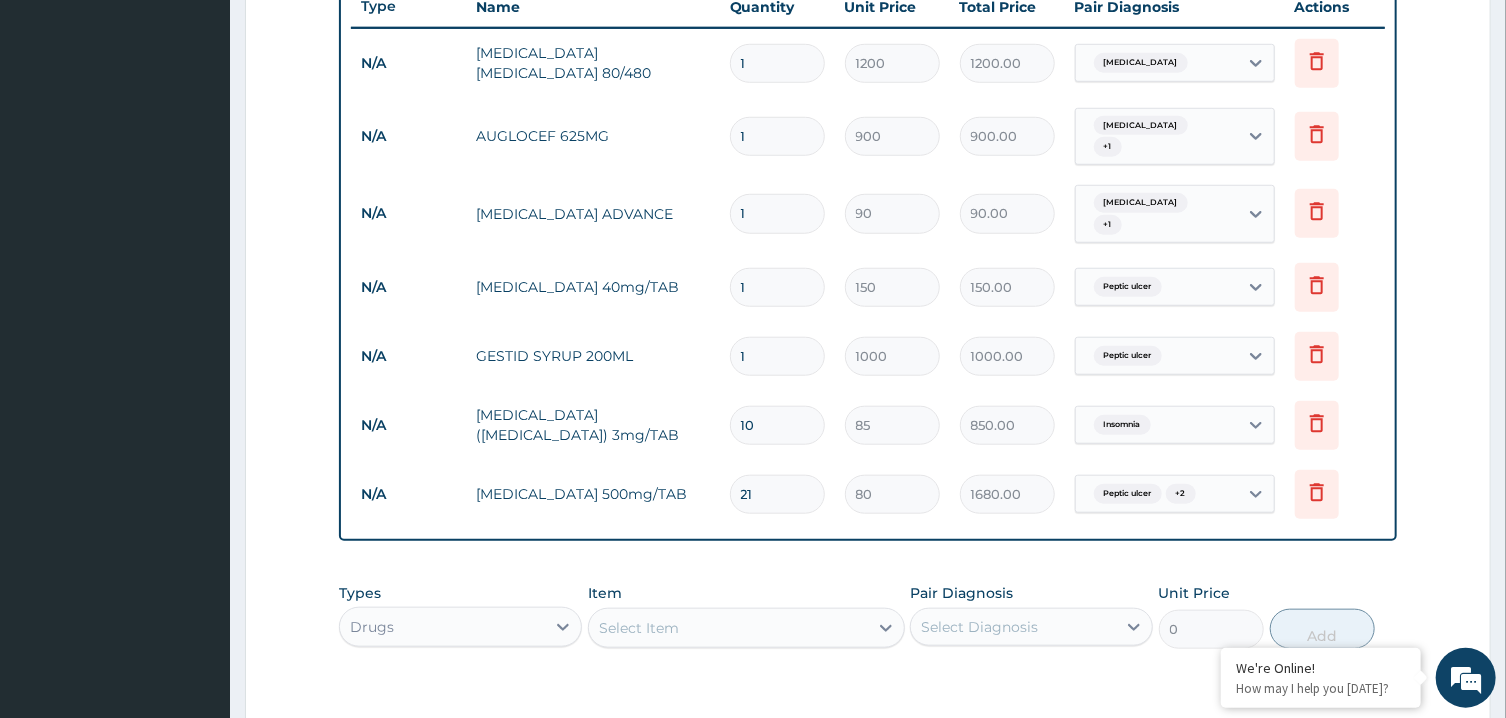 type on "10" 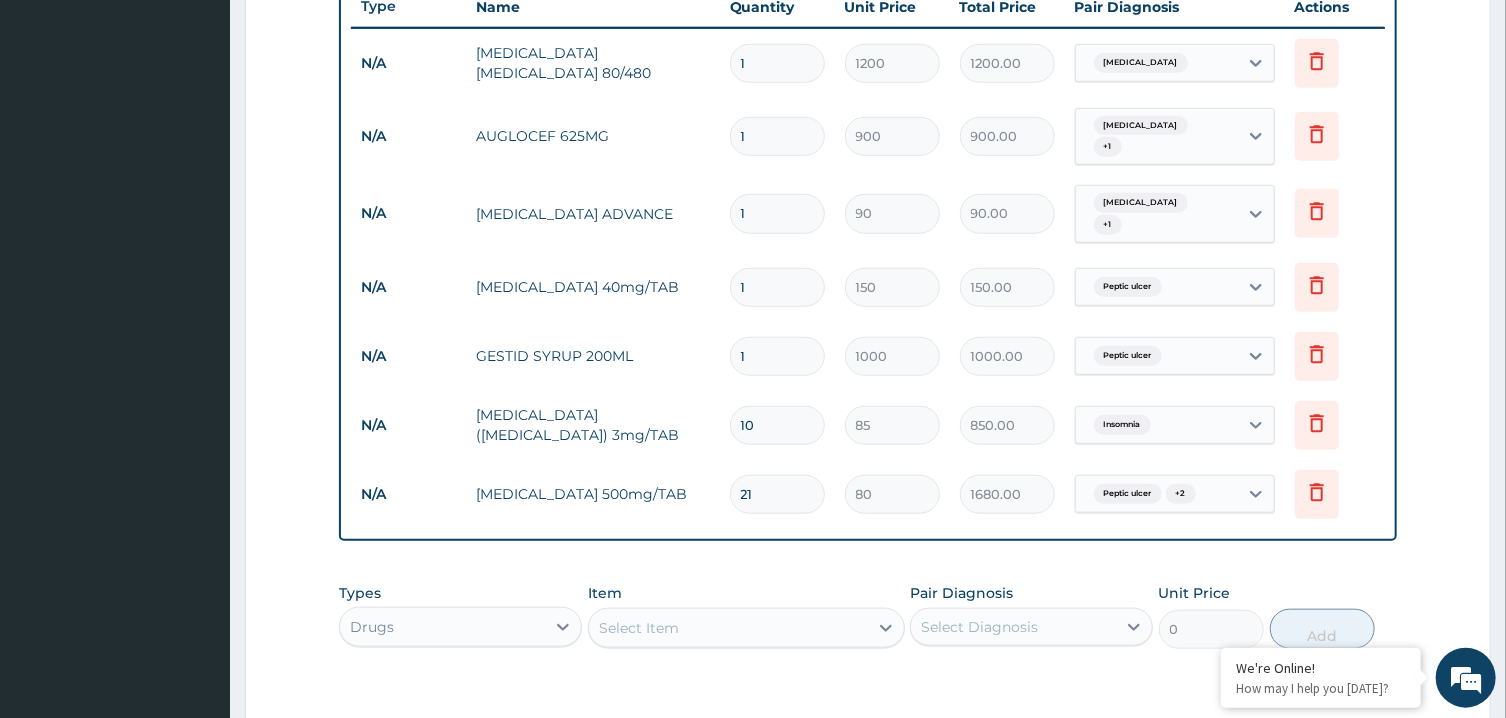 click on "1" at bounding box center [777, 287] 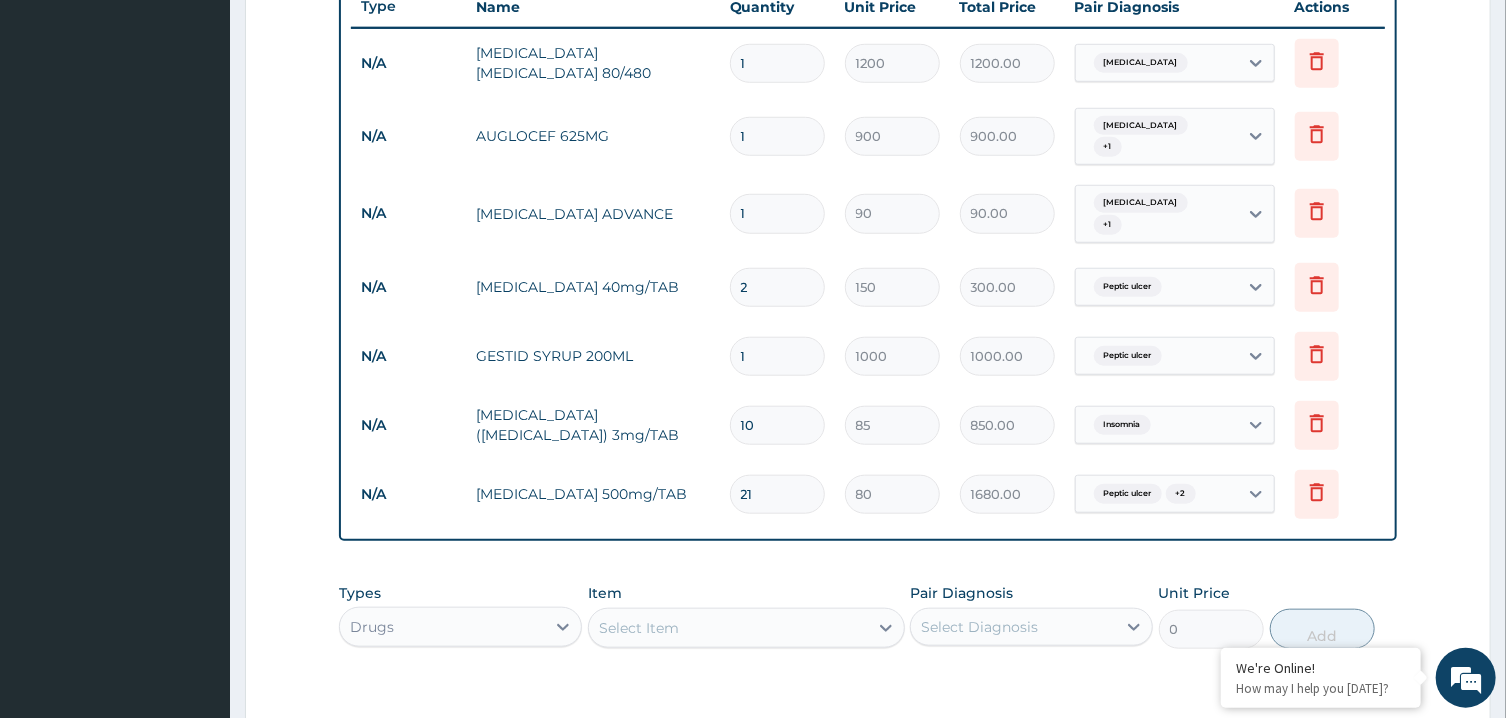 type on "28" 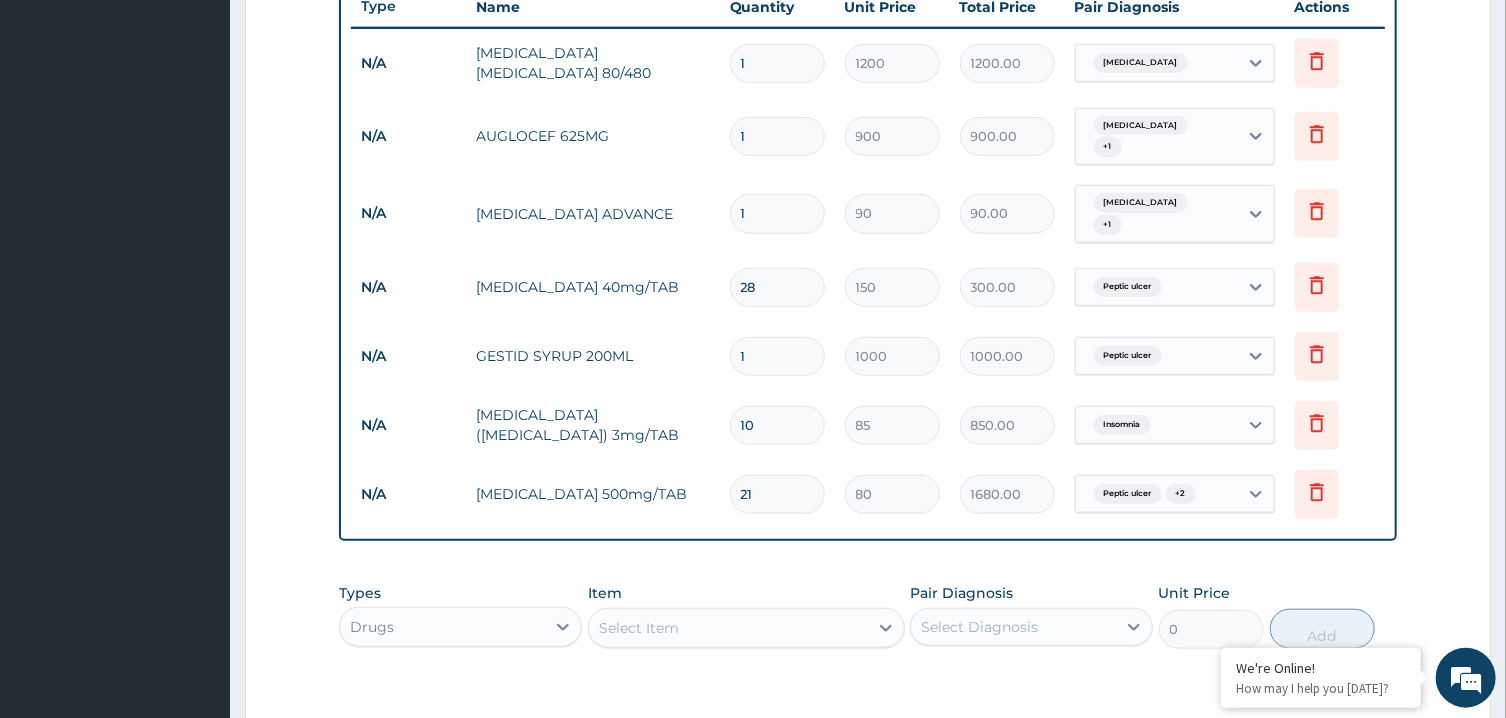 type on "4200.00" 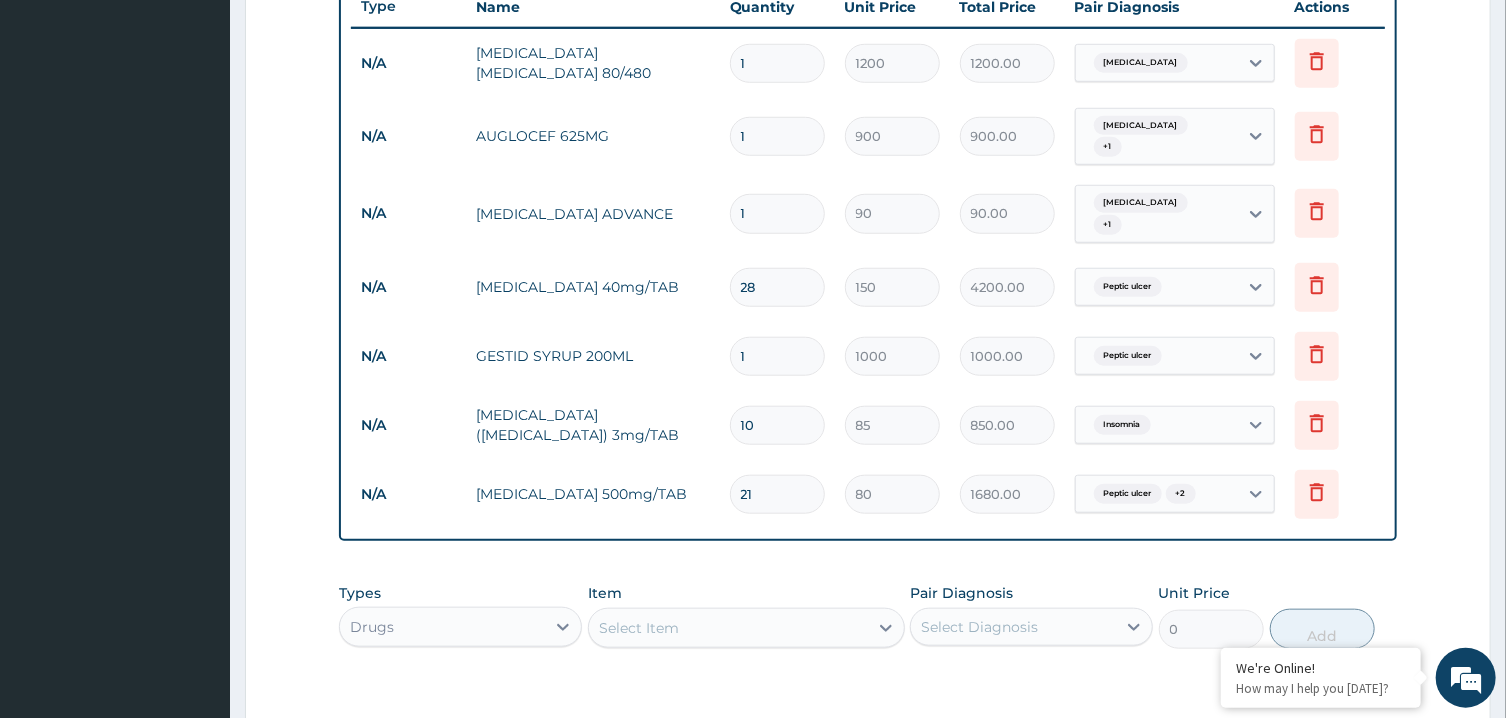 type on "28" 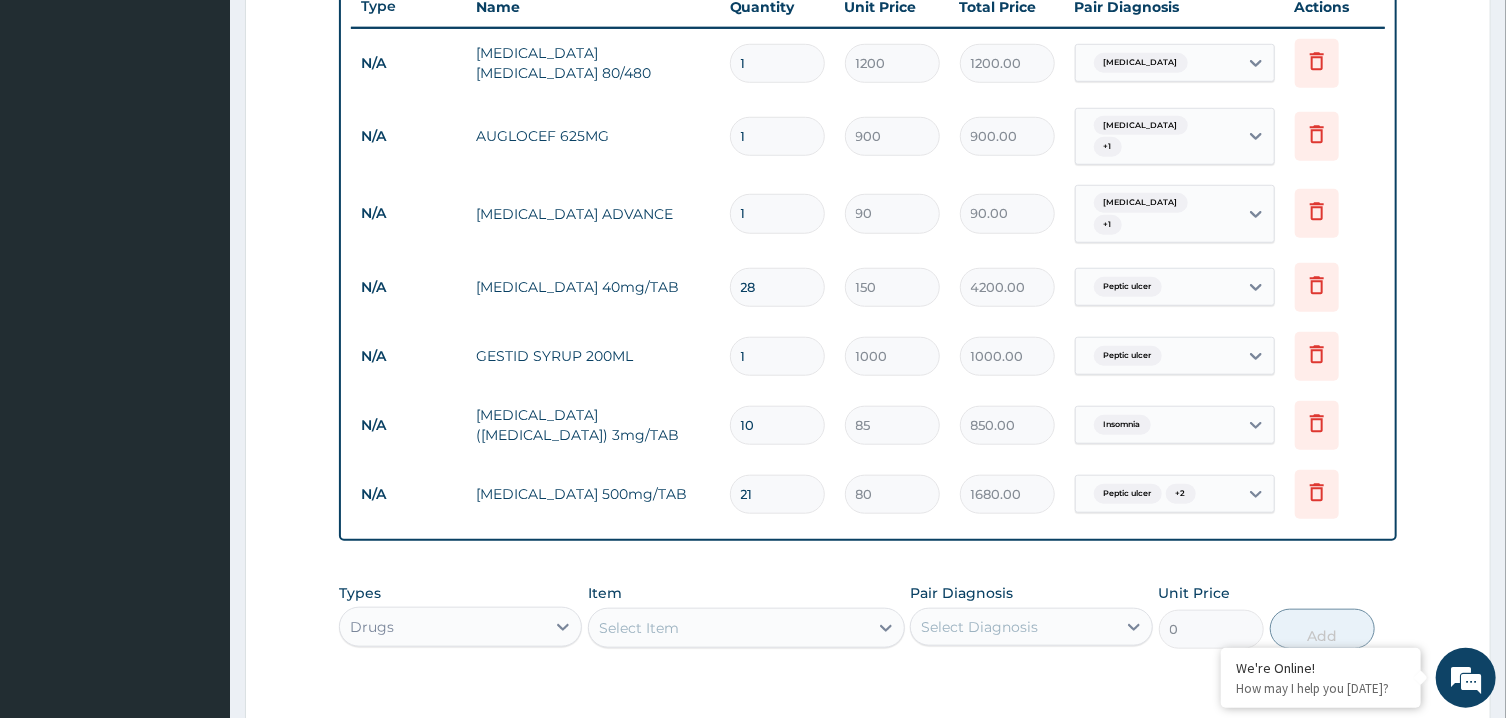 click on "1" at bounding box center (777, 213) 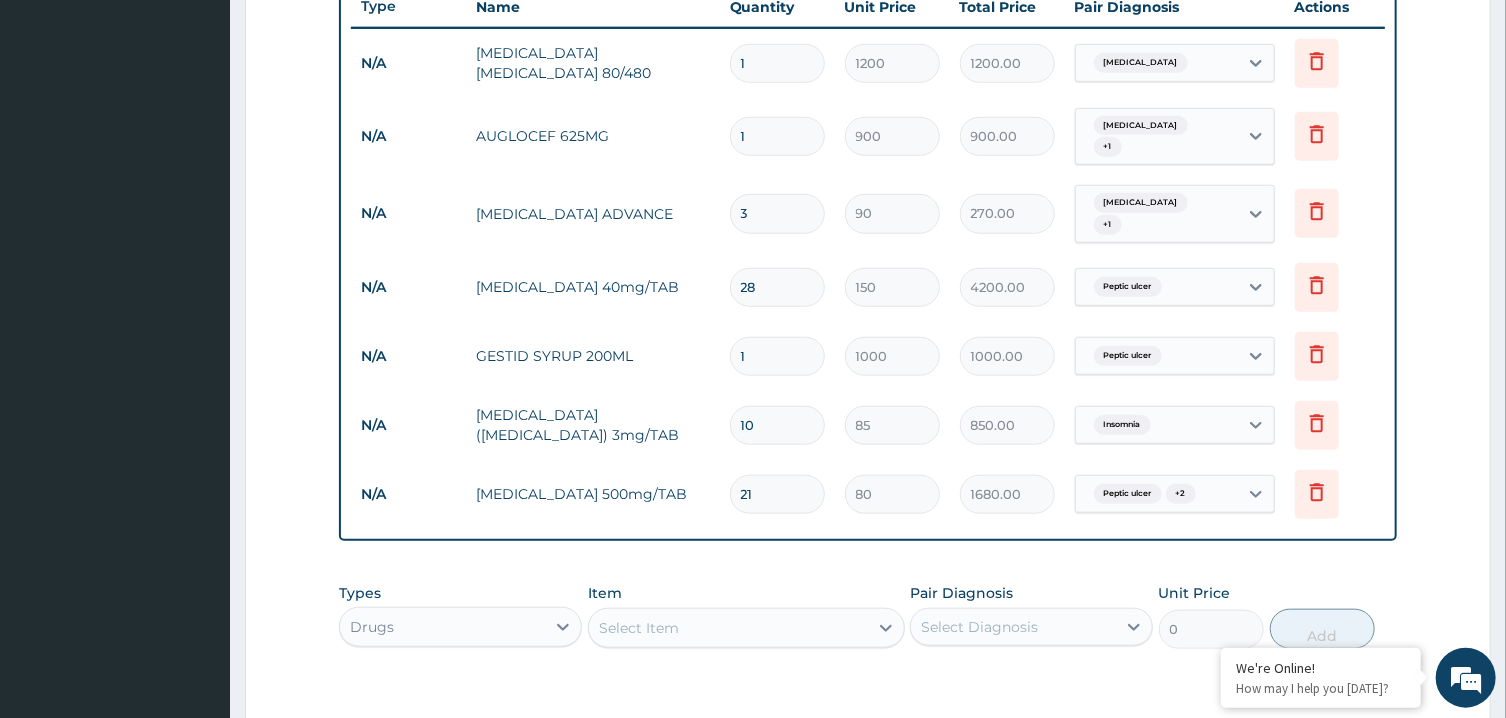 type on "30" 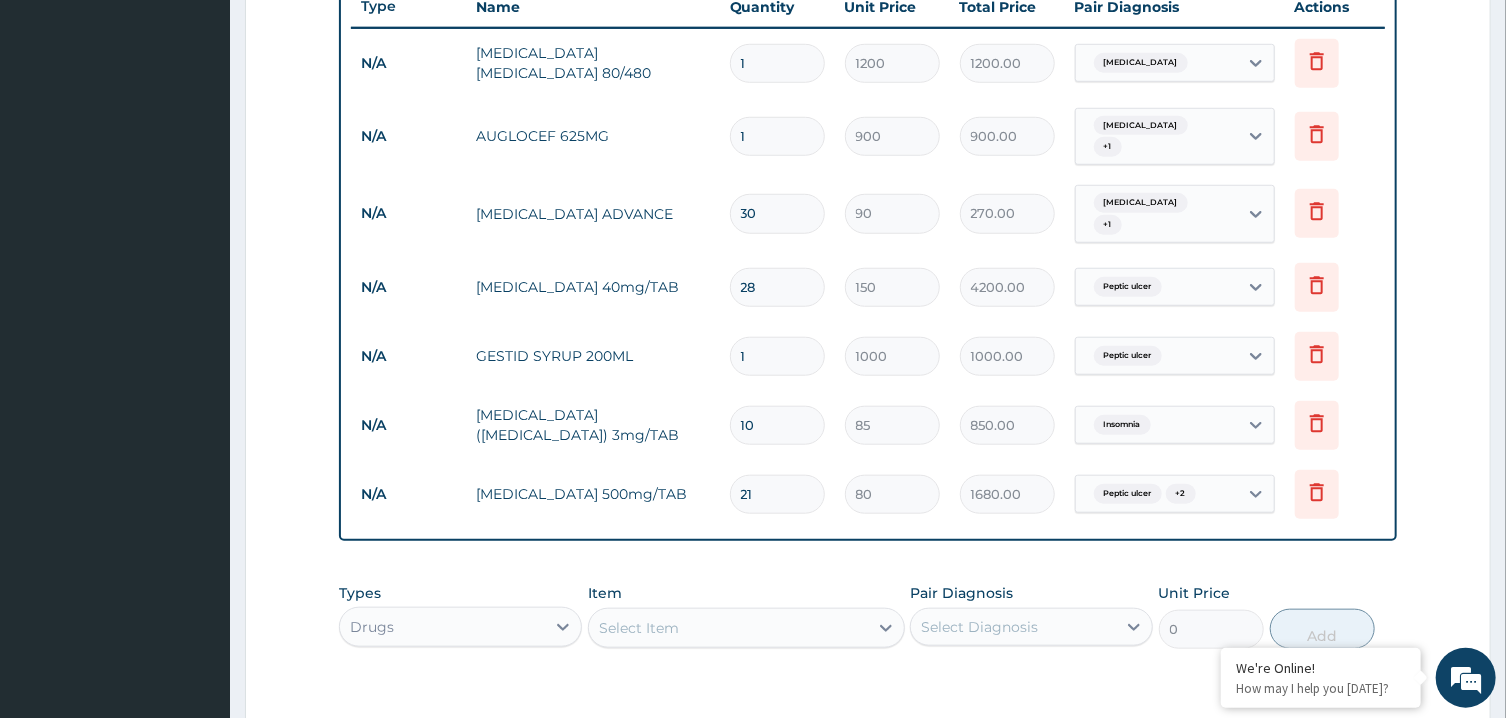 type on "2700.00" 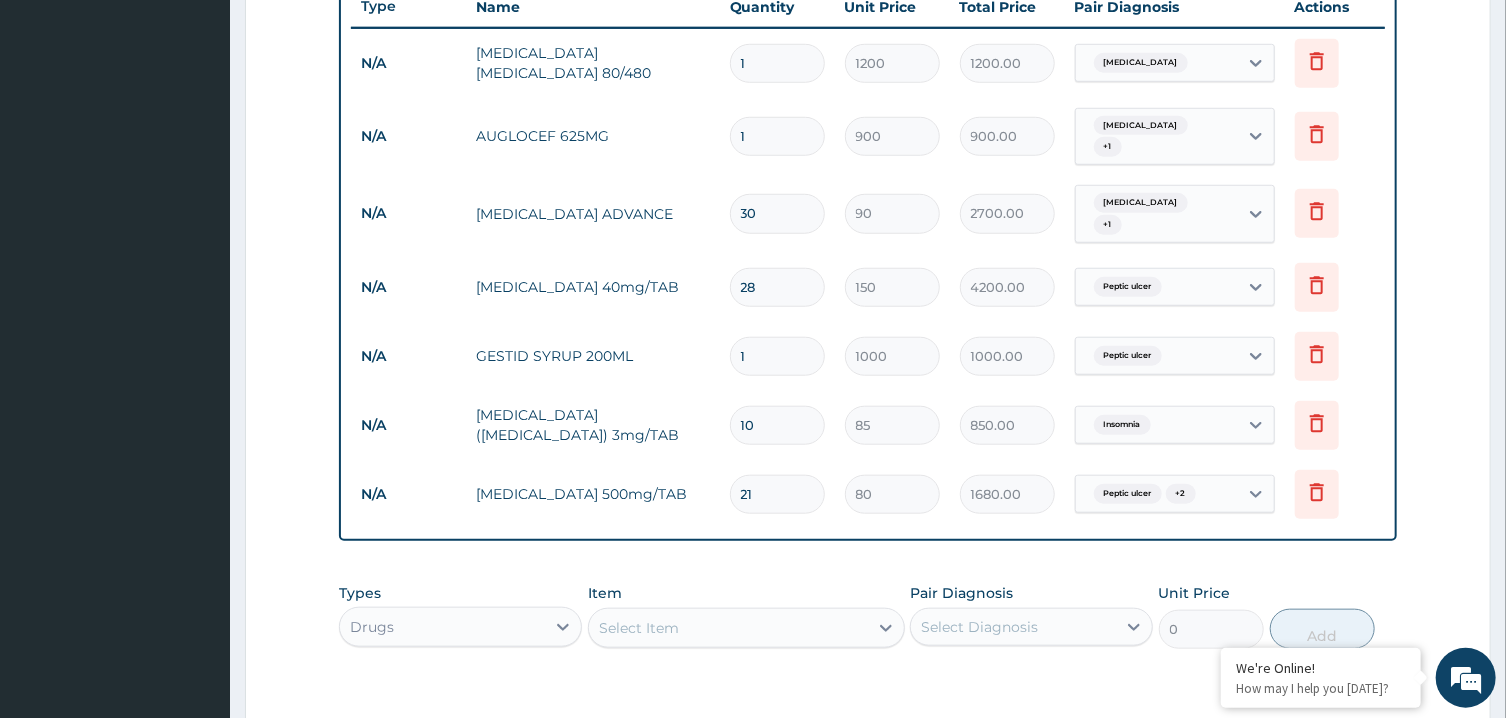 type on "30" 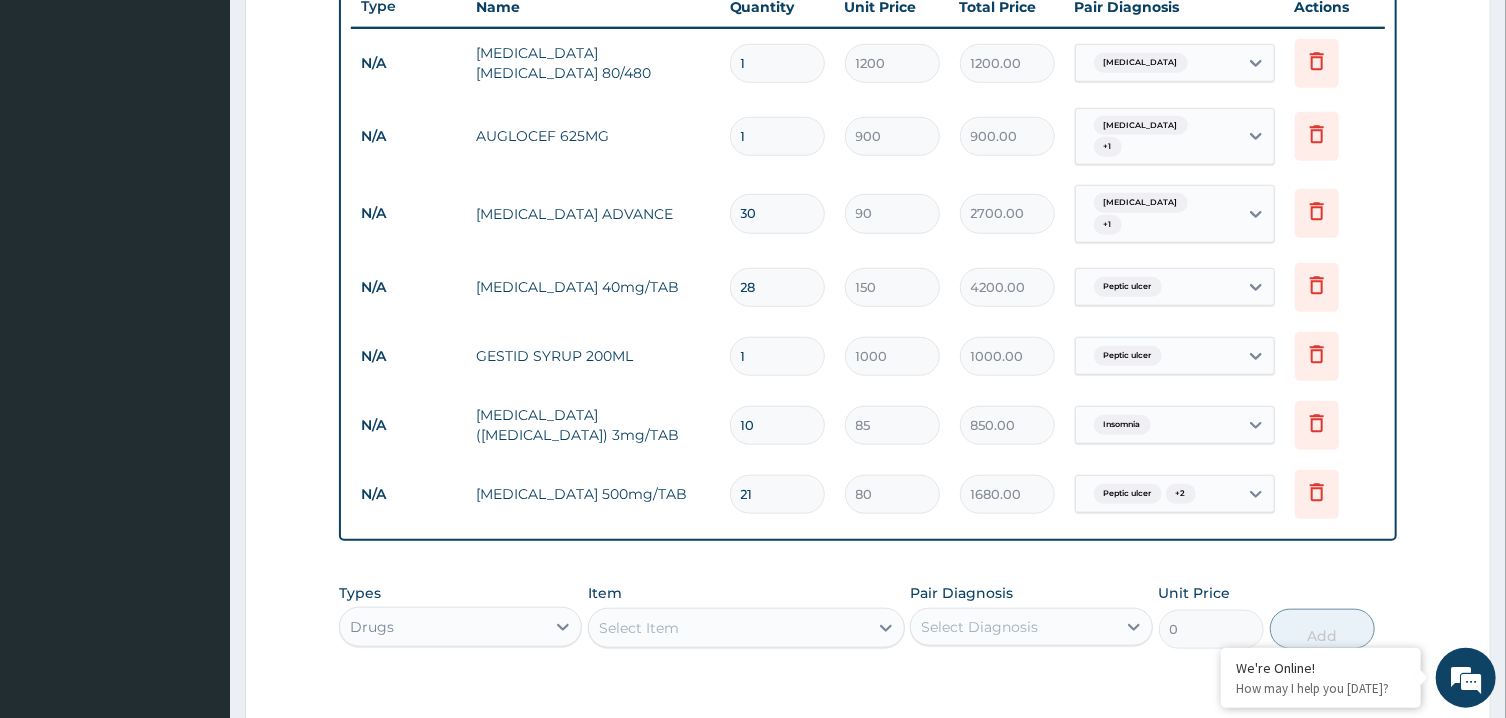 click on "1" at bounding box center [777, 136] 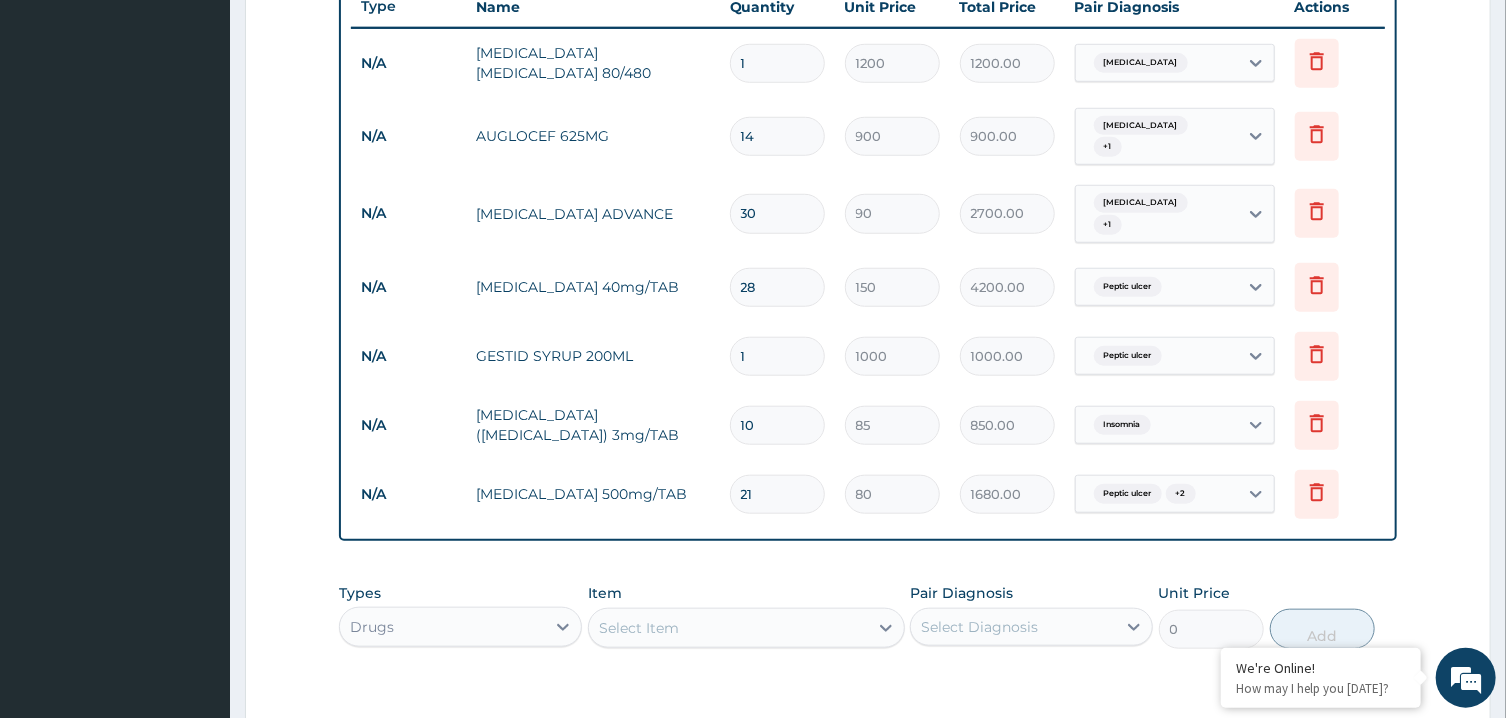 type on "12600.00" 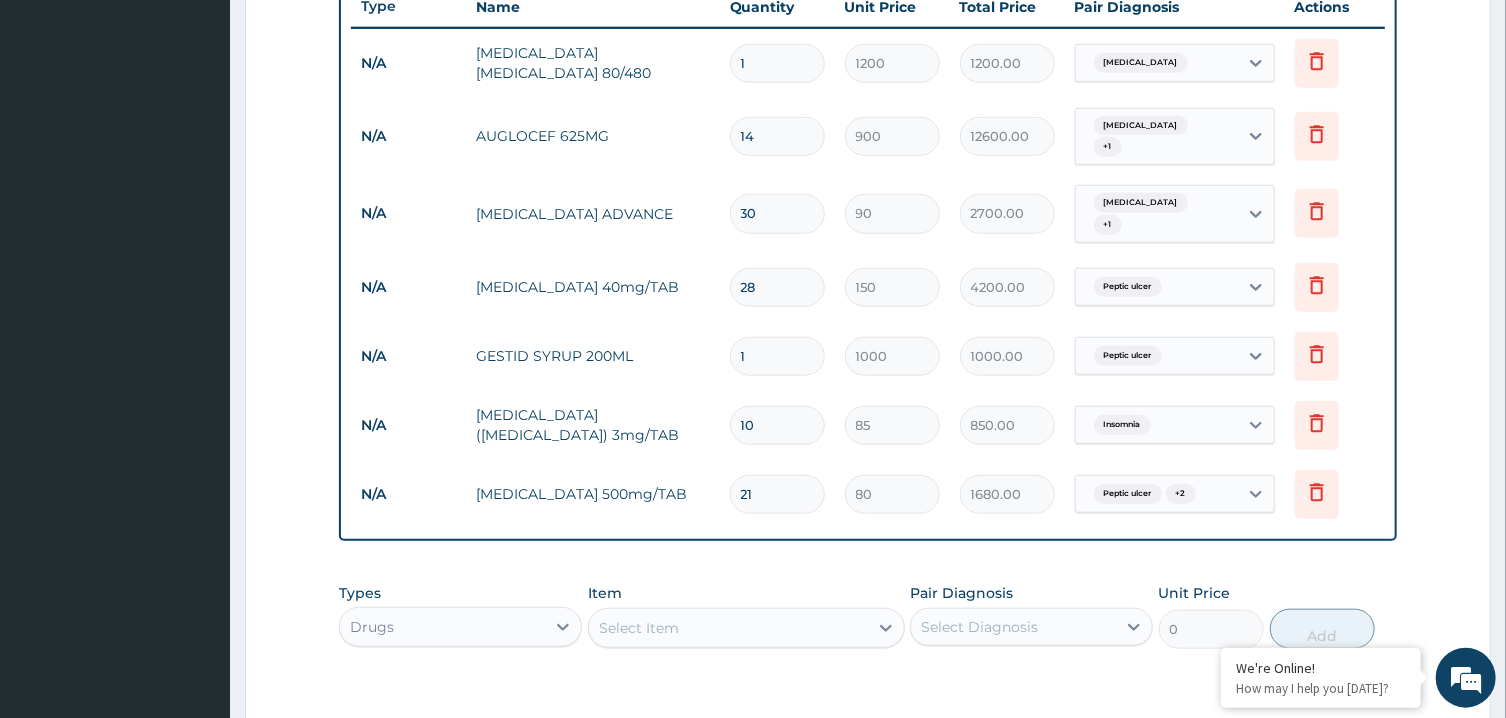 type on "14" 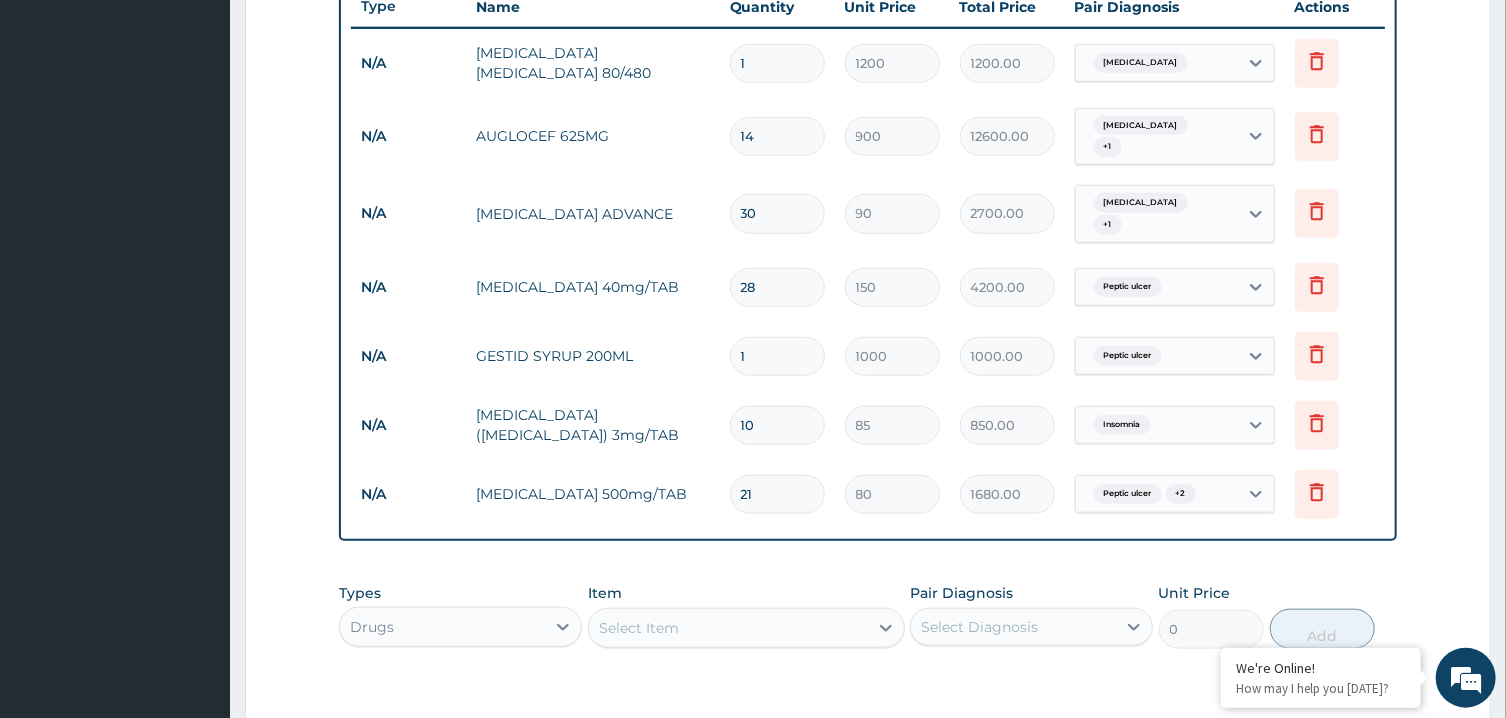 click on "1" at bounding box center [777, 63] 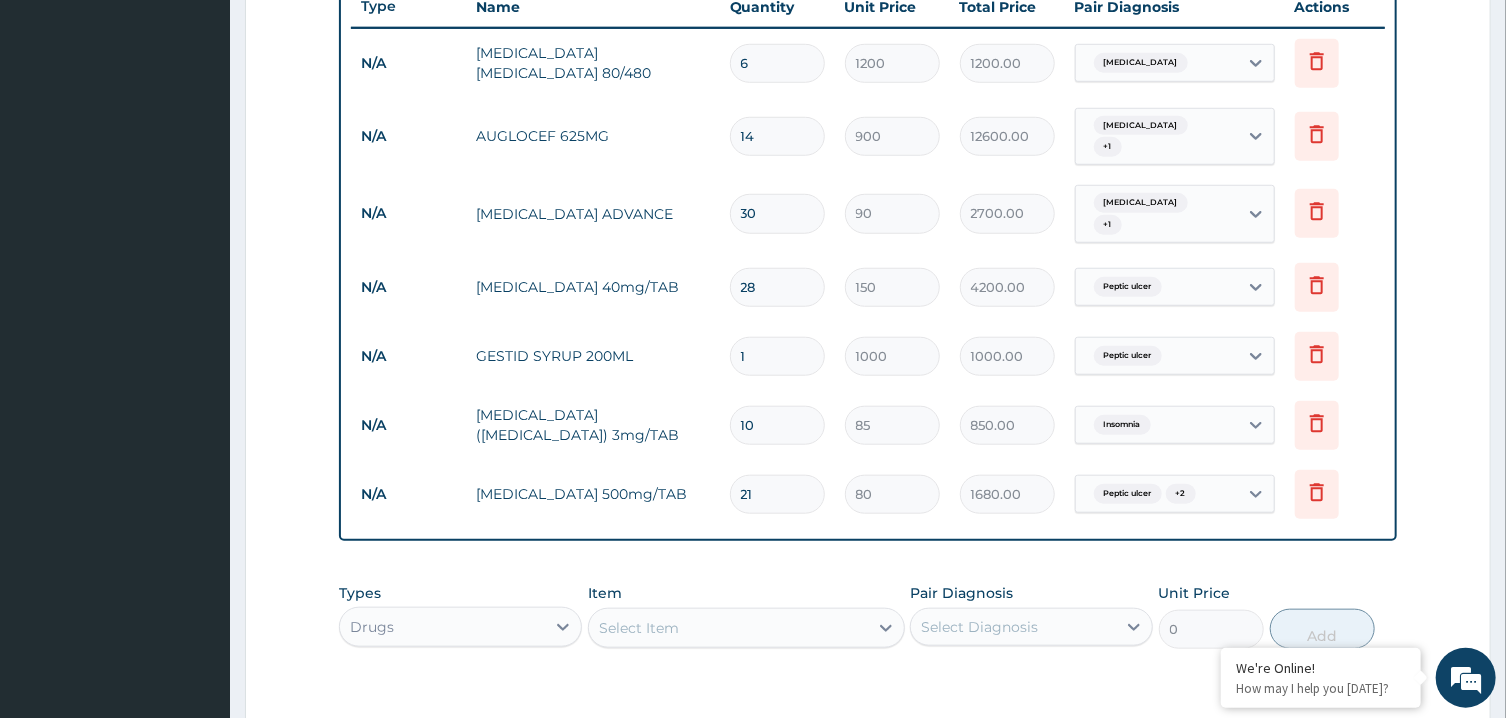 type on "7200.00" 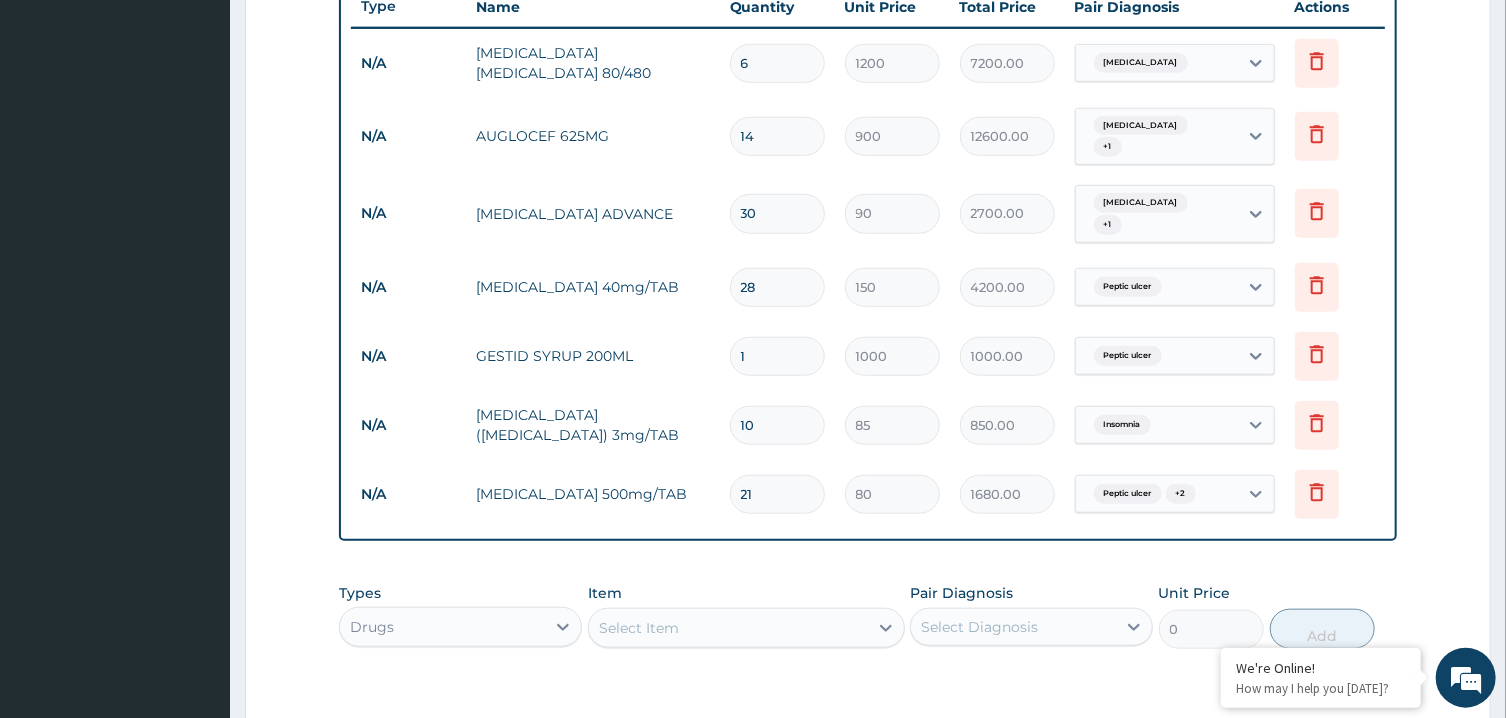 type on "6" 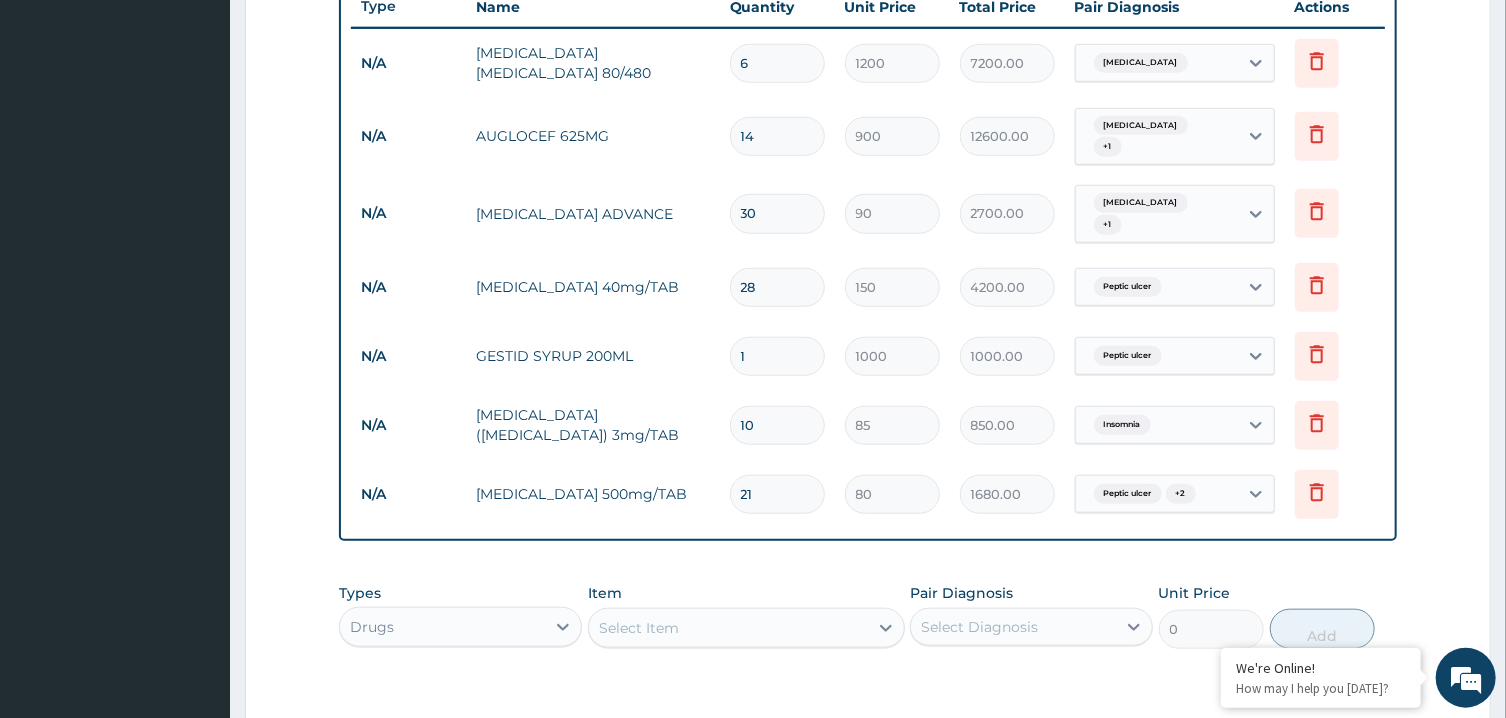 click on "Select Item" at bounding box center [728, 628] 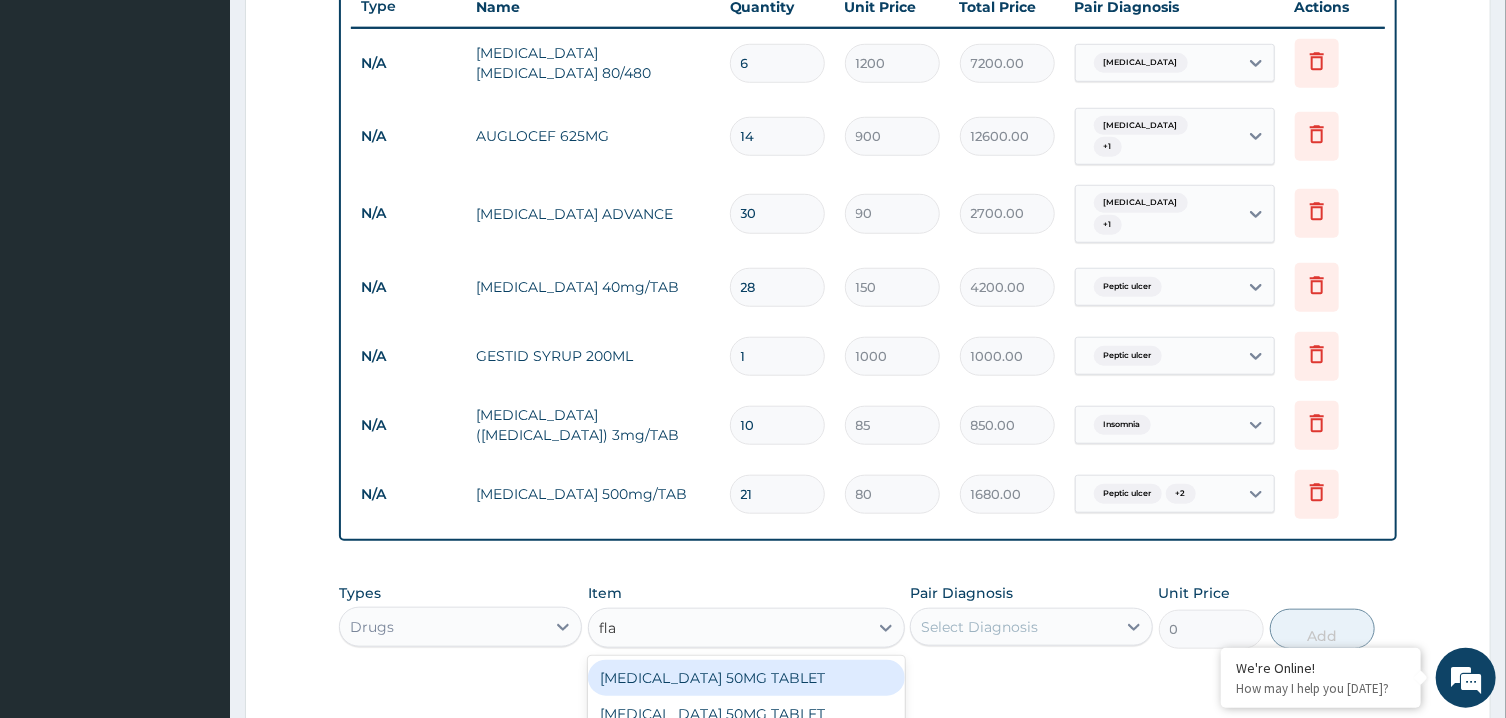 type on "flag" 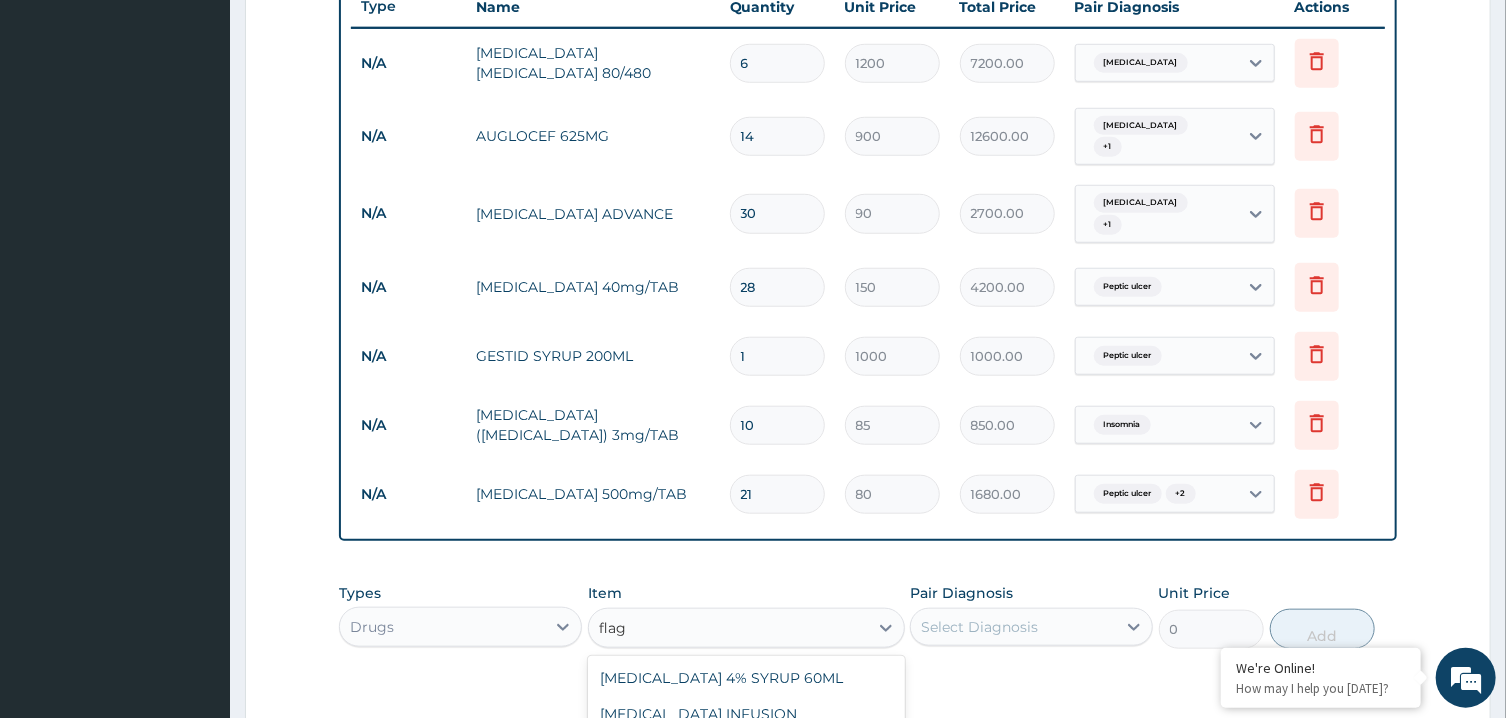 click on "[MEDICAL_DATA] TAB 400MG" at bounding box center [746, 750] 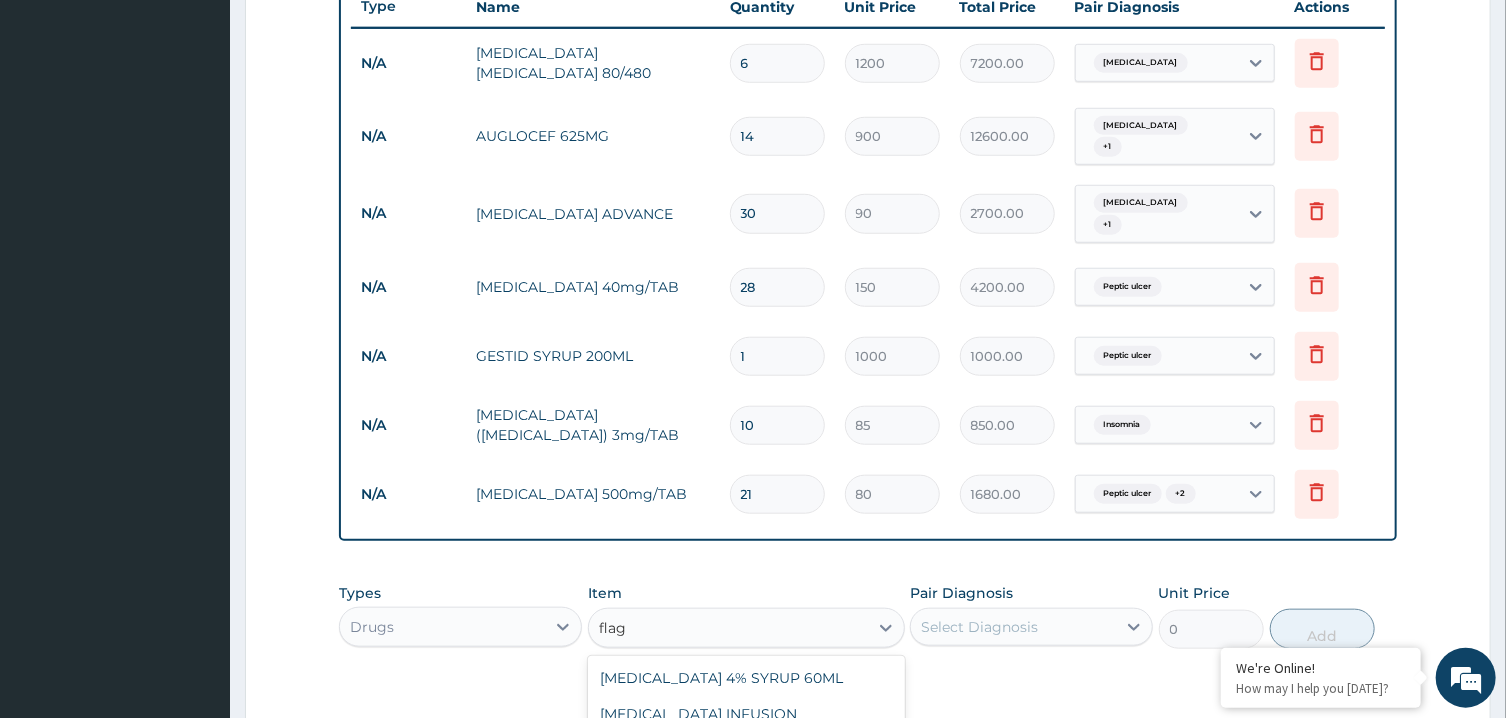 type 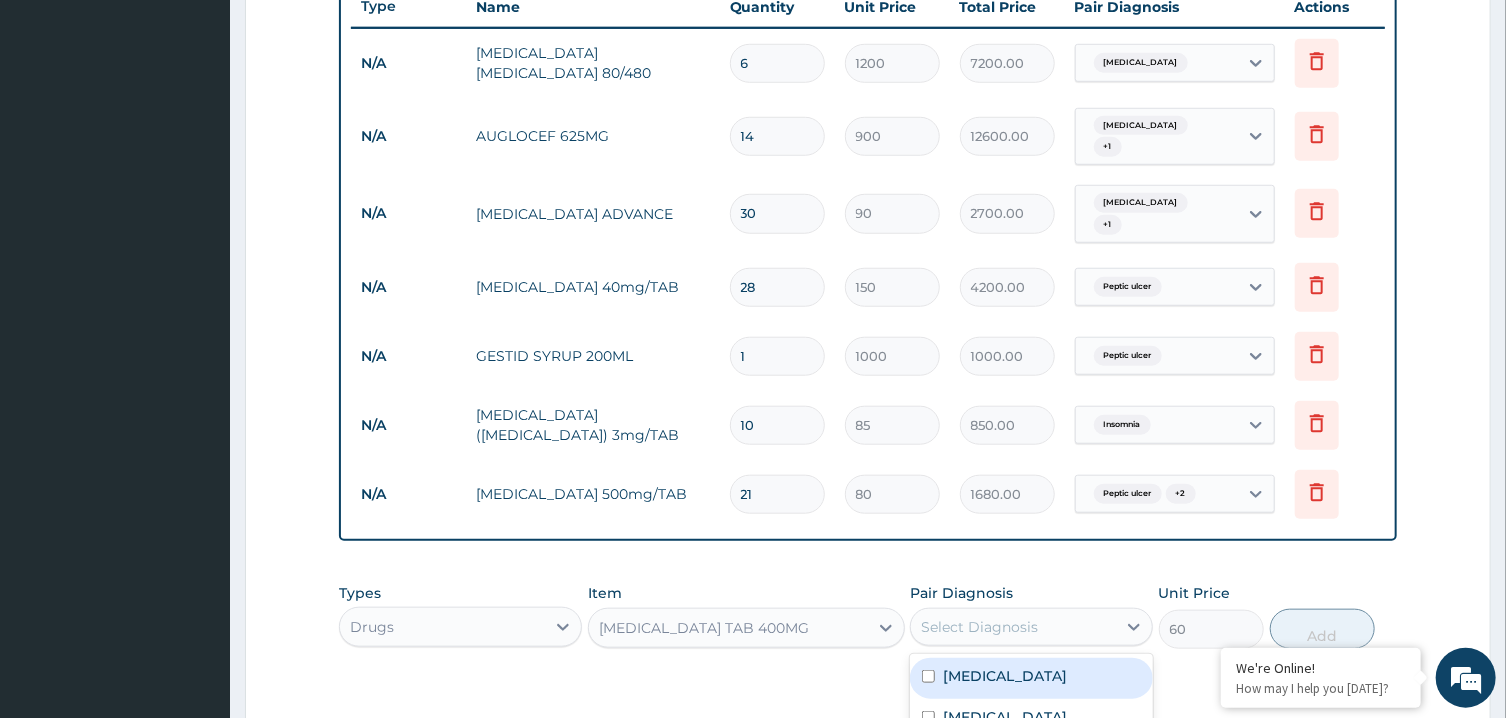 click on "Select Diagnosis" at bounding box center (1031, 627) 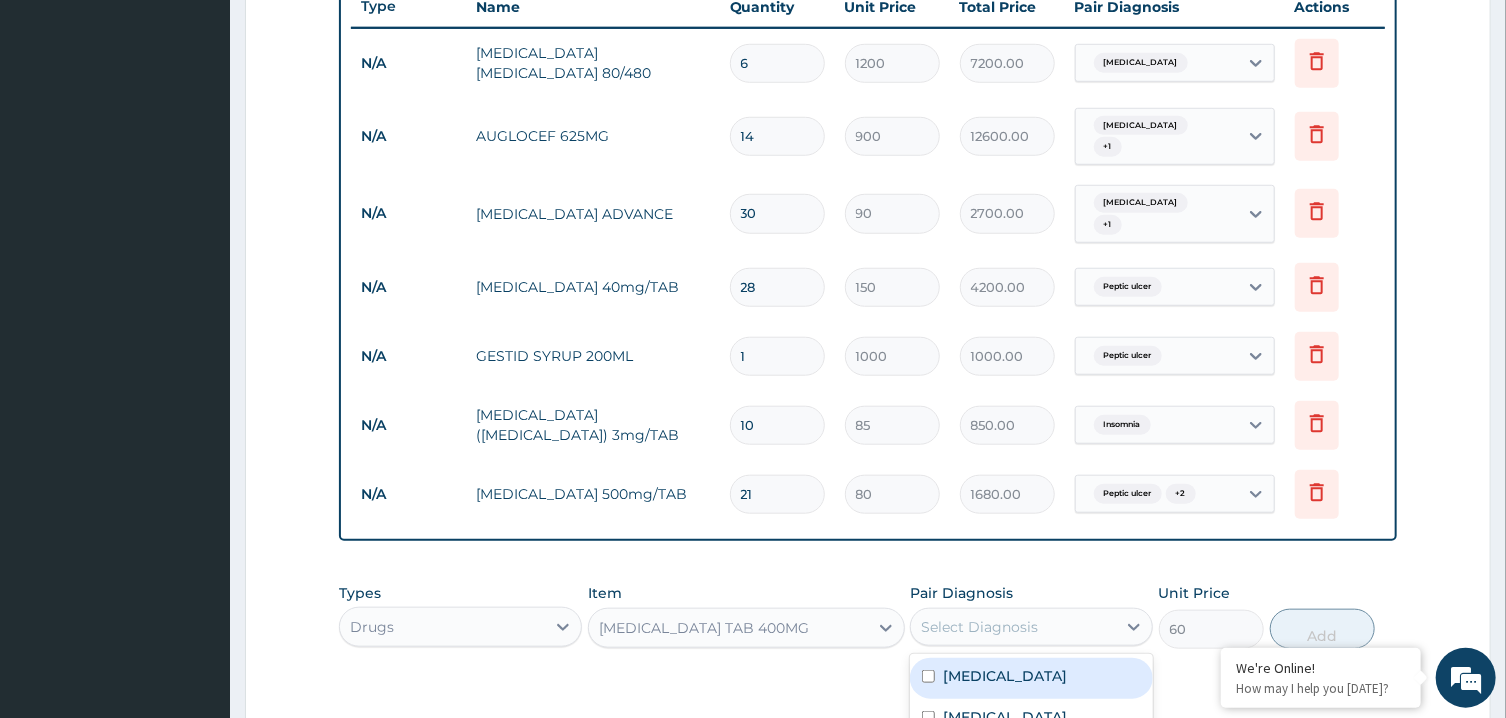 click on "[MEDICAL_DATA]" at bounding box center (1031, 678) 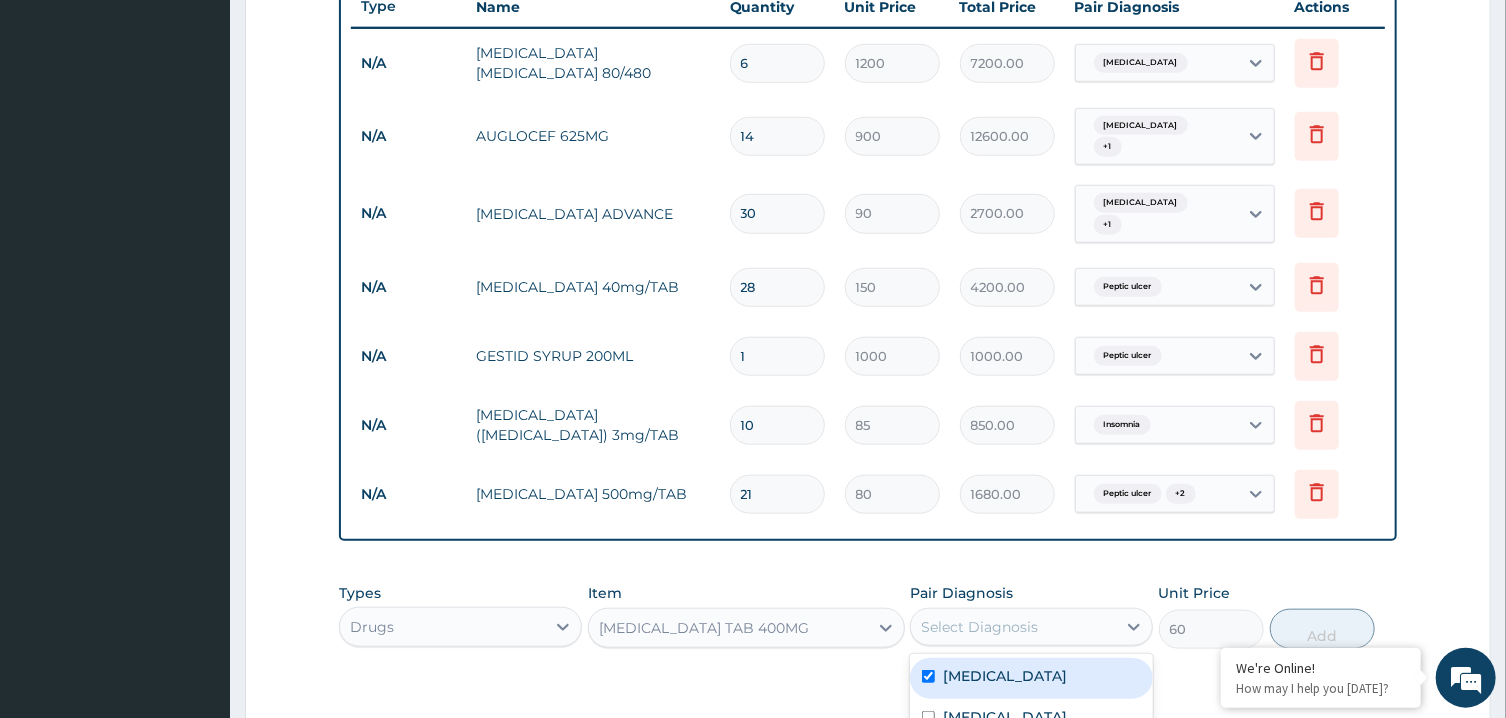 checkbox on "true" 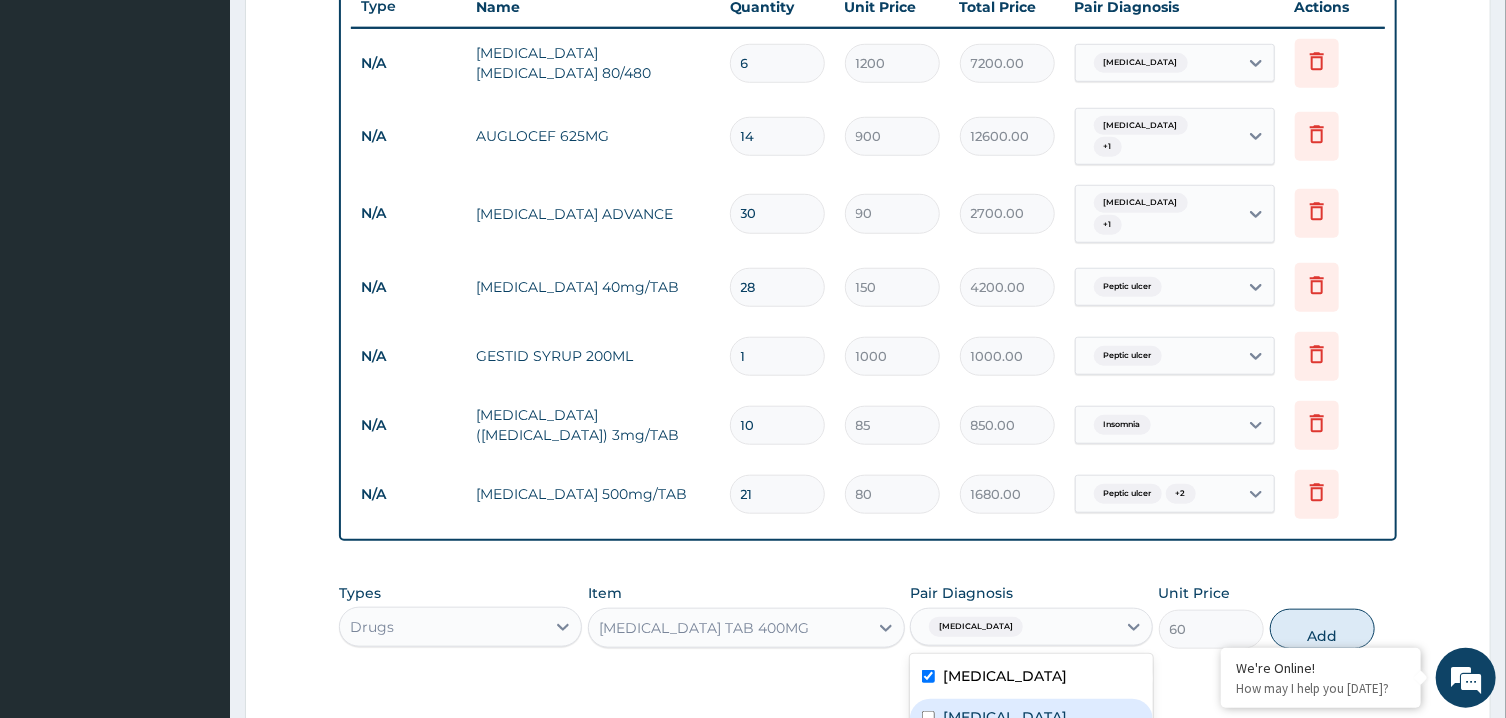 click on "[MEDICAL_DATA]" at bounding box center [1031, 719] 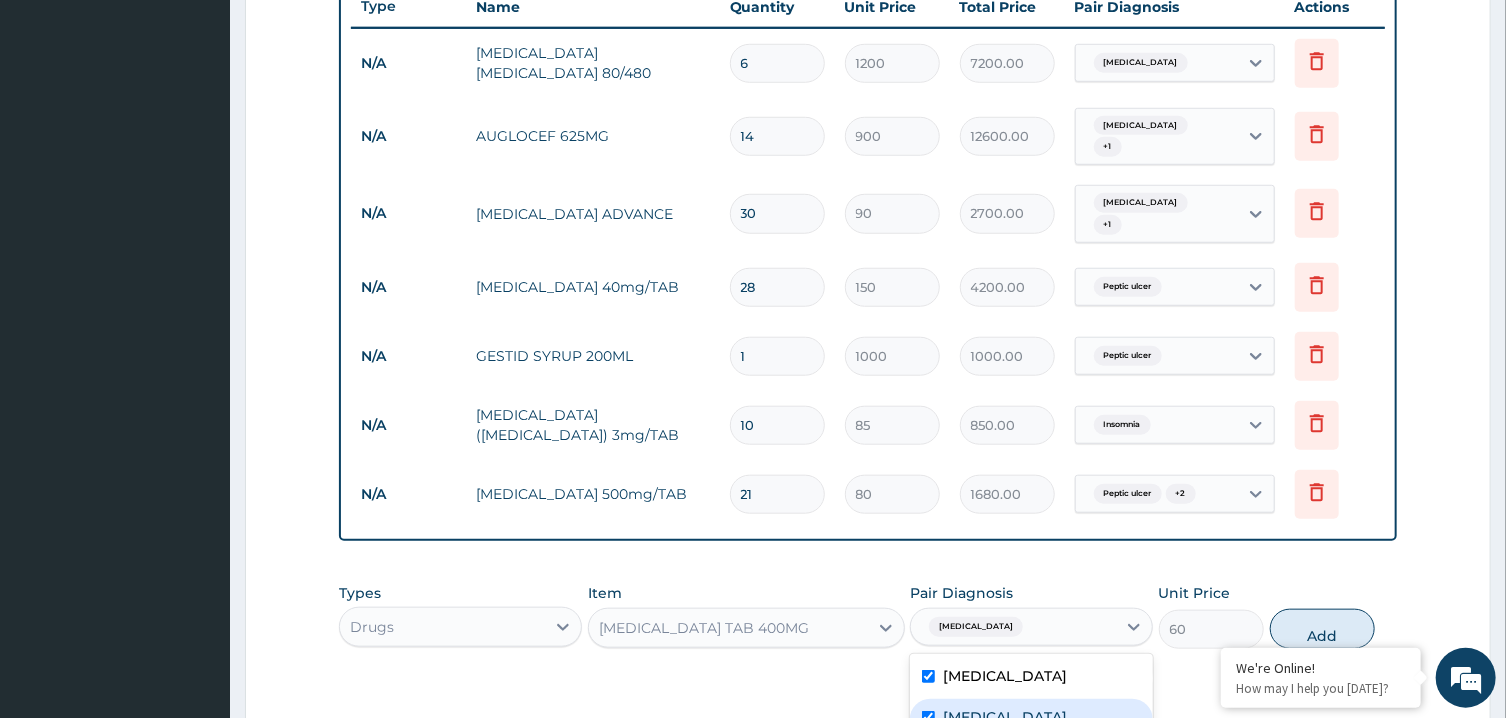 checkbox on "true" 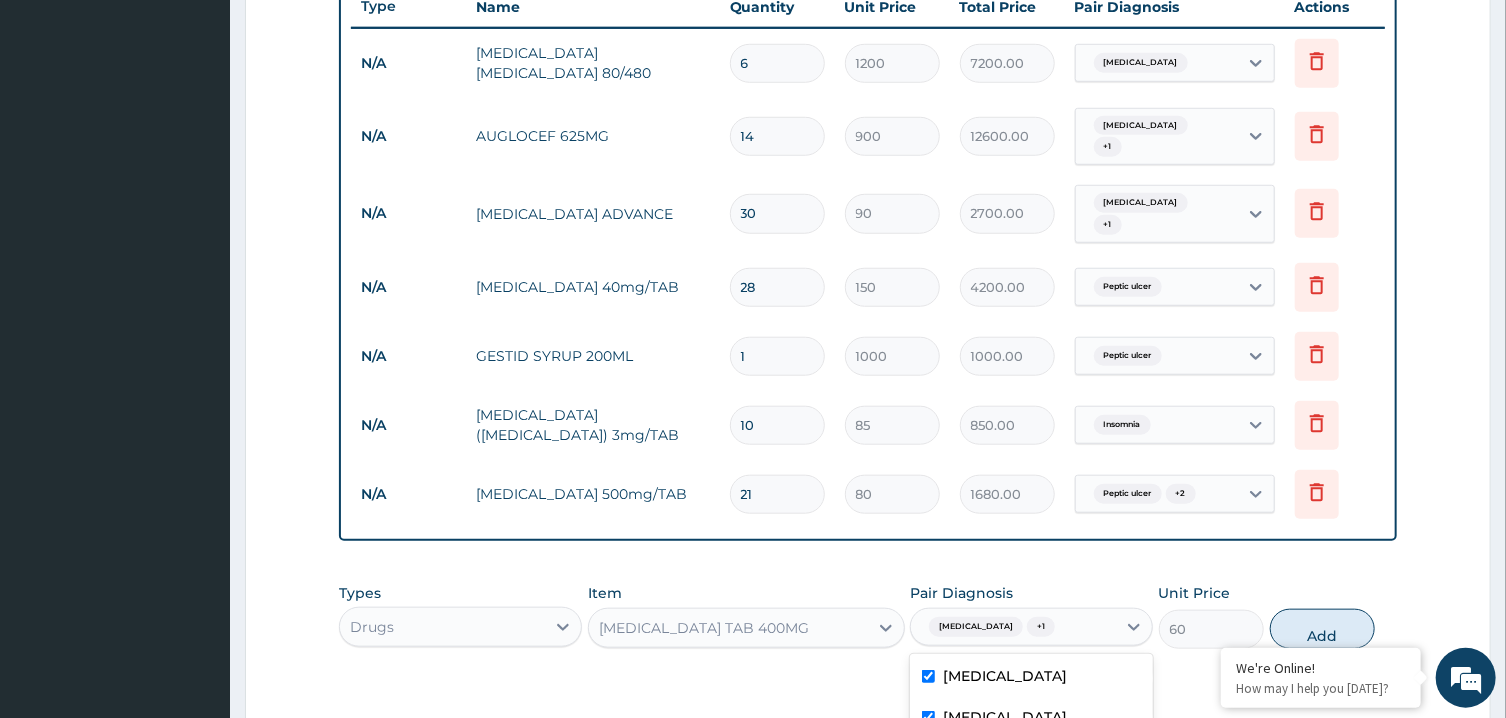 click on "[MEDICAL_DATA]" at bounding box center [1031, 678] 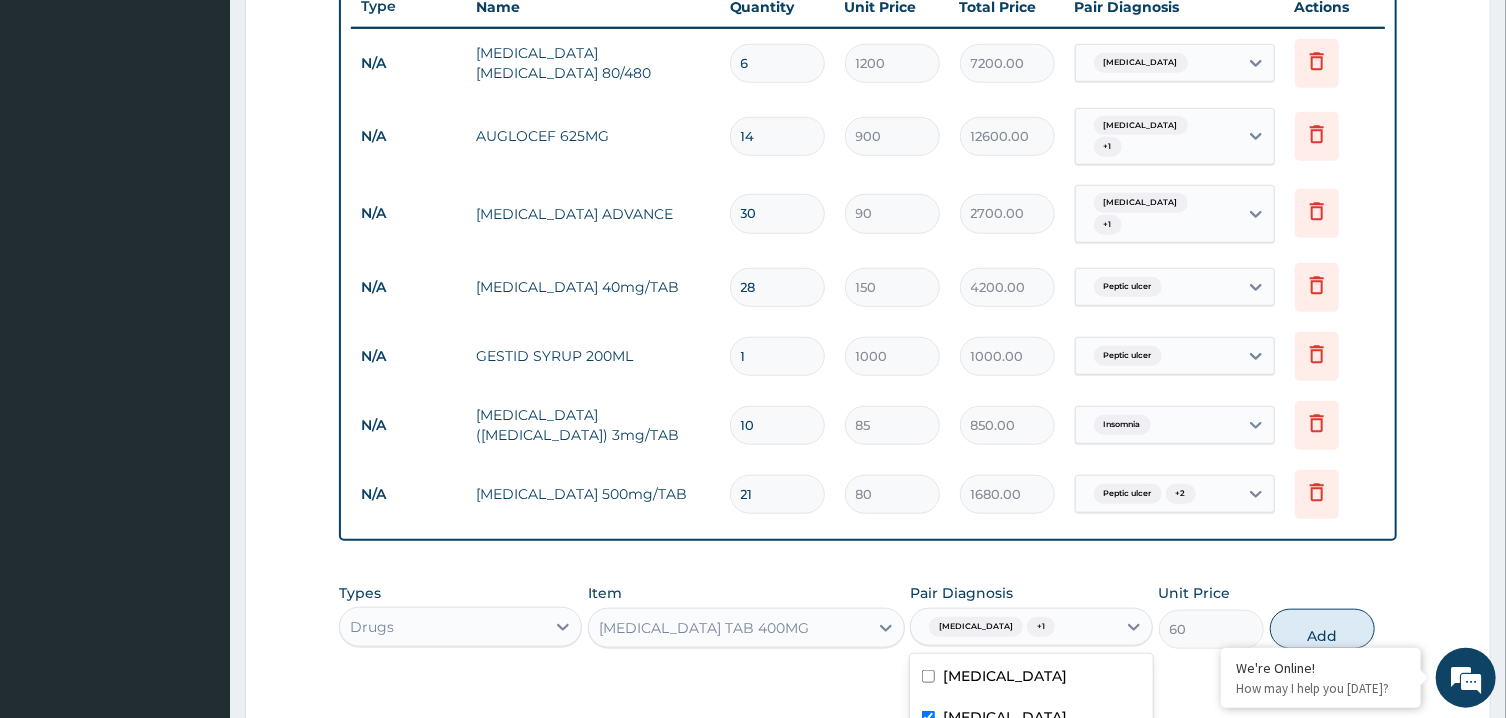 checkbox on "false" 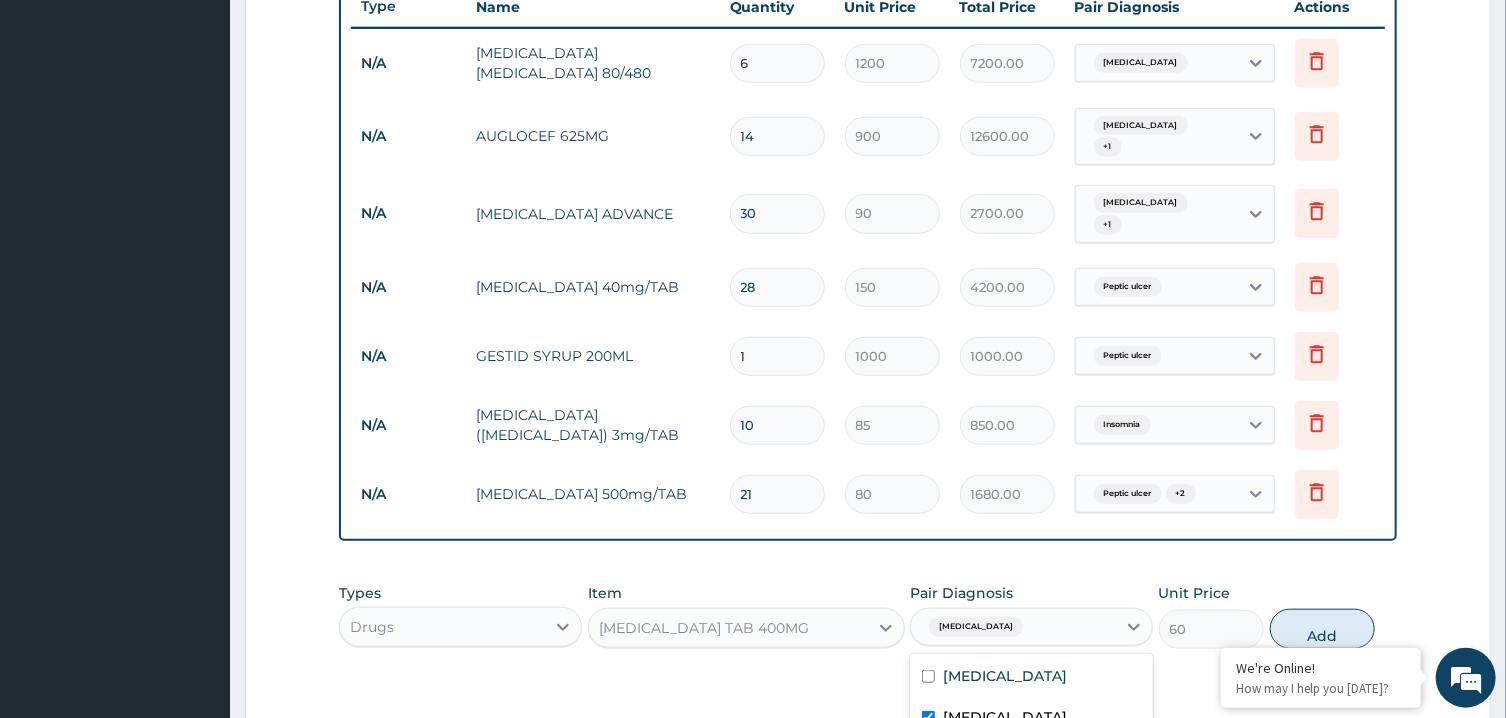 click on "[MEDICAL_DATA]" at bounding box center [1031, 719] 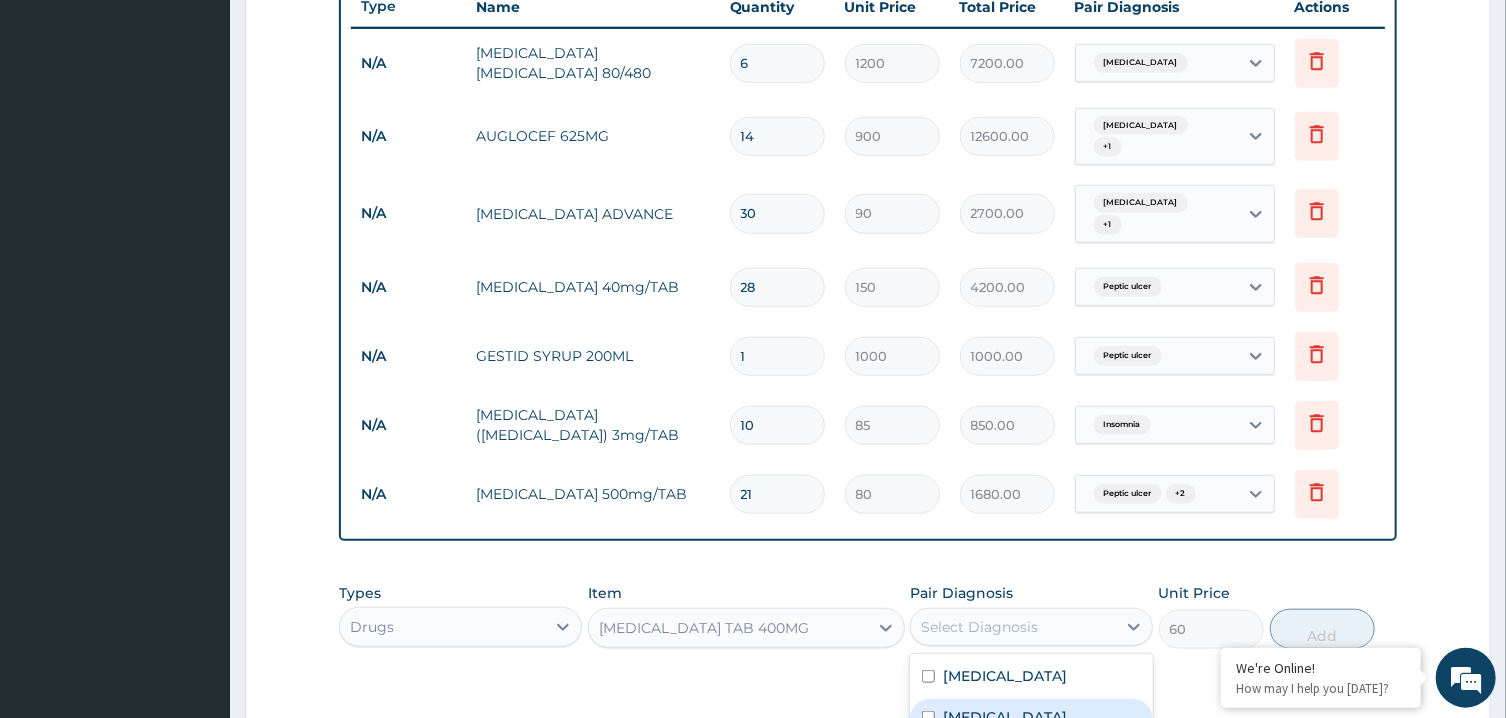 click on "[MEDICAL_DATA]" at bounding box center [1005, 717] 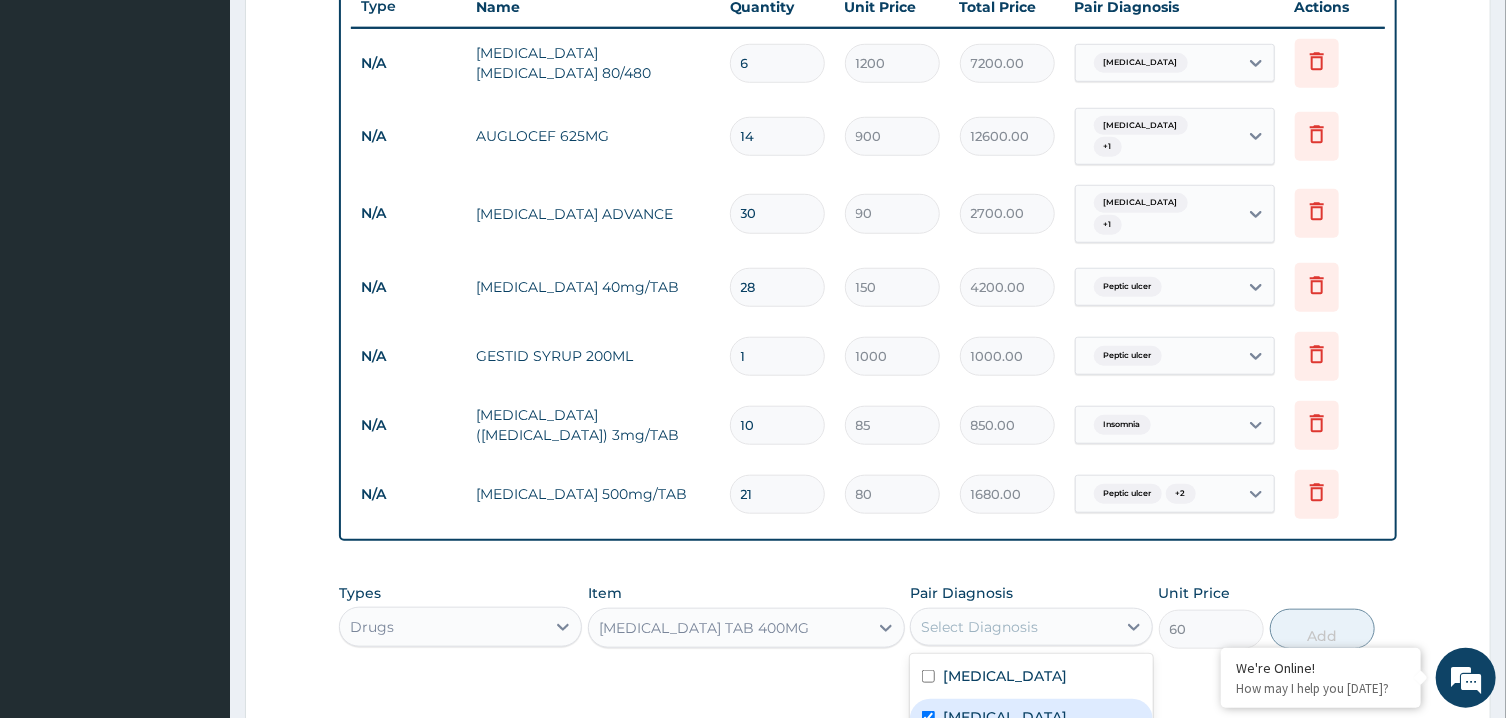 checkbox on "true" 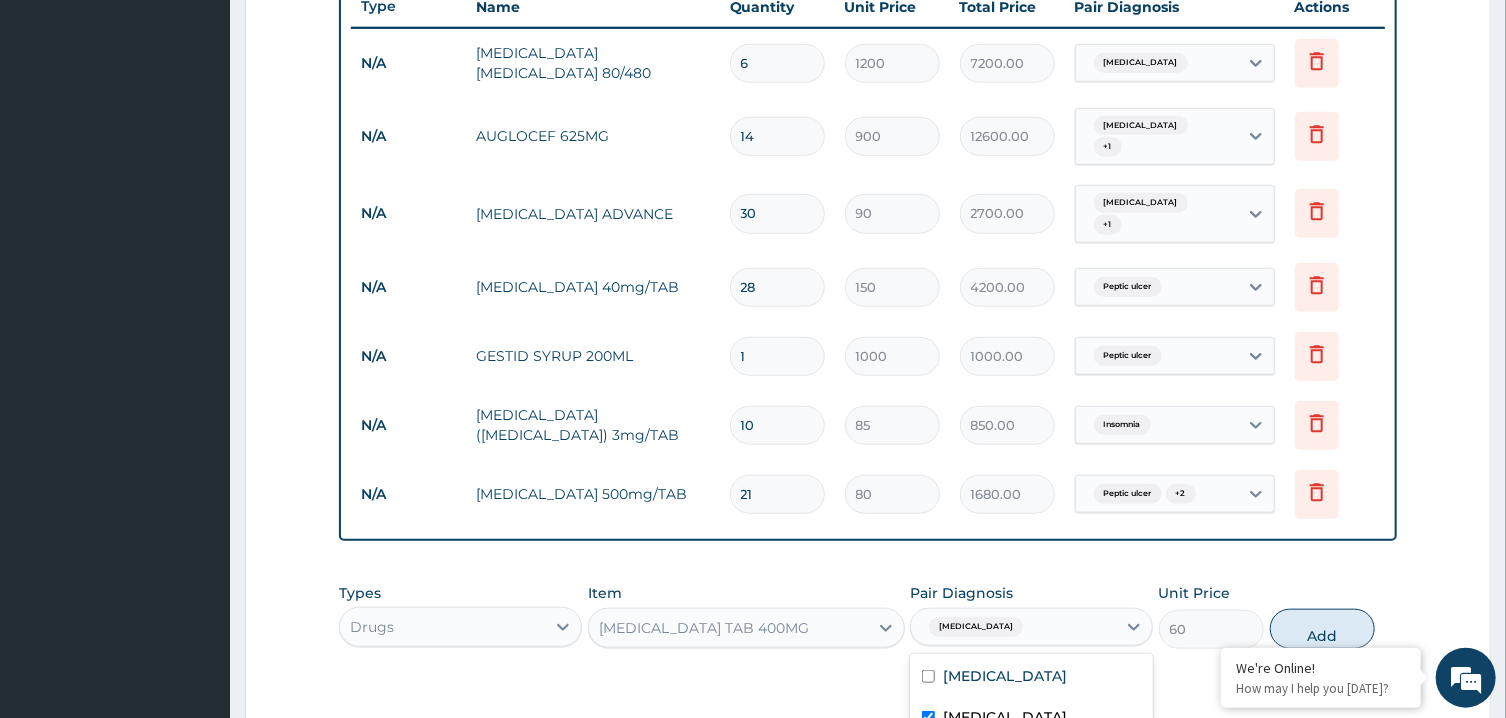 scroll, scrollTop: 797, scrollLeft: 0, axis: vertical 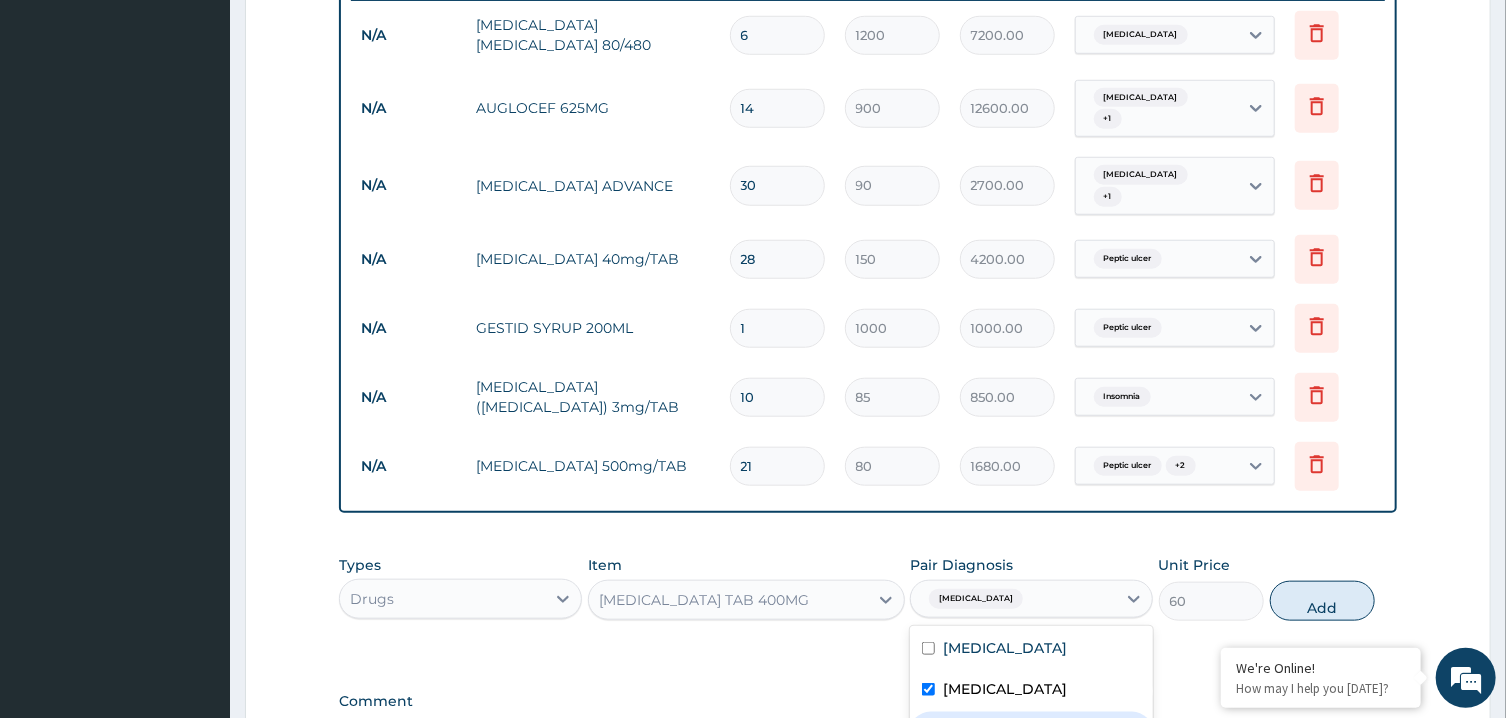 click on "Peptic ulcer" at bounding box center [1031, 732] 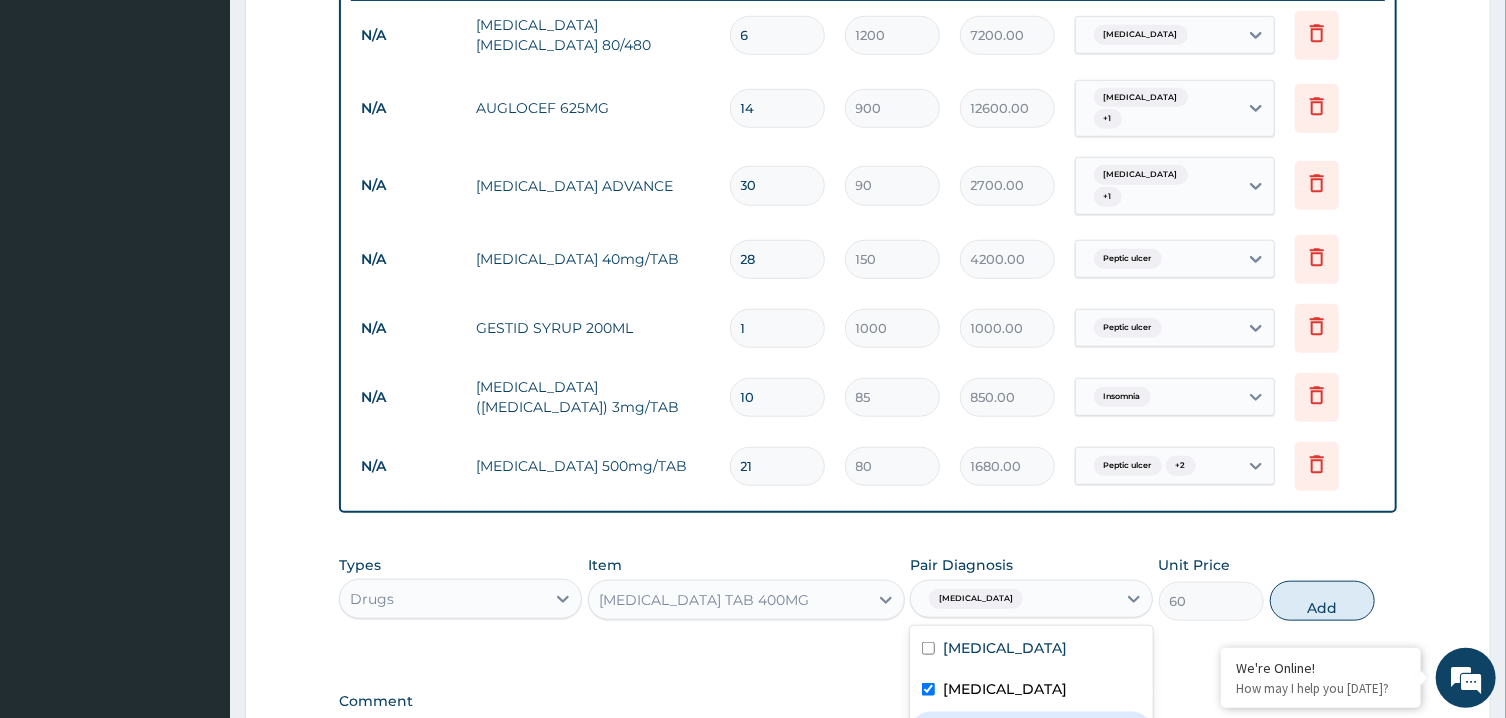 checkbox on "true" 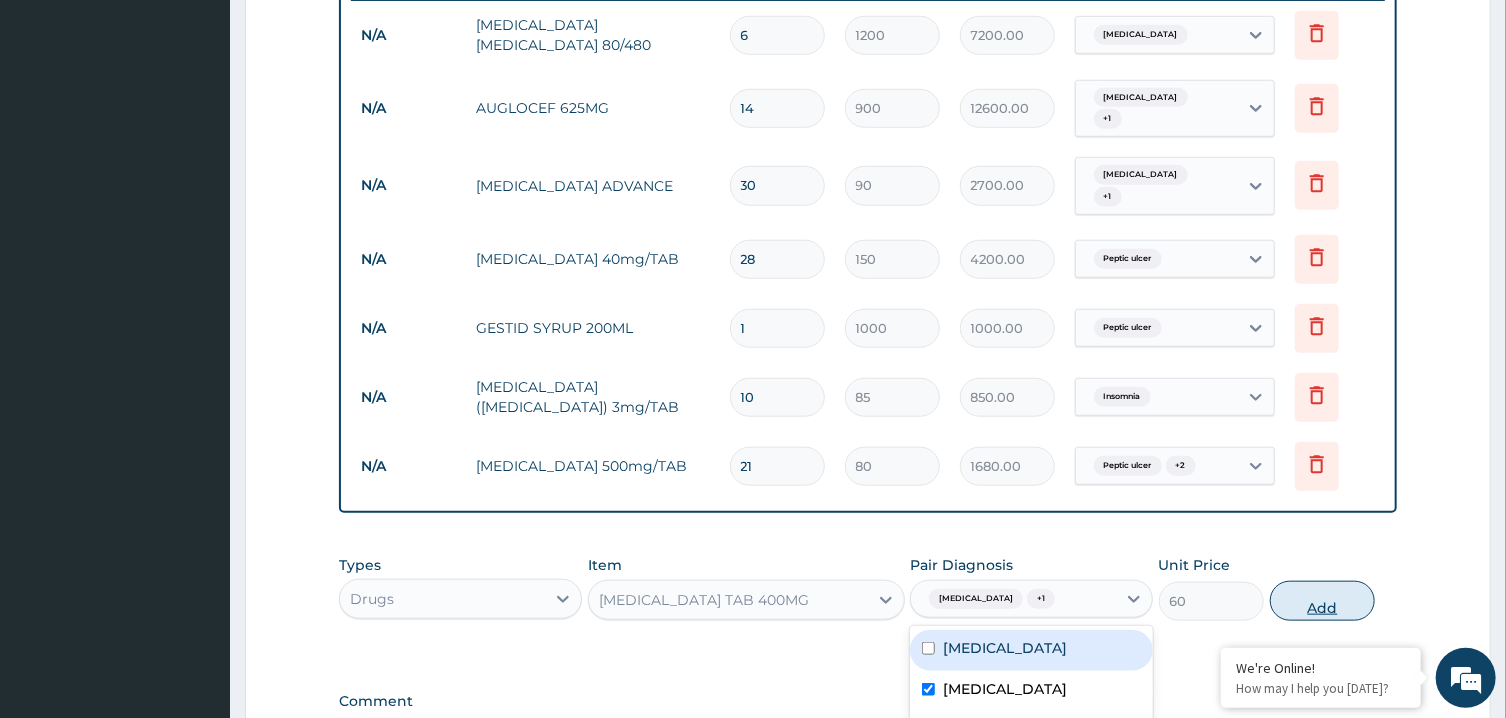 click on "Add" at bounding box center [1323, 601] 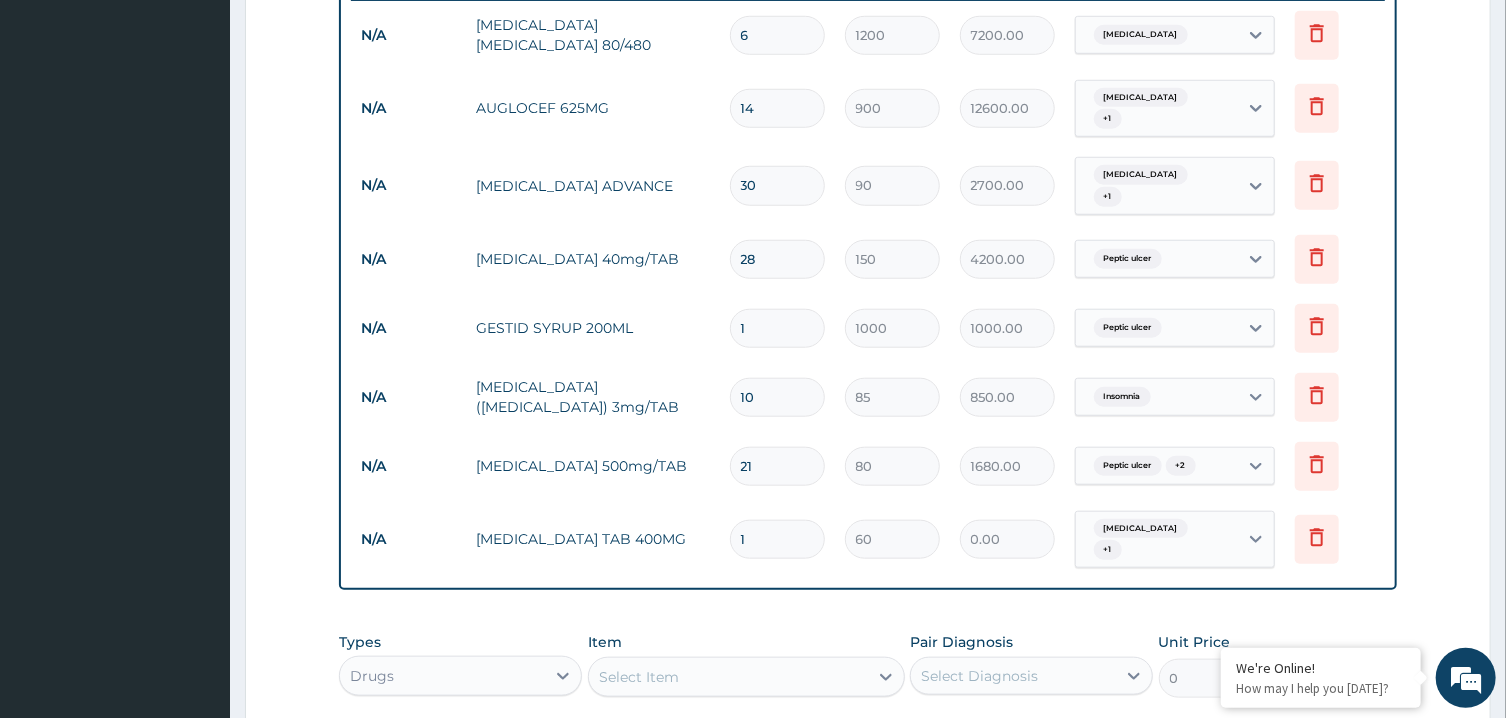 type 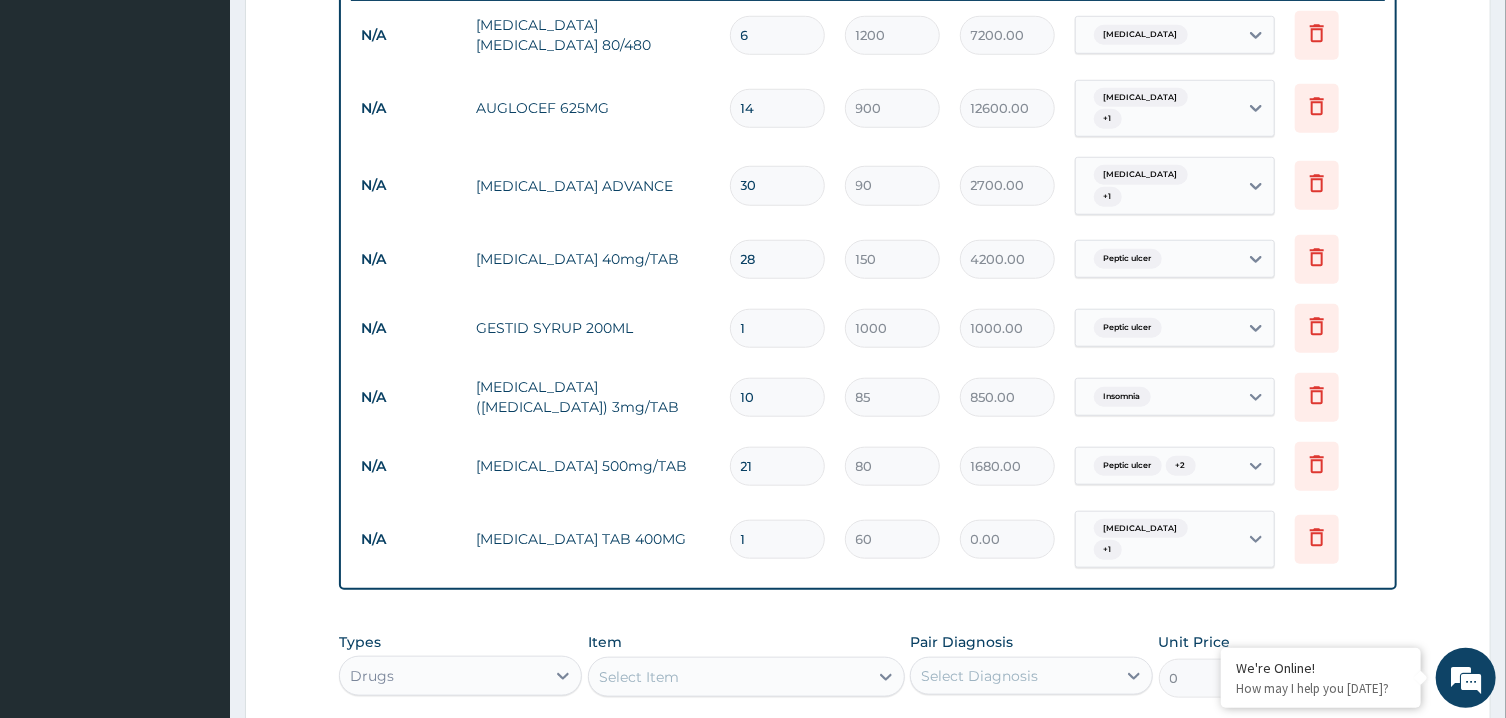 type on "0.00" 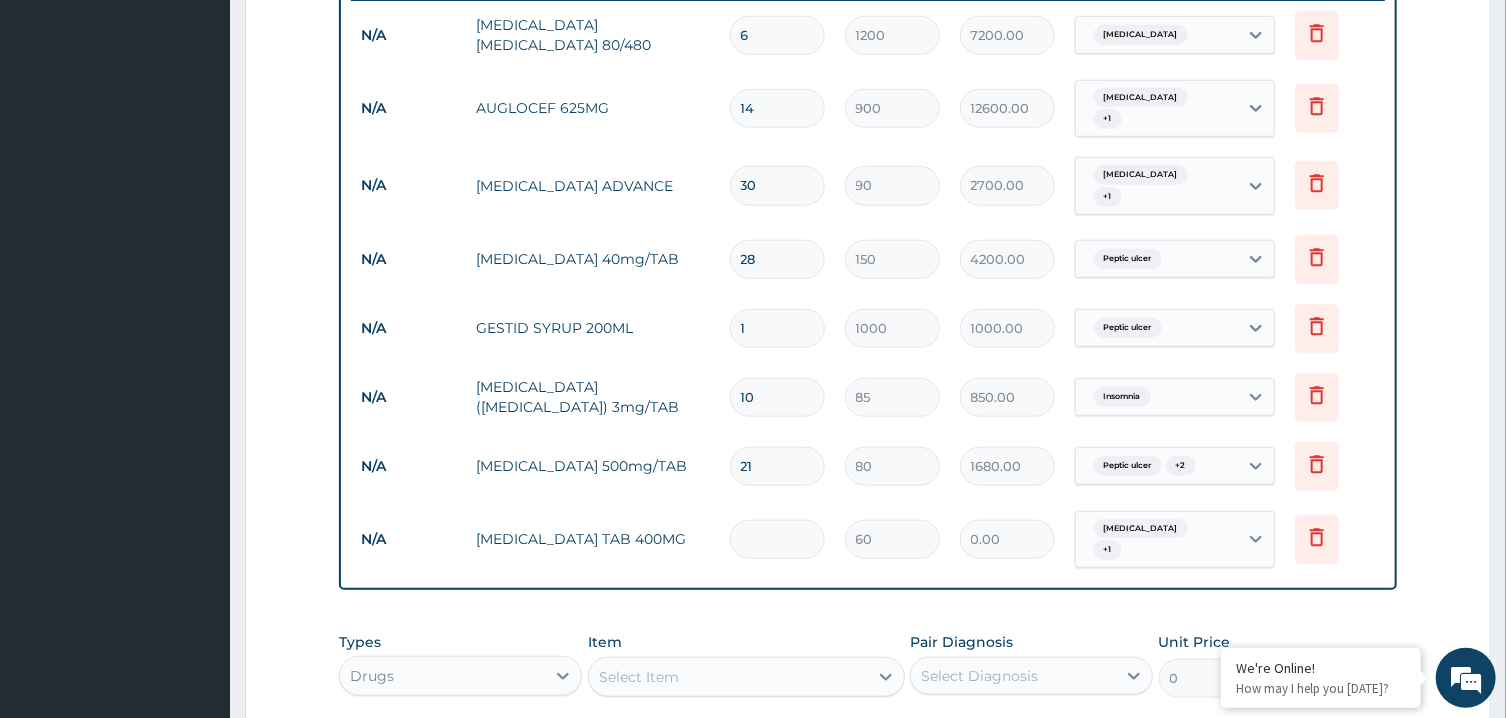 type on "2" 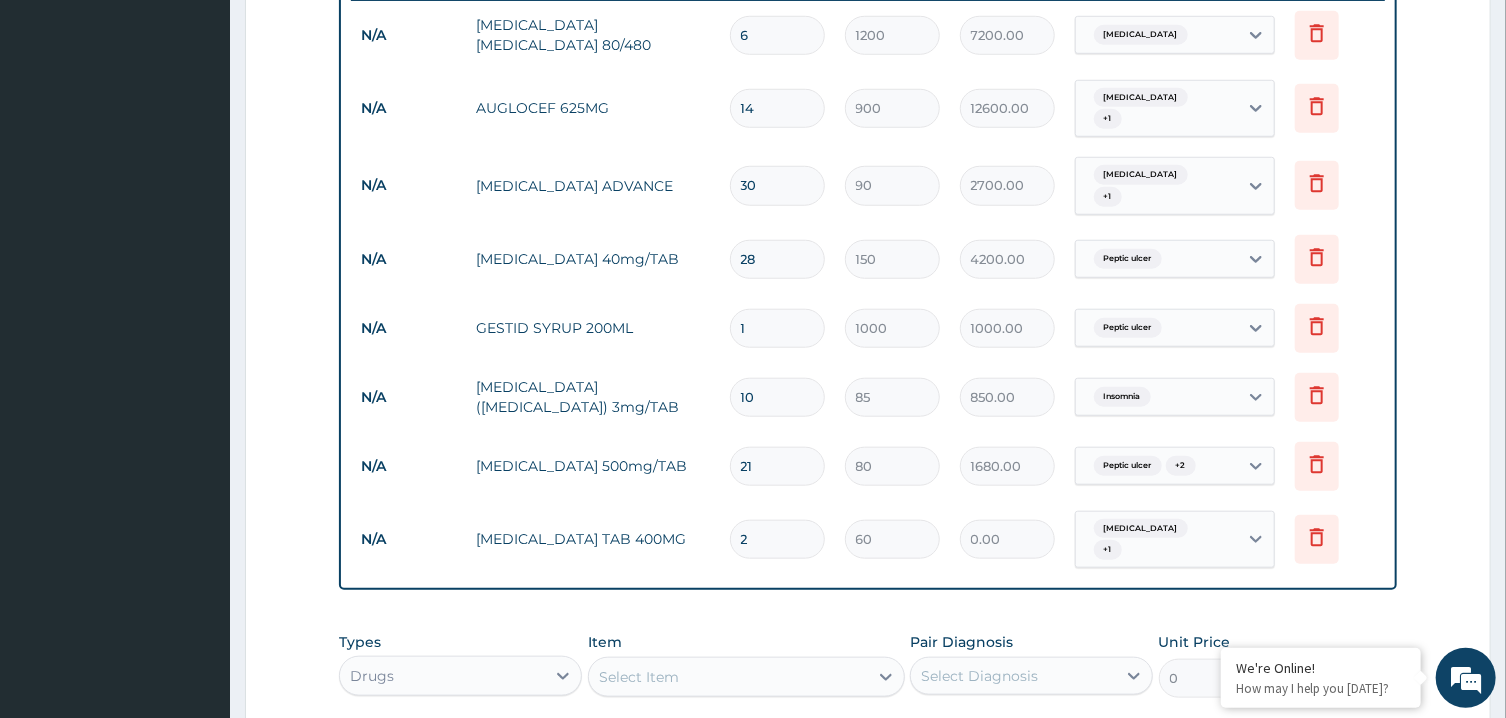 type on "120.00" 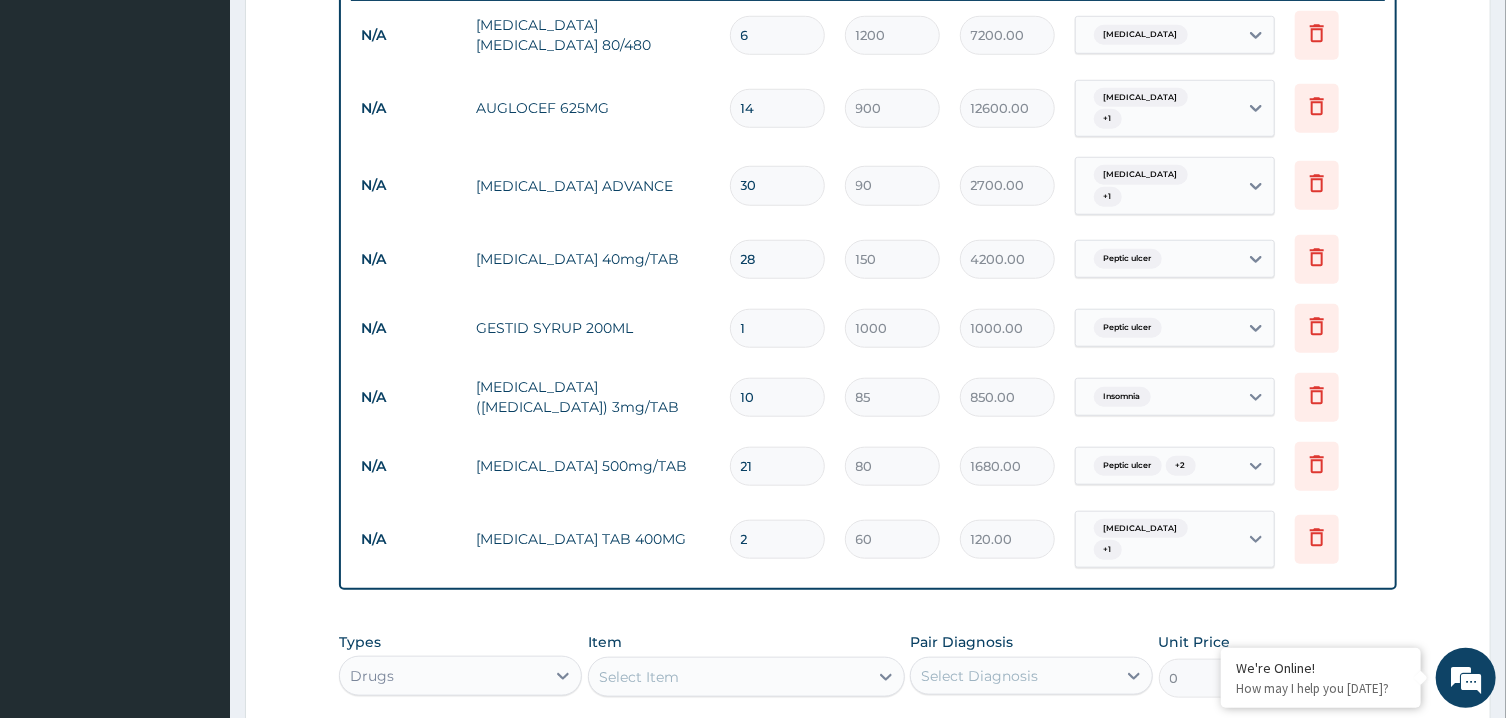 type on "21" 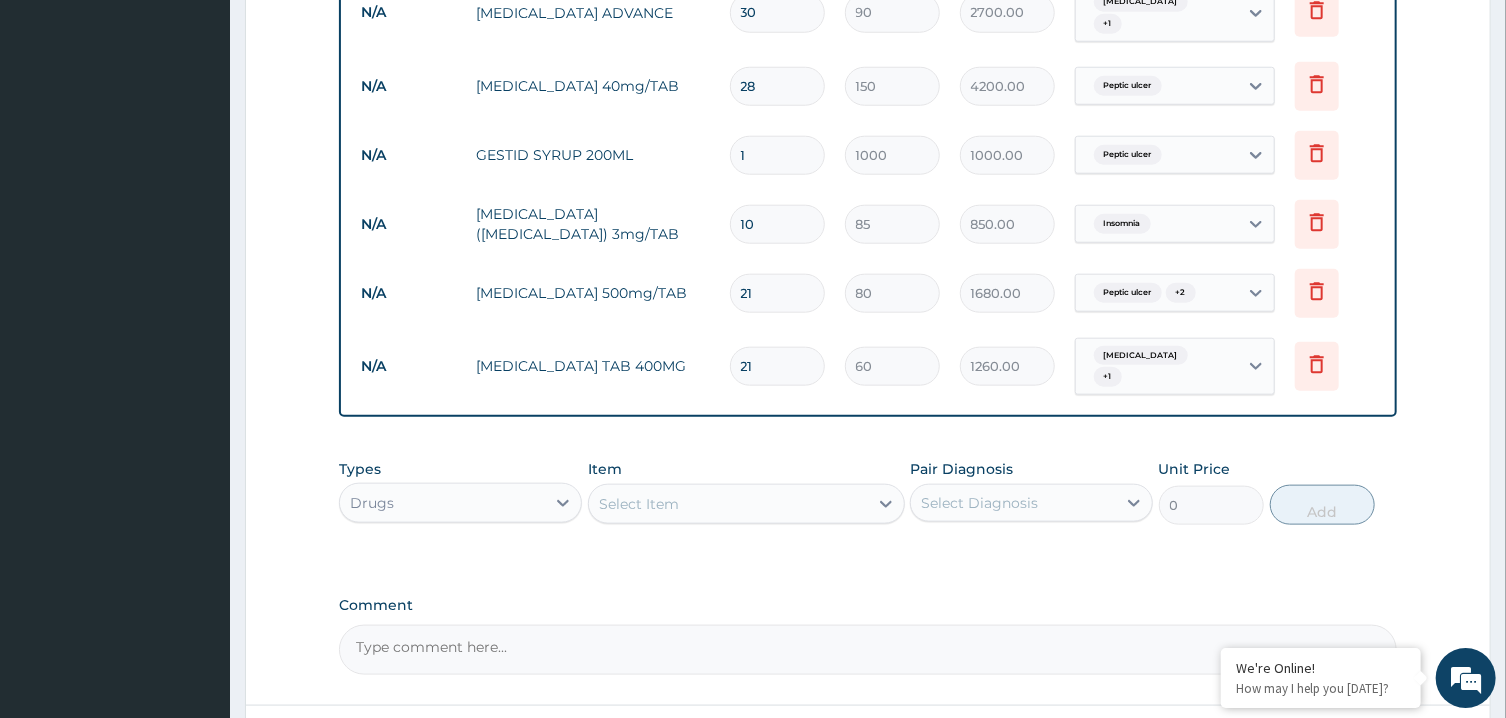 scroll, scrollTop: 1109, scrollLeft: 0, axis: vertical 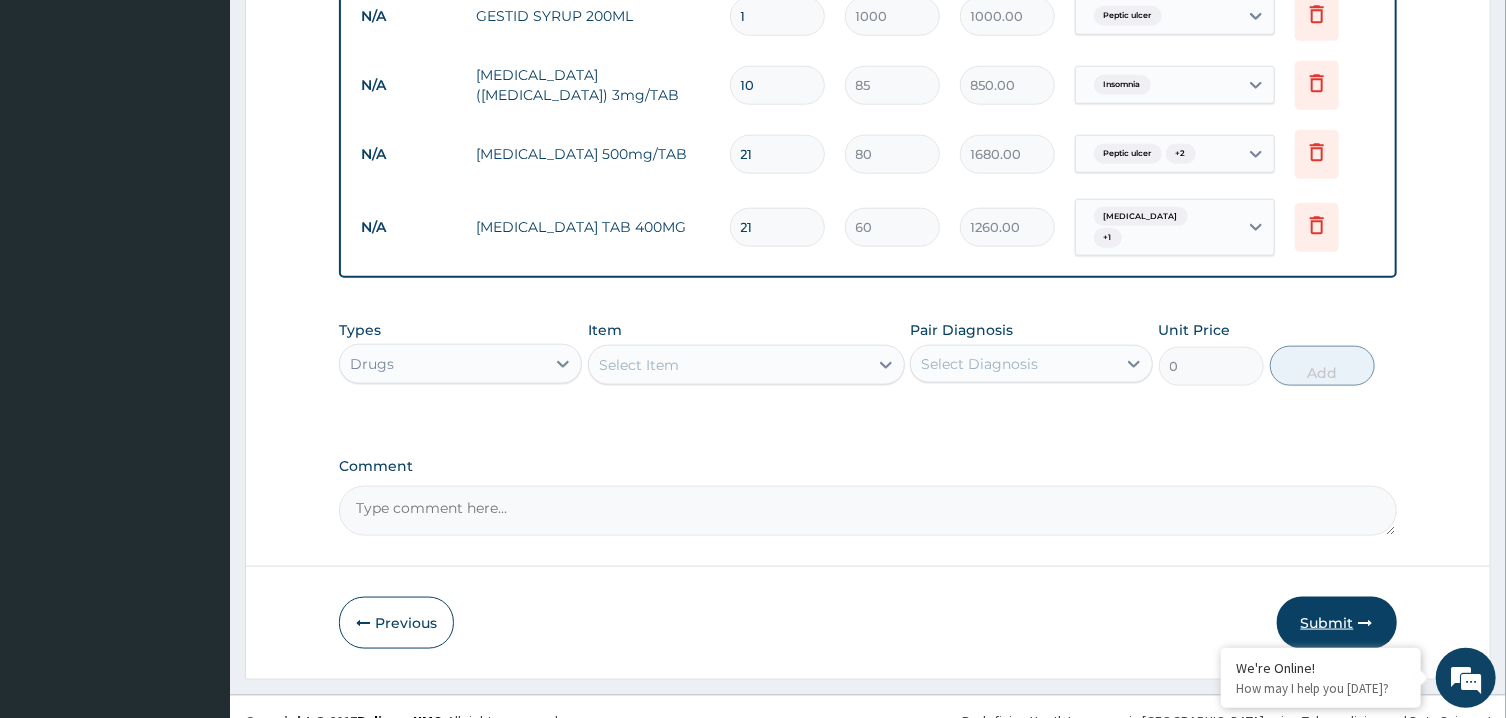 type on "21" 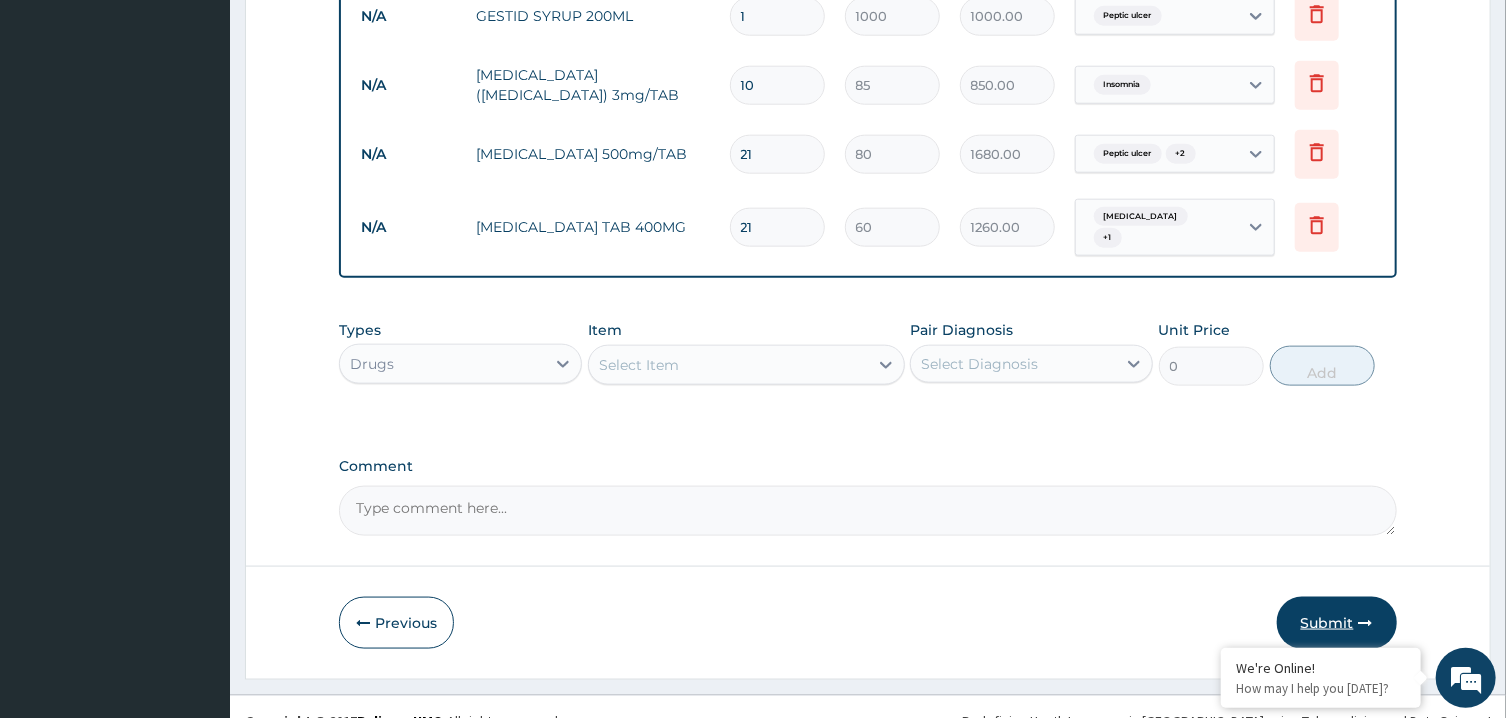 click on "Submit" at bounding box center (1337, 623) 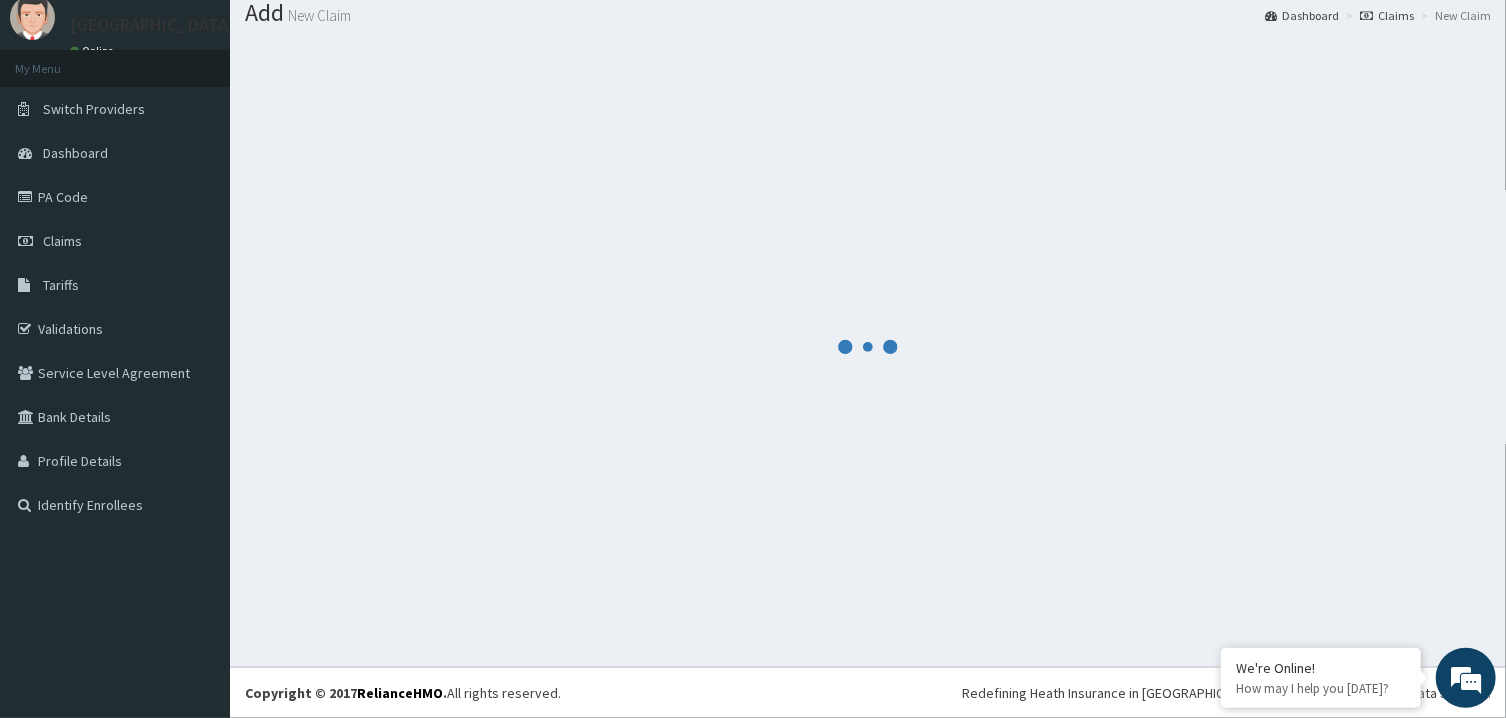 scroll, scrollTop: 64, scrollLeft: 0, axis: vertical 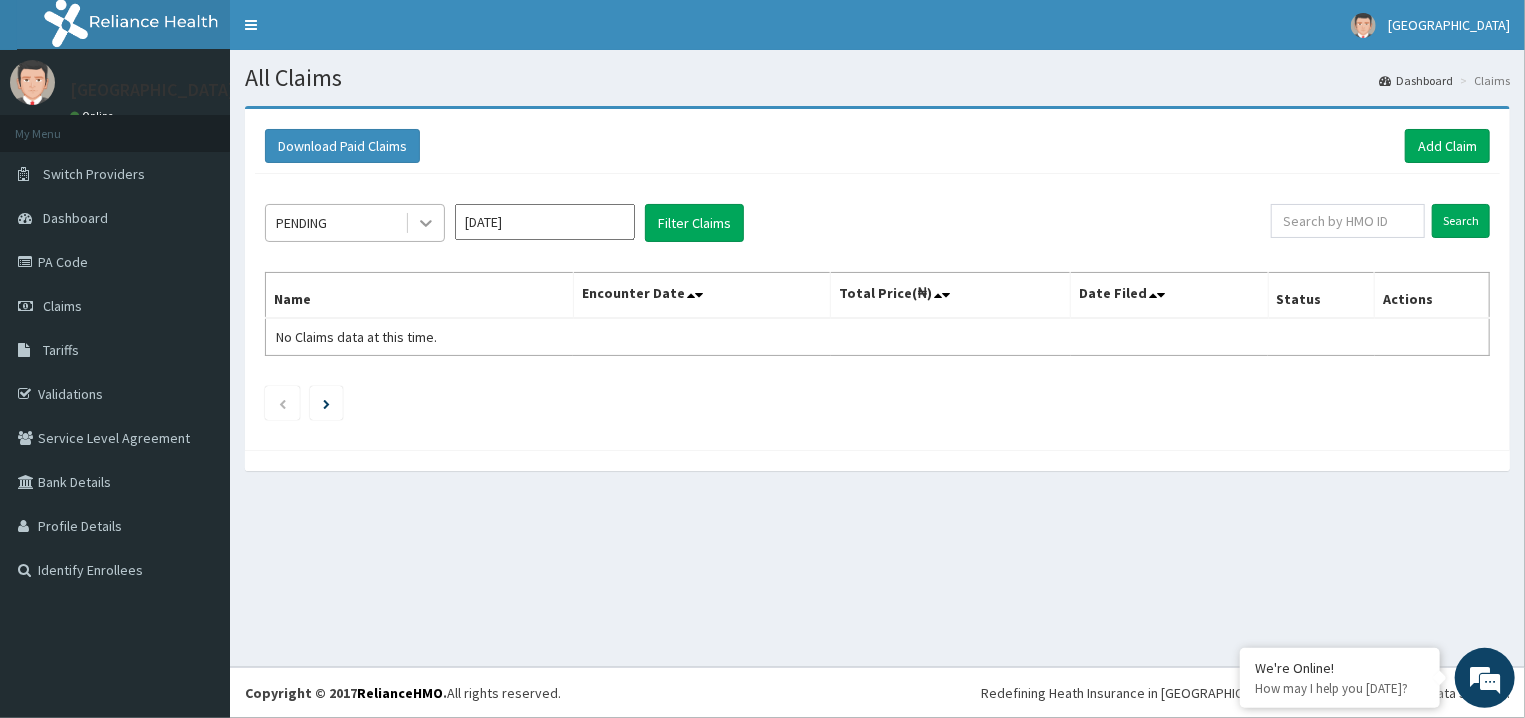 click at bounding box center (426, 223) 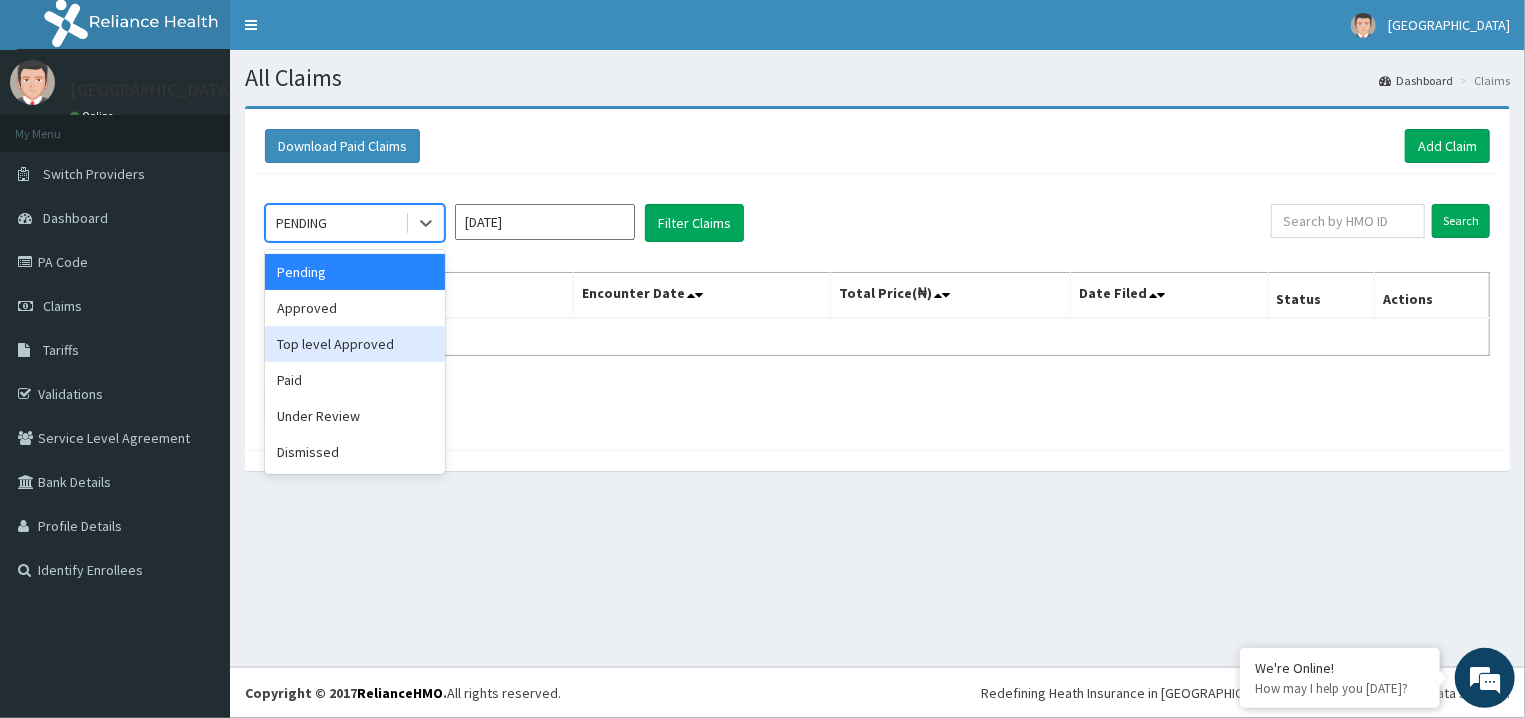 click on "Approved" at bounding box center [355, 308] 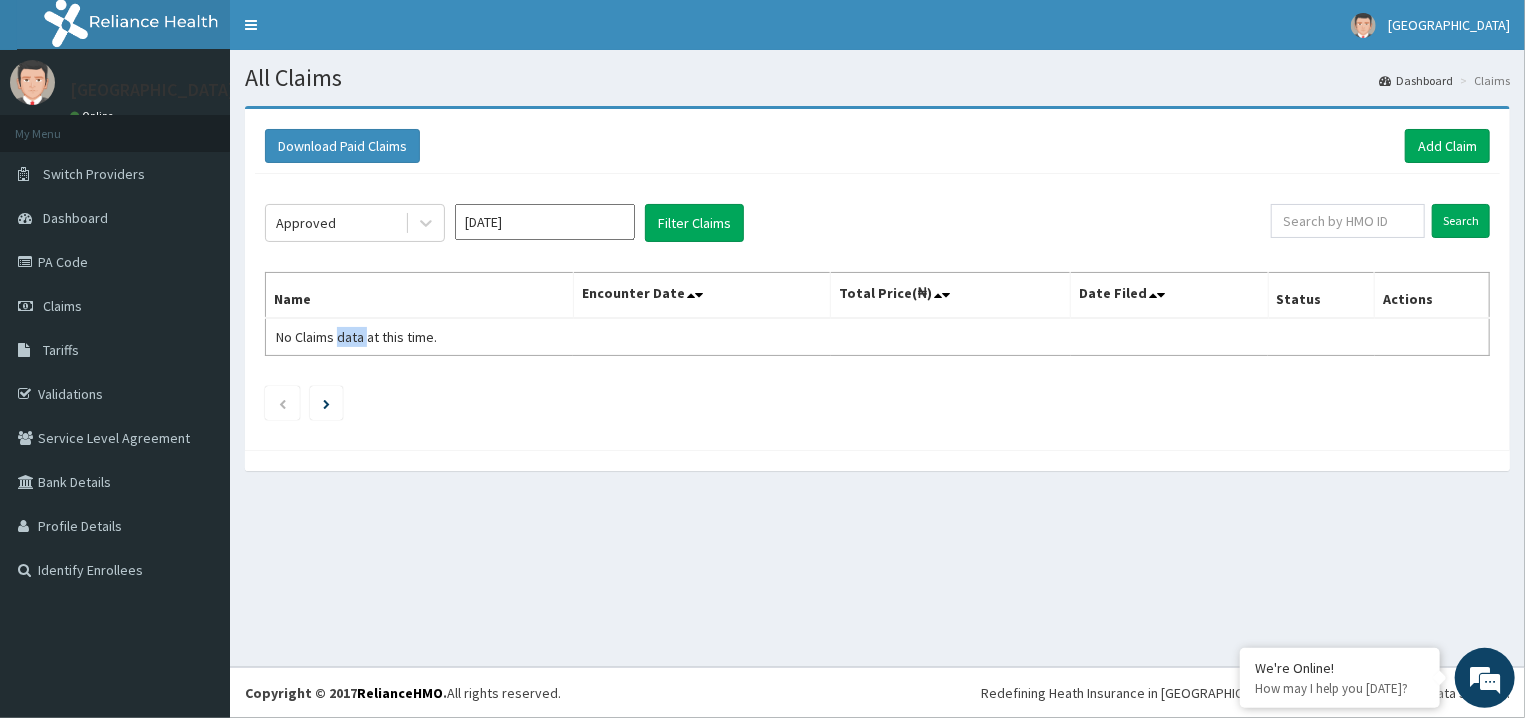 click on "No Claims data at this time." at bounding box center (420, 337) 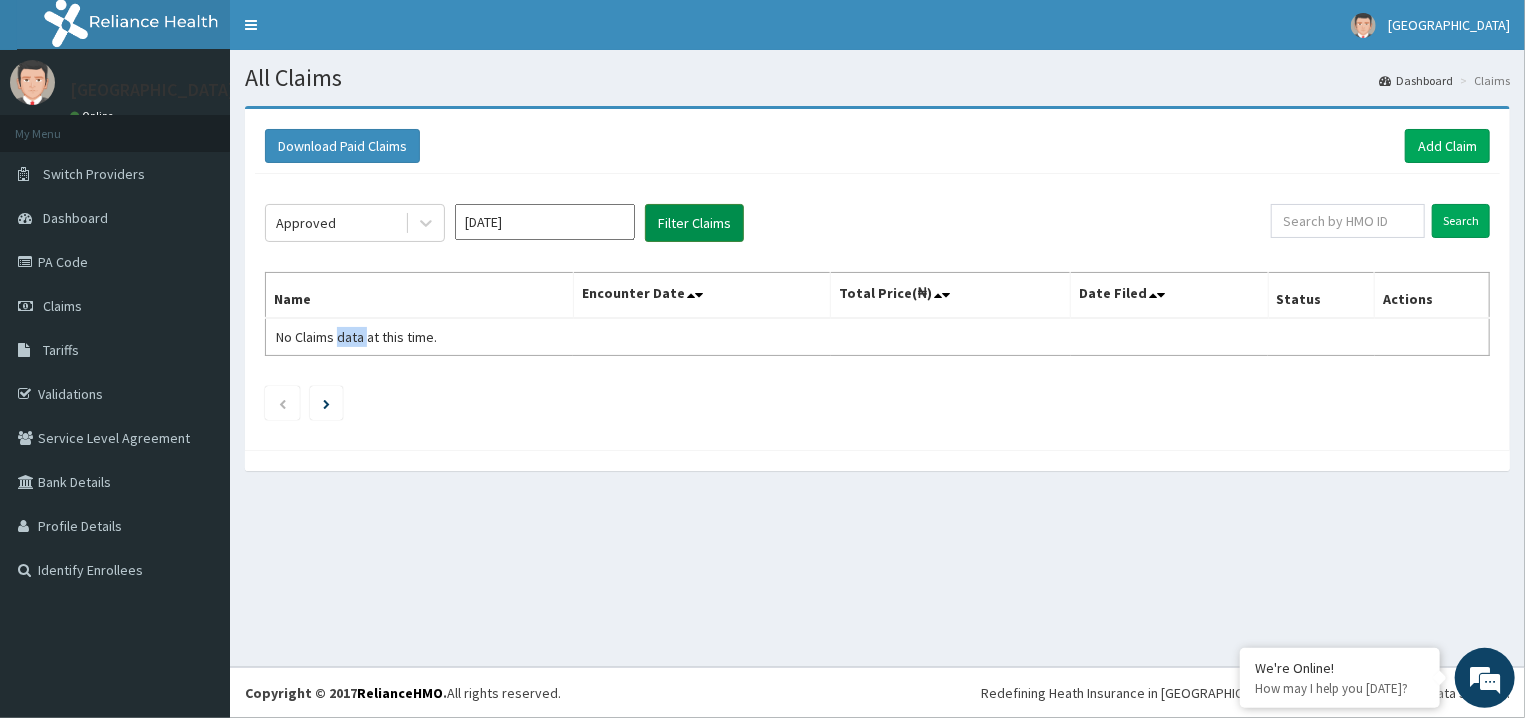 click on "Filter Claims" at bounding box center [694, 223] 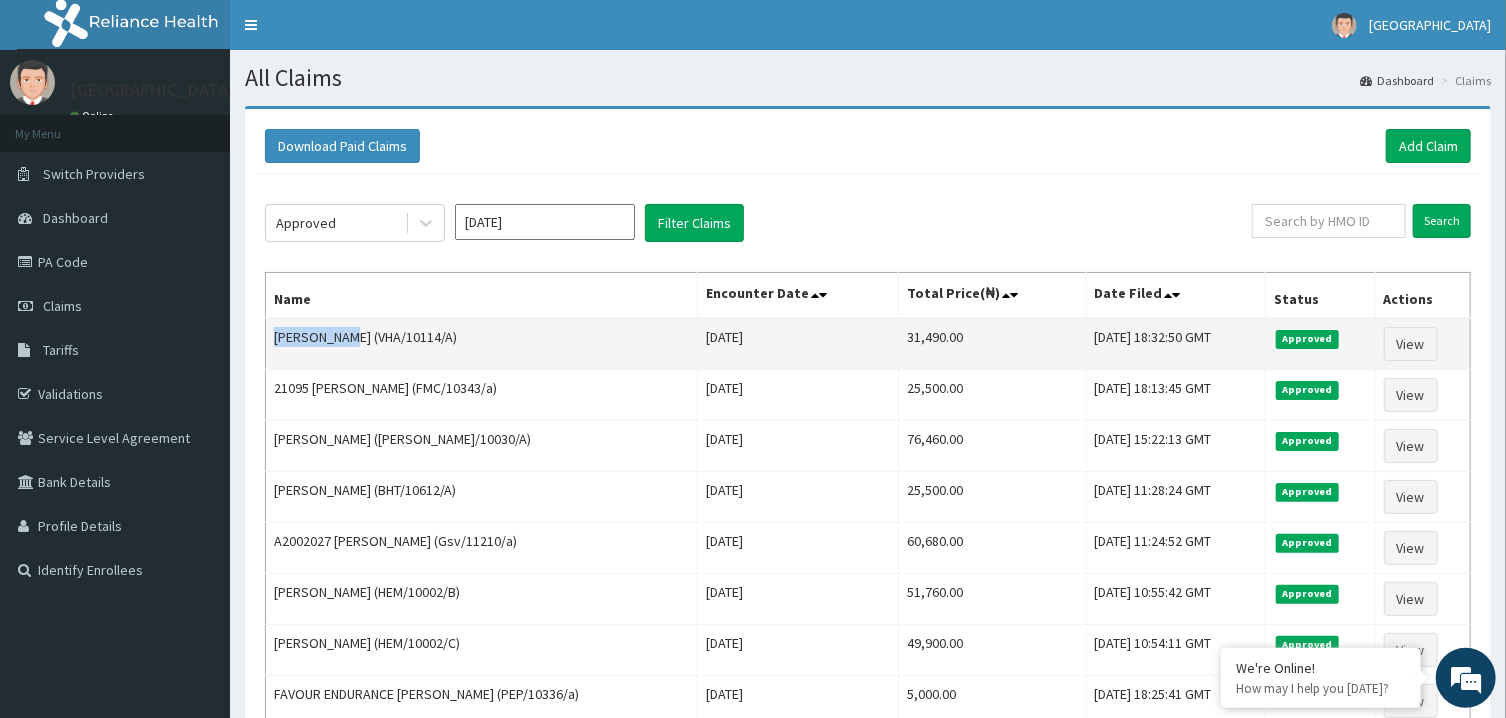 drag, startPoint x: 344, startPoint y: 335, endPoint x: 271, endPoint y: 335, distance: 73 